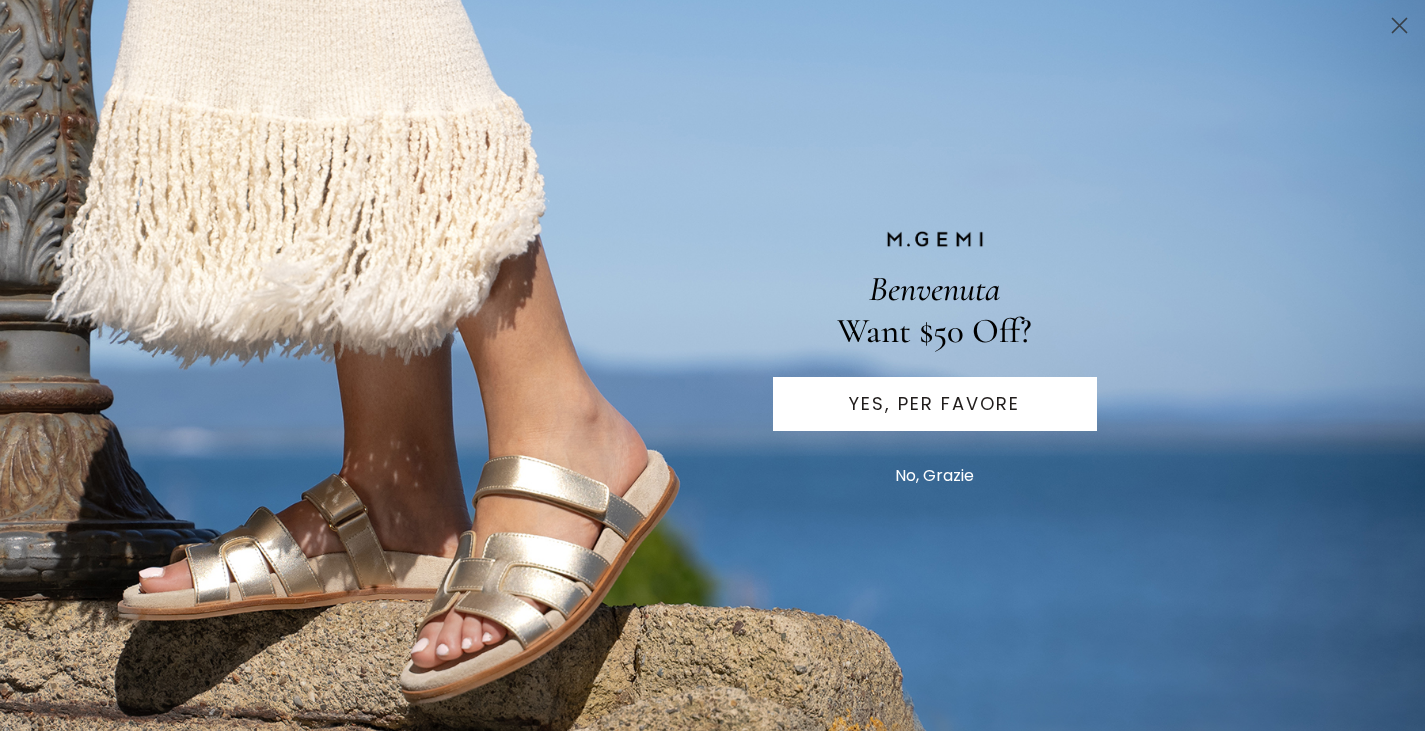 scroll, scrollTop: 580, scrollLeft: 0, axis: vertical 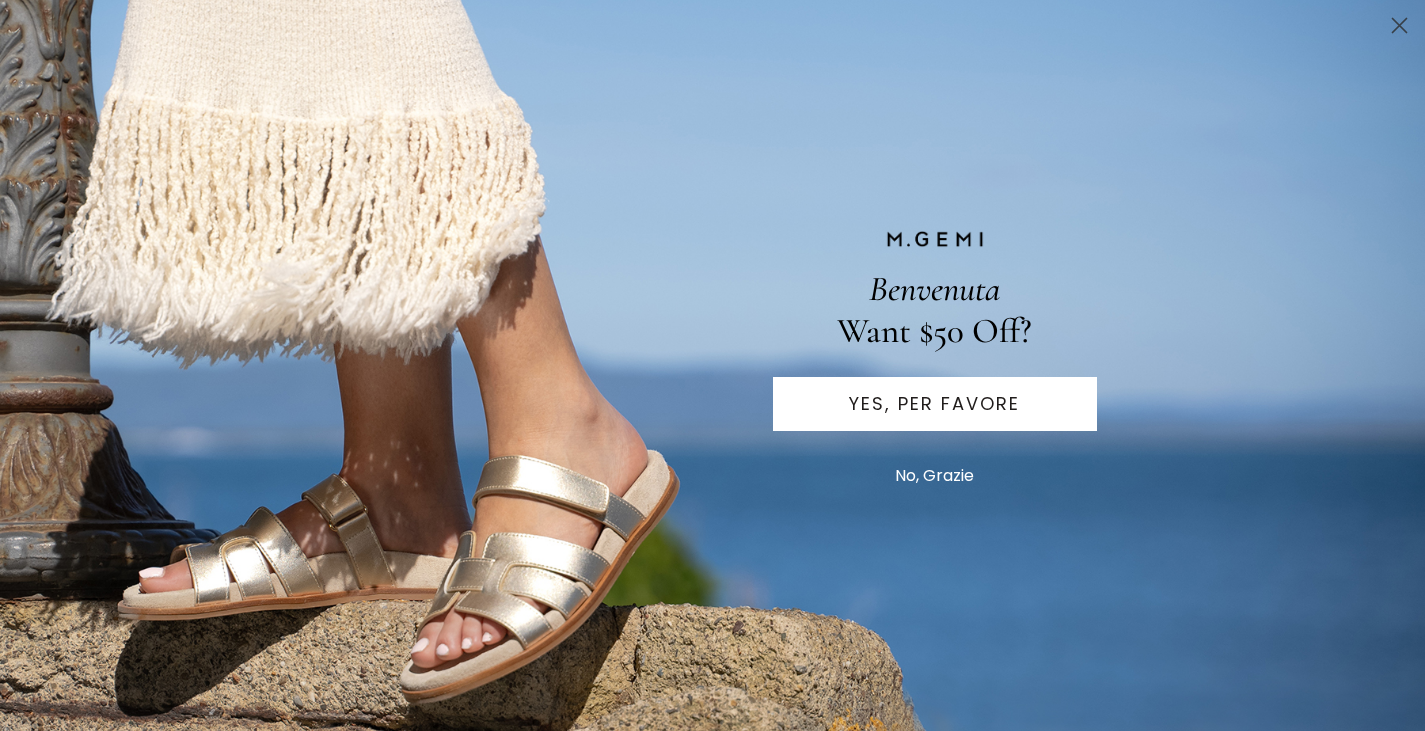 click 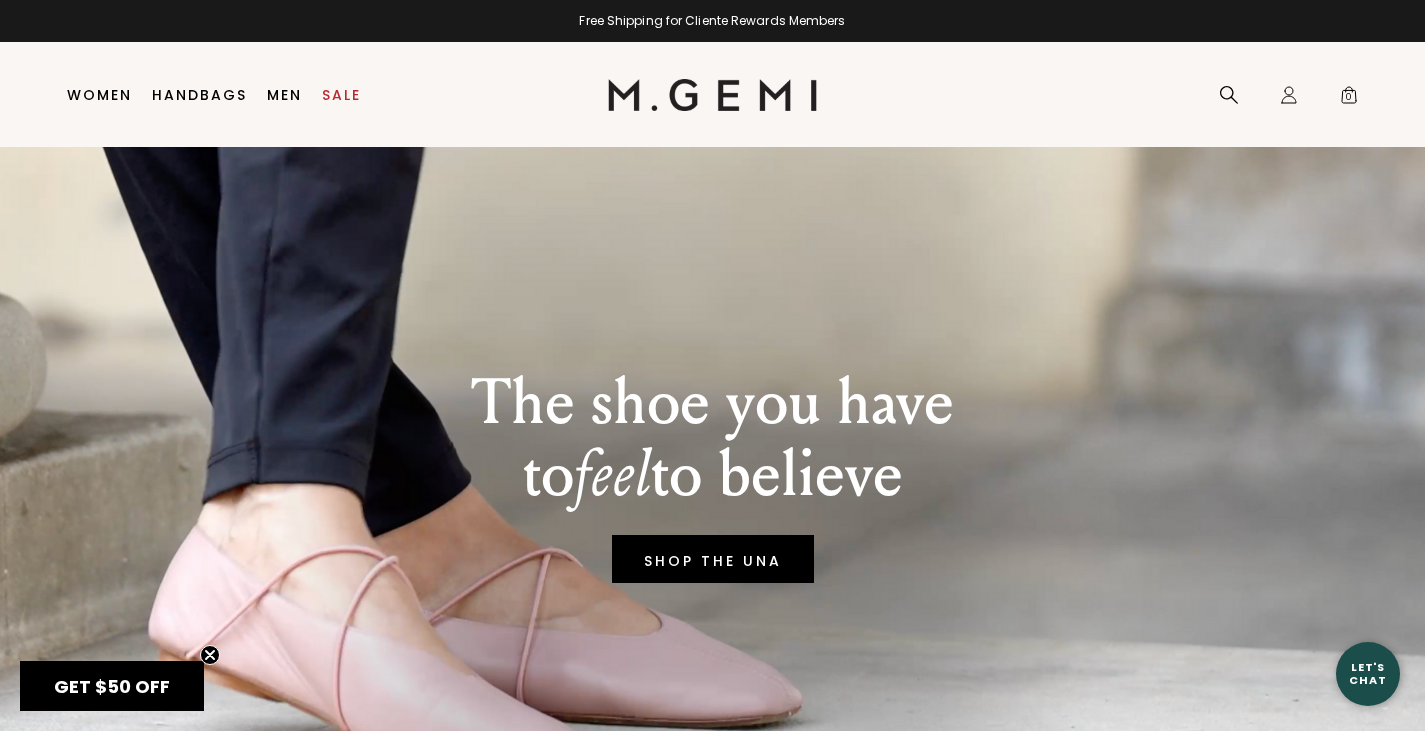 scroll, scrollTop: 0, scrollLeft: 0, axis: both 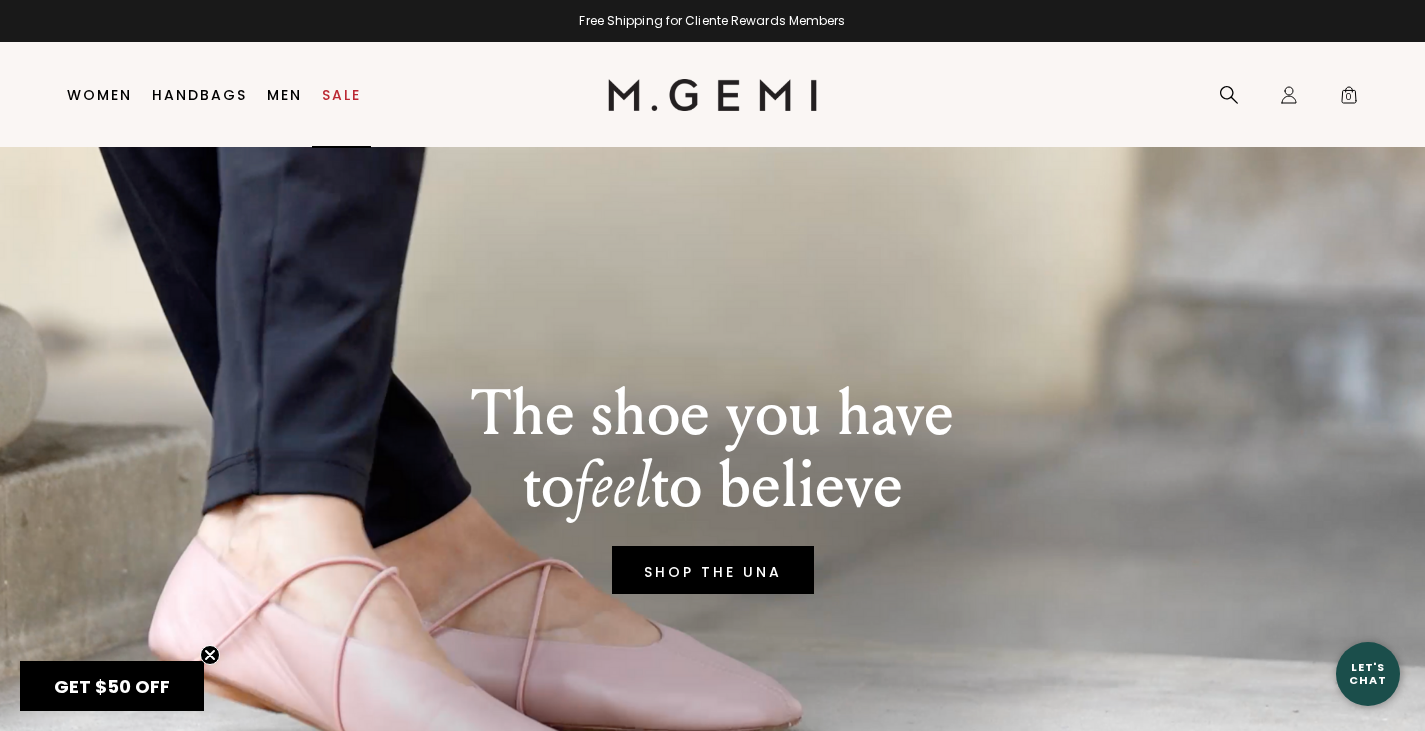 click on "Sale" at bounding box center [341, 95] 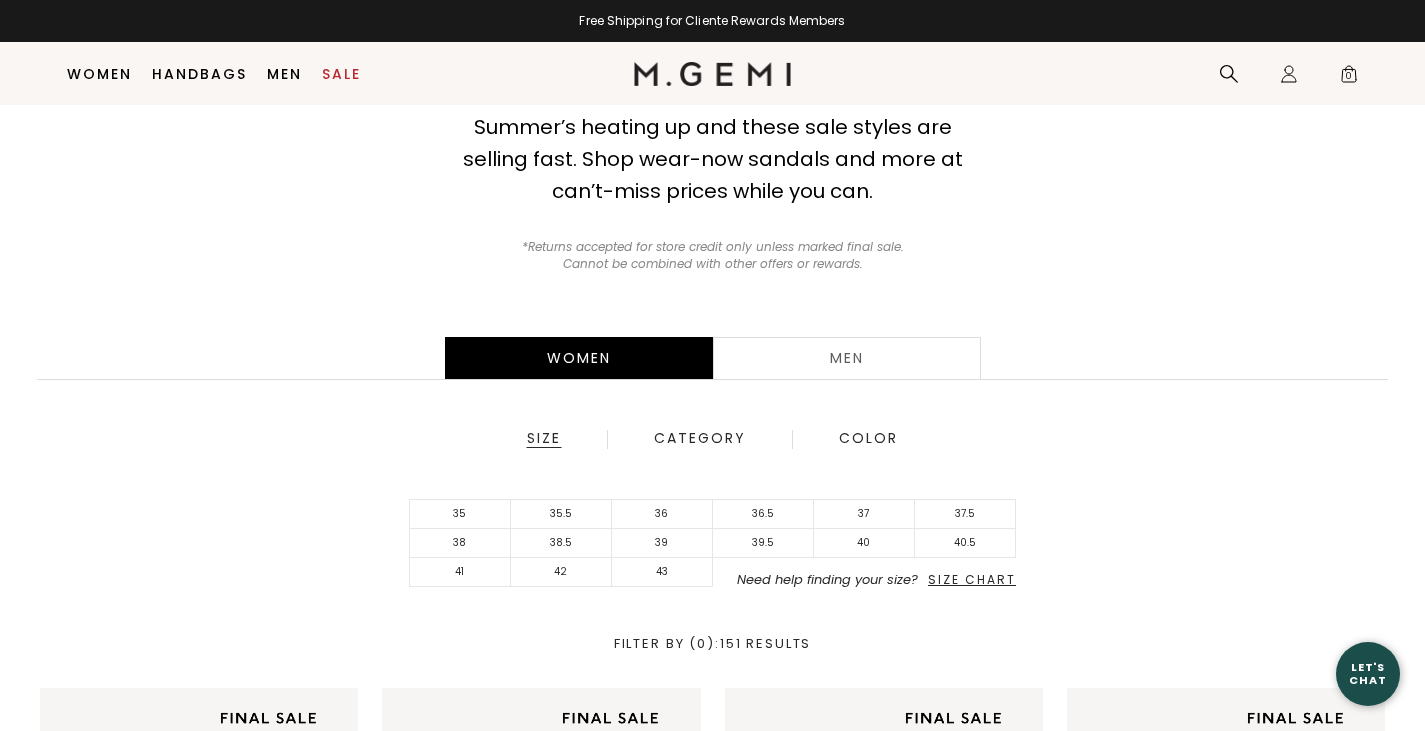 scroll, scrollTop: 783, scrollLeft: 0, axis: vertical 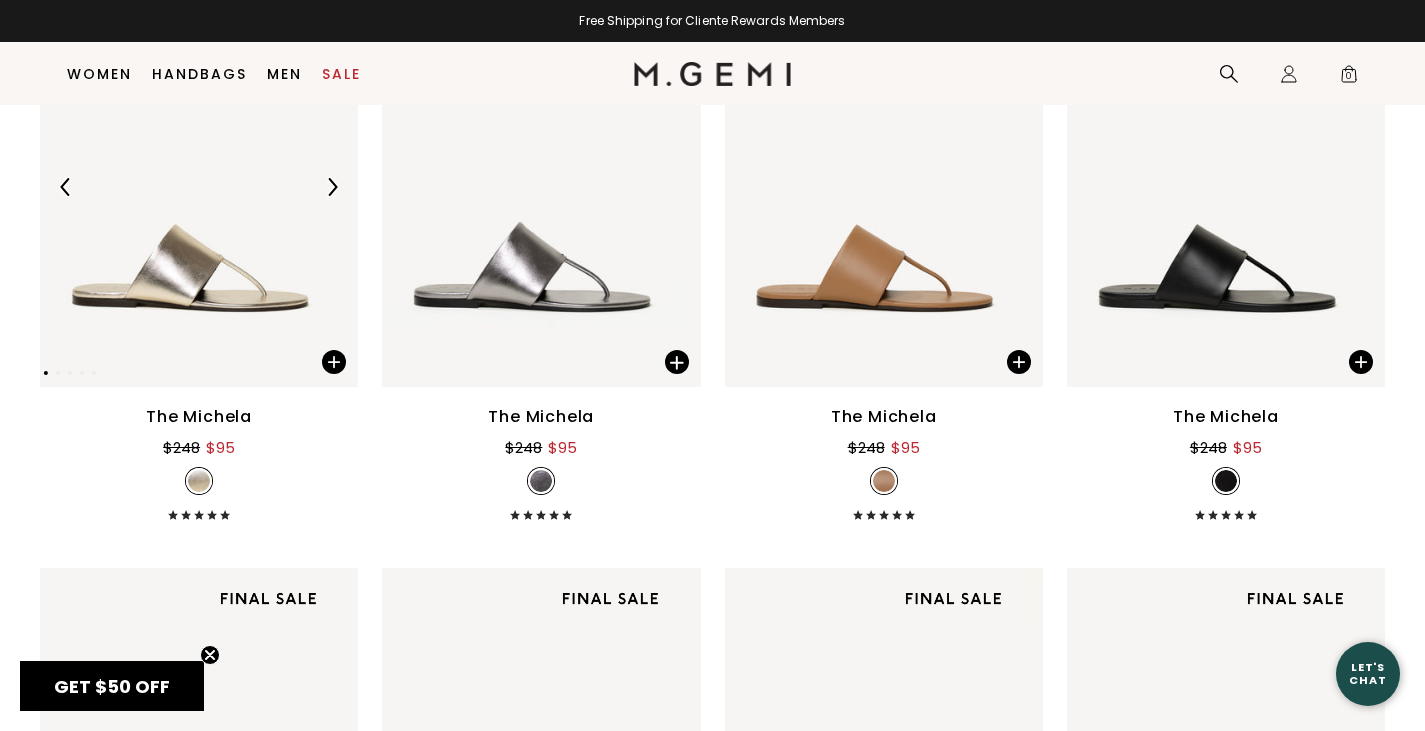 click at bounding box center [190, 188] 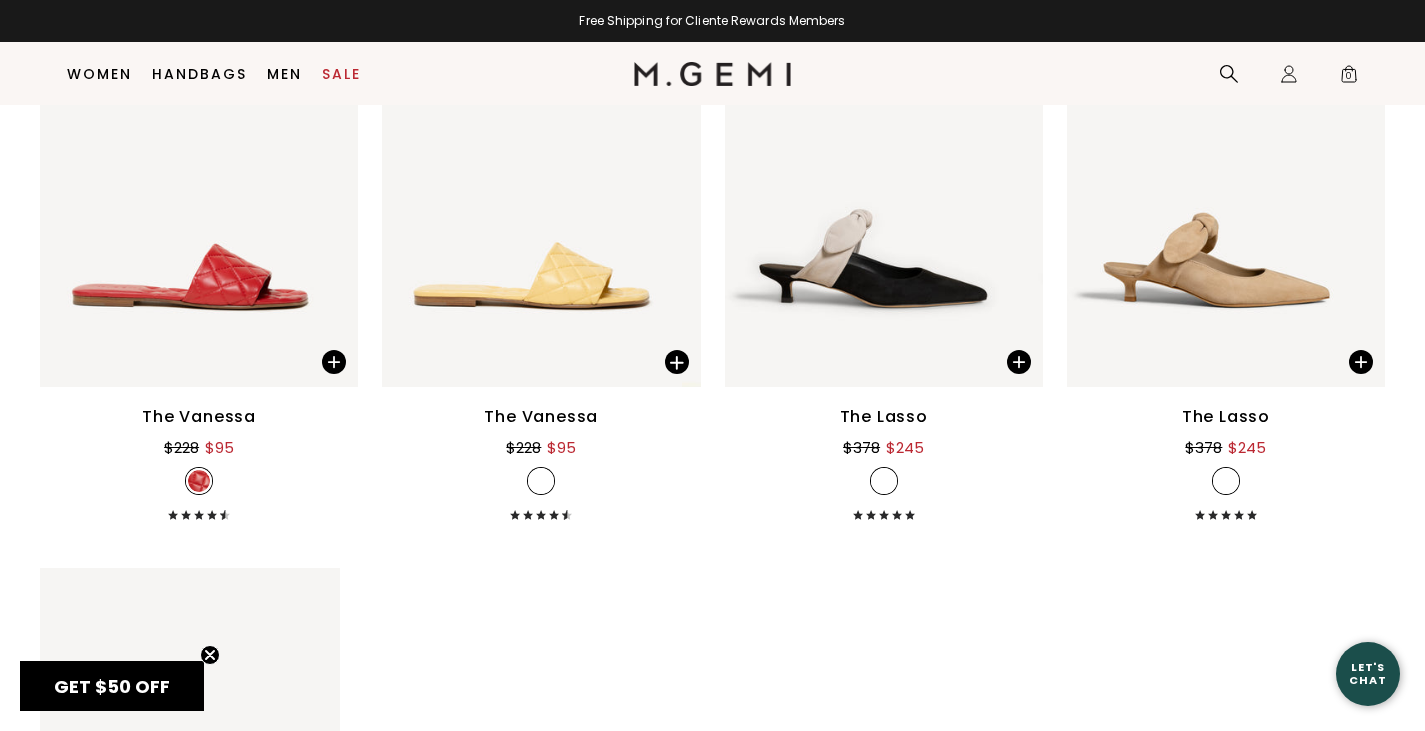 scroll, scrollTop: 5080, scrollLeft: 0, axis: vertical 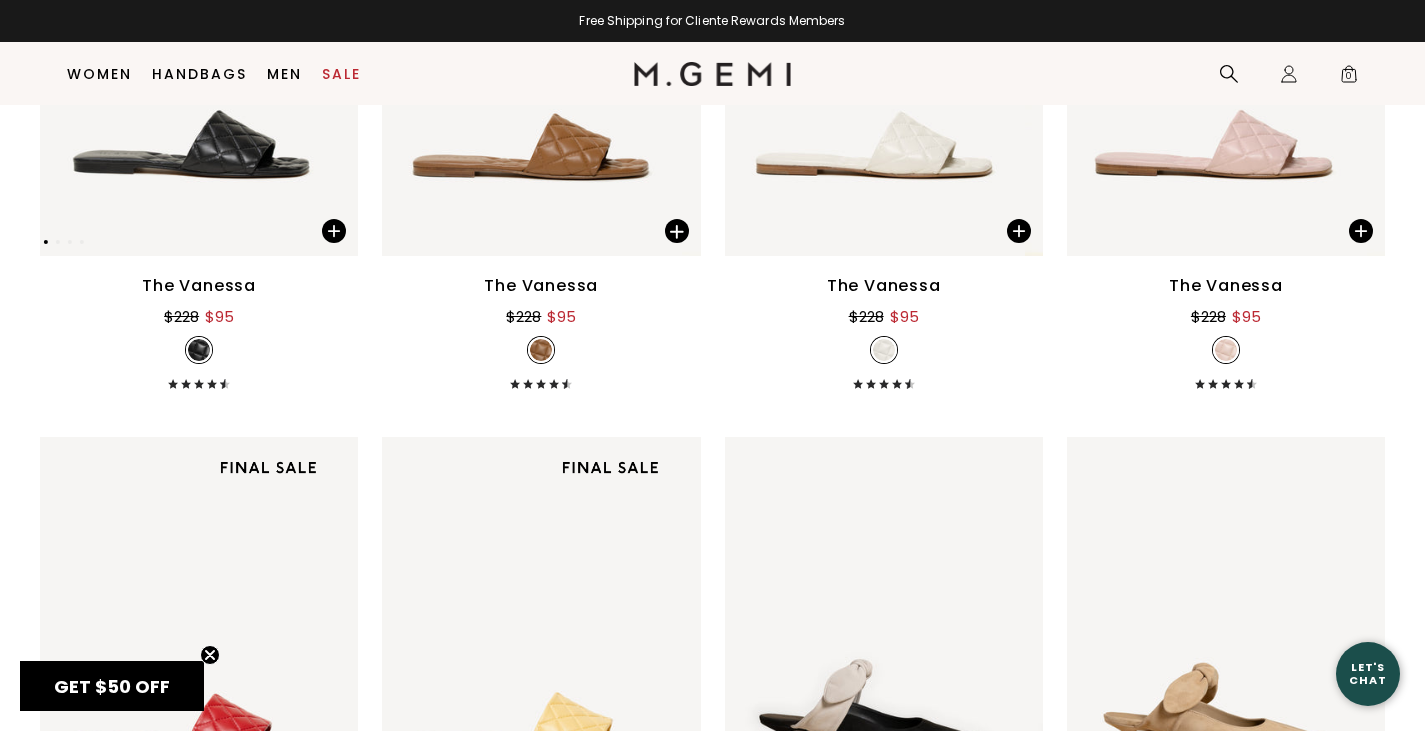 click at bounding box center (190, 56) 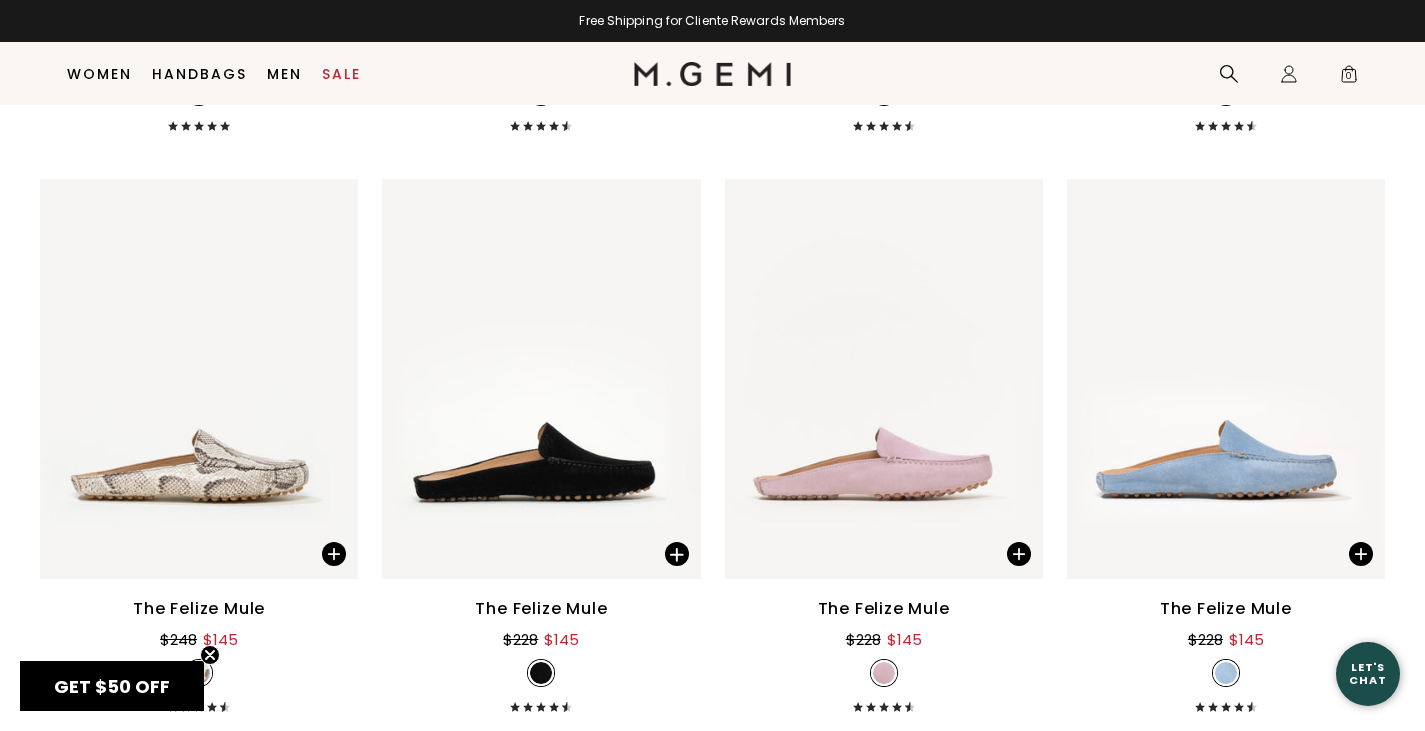 scroll, scrollTop: 7021, scrollLeft: 0, axis: vertical 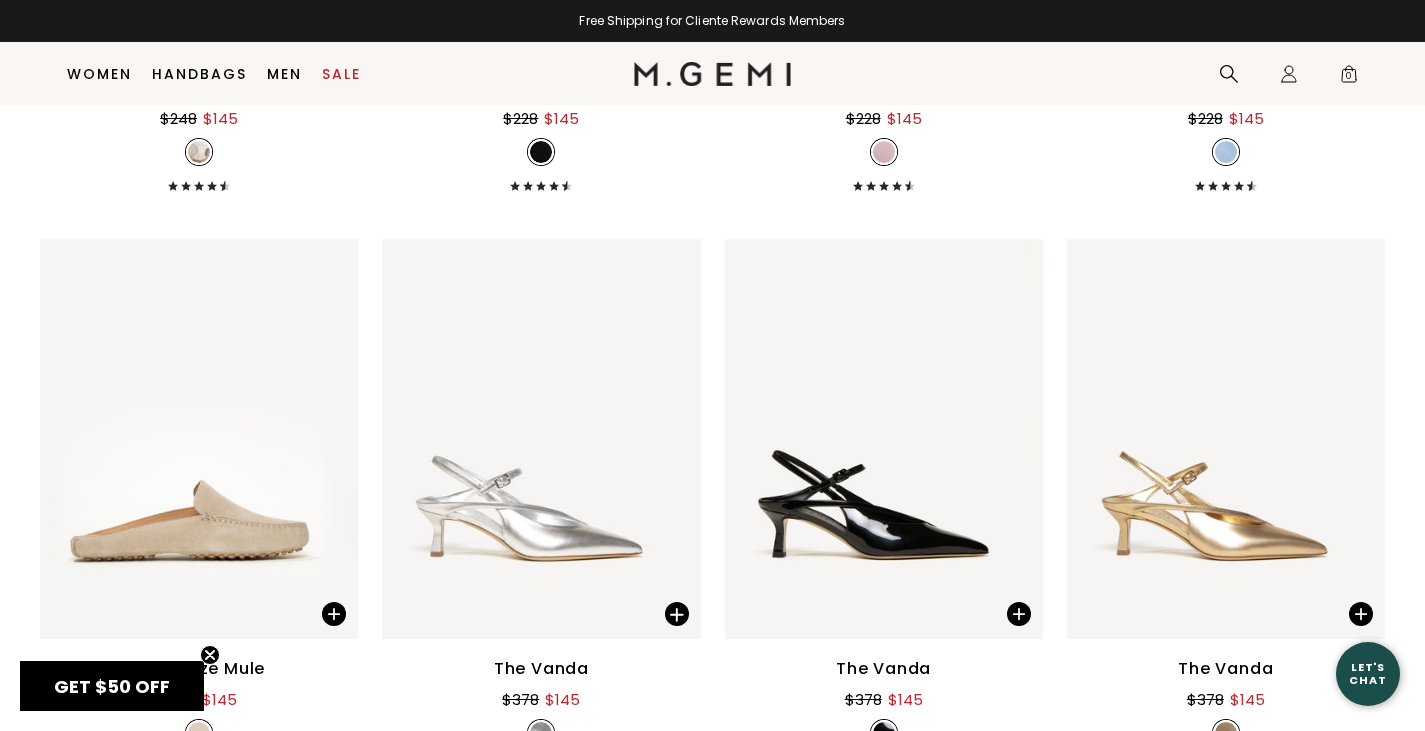 drag, startPoint x: 252, startPoint y: 271, endPoint x: 36, endPoint y: 206, distance: 225.56818 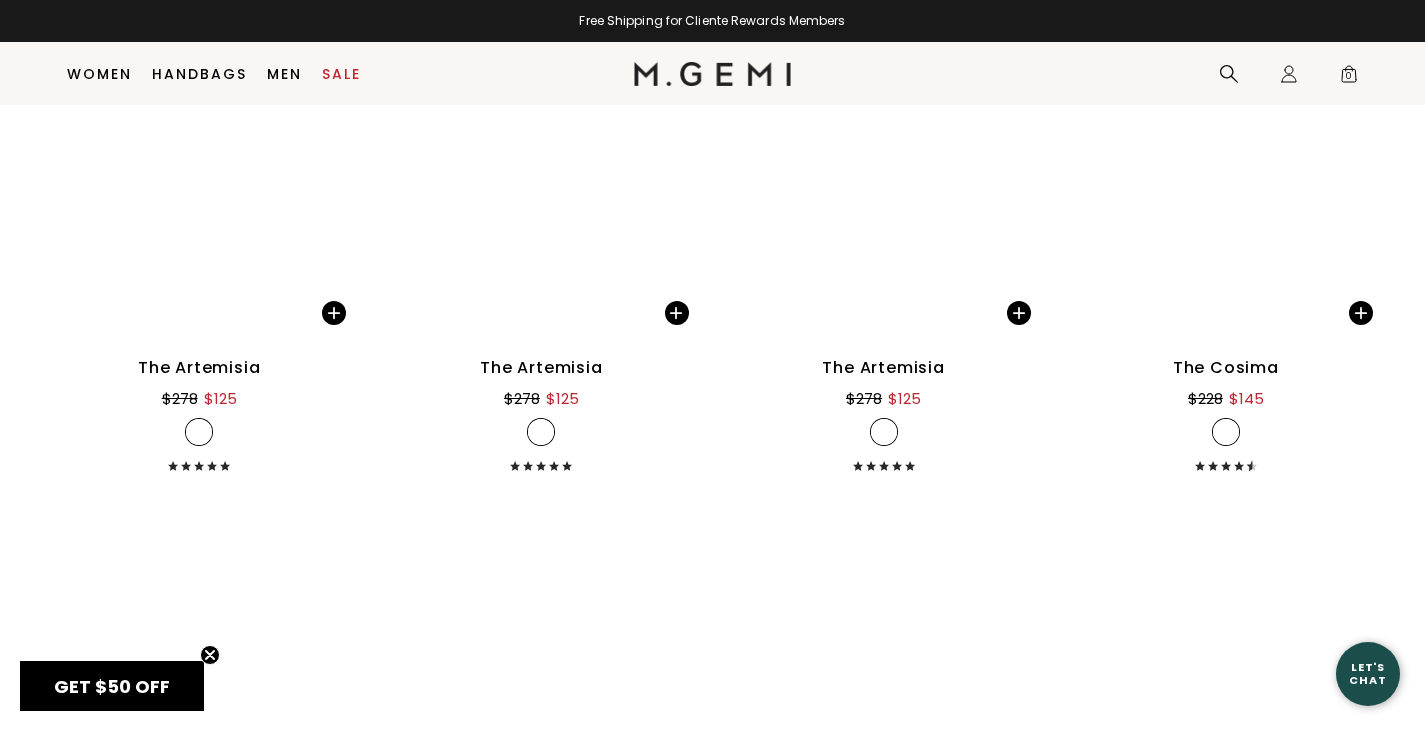 scroll, scrollTop: 11980, scrollLeft: 0, axis: vertical 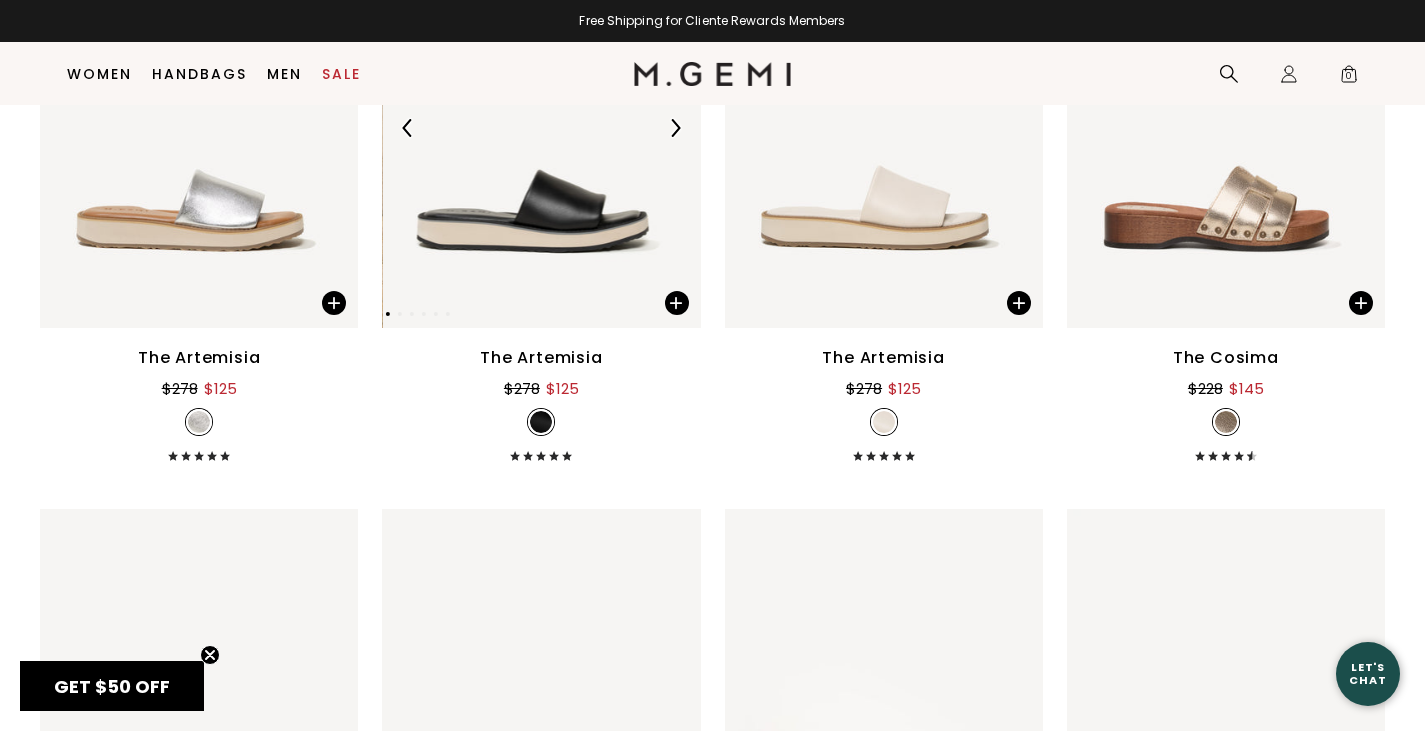 click at bounding box center (533, 128) 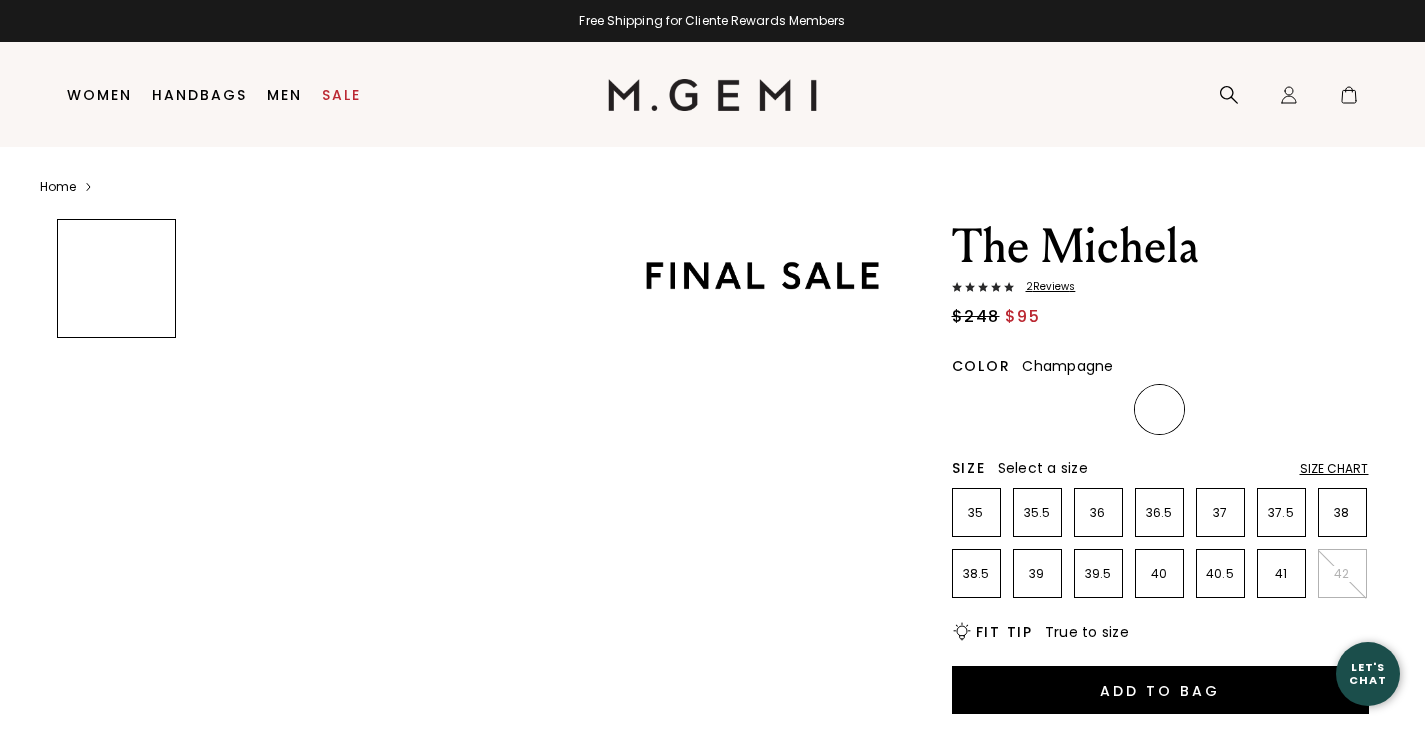 scroll, scrollTop: 0, scrollLeft: 0, axis: both 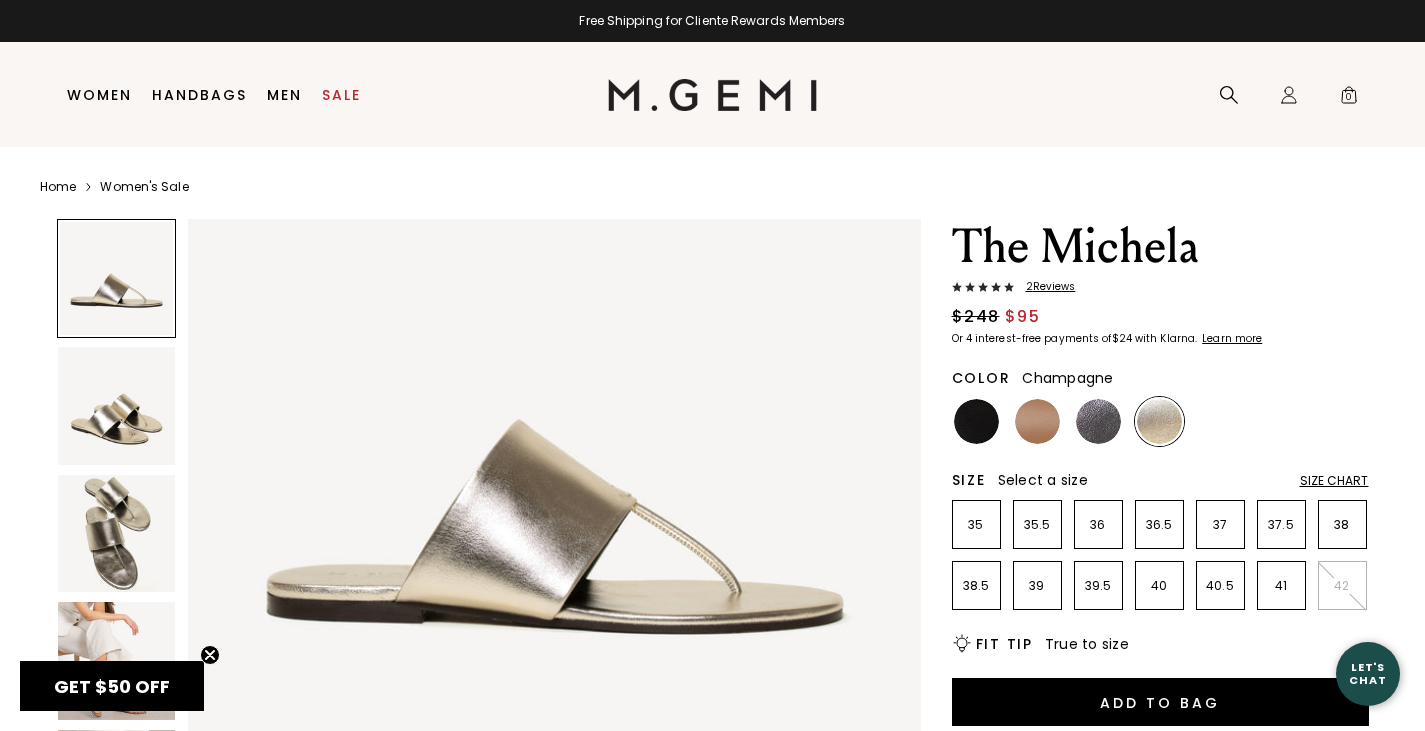 click at bounding box center [116, 405] 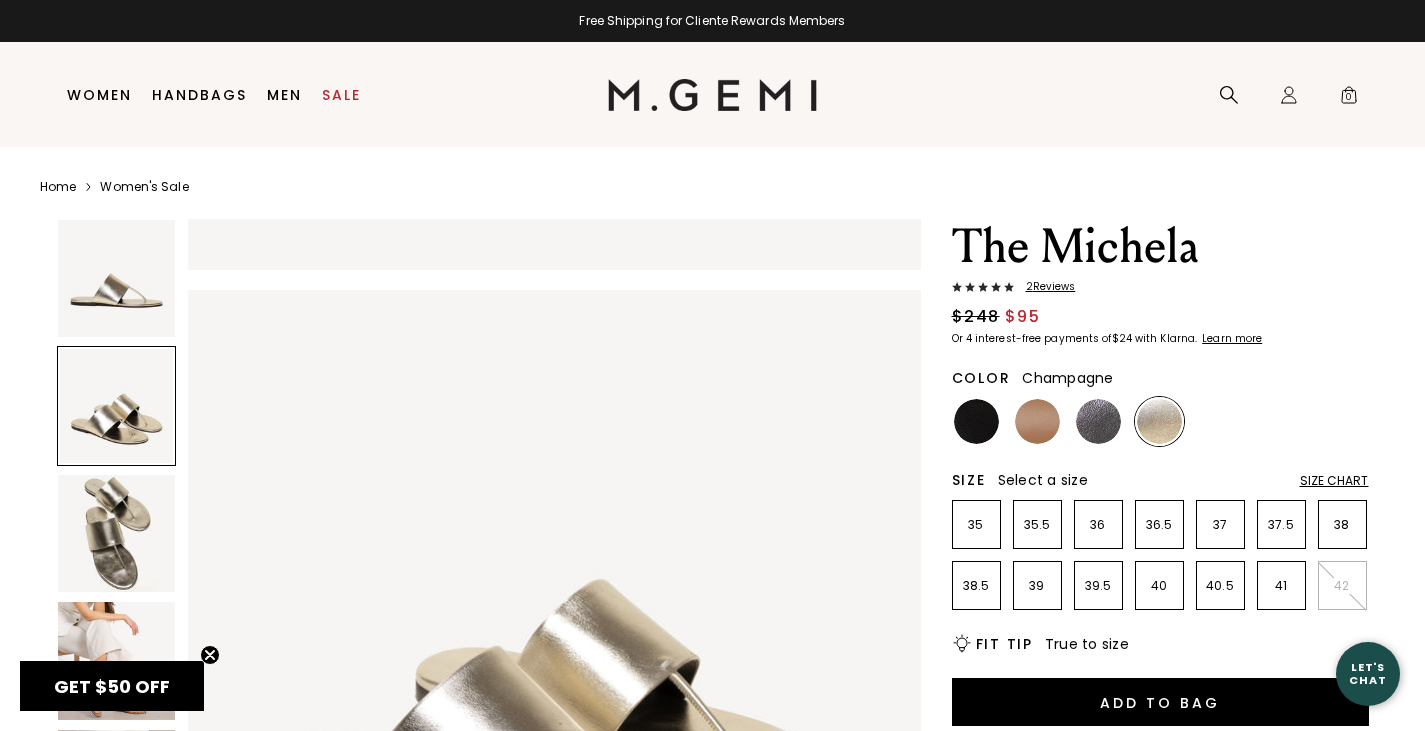 scroll, scrollTop: 723, scrollLeft: 0, axis: vertical 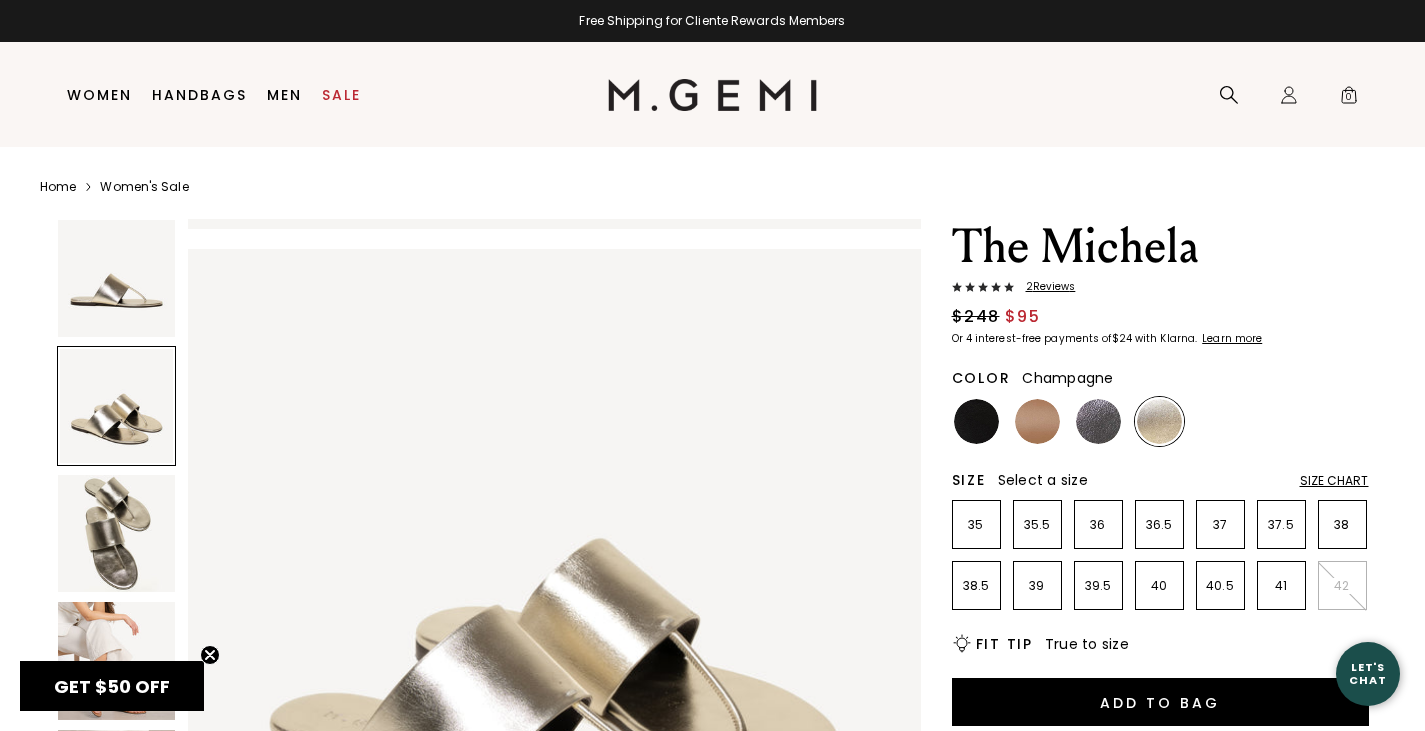 click at bounding box center (116, 533) 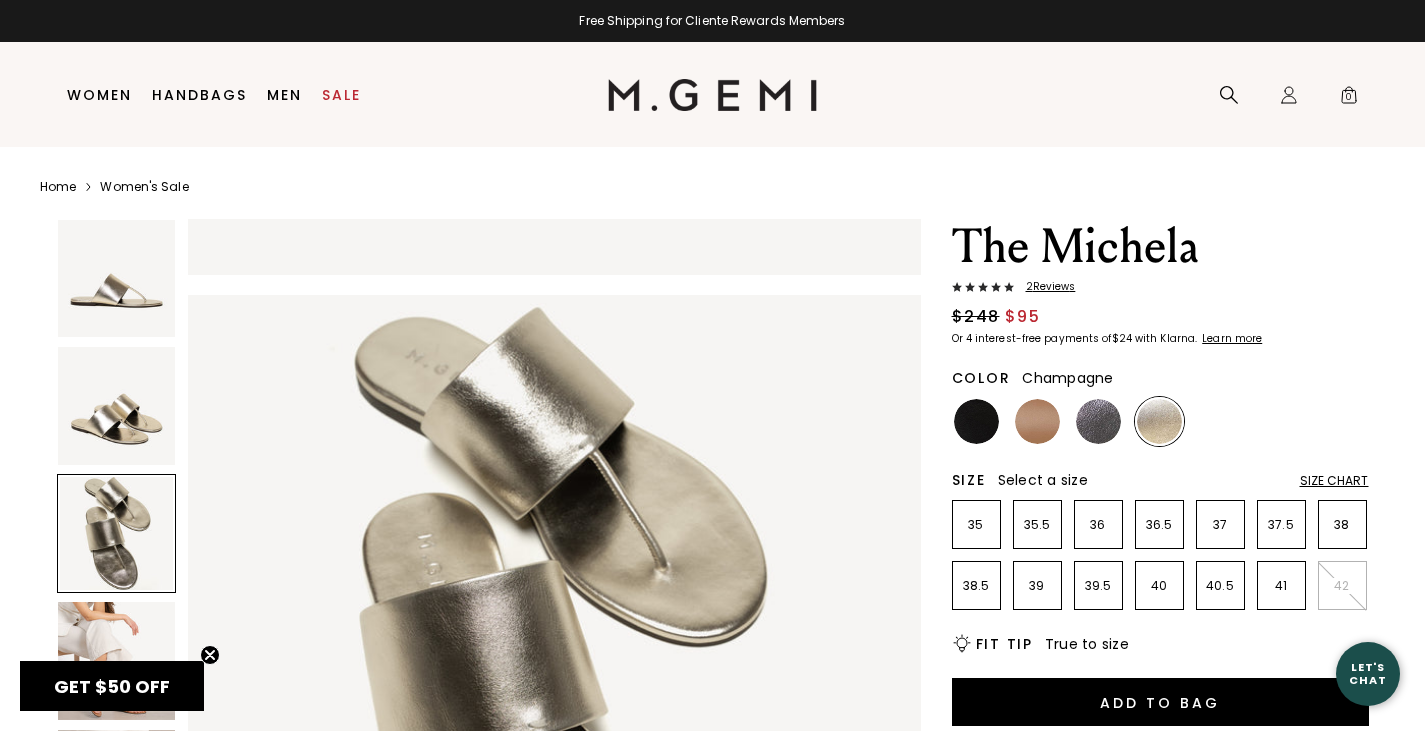 scroll, scrollTop: 1445, scrollLeft: 0, axis: vertical 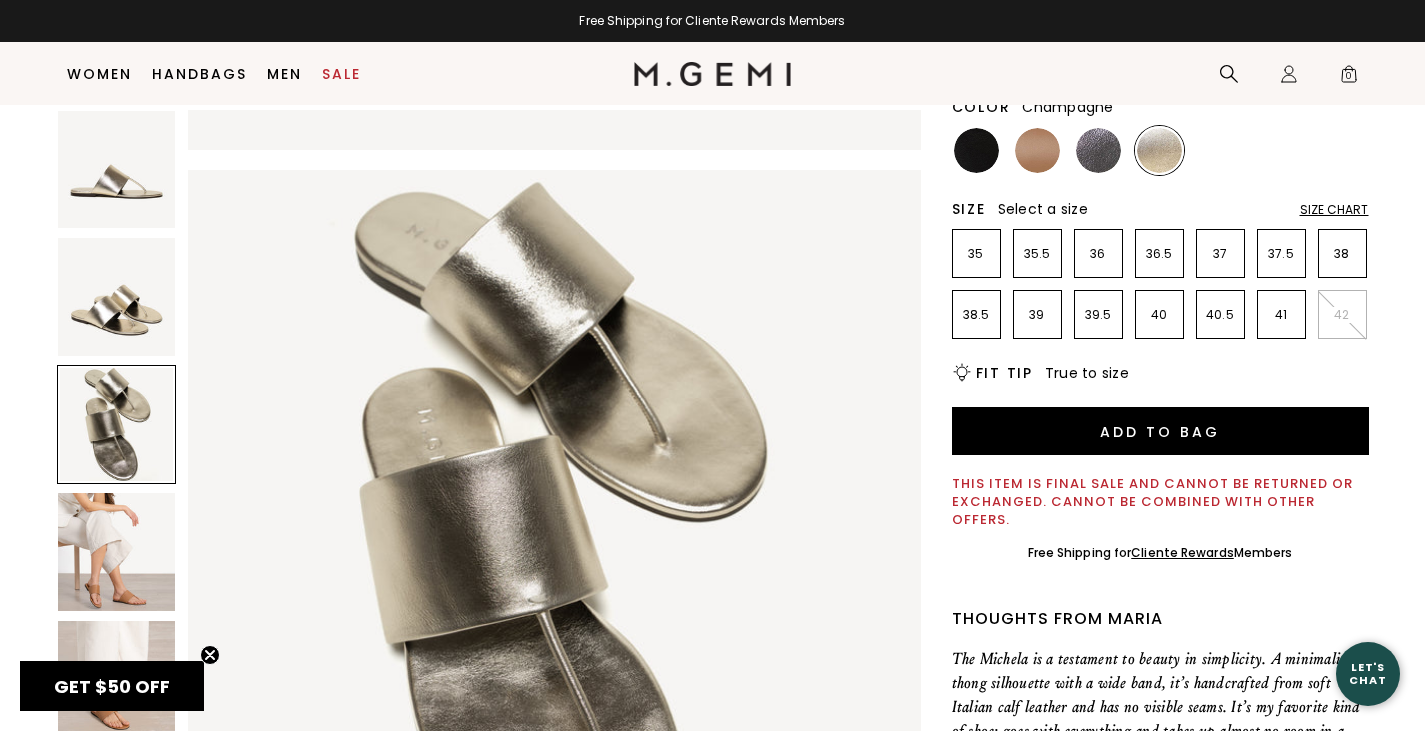 click at bounding box center (116, 551) 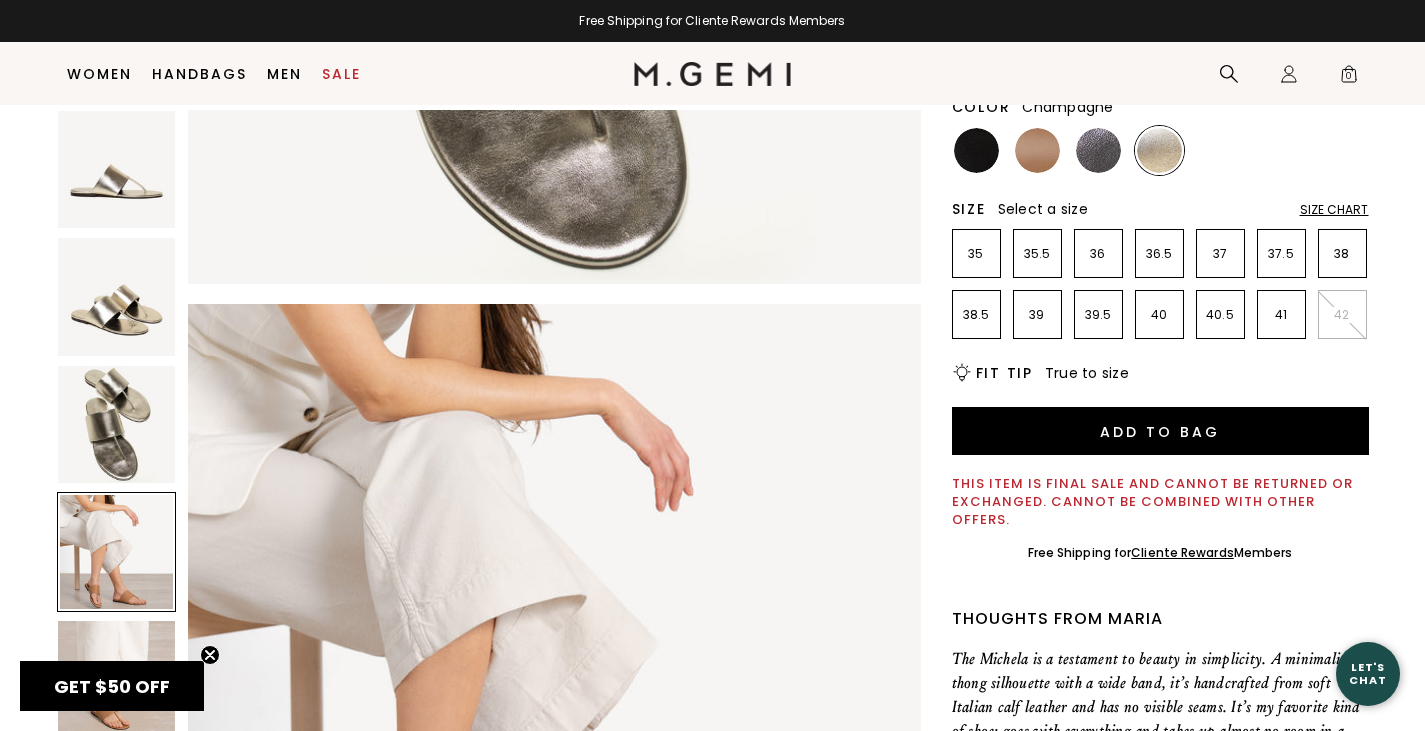 scroll, scrollTop: 2168, scrollLeft: 0, axis: vertical 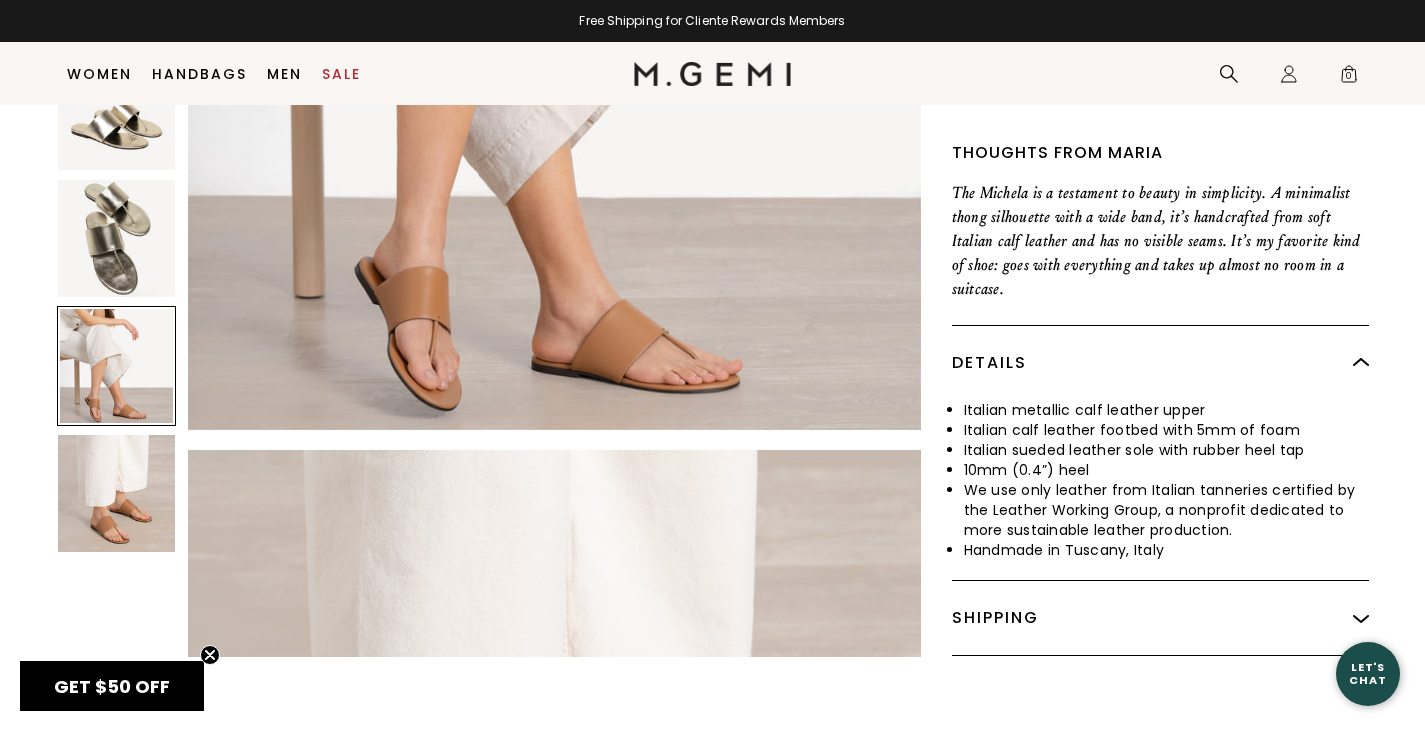 click at bounding box center (116, 493) 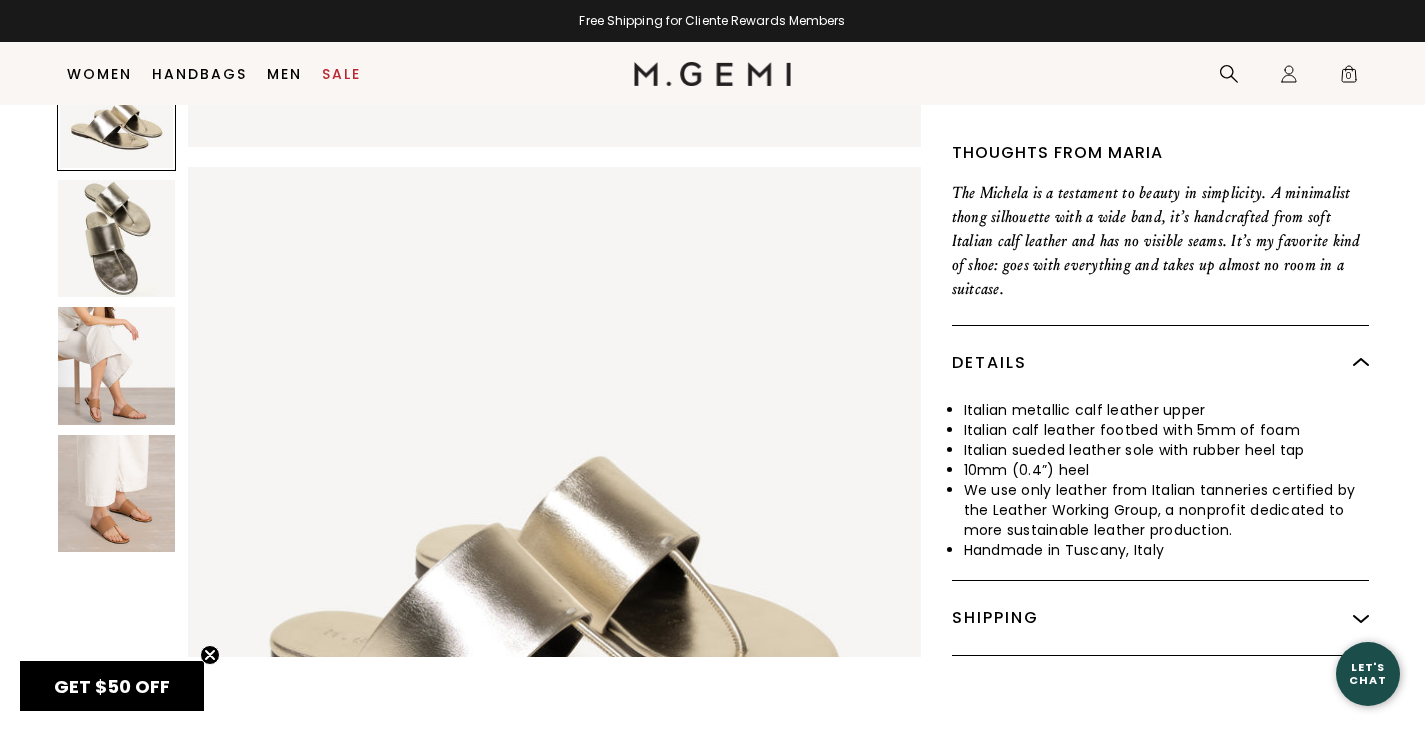 scroll, scrollTop: 0, scrollLeft: 0, axis: both 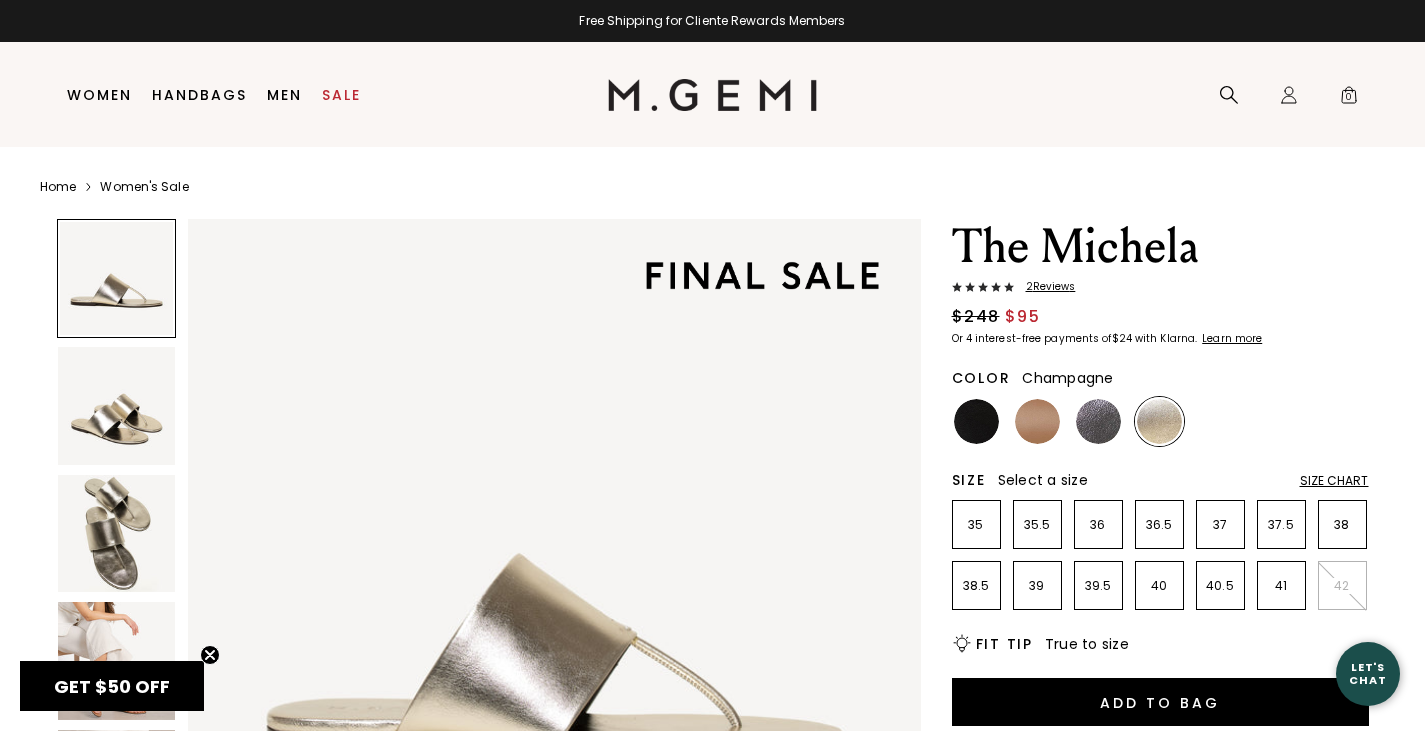 click on "2  Review s" at bounding box center [1045, 287] 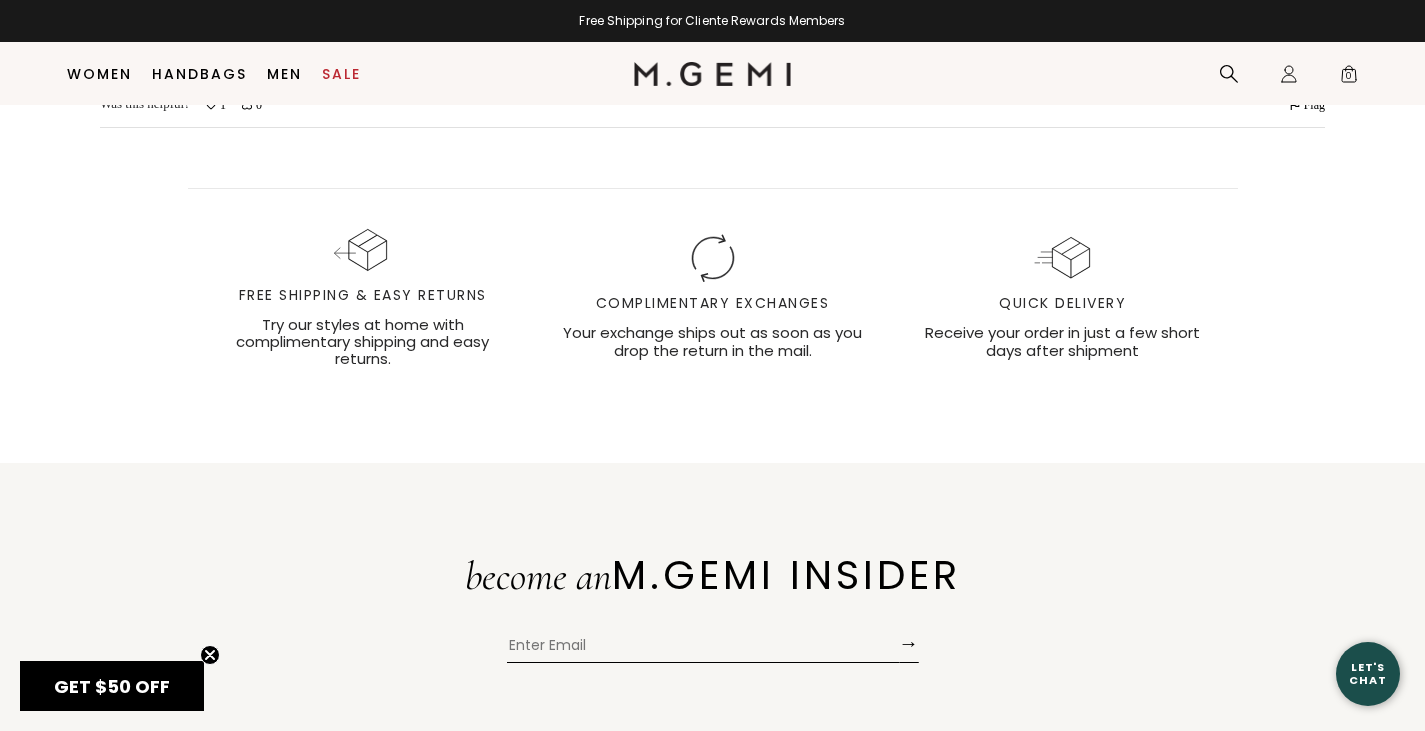 scroll, scrollTop: 3879, scrollLeft: 0, axis: vertical 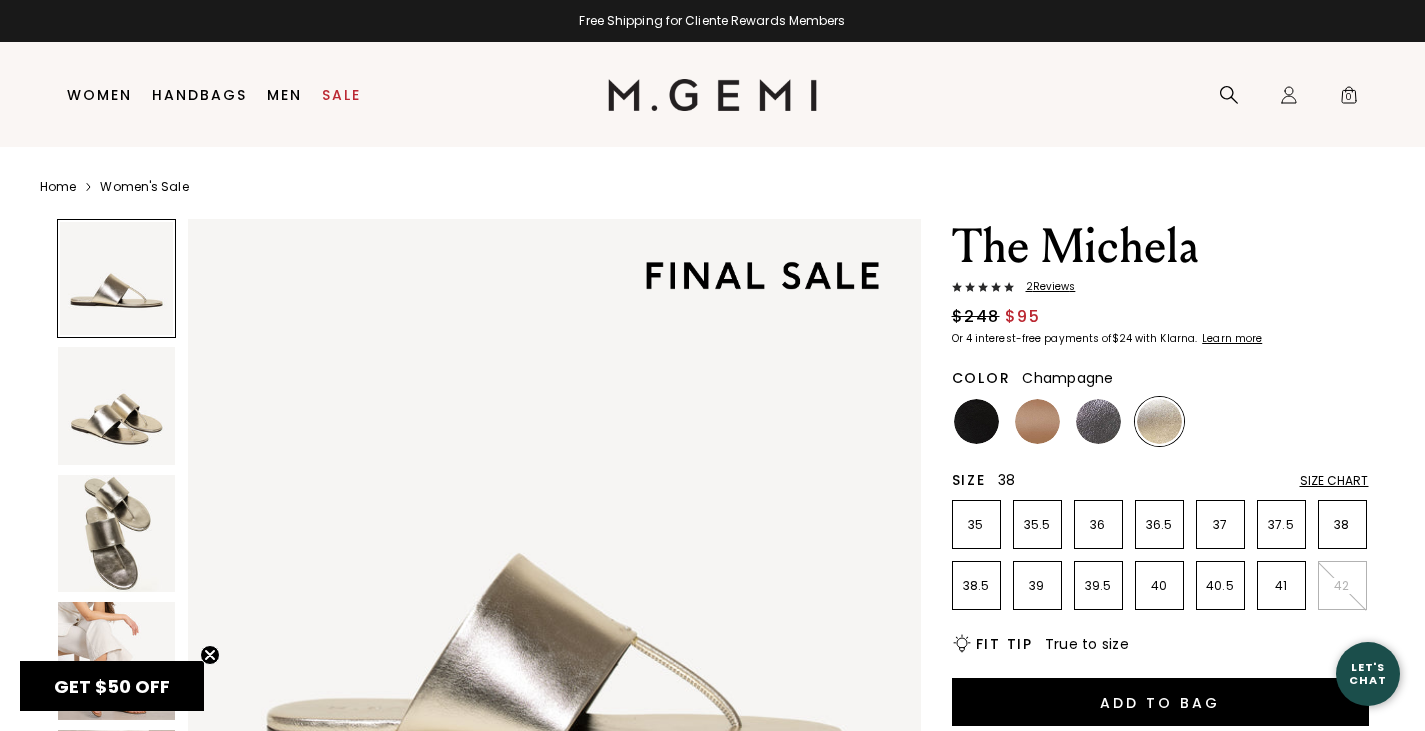 click on "38" at bounding box center [1342, 525] 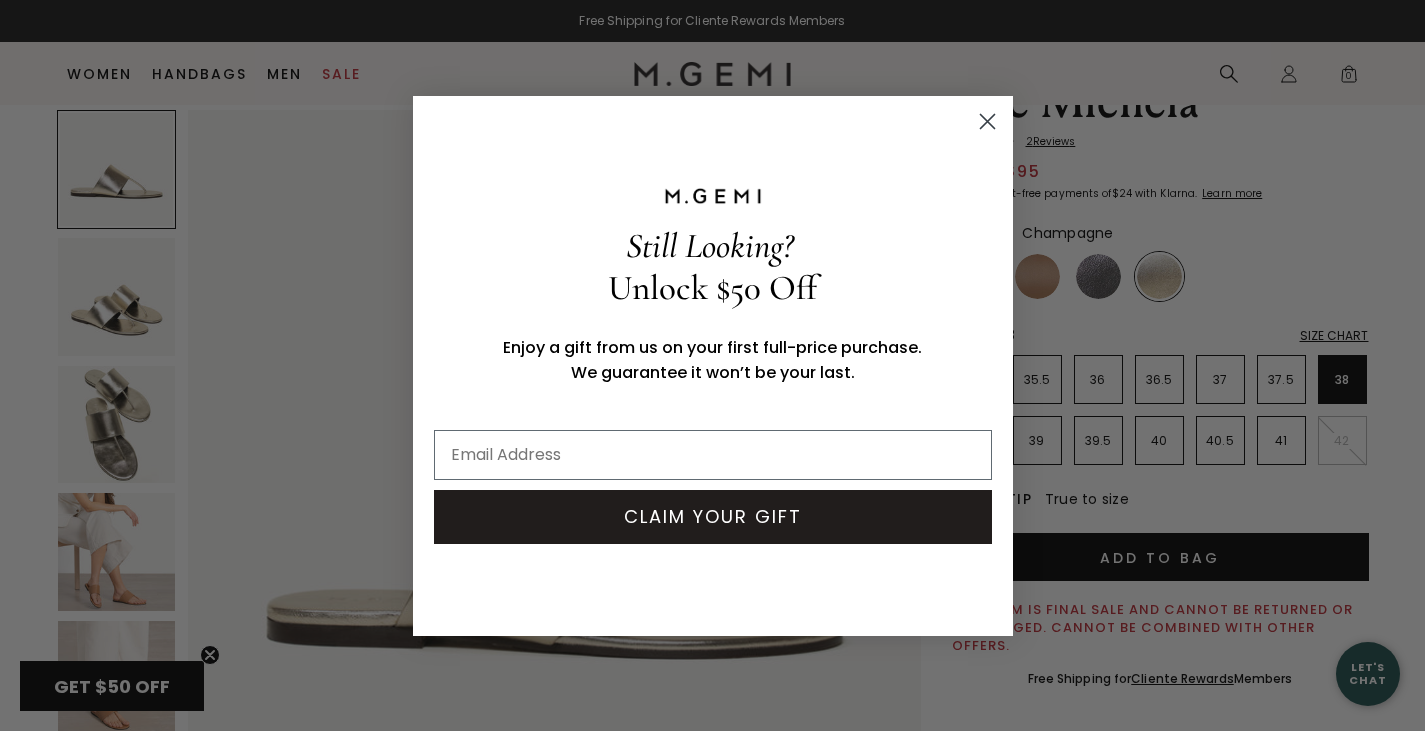 scroll, scrollTop: 104, scrollLeft: 0, axis: vertical 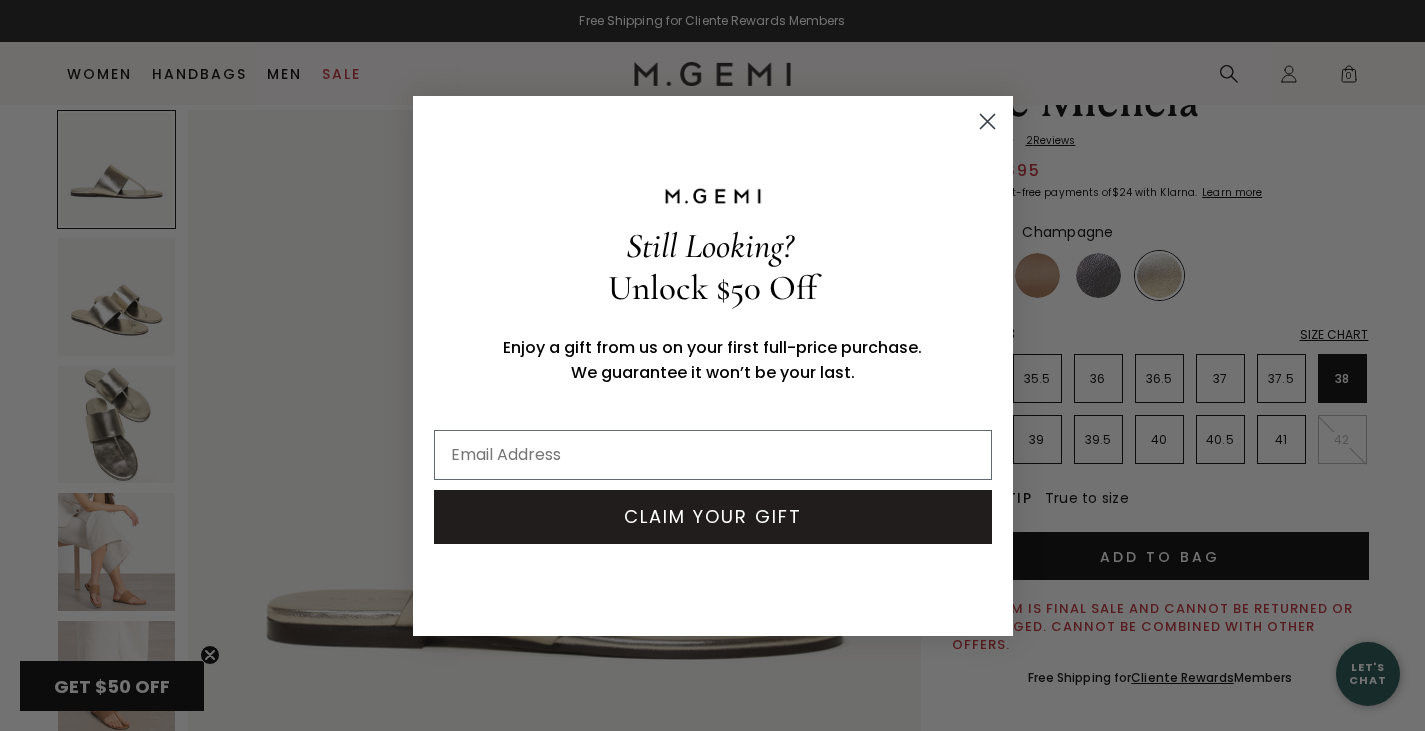 click 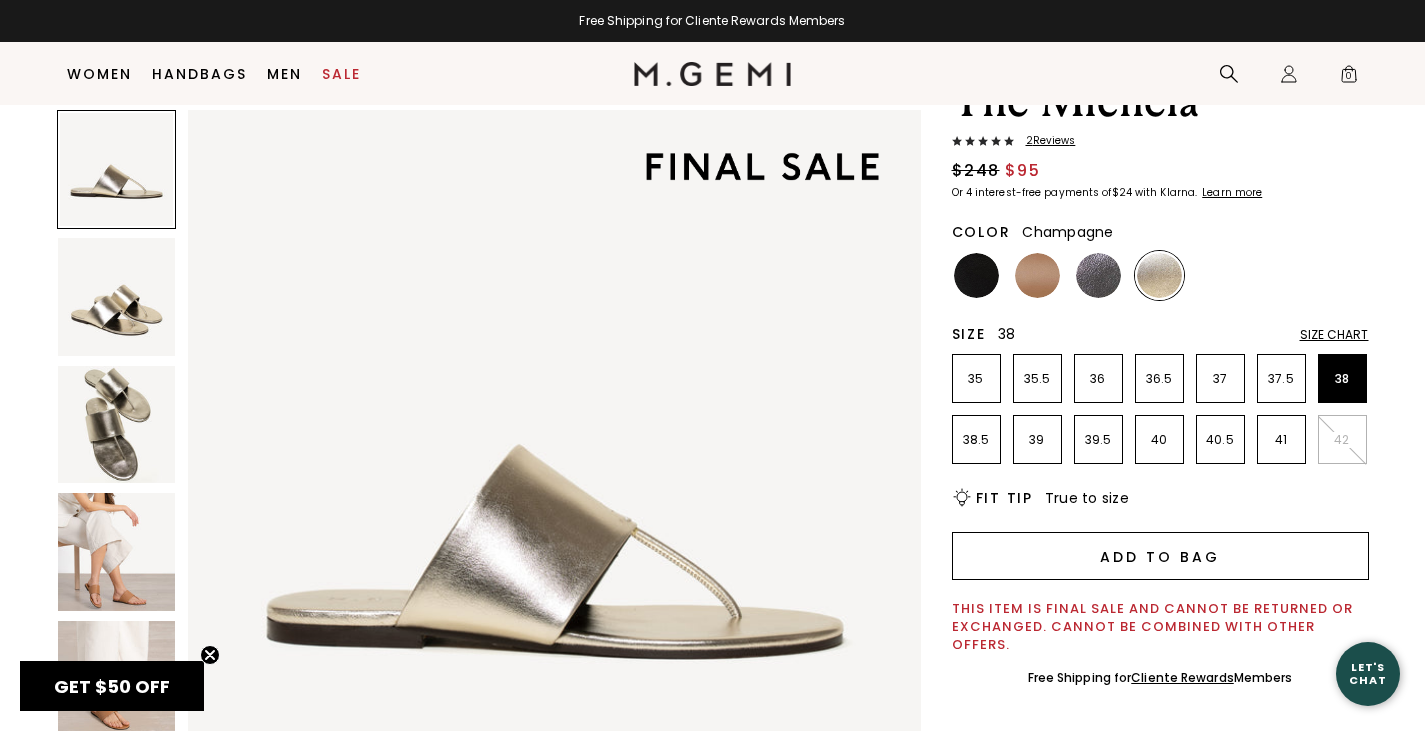 click on "Add to Bag" at bounding box center [1160, 556] 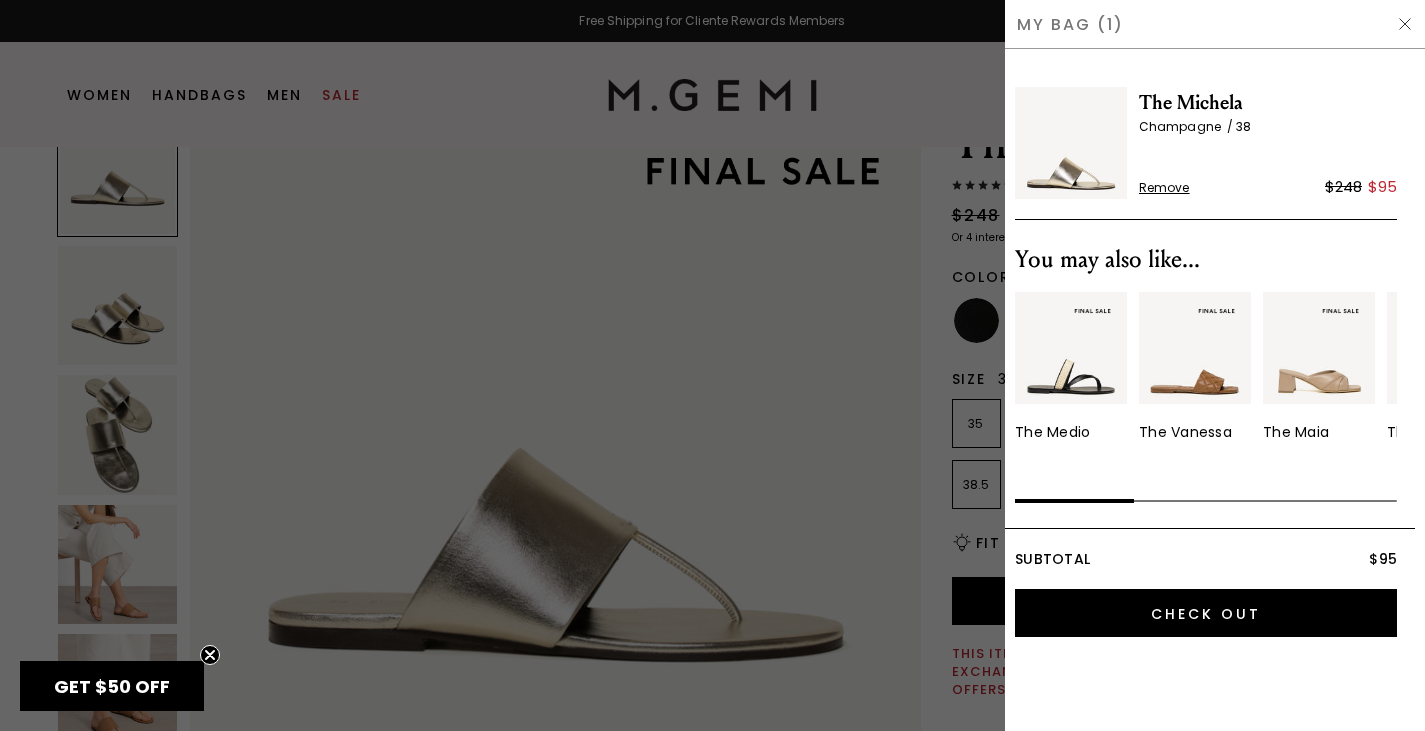 scroll, scrollTop: 0, scrollLeft: 0, axis: both 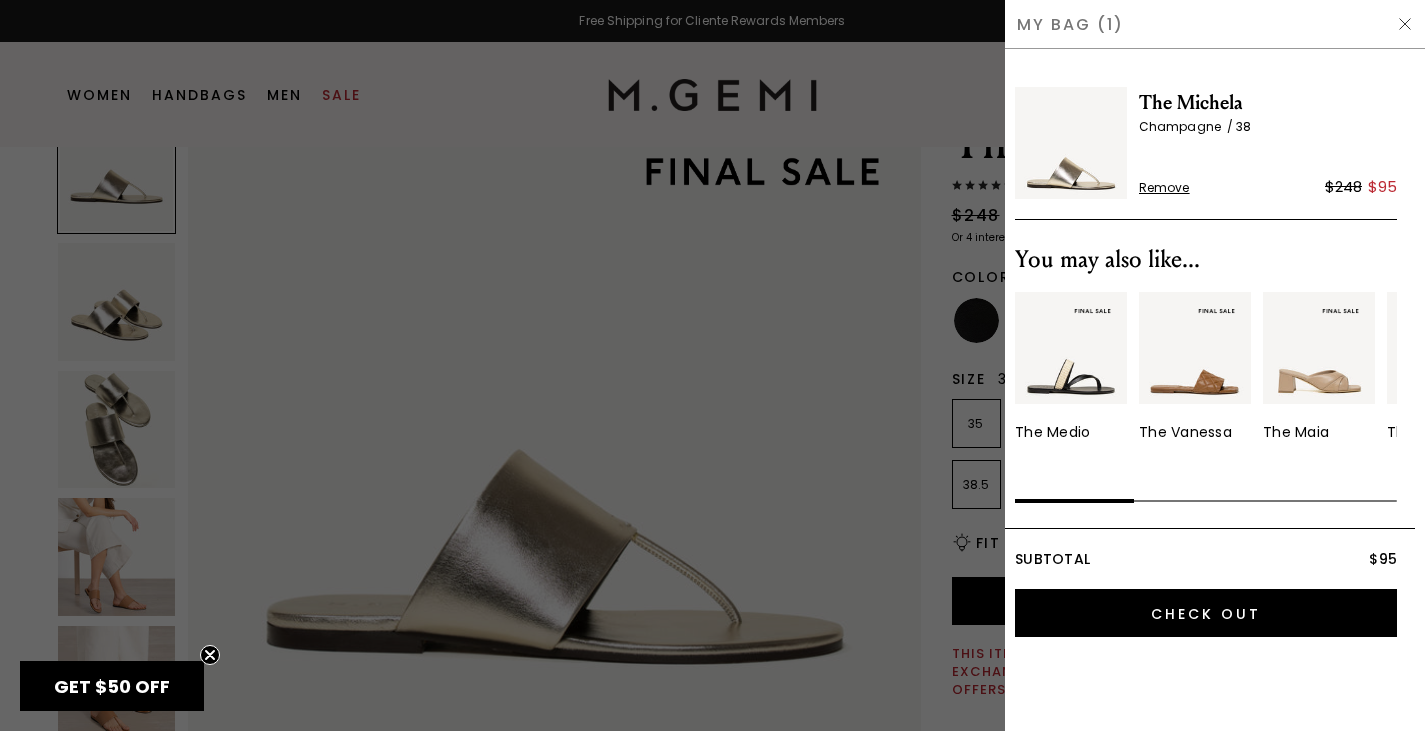 click at bounding box center [1405, 24] 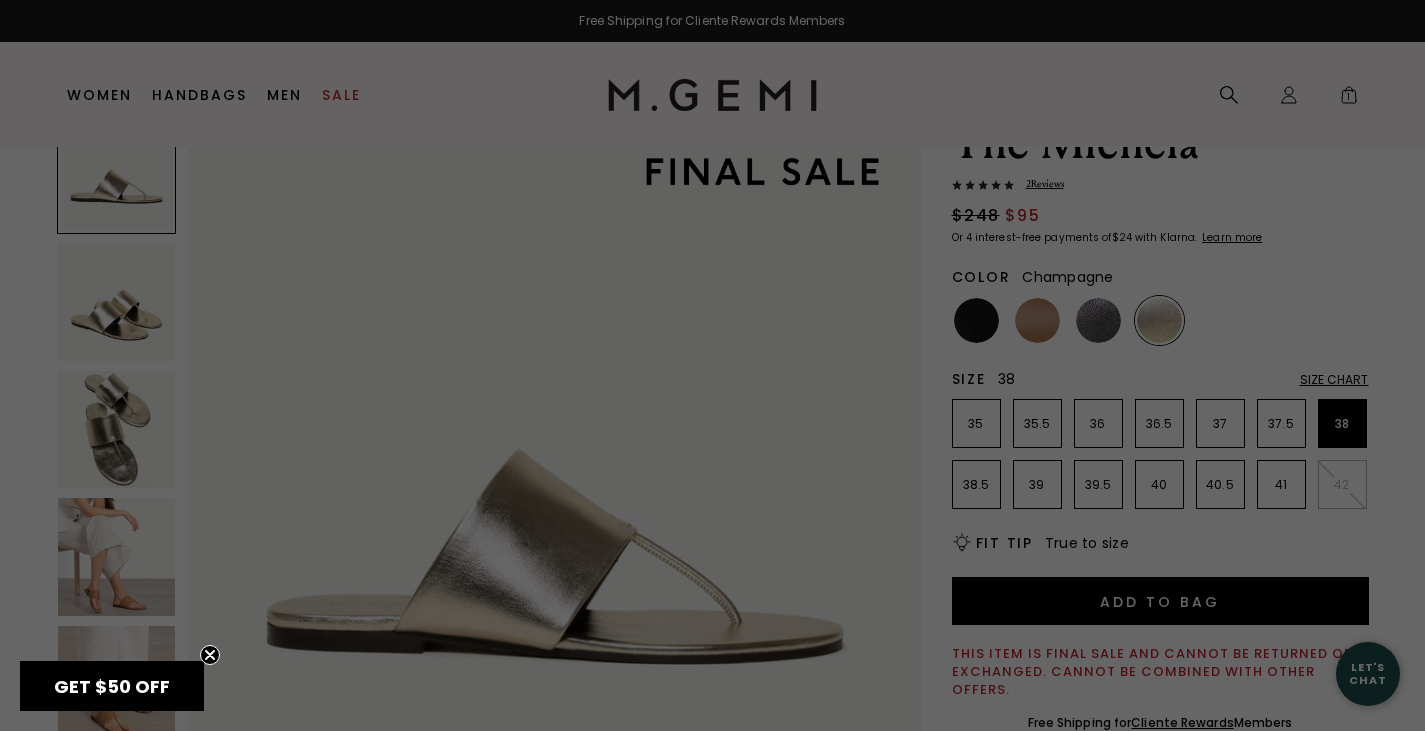 scroll, scrollTop: 62, scrollLeft: 0, axis: vertical 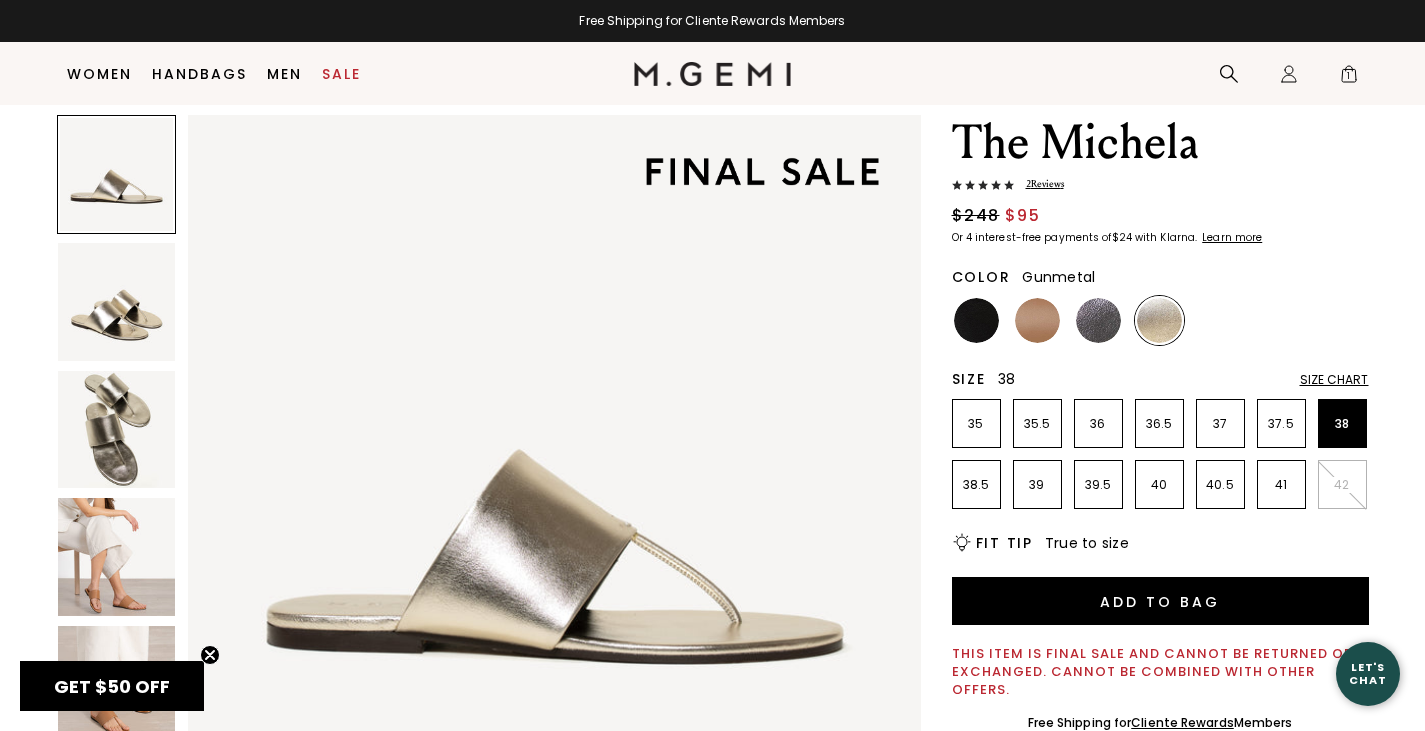 click at bounding box center (1098, 320) 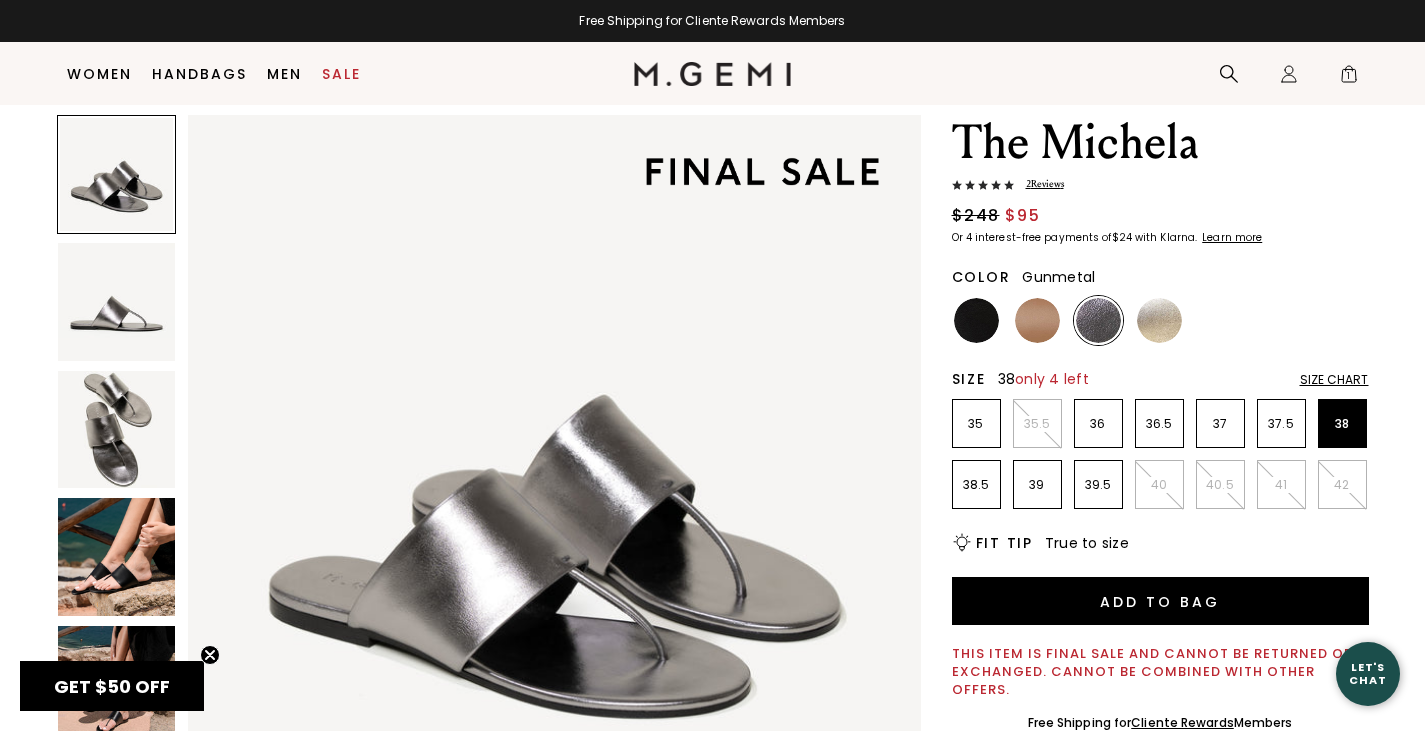 scroll, scrollTop: 0, scrollLeft: 0, axis: both 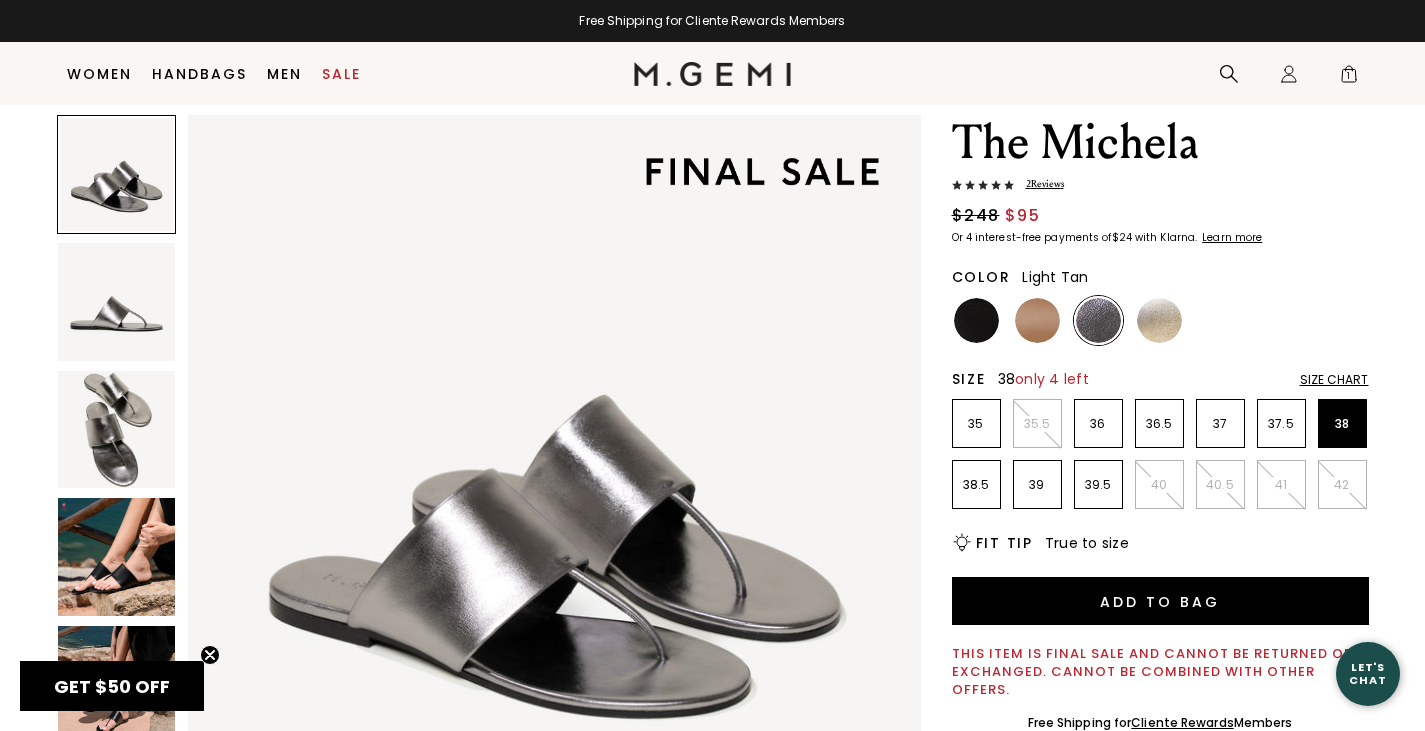 click at bounding box center (1037, 320) 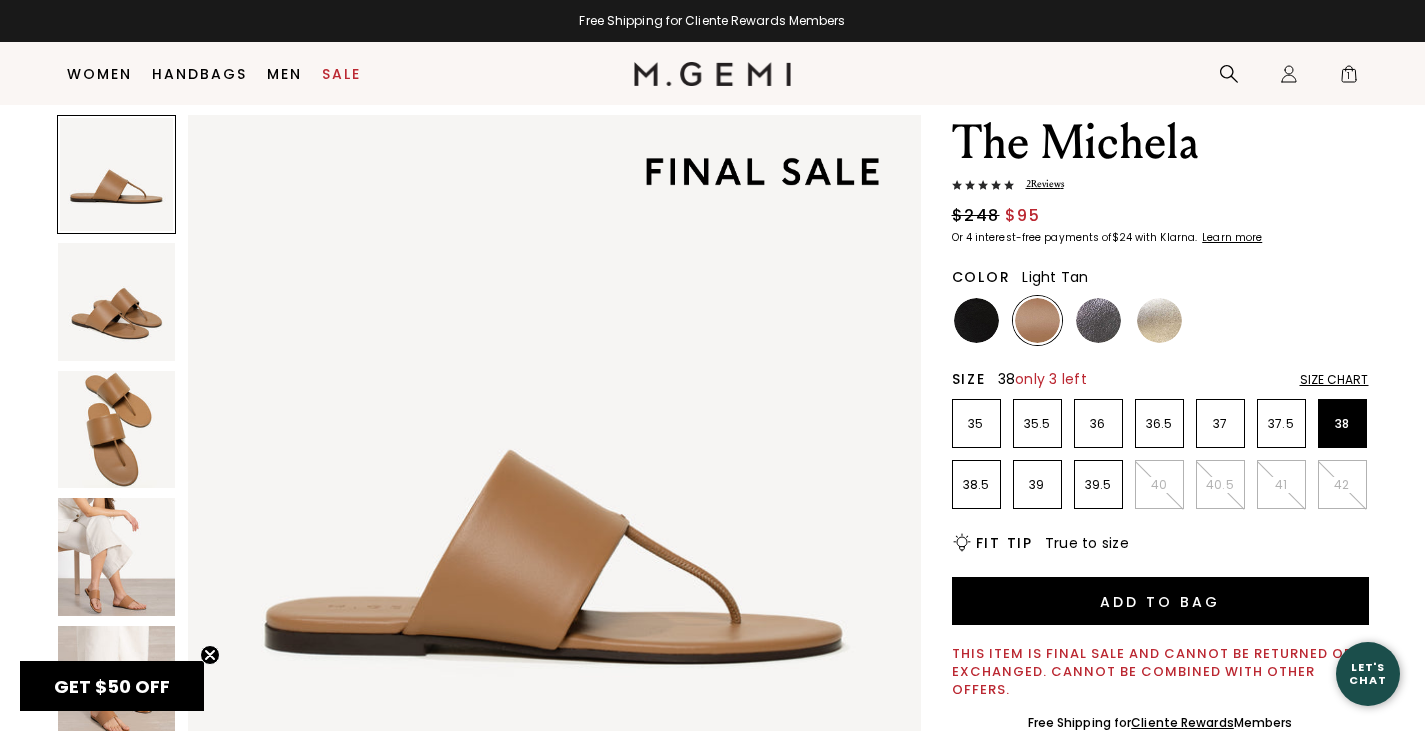 scroll, scrollTop: 0, scrollLeft: 0, axis: both 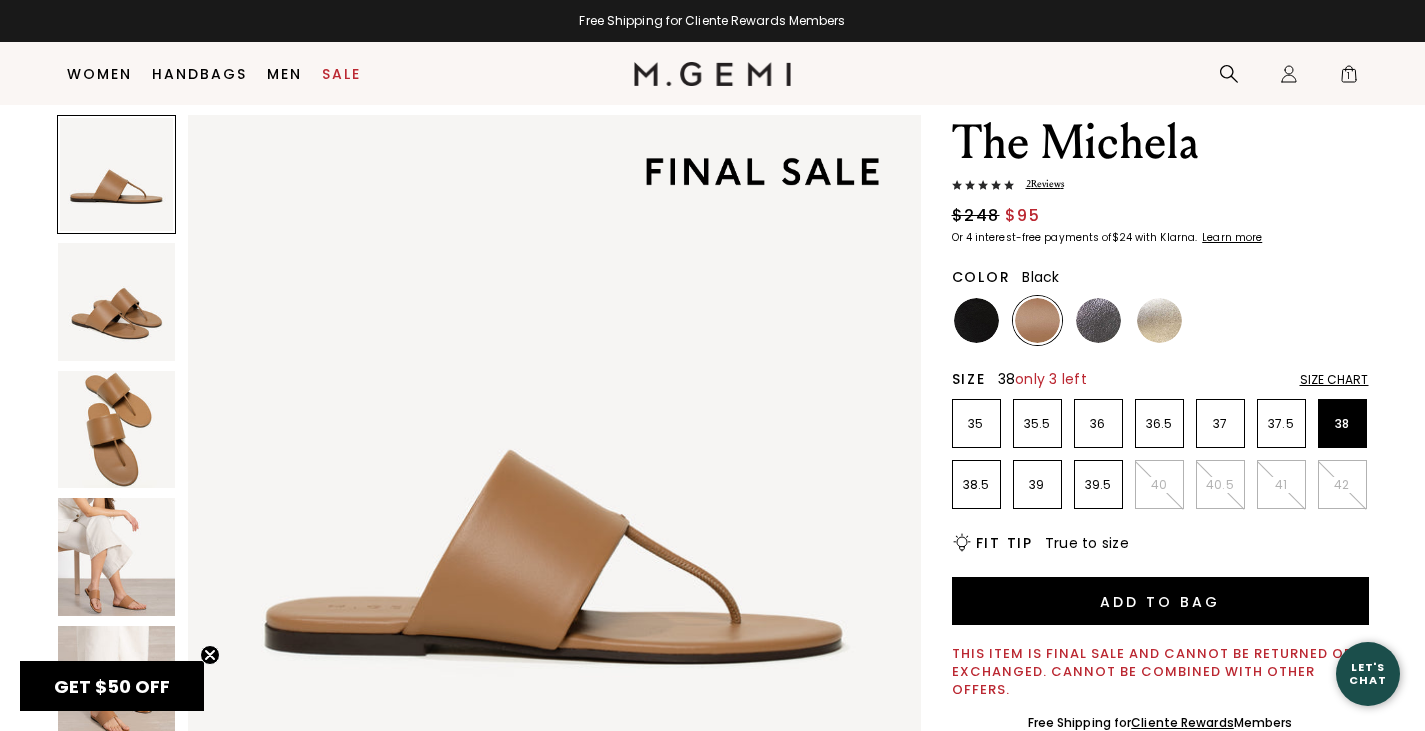 click at bounding box center (976, 320) 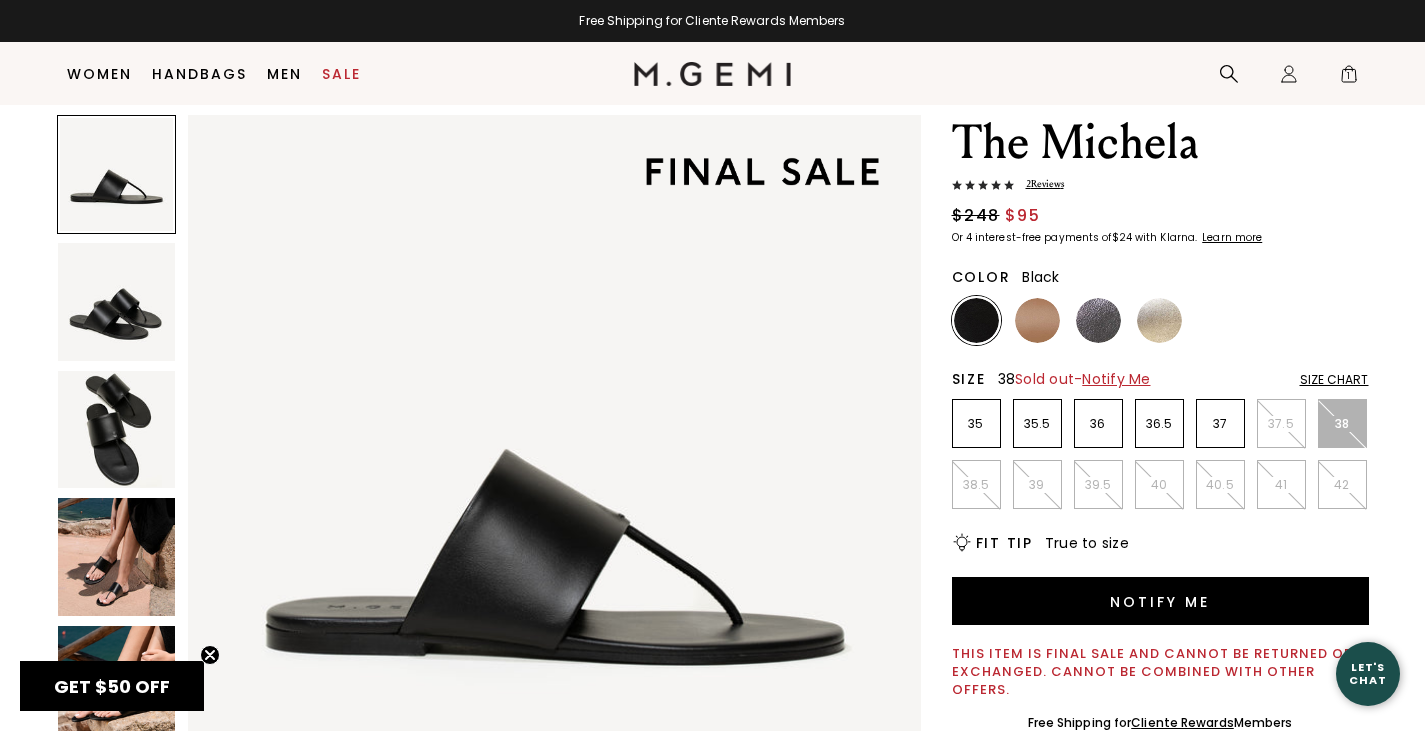 scroll 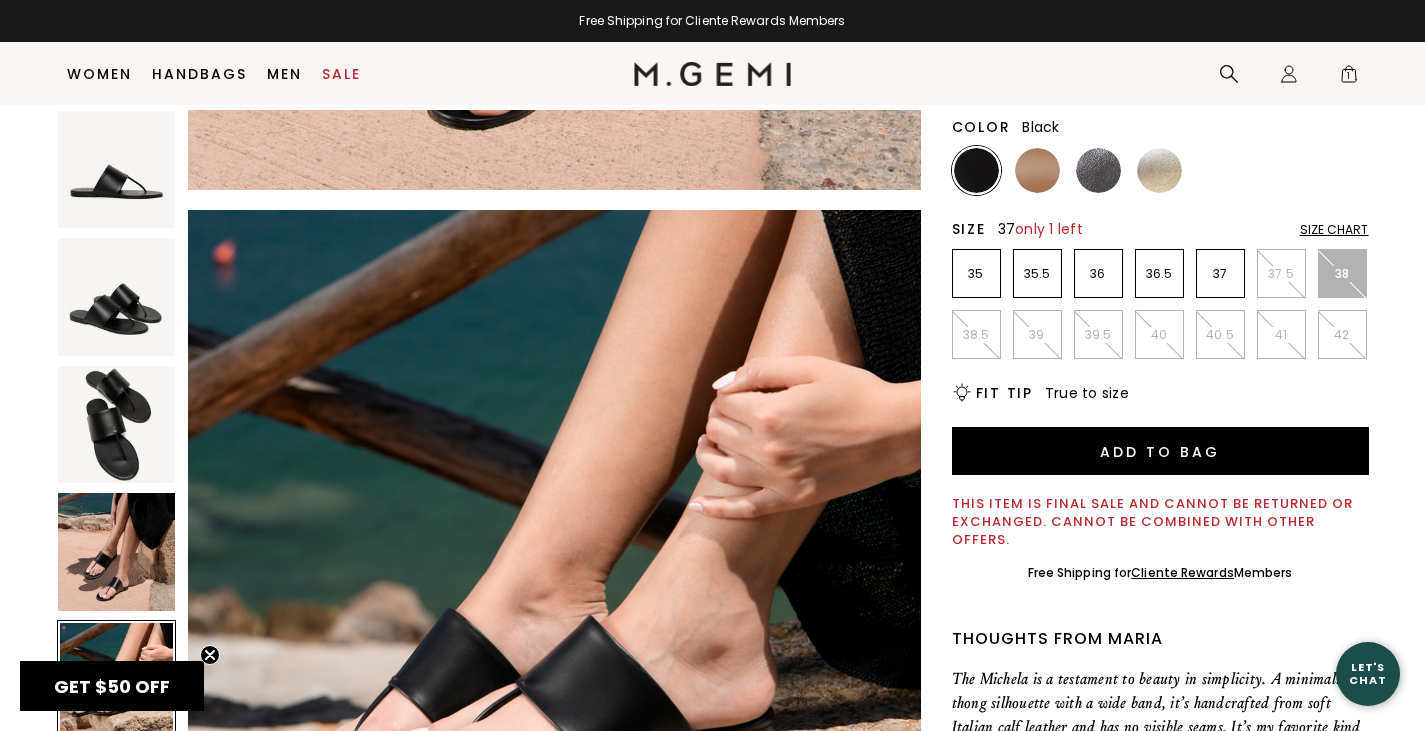click on "37" at bounding box center (1220, 274) 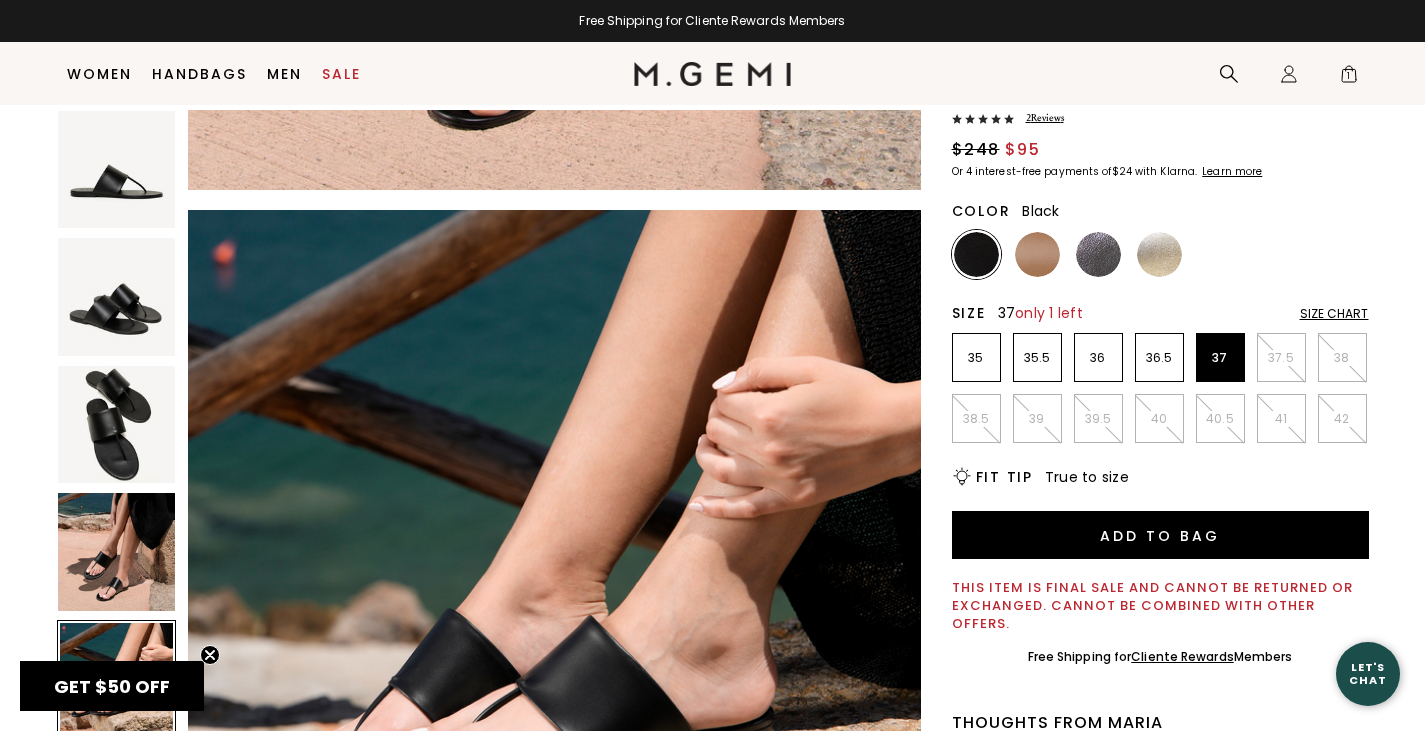 scroll, scrollTop: 116, scrollLeft: 0, axis: vertical 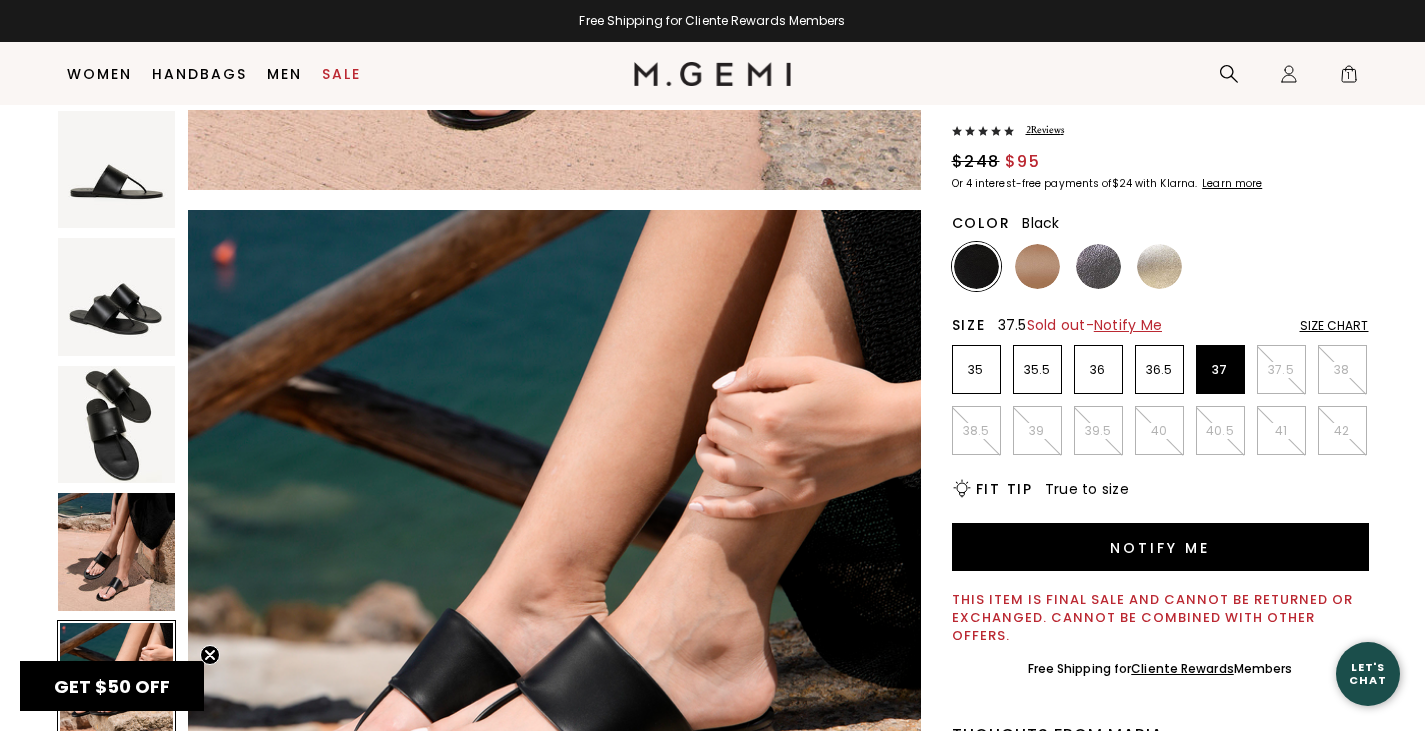 click on "37.5" at bounding box center [1281, 370] 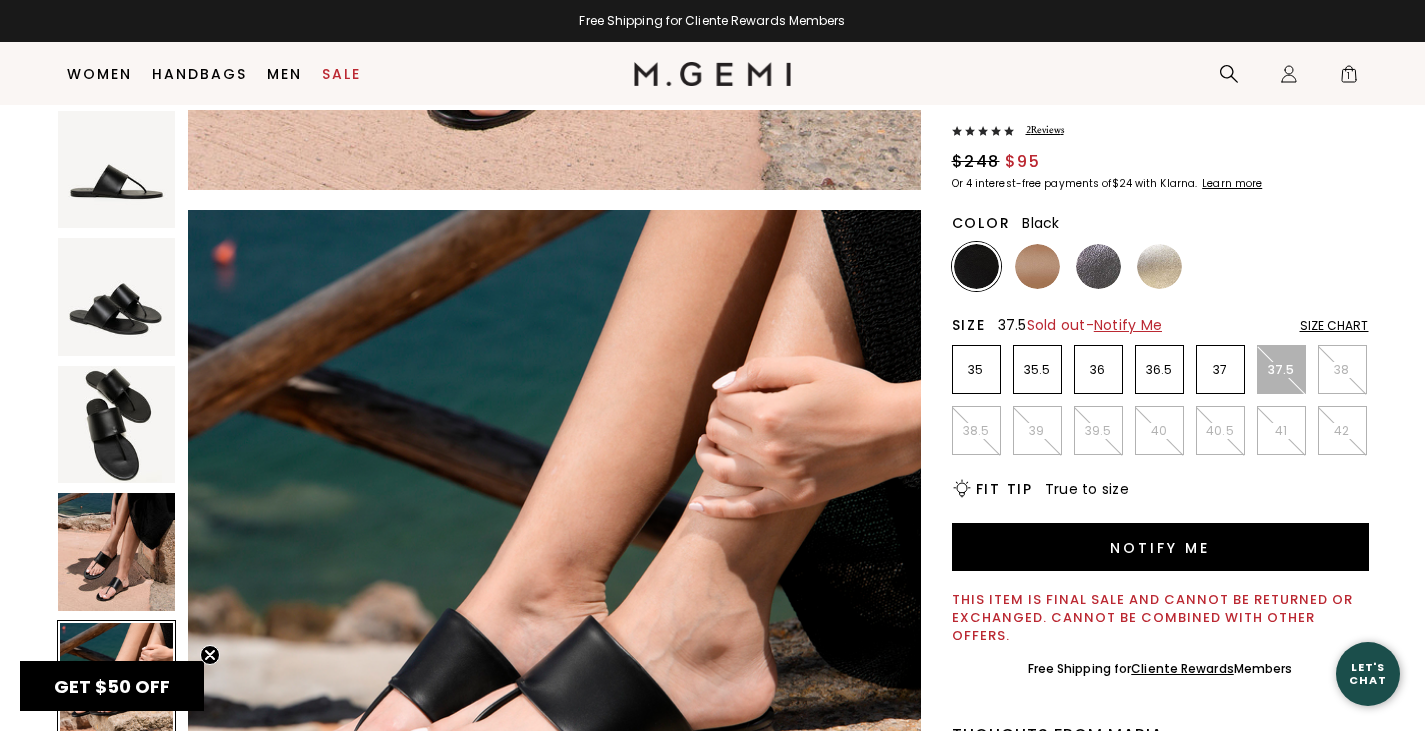 scroll, scrollTop: 0, scrollLeft: 0, axis: both 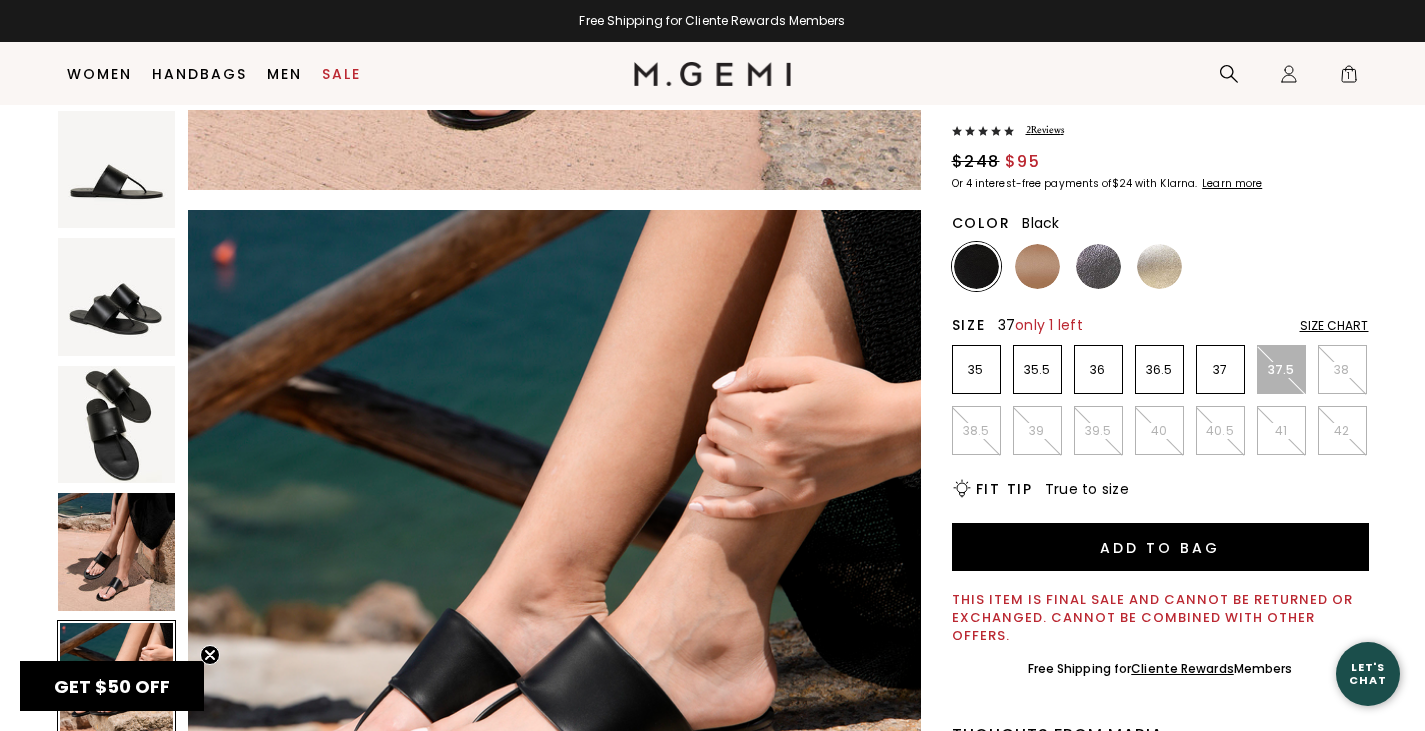 click on "37" at bounding box center [1220, 369] 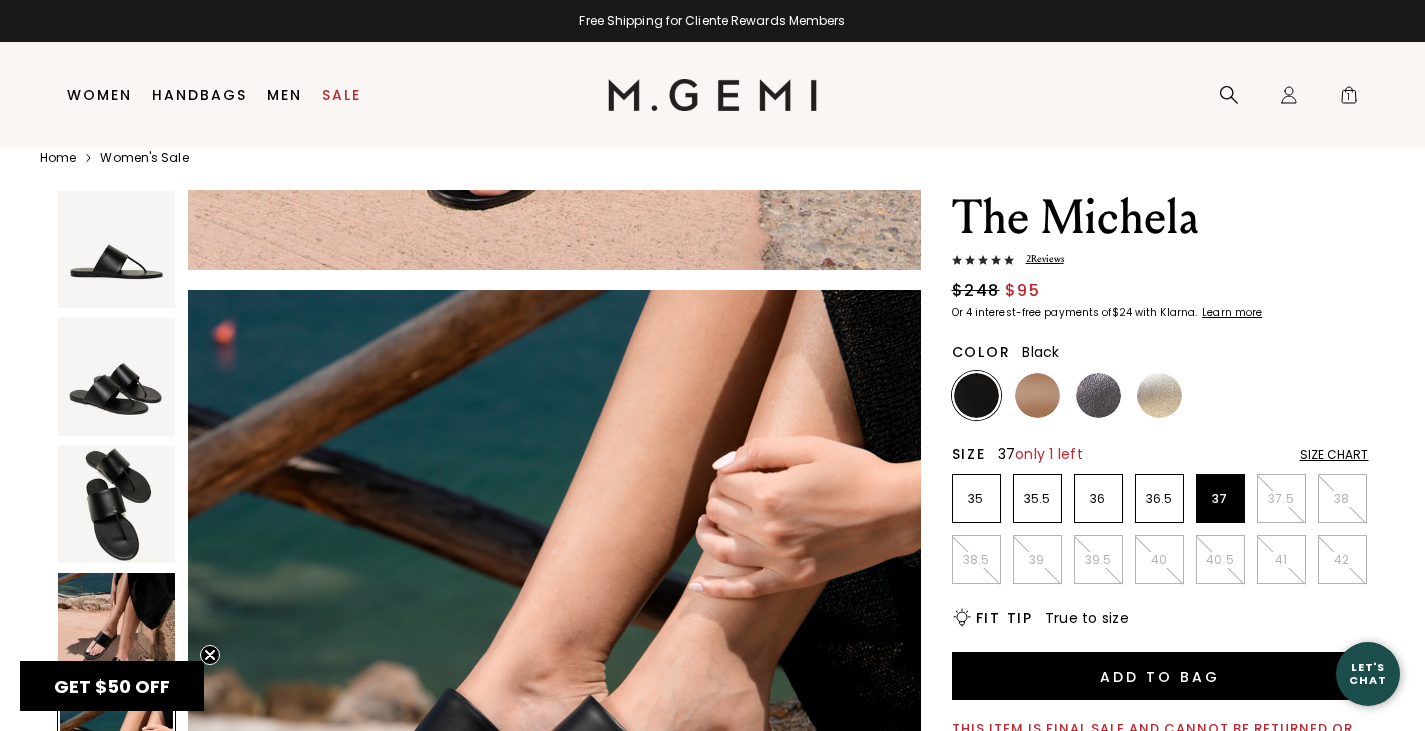 scroll, scrollTop: 18, scrollLeft: 0, axis: vertical 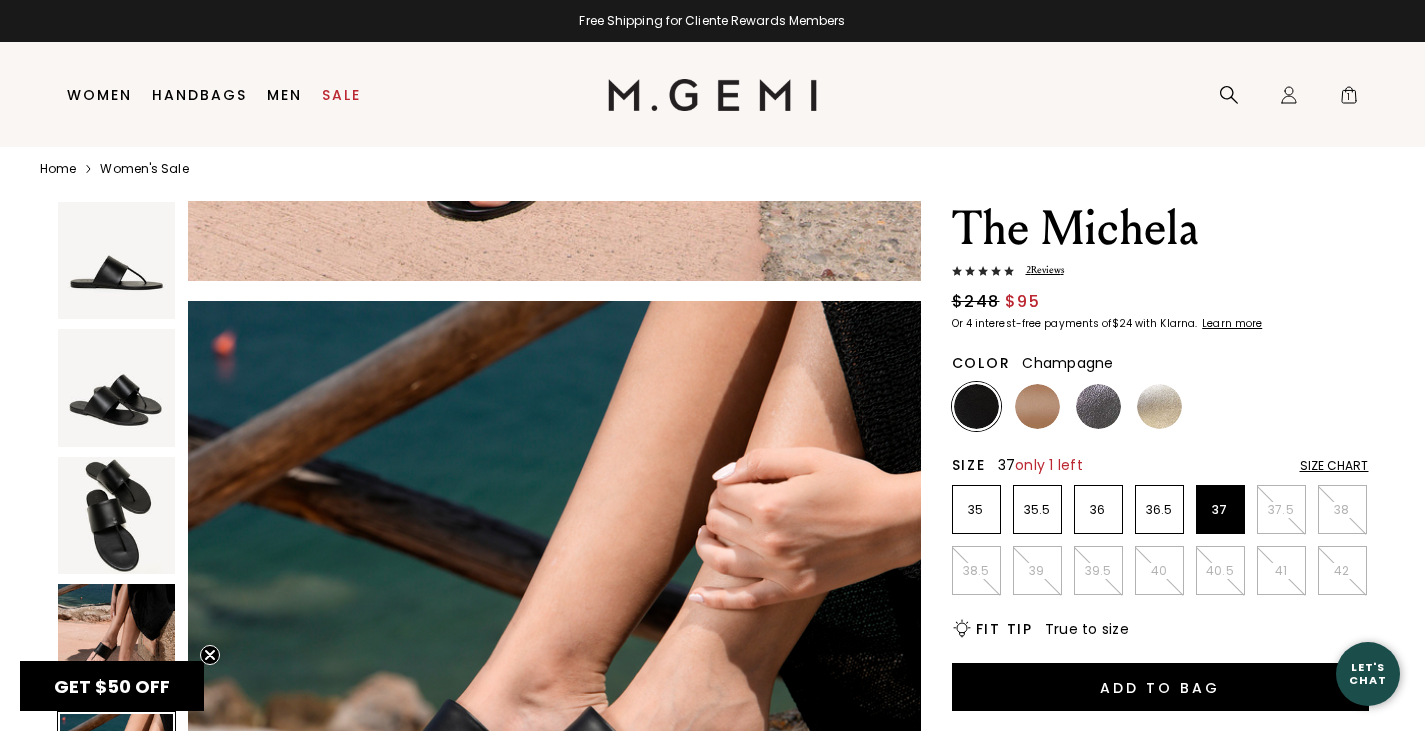 click at bounding box center [1159, 406] 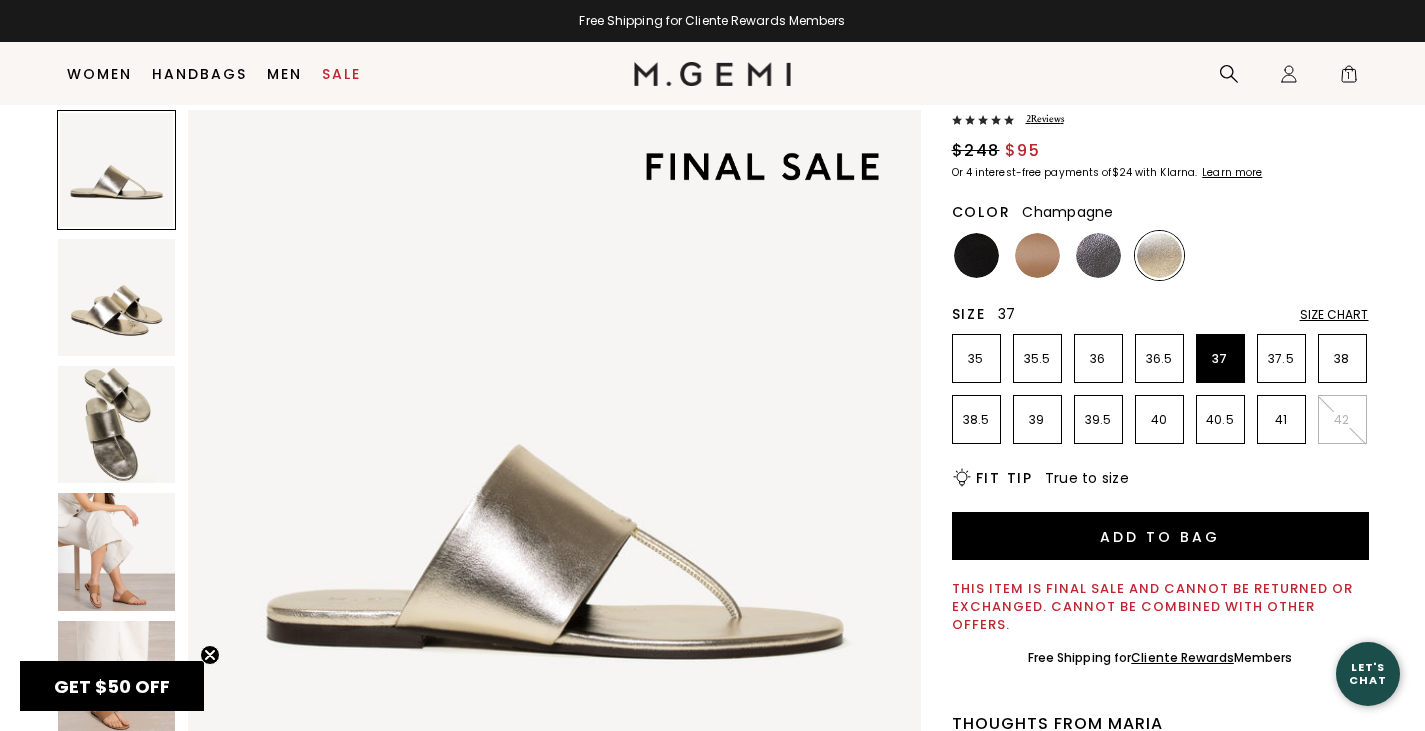 scroll, scrollTop: 123, scrollLeft: 0, axis: vertical 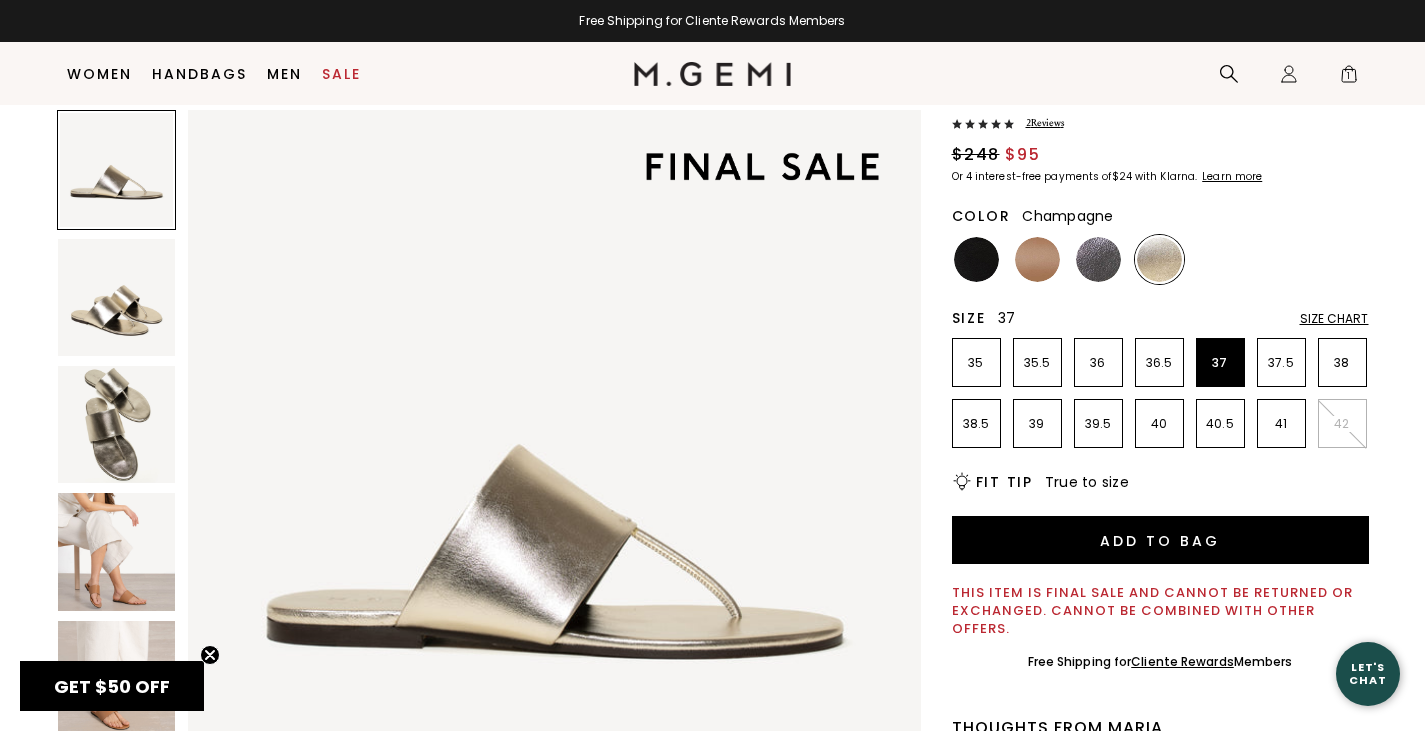 click at bounding box center [116, 551] 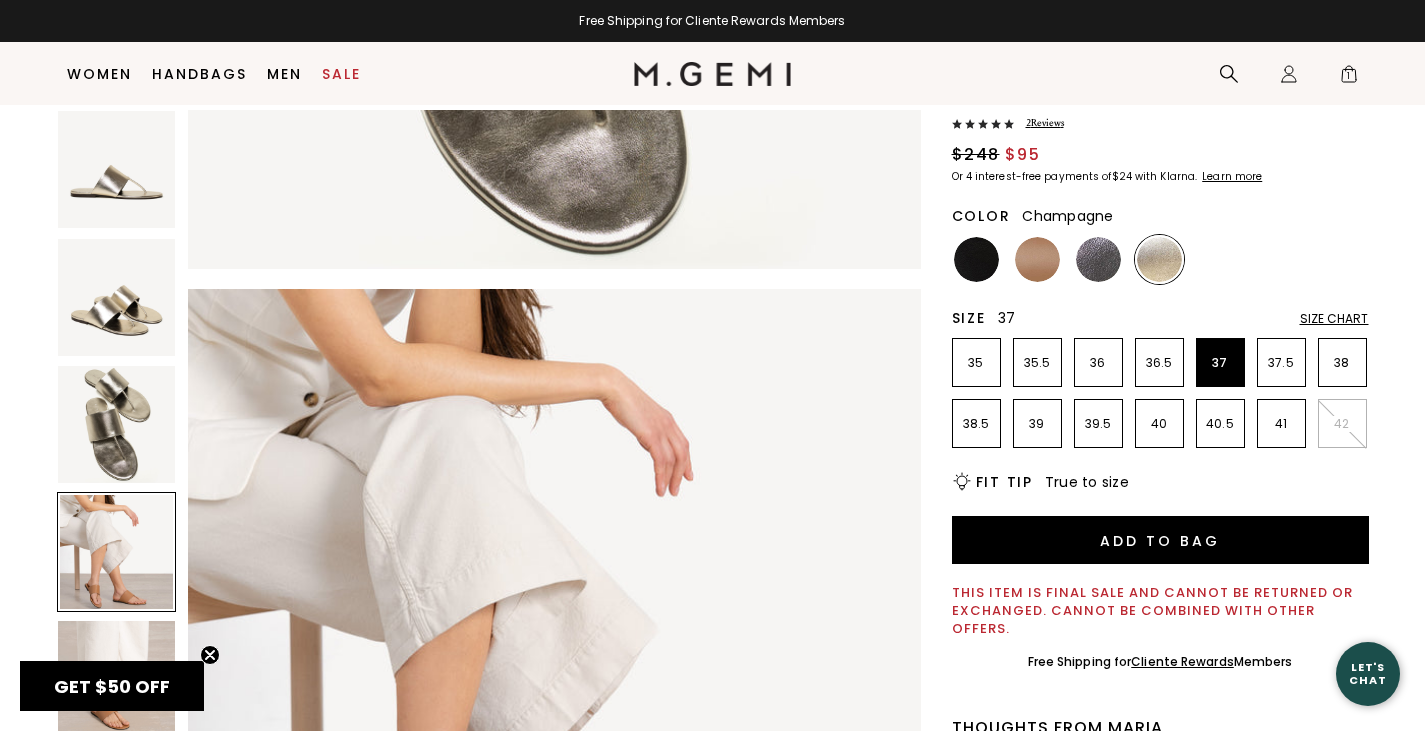 scroll, scrollTop: 2168, scrollLeft: 0, axis: vertical 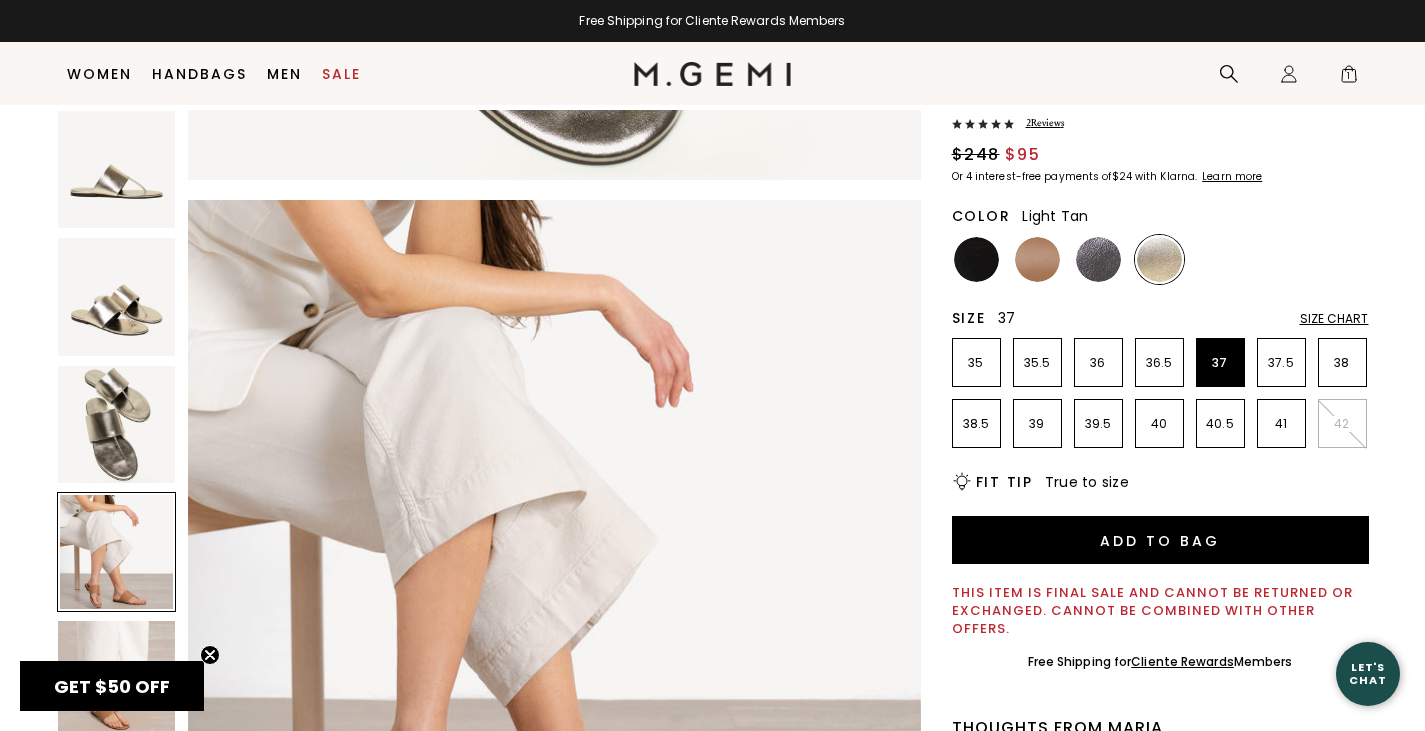 click at bounding box center [1037, 259] 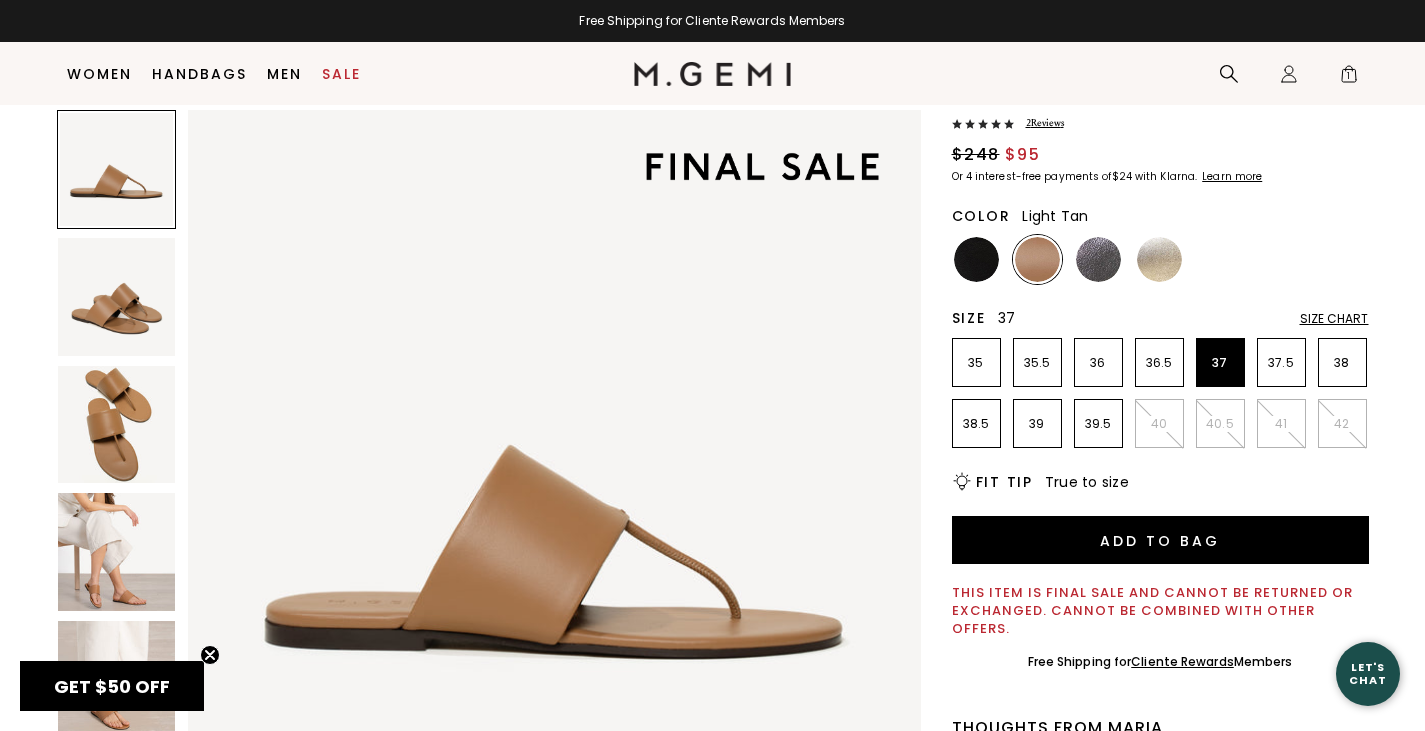 scroll, scrollTop: 0, scrollLeft: 0, axis: both 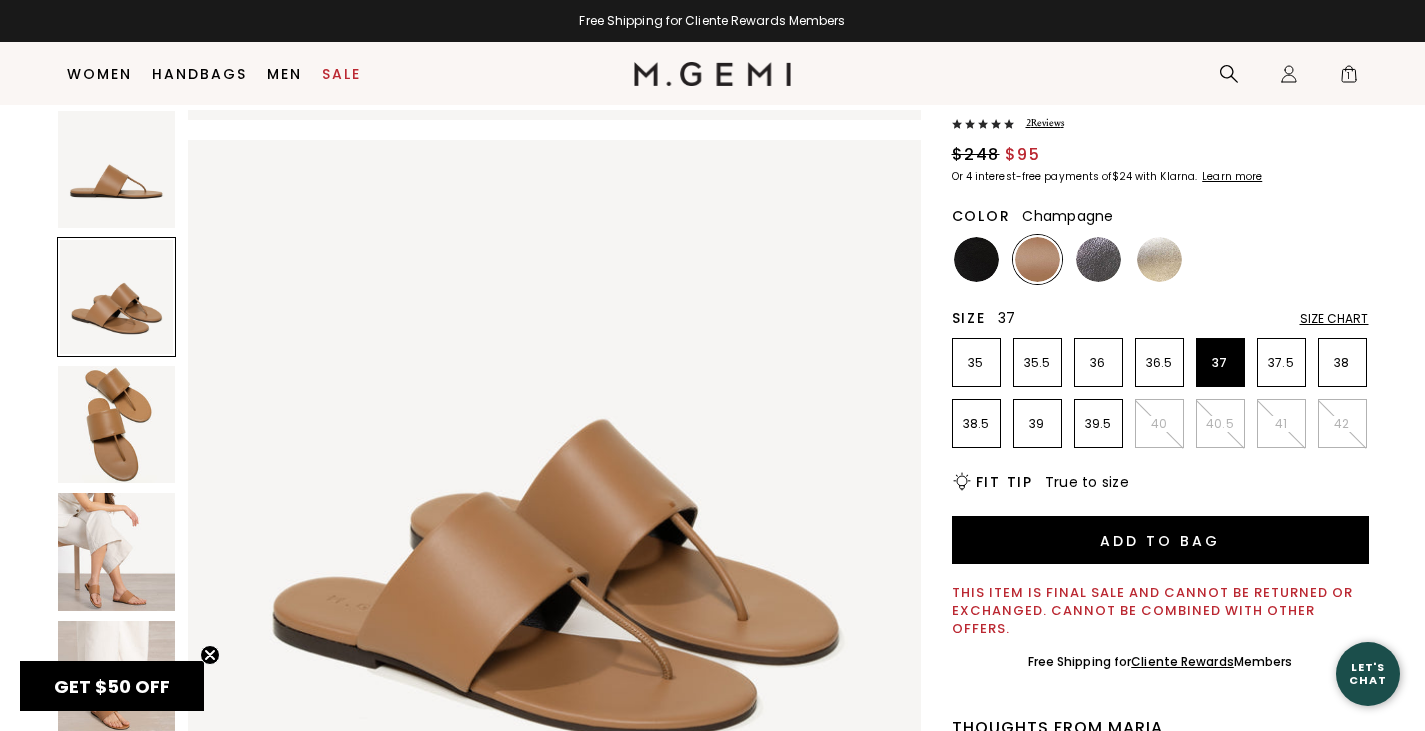 click at bounding box center (1159, 259) 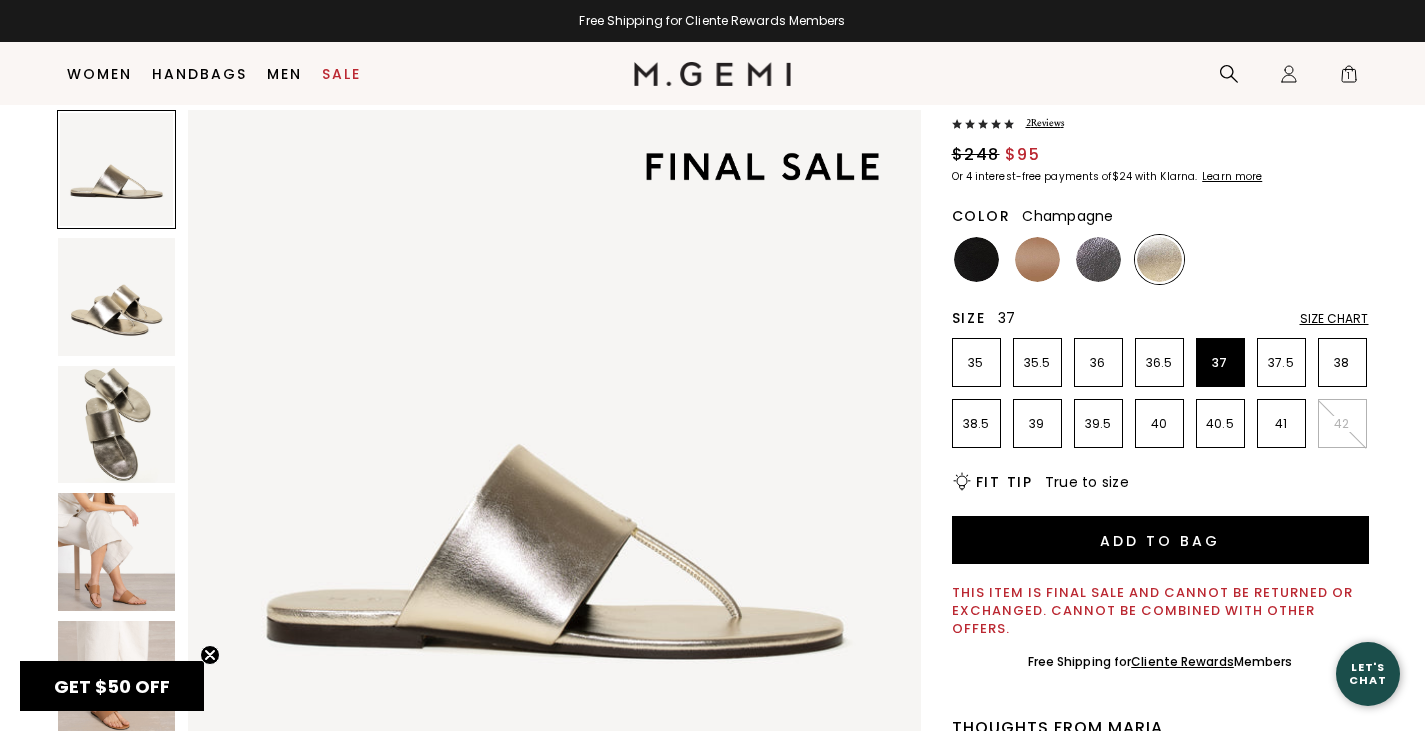 scroll, scrollTop: 0, scrollLeft: 0, axis: both 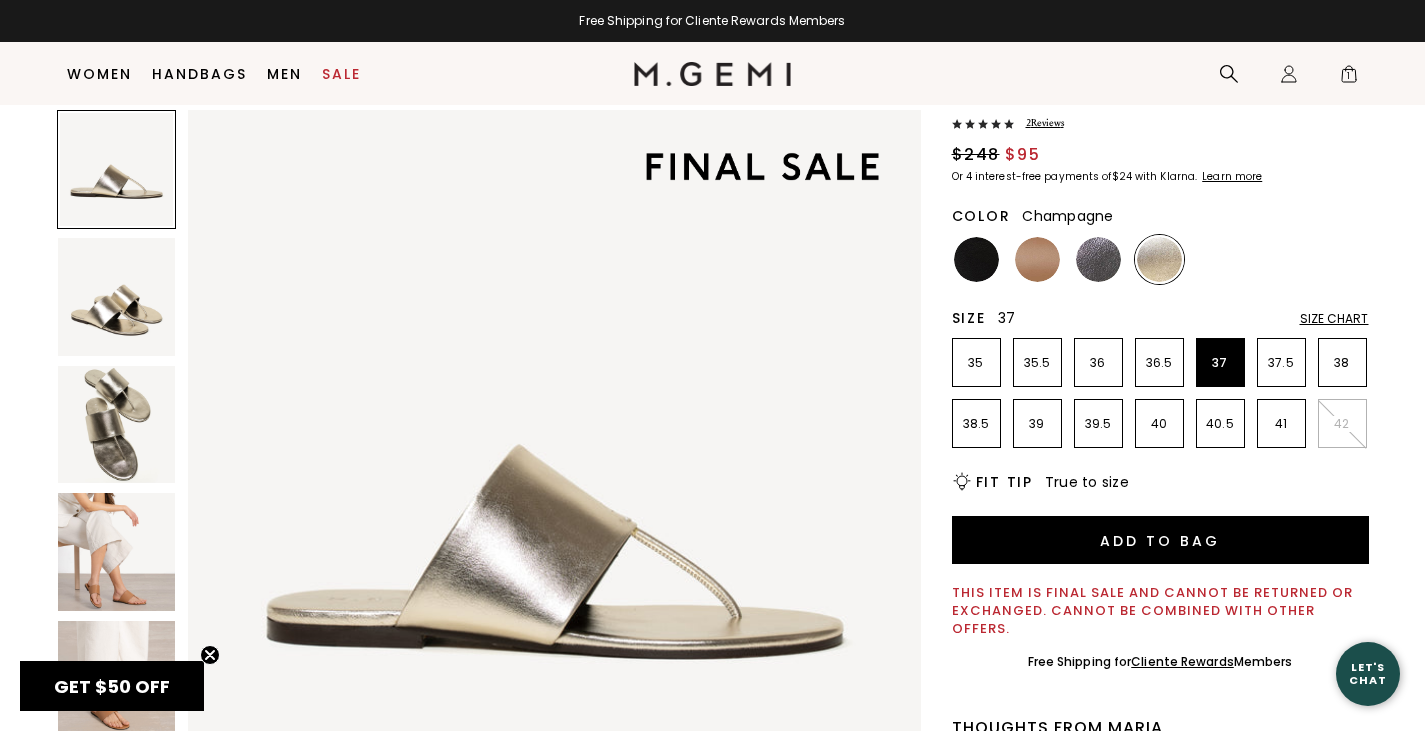 click at bounding box center (116, 424) 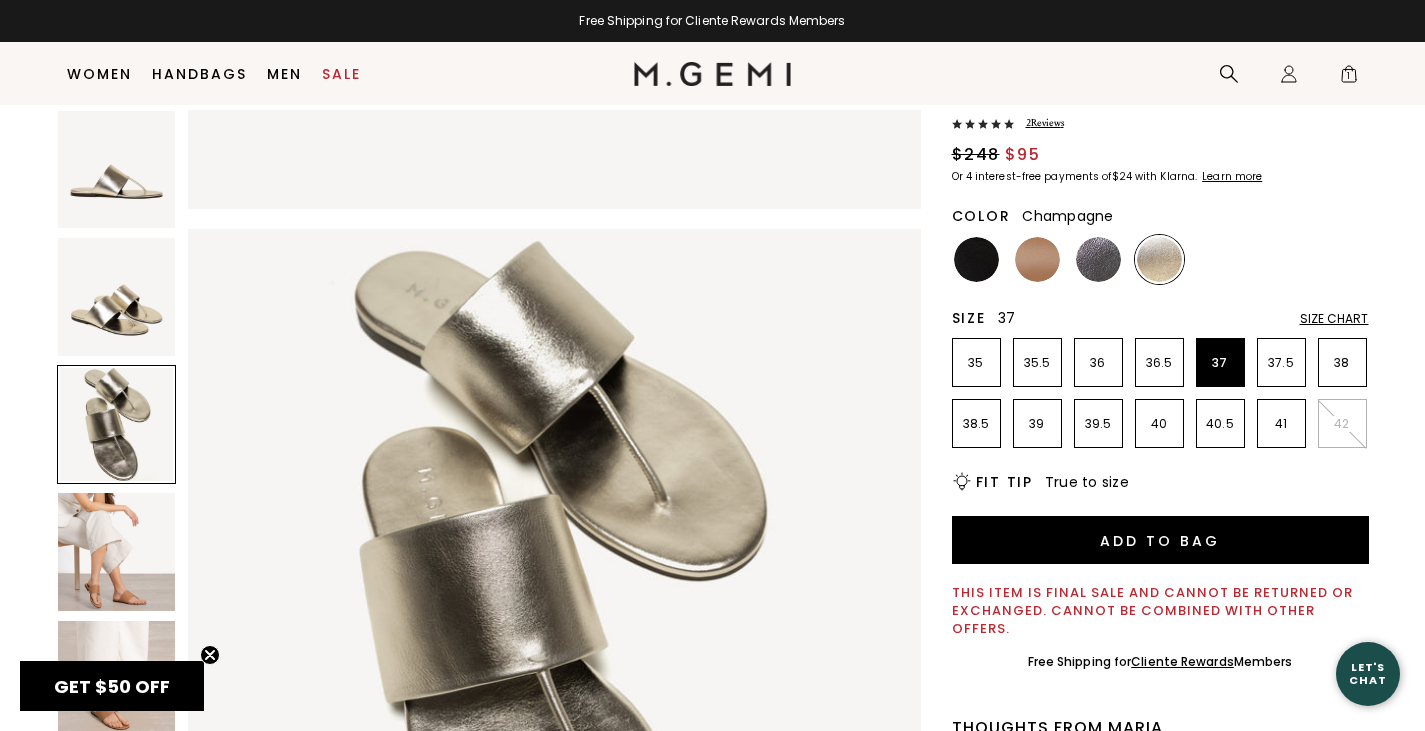 scroll, scrollTop: 1445, scrollLeft: 0, axis: vertical 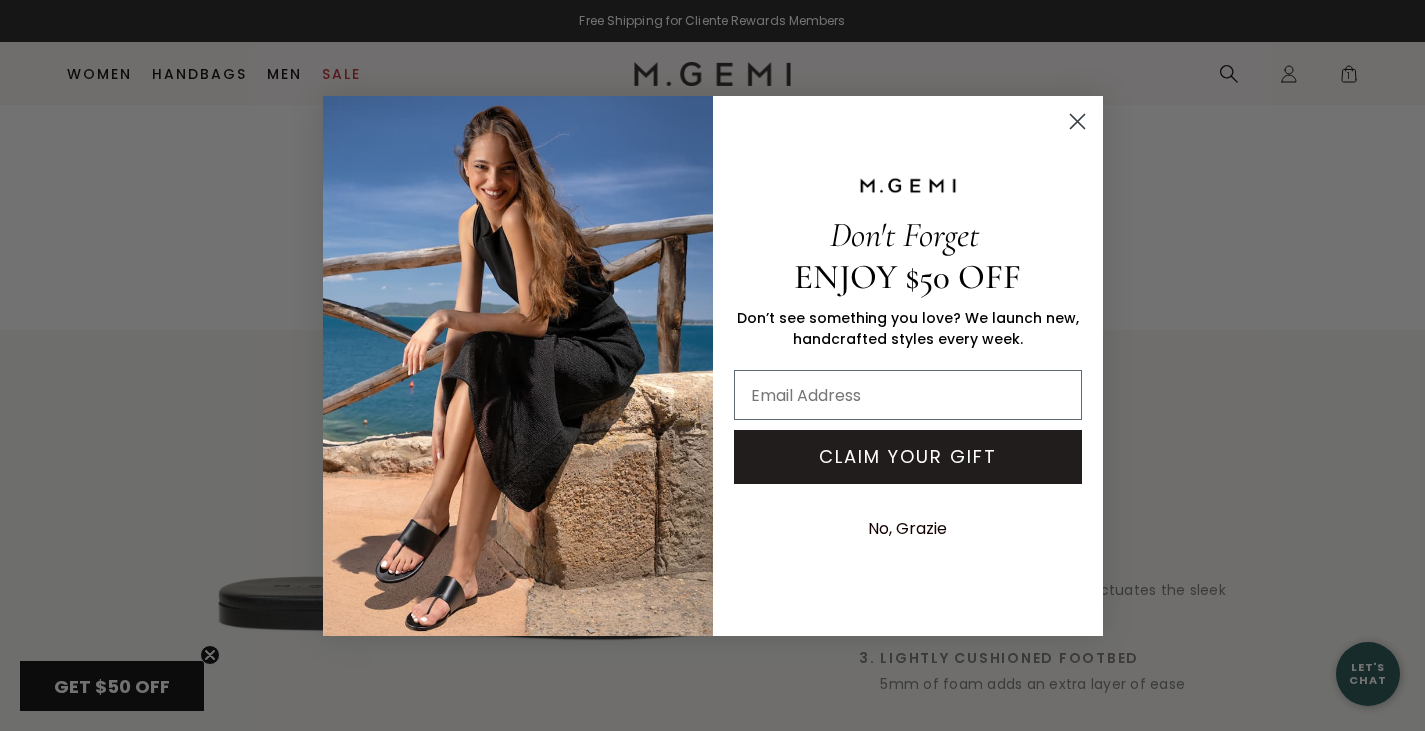 click 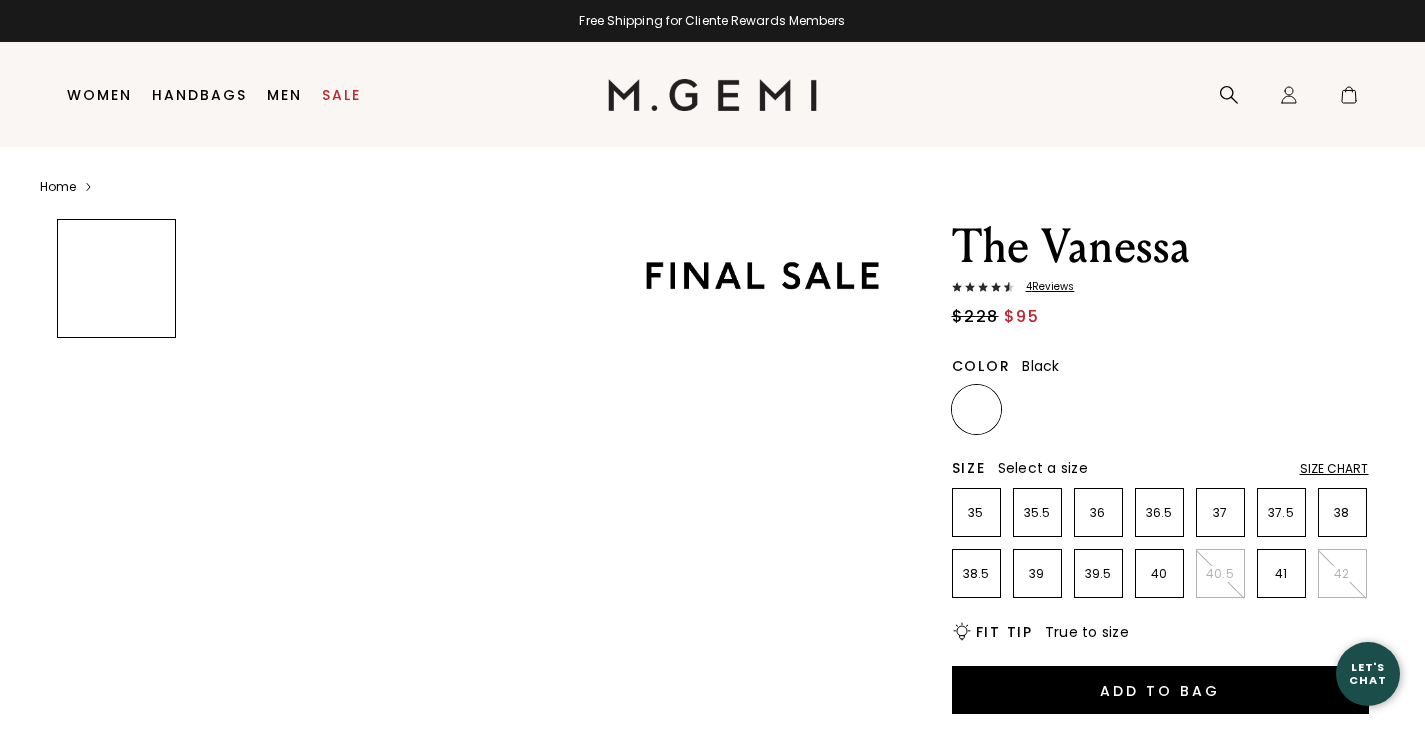 scroll, scrollTop: 0, scrollLeft: 0, axis: both 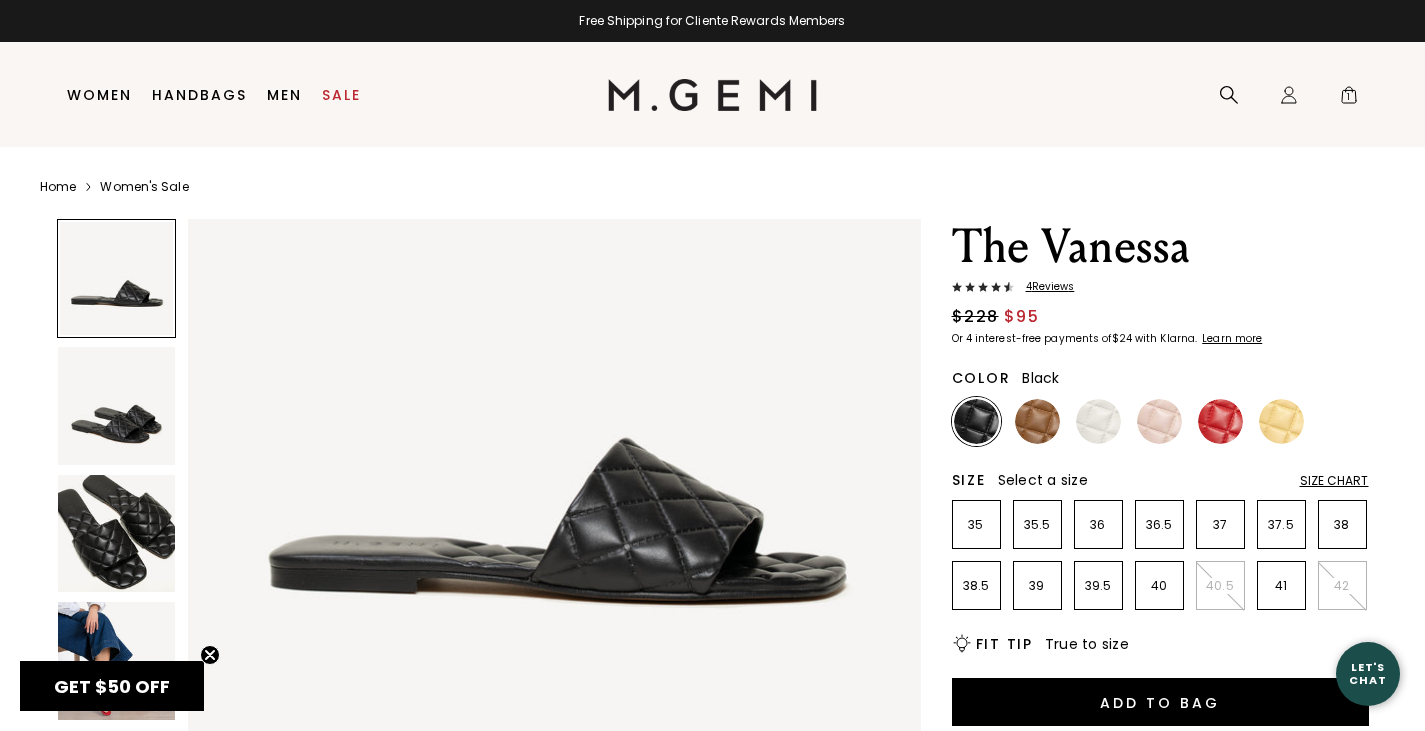 drag, startPoint x: 131, startPoint y: 536, endPoint x: 100, endPoint y: 514, distance: 38.013157 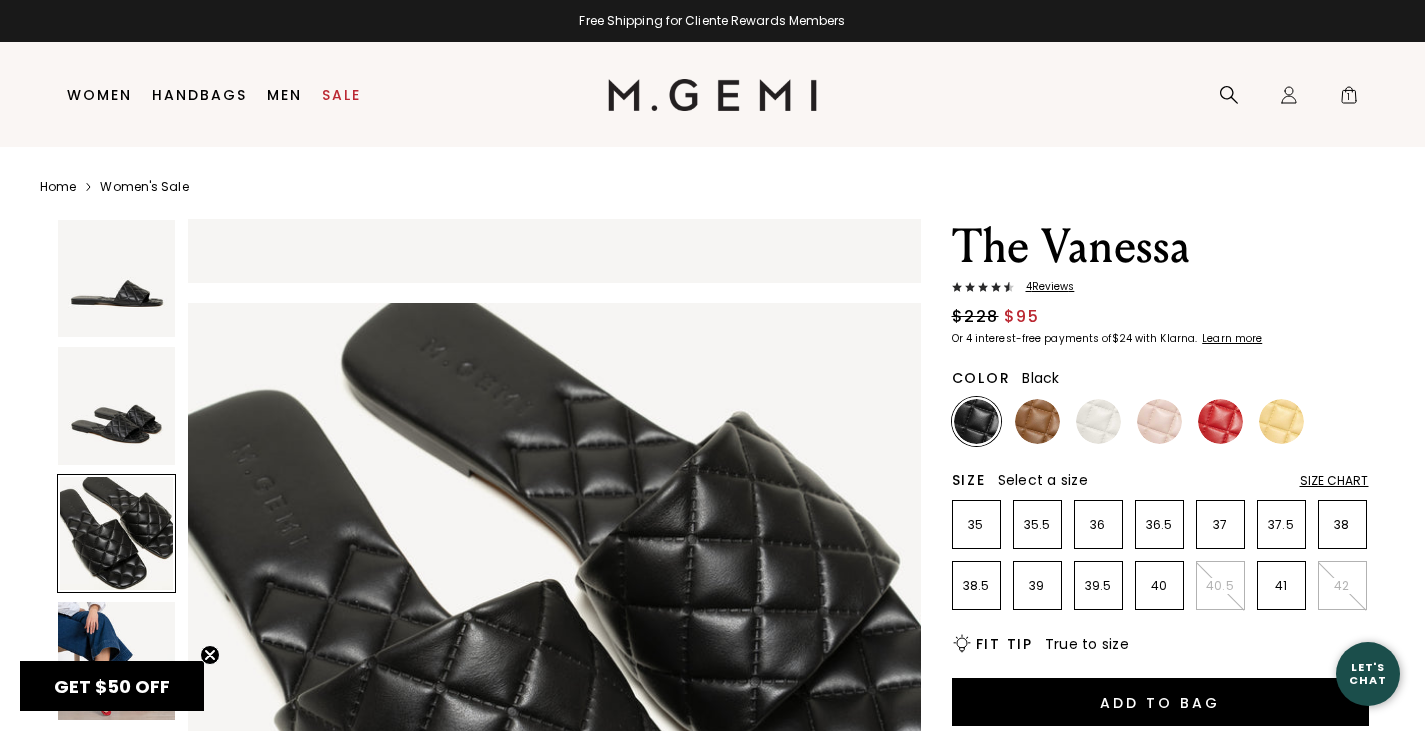scroll, scrollTop: 1445, scrollLeft: 0, axis: vertical 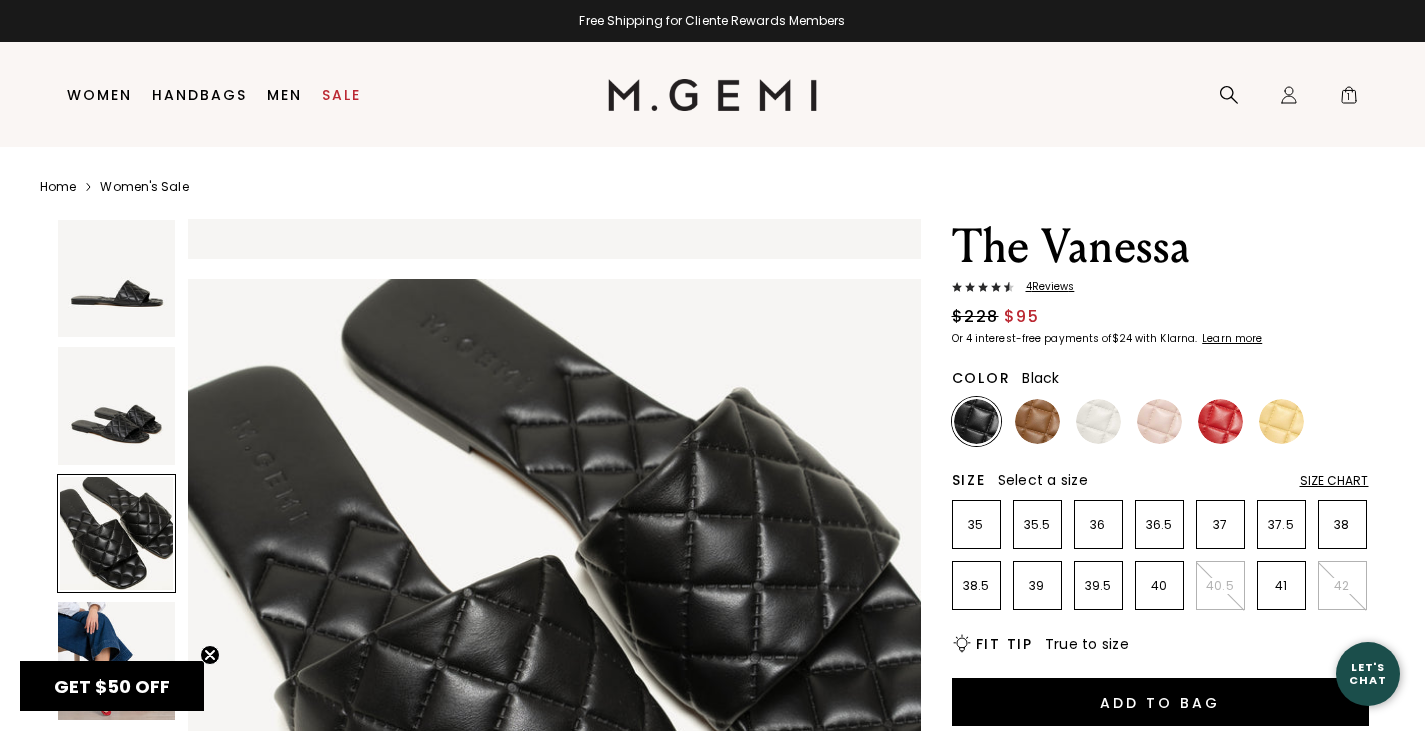 click on "4  Review s" at bounding box center [1044, 287] 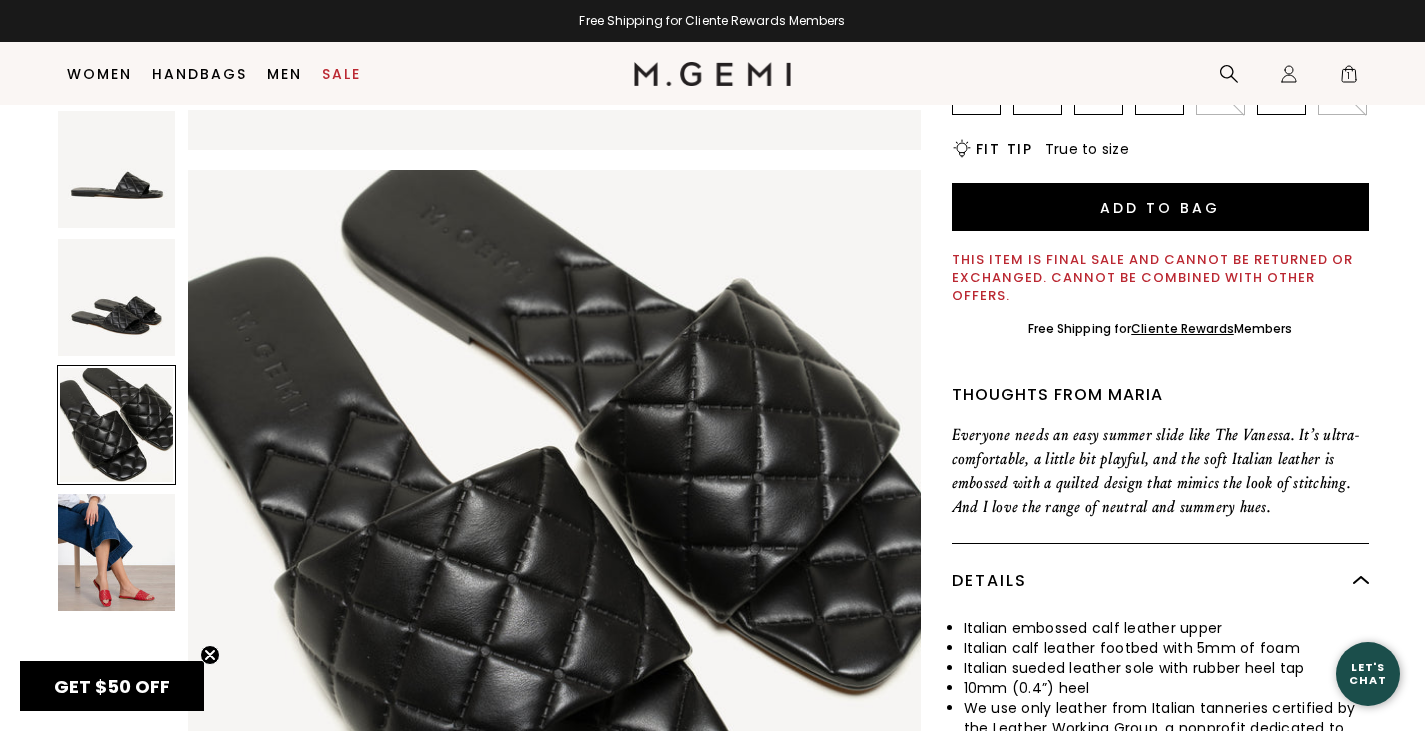 scroll, scrollTop: 0, scrollLeft: 0, axis: both 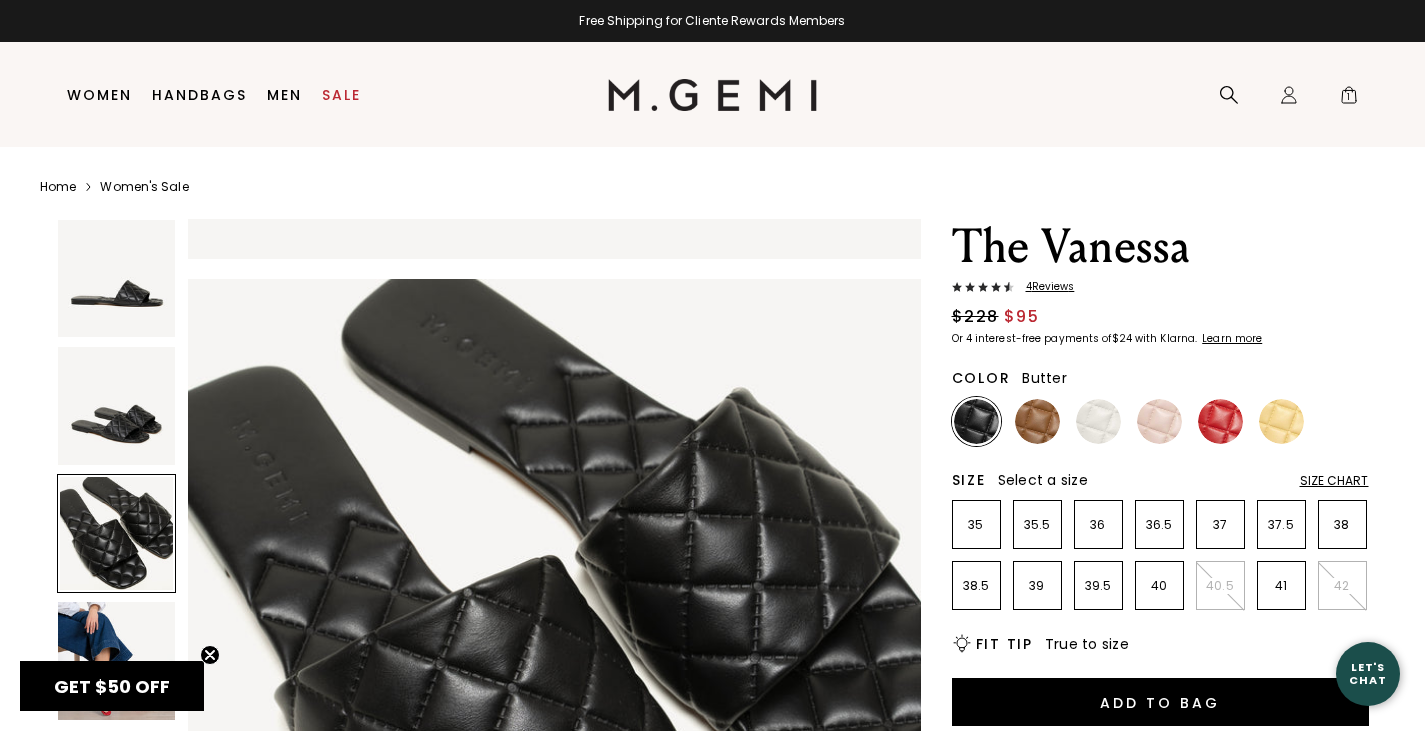 click at bounding box center [1281, 421] 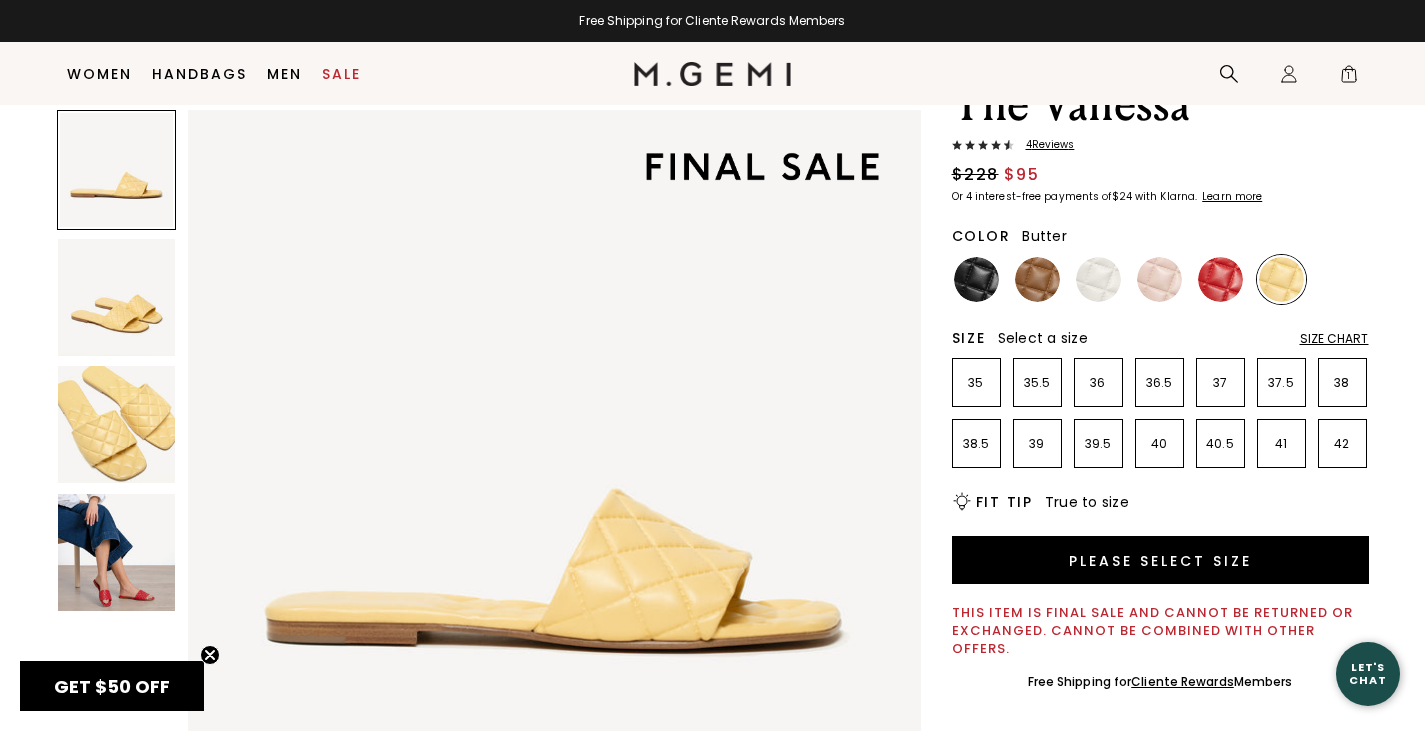 scroll, scrollTop: 91, scrollLeft: 0, axis: vertical 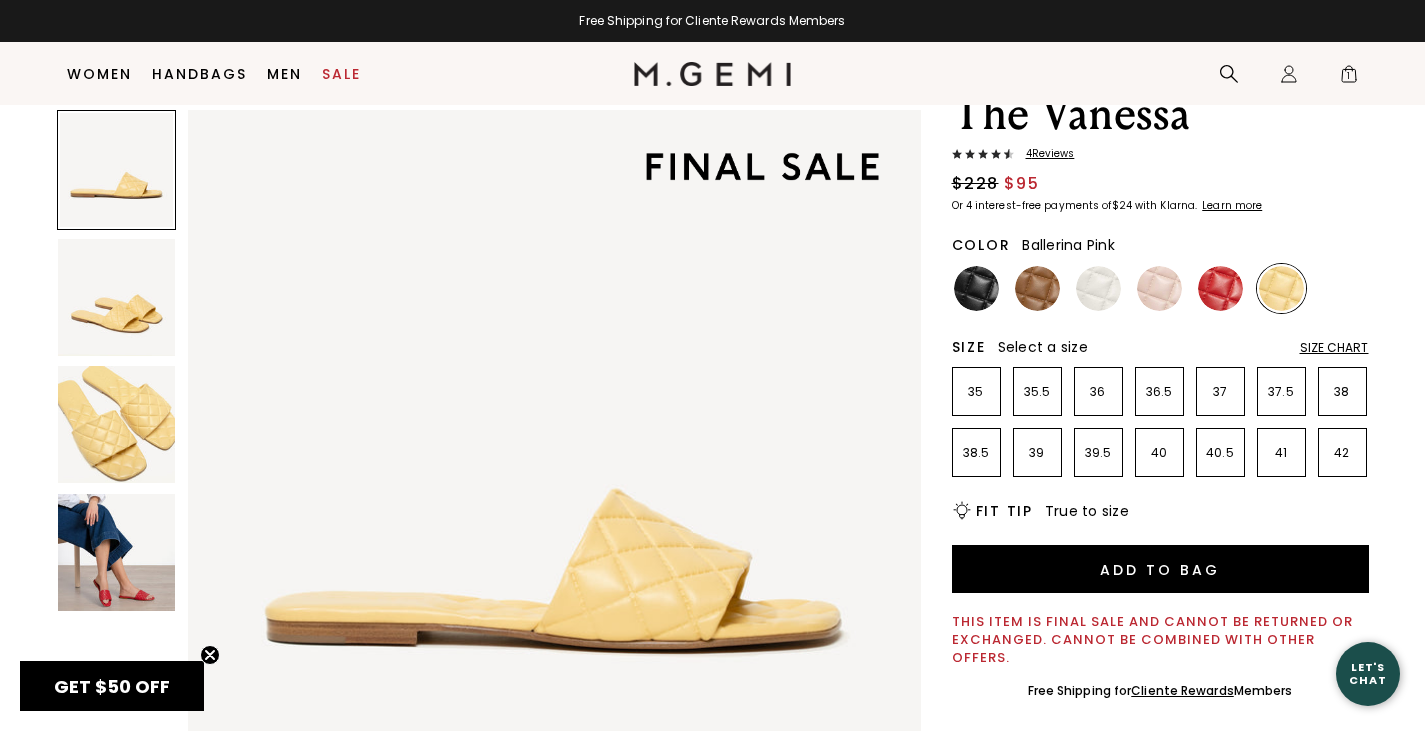 click at bounding box center [1159, 288] 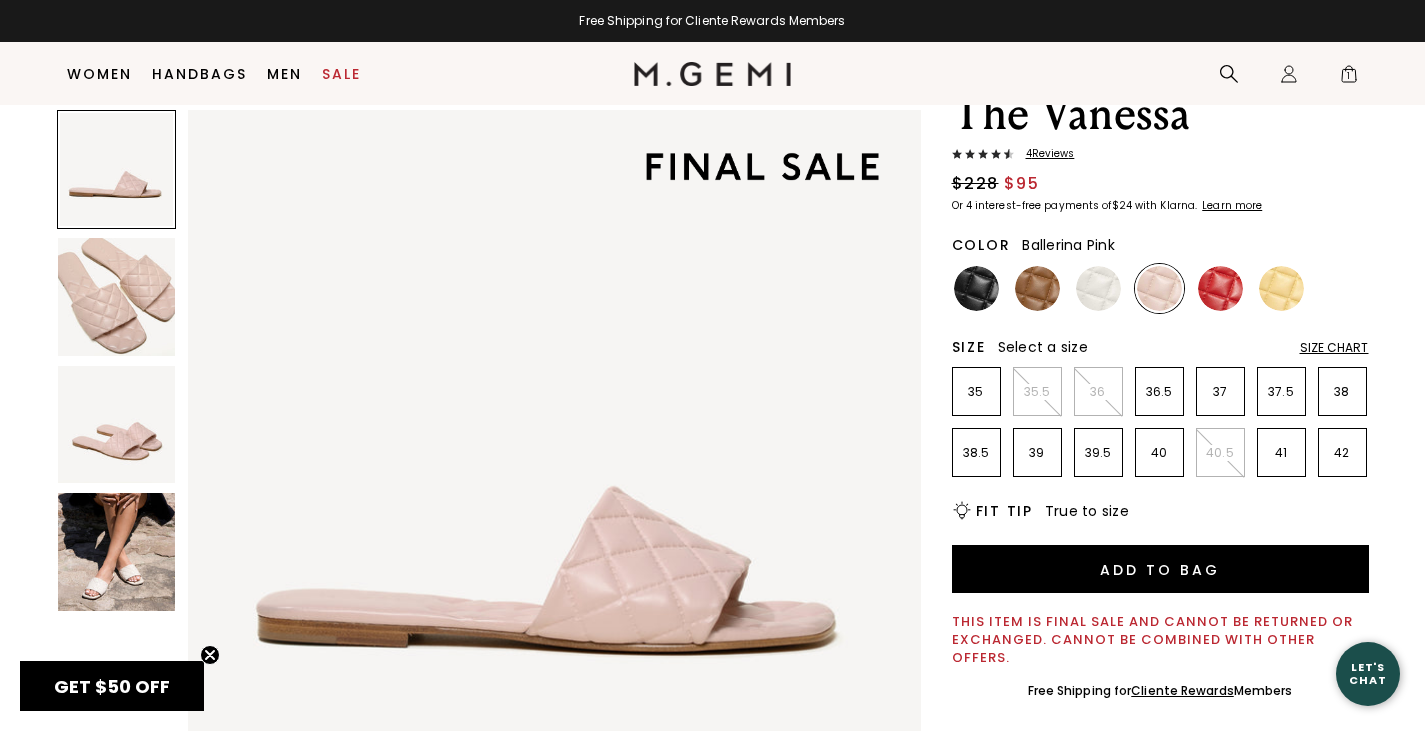 scroll, scrollTop: 0, scrollLeft: 0, axis: both 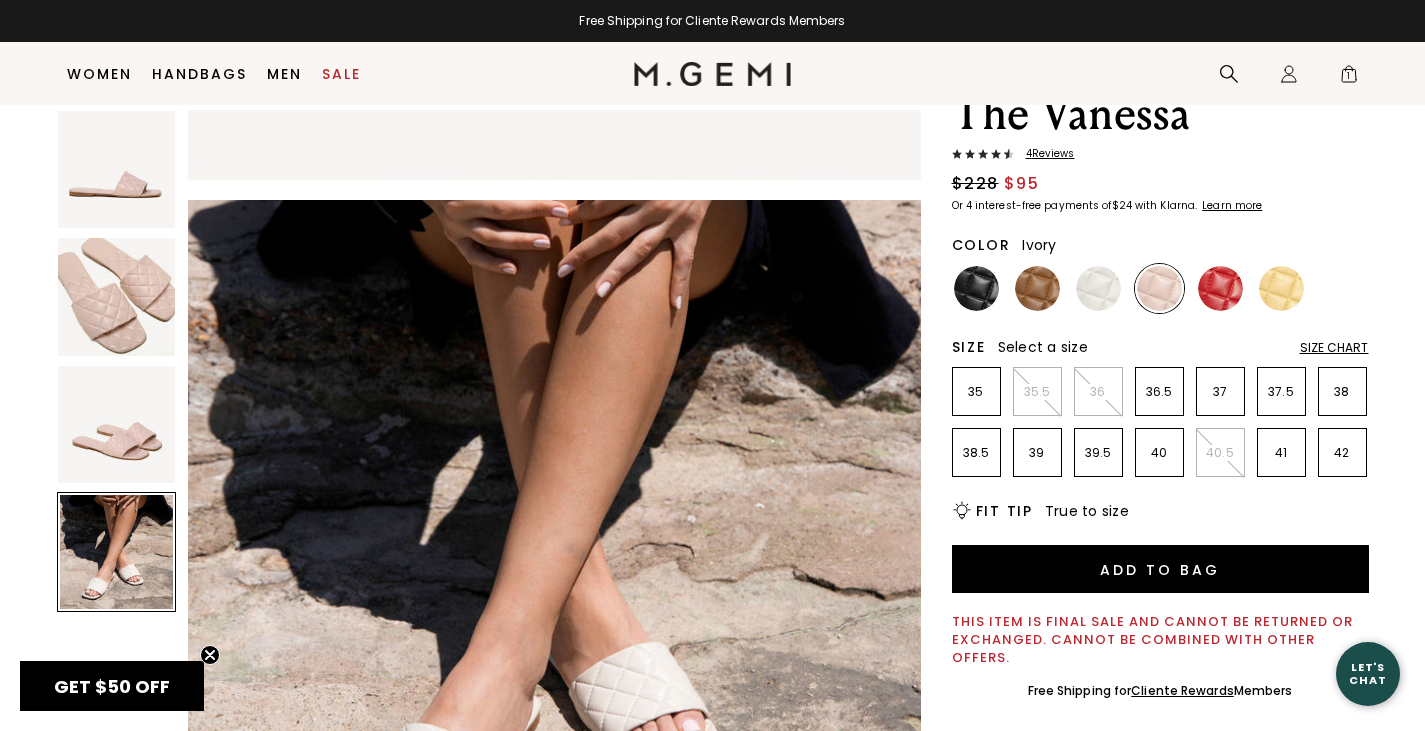 click at bounding box center (1098, 288) 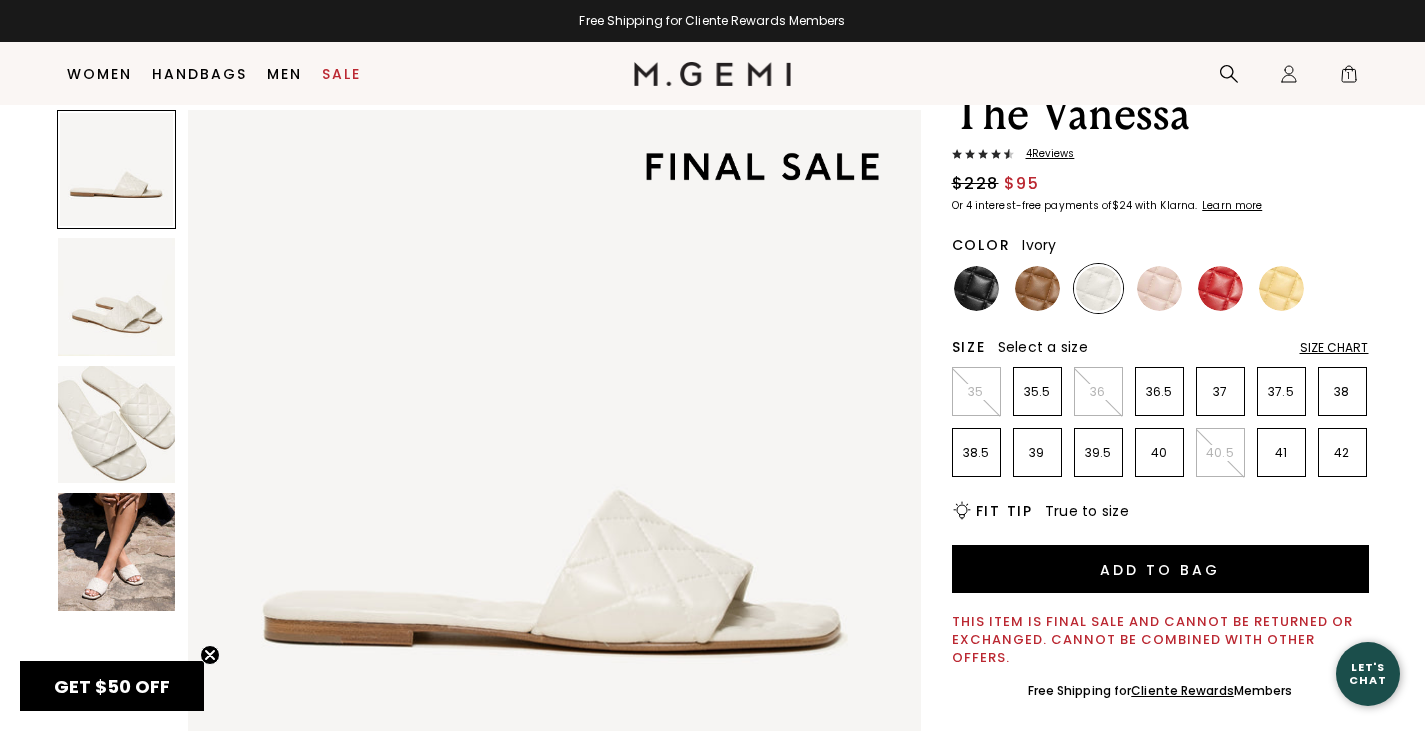 scroll, scrollTop: 0, scrollLeft: 0, axis: both 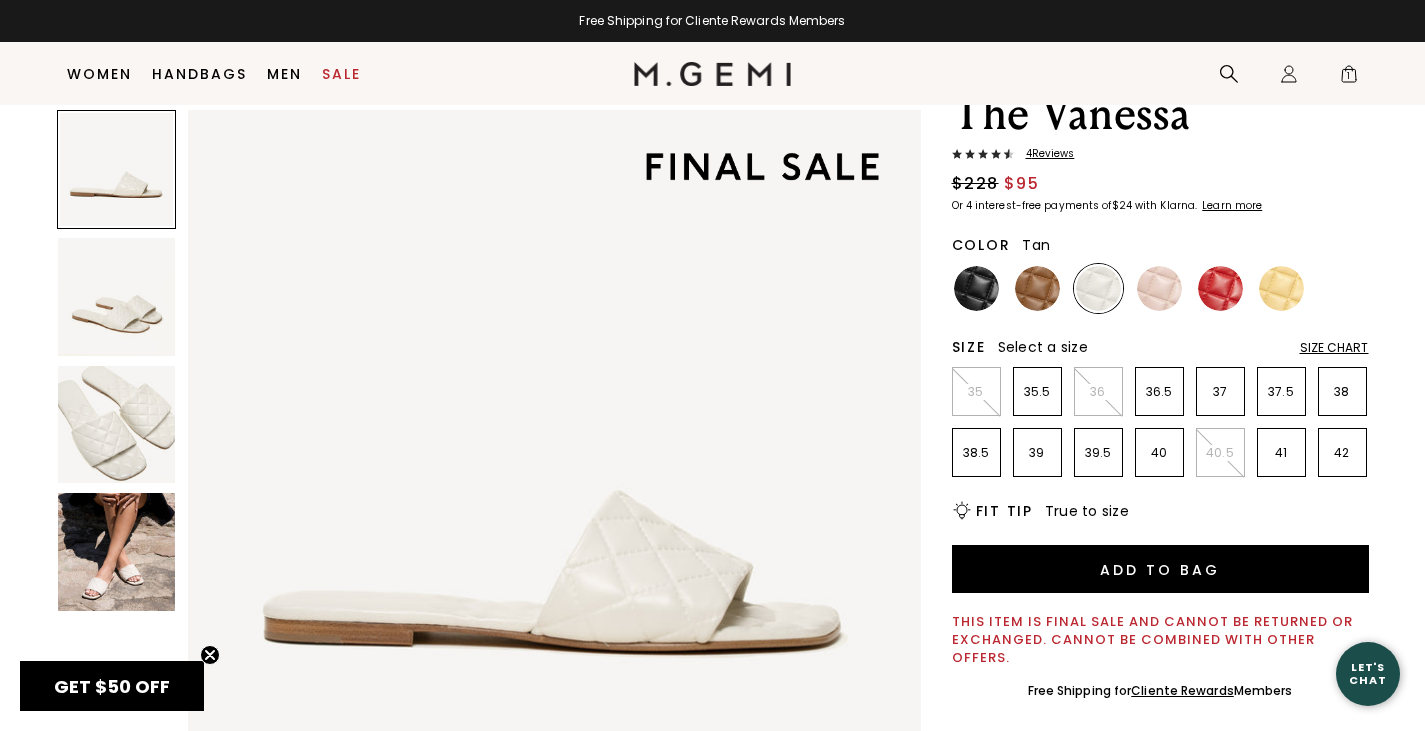 click at bounding box center (1037, 288) 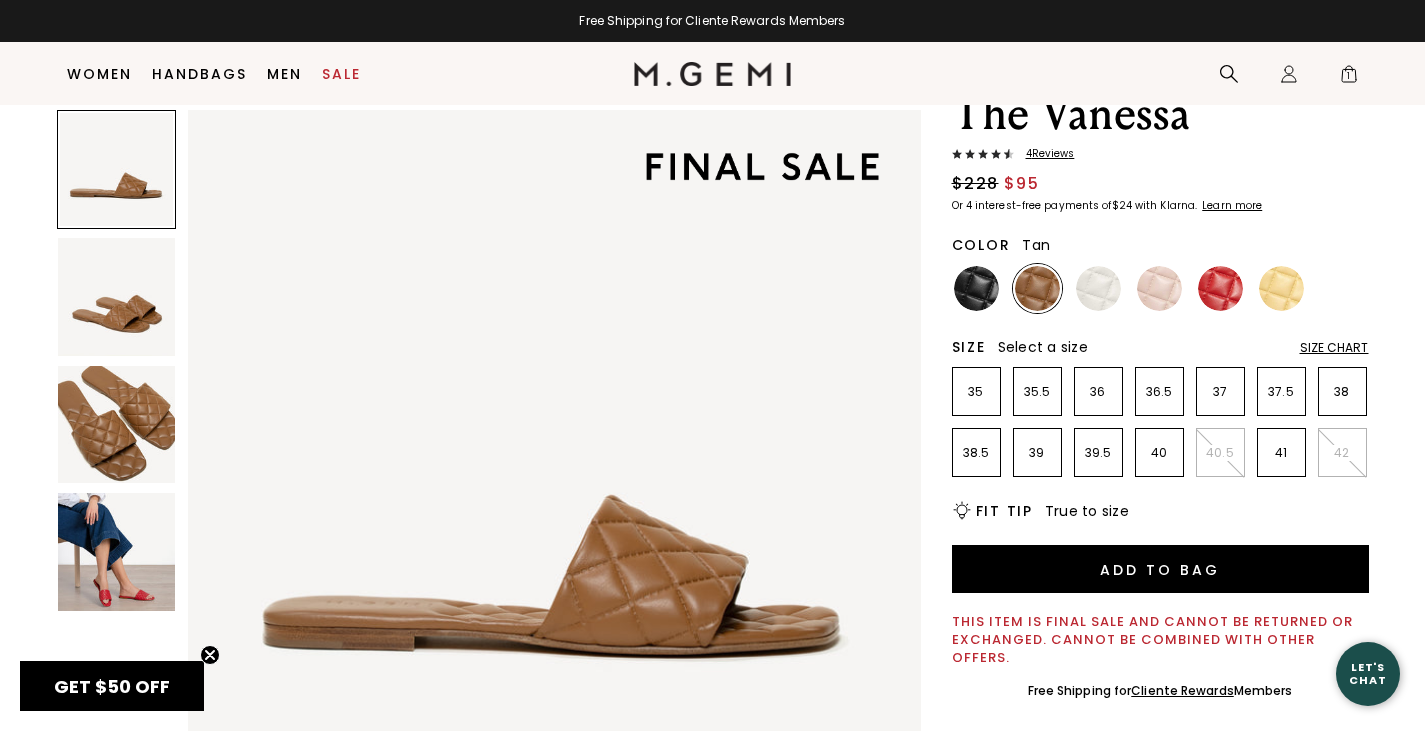 scroll, scrollTop: 0, scrollLeft: 0, axis: both 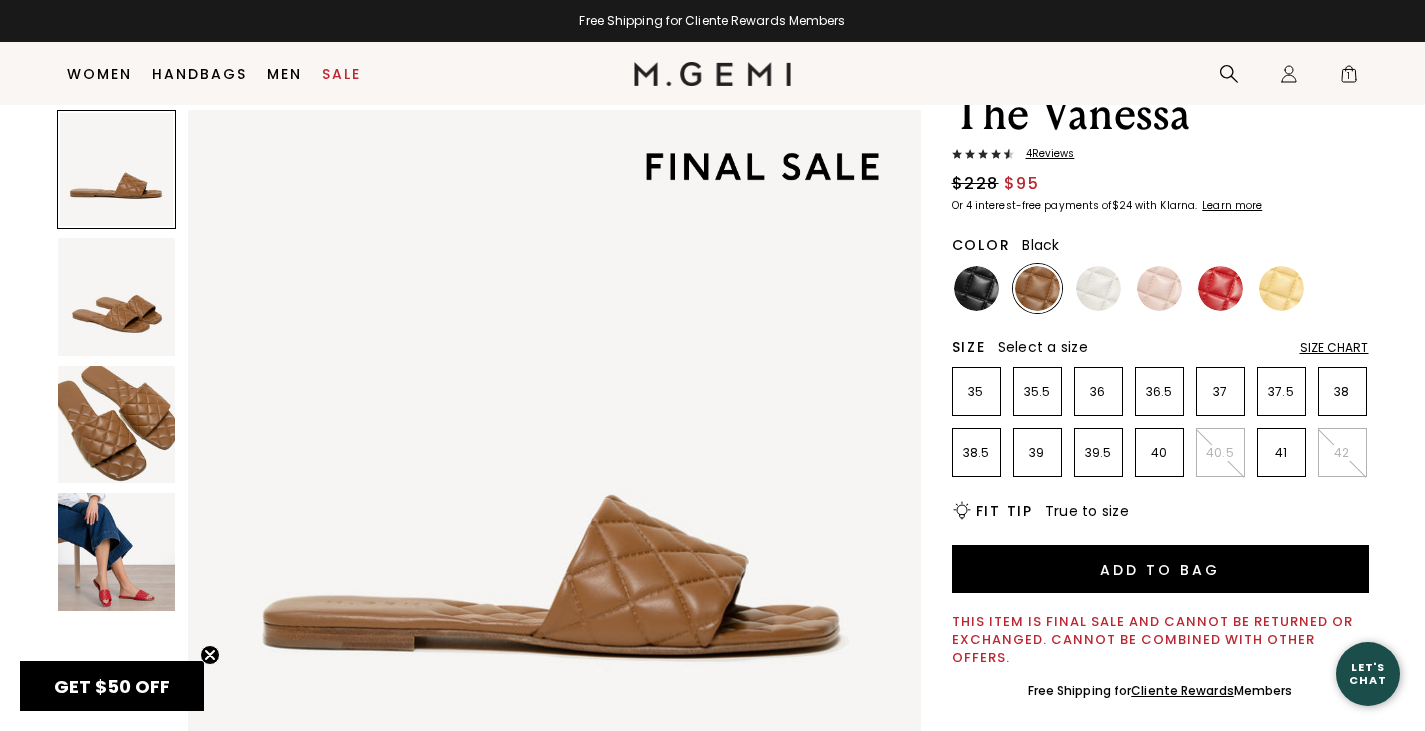 click at bounding box center [976, 288] 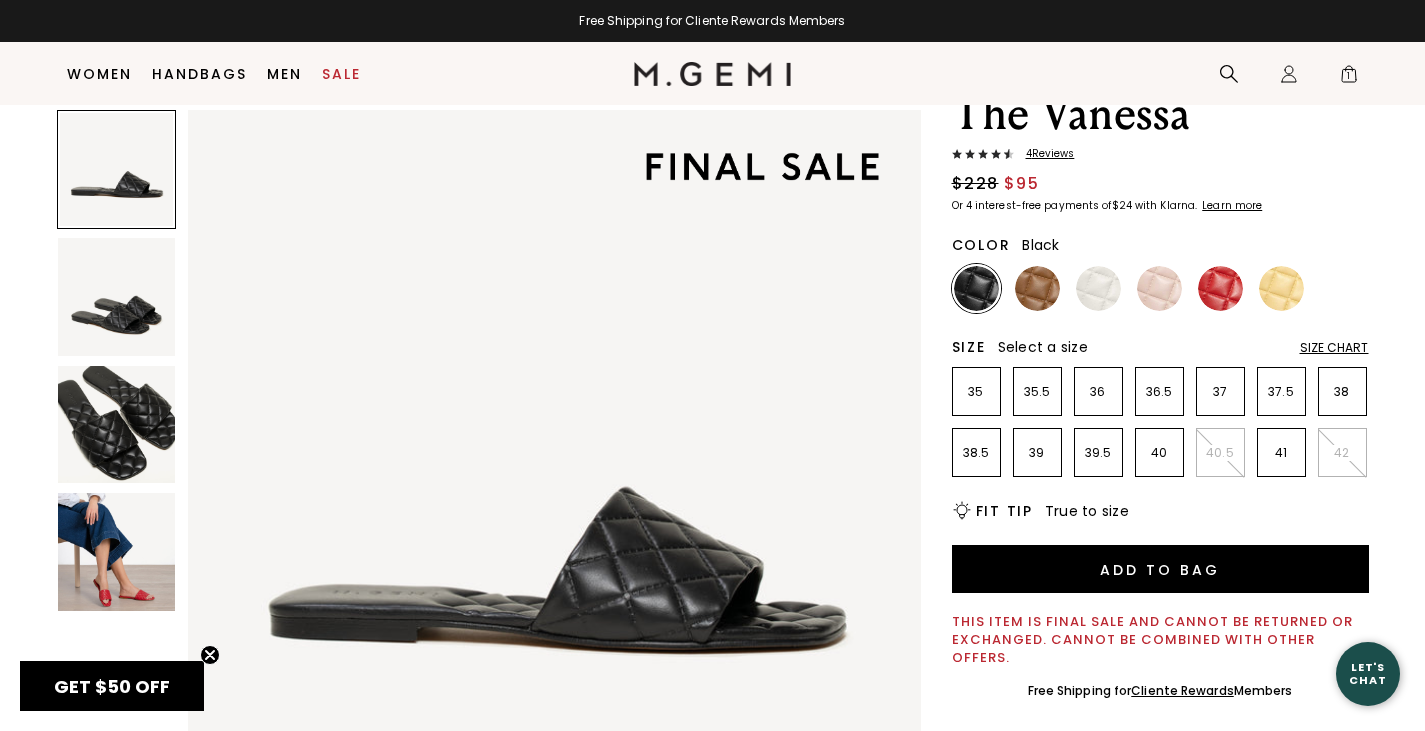 scroll, scrollTop: 0, scrollLeft: 0, axis: both 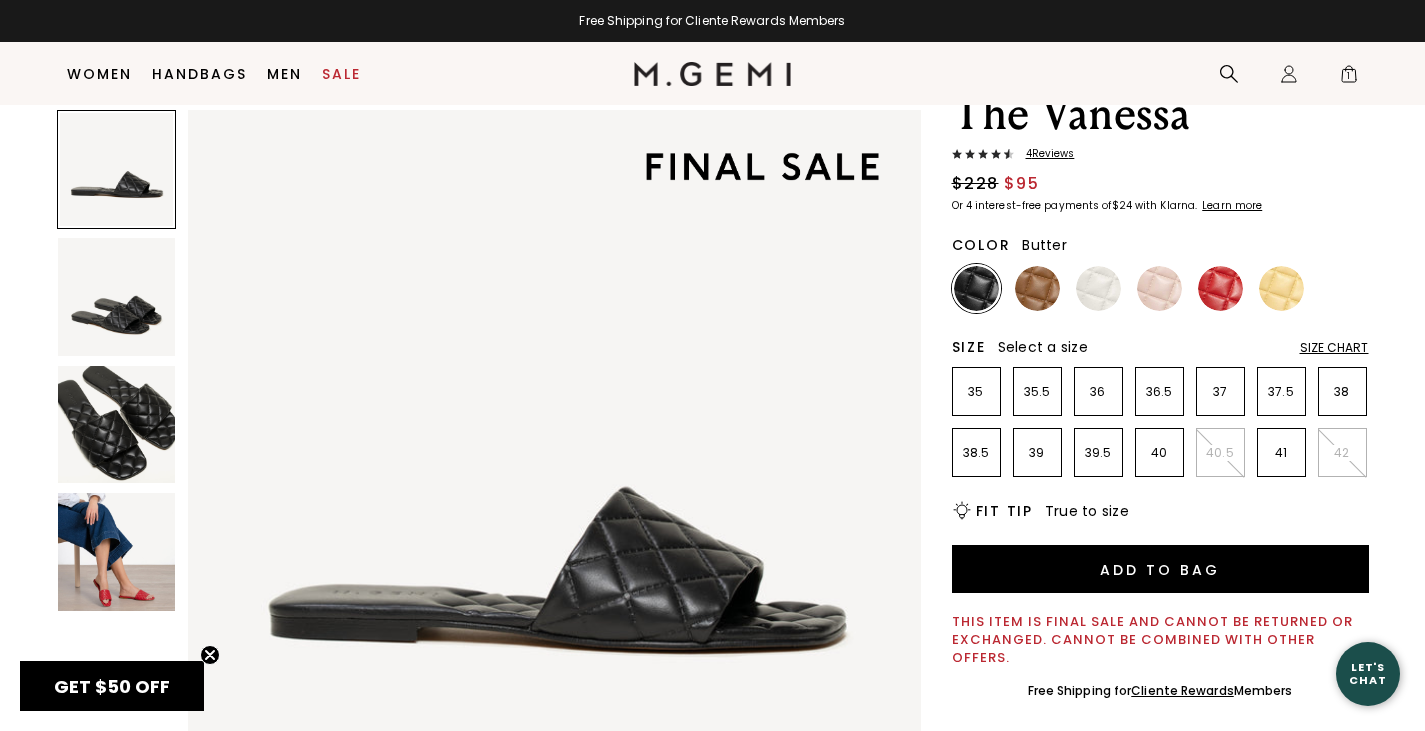 click at bounding box center (1281, 288) 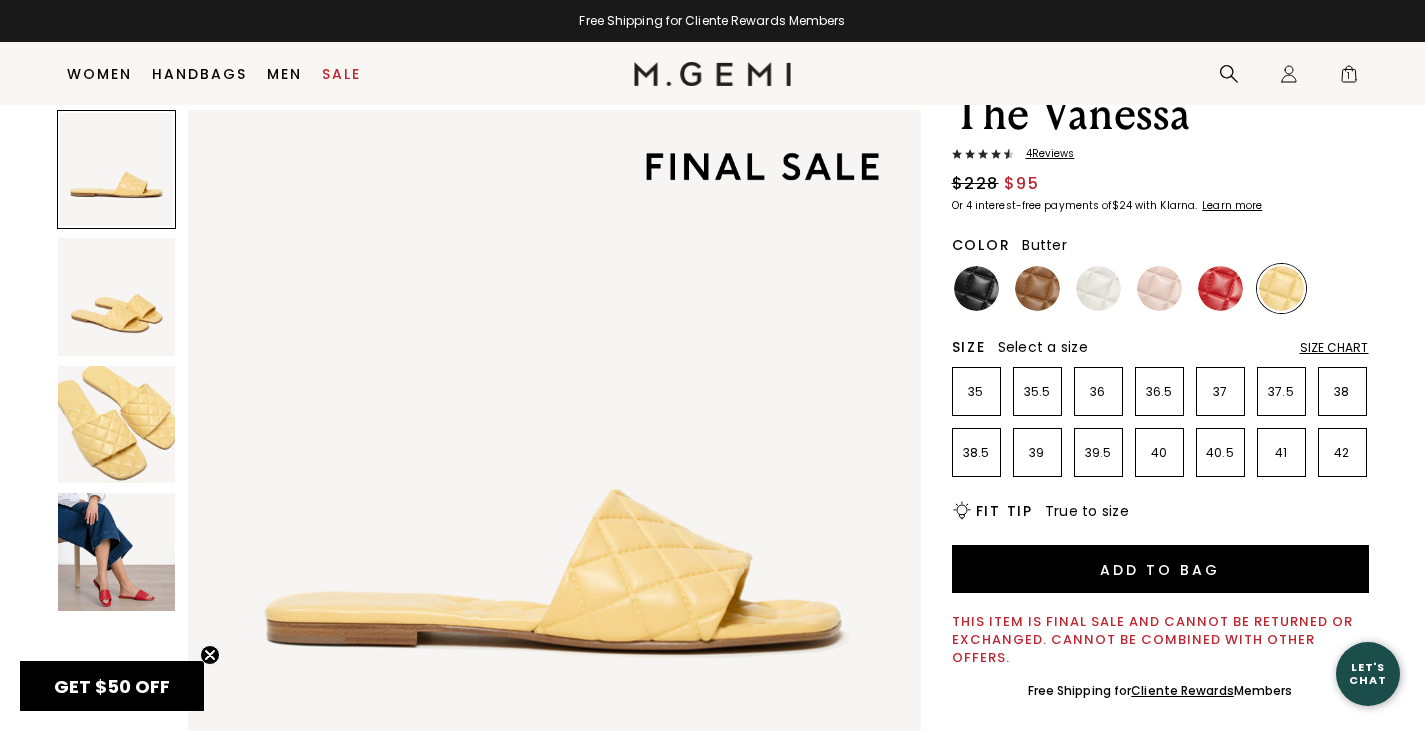 scroll, scrollTop: 0, scrollLeft: 0, axis: both 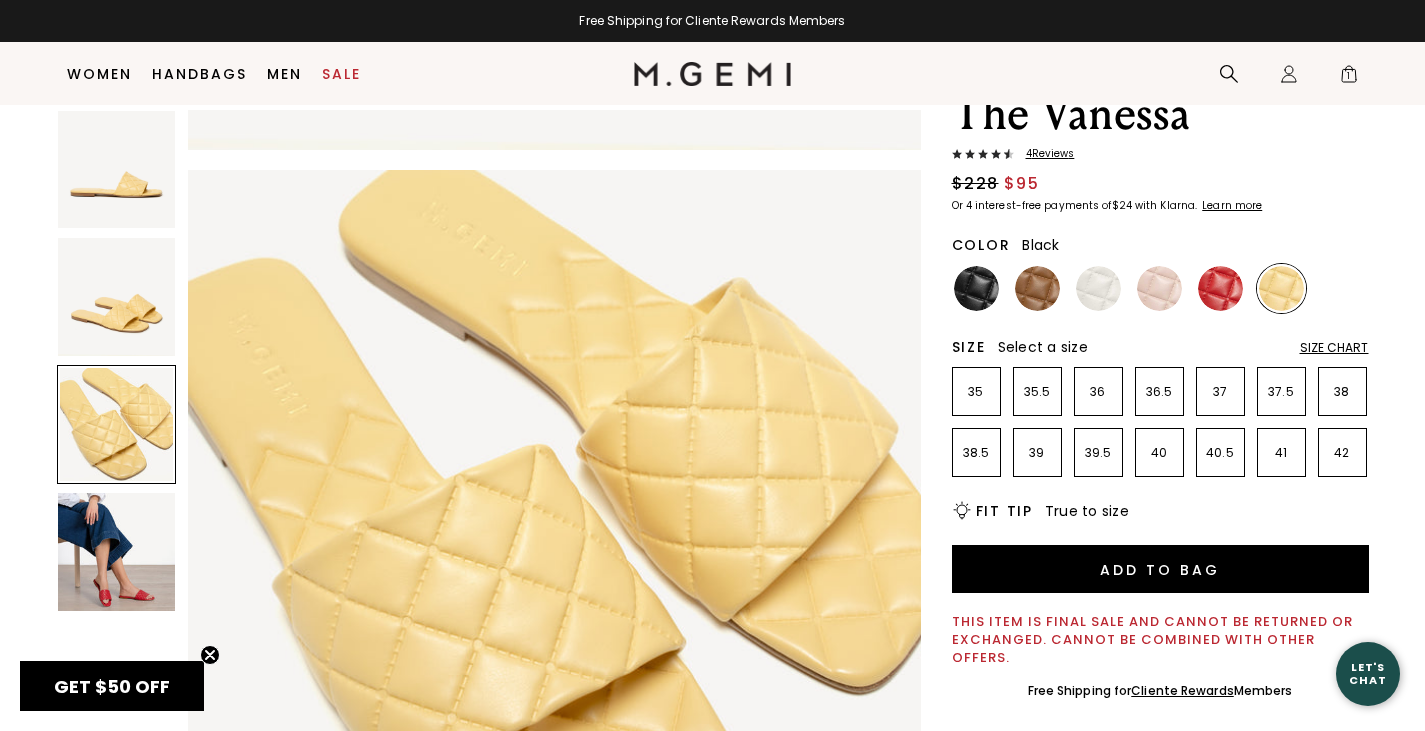 click at bounding box center [976, 288] 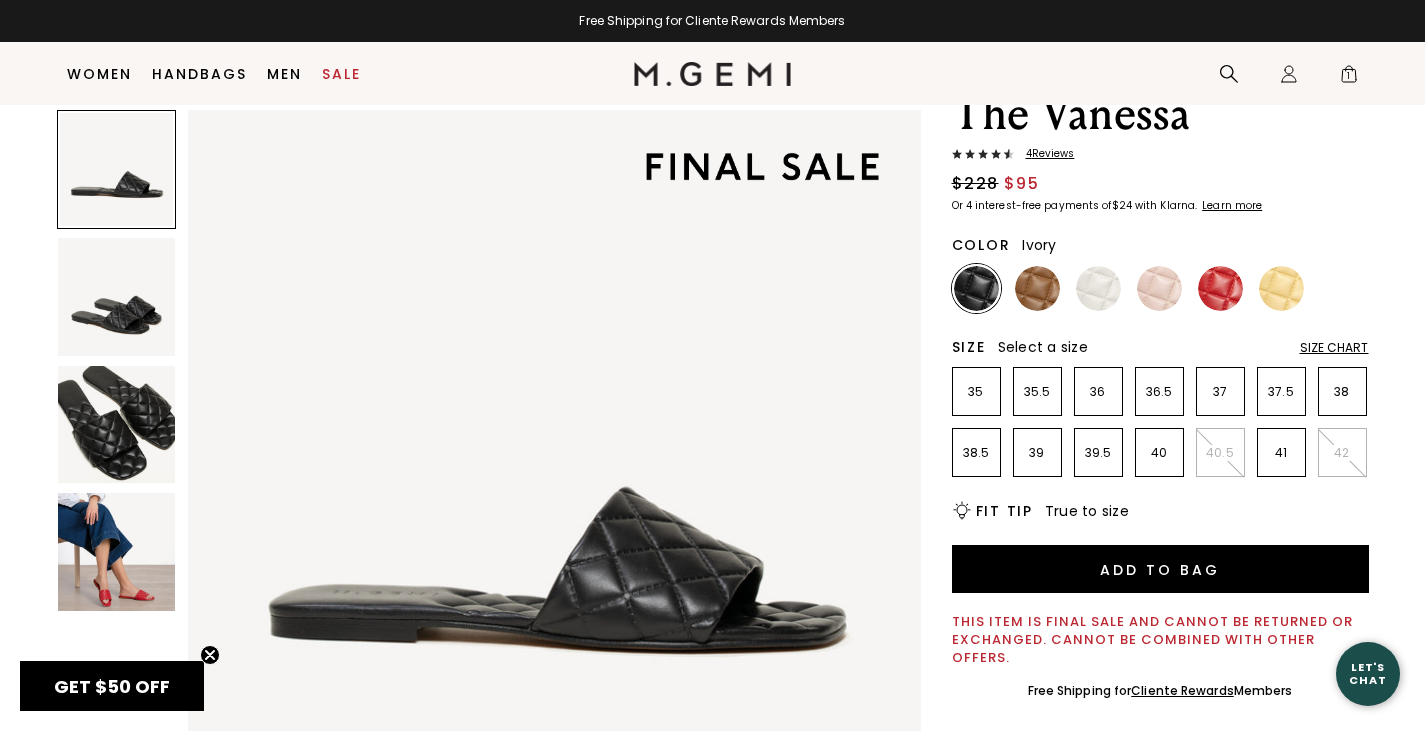click at bounding box center (1098, 288) 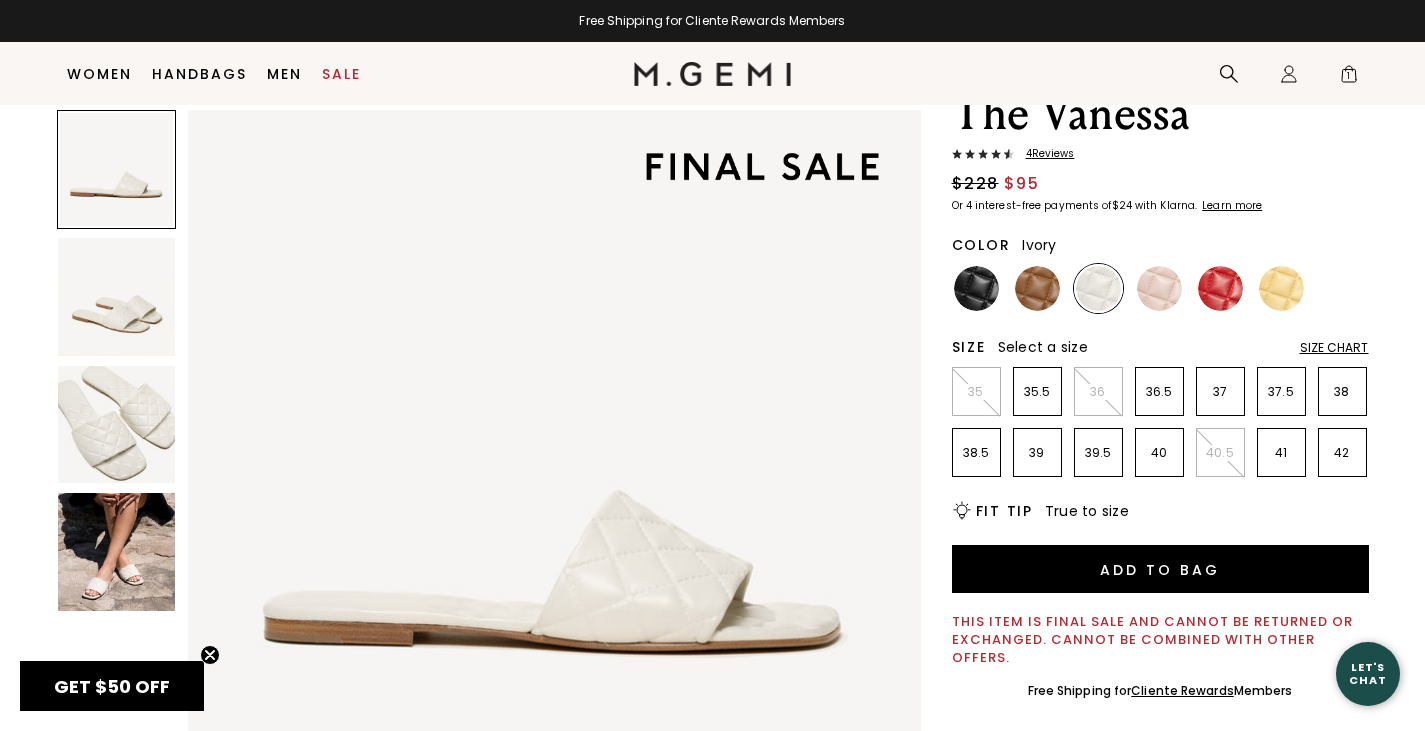 click at bounding box center [116, 424] 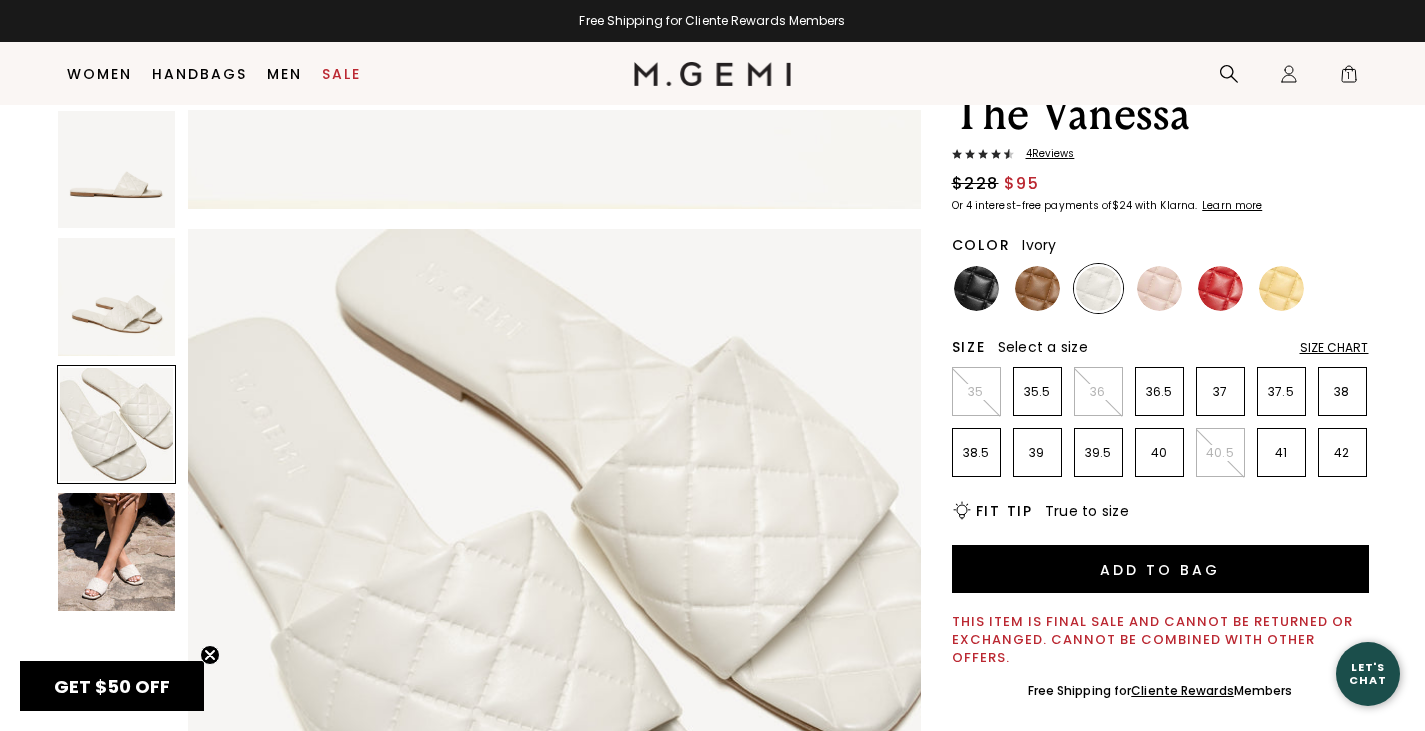 scroll, scrollTop: 1445, scrollLeft: 0, axis: vertical 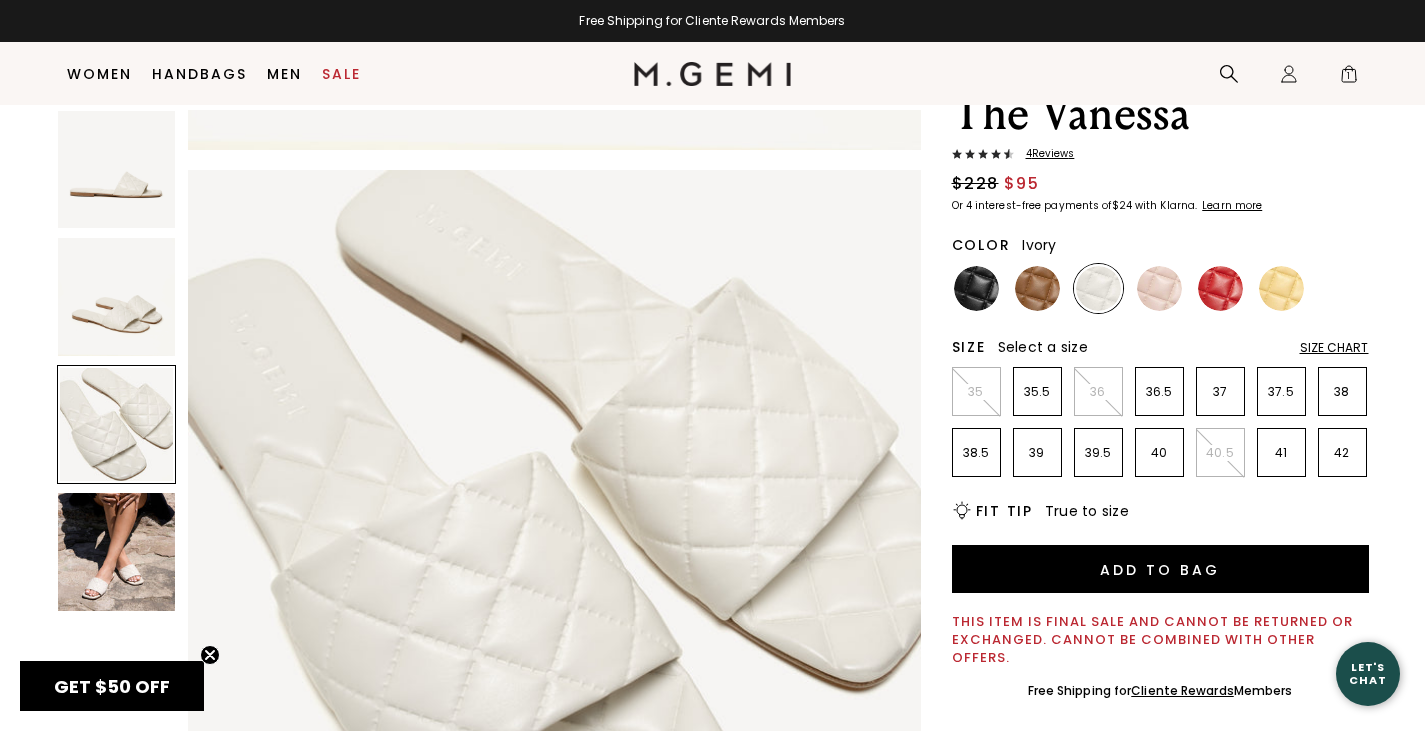 click at bounding box center (116, 551) 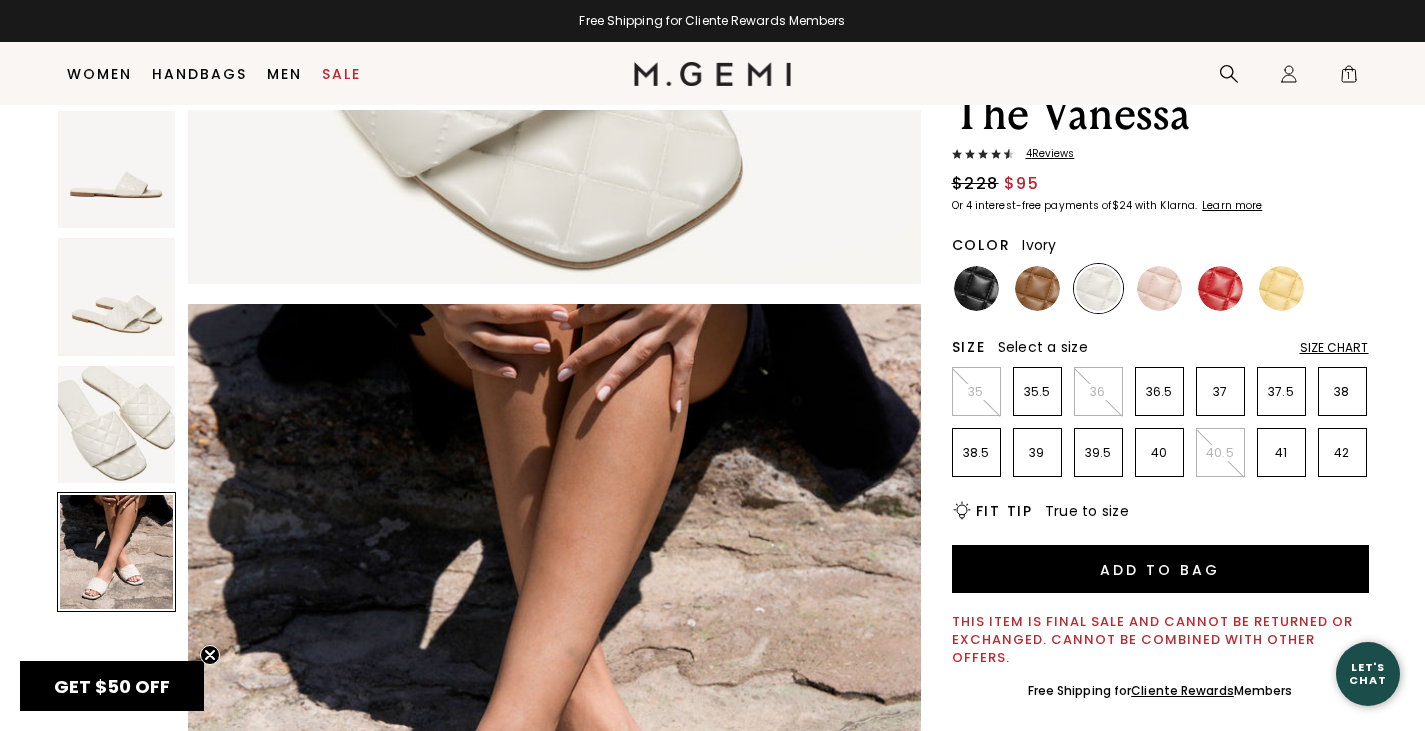scroll, scrollTop: 2168, scrollLeft: 0, axis: vertical 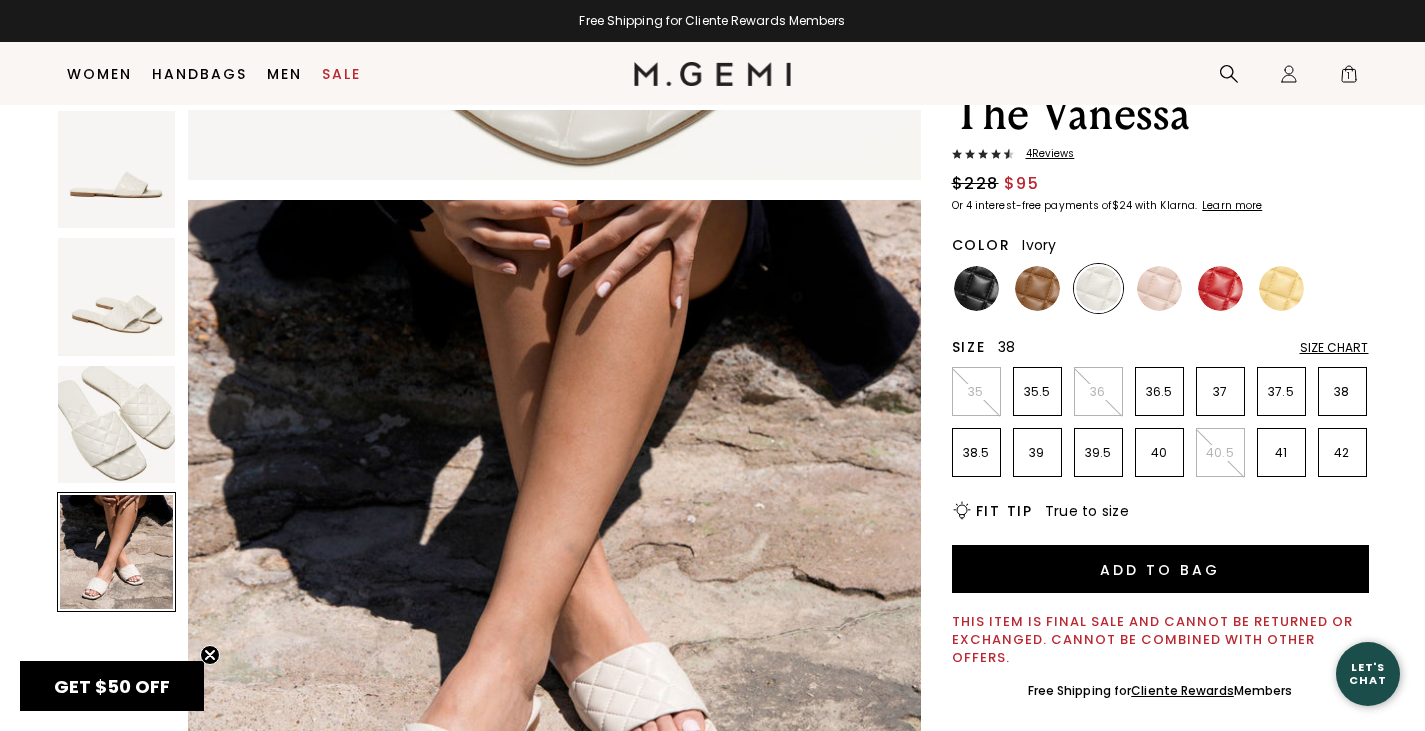 click on "38" at bounding box center [1342, 391] 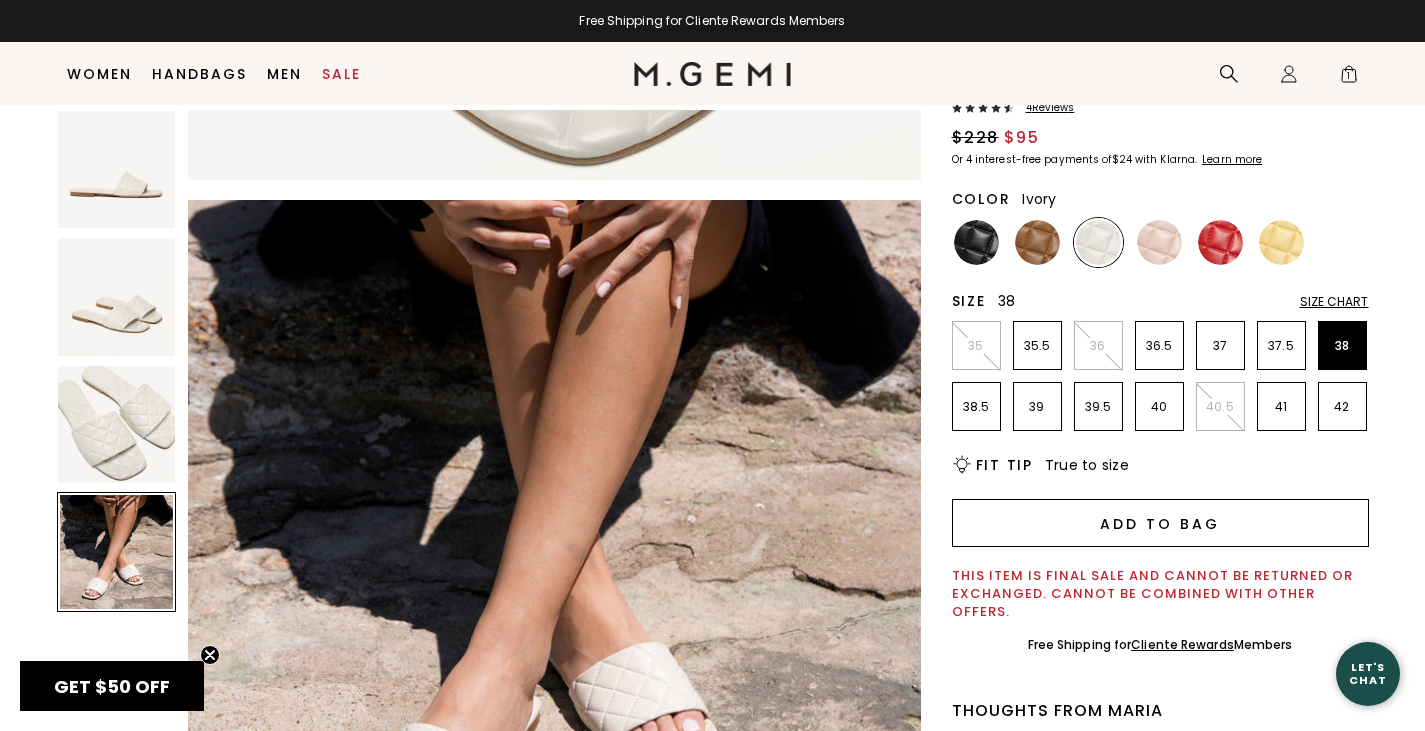 scroll, scrollTop: 138, scrollLeft: 0, axis: vertical 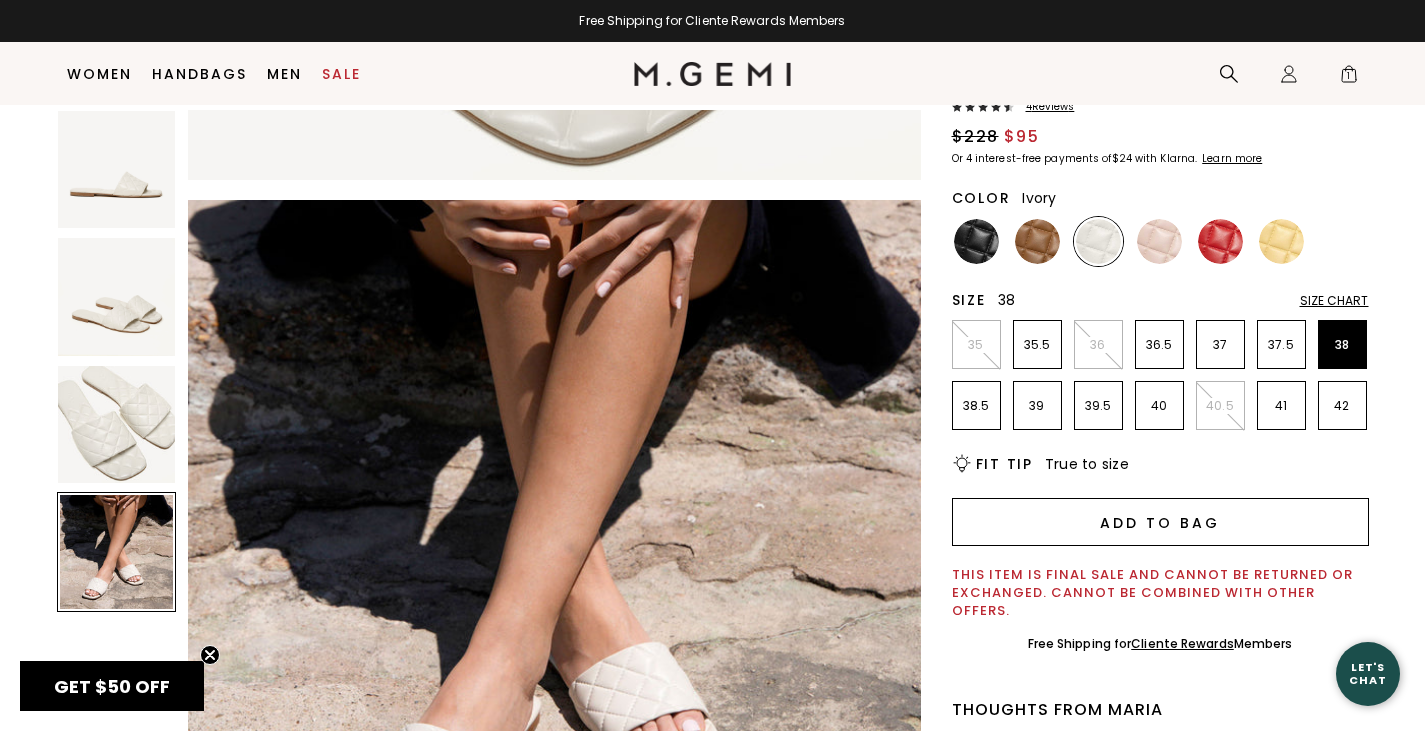 drag, startPoint x: 1101, startPoint y: 560, endPoint x: 1016, endPoint y: 507, distance: 100.16985 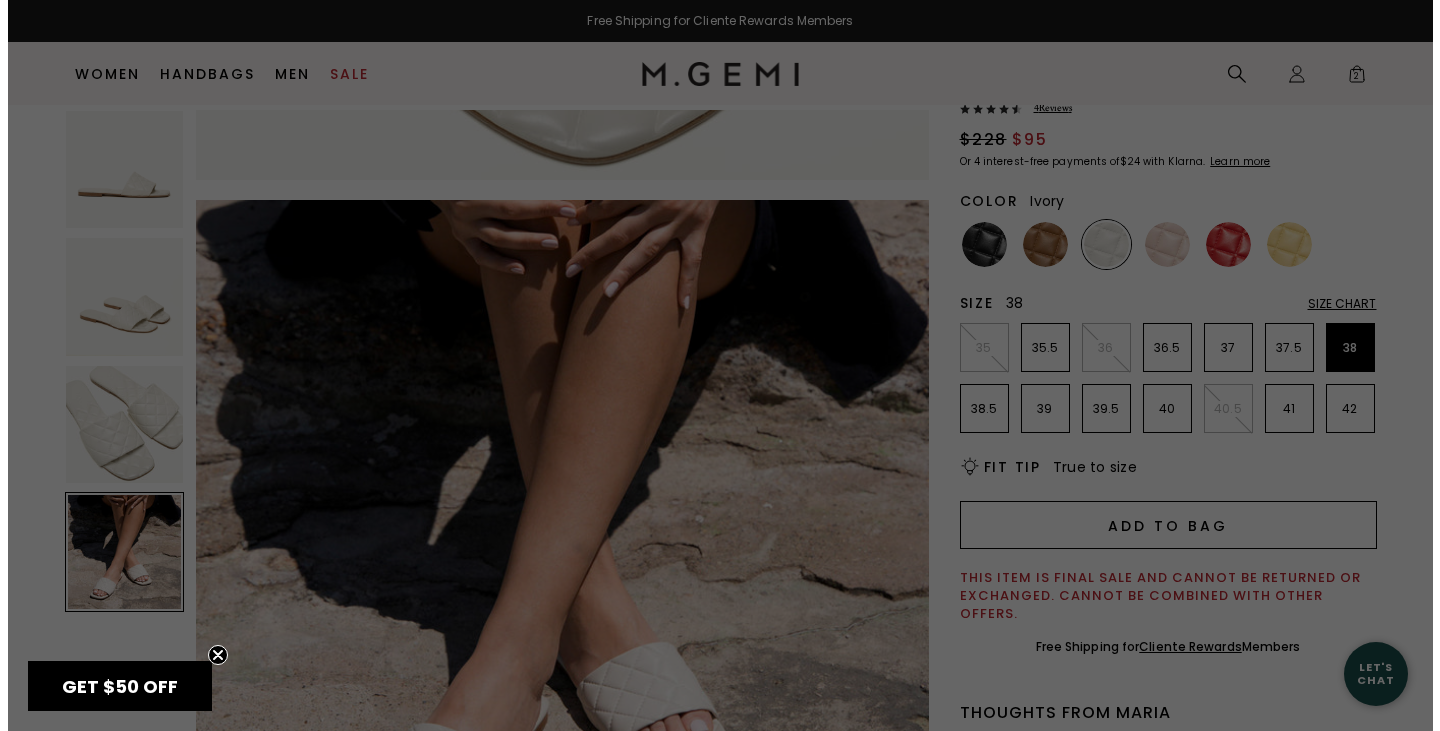 scroll, scrollTop: 0, scrollLeft: 0, axis: both 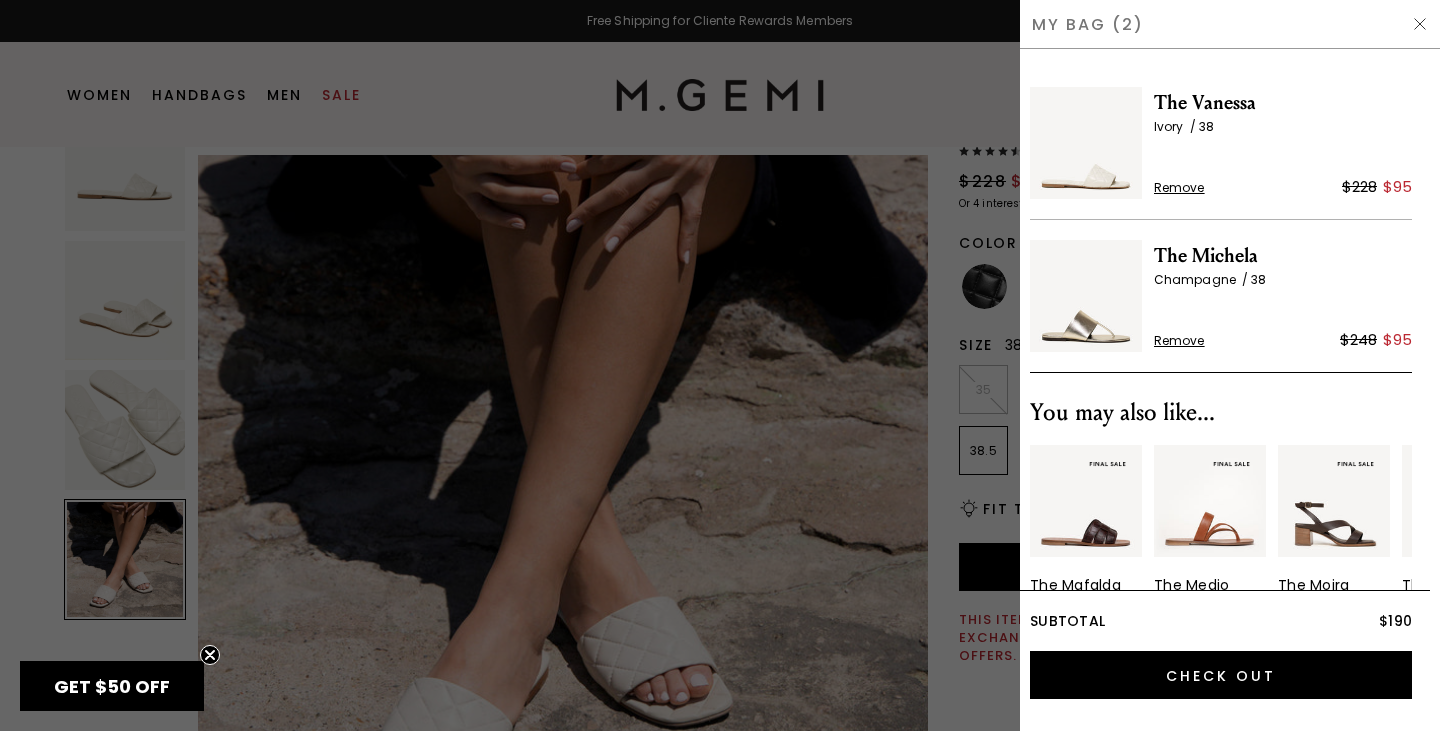 click at bounding box center (720, 365) 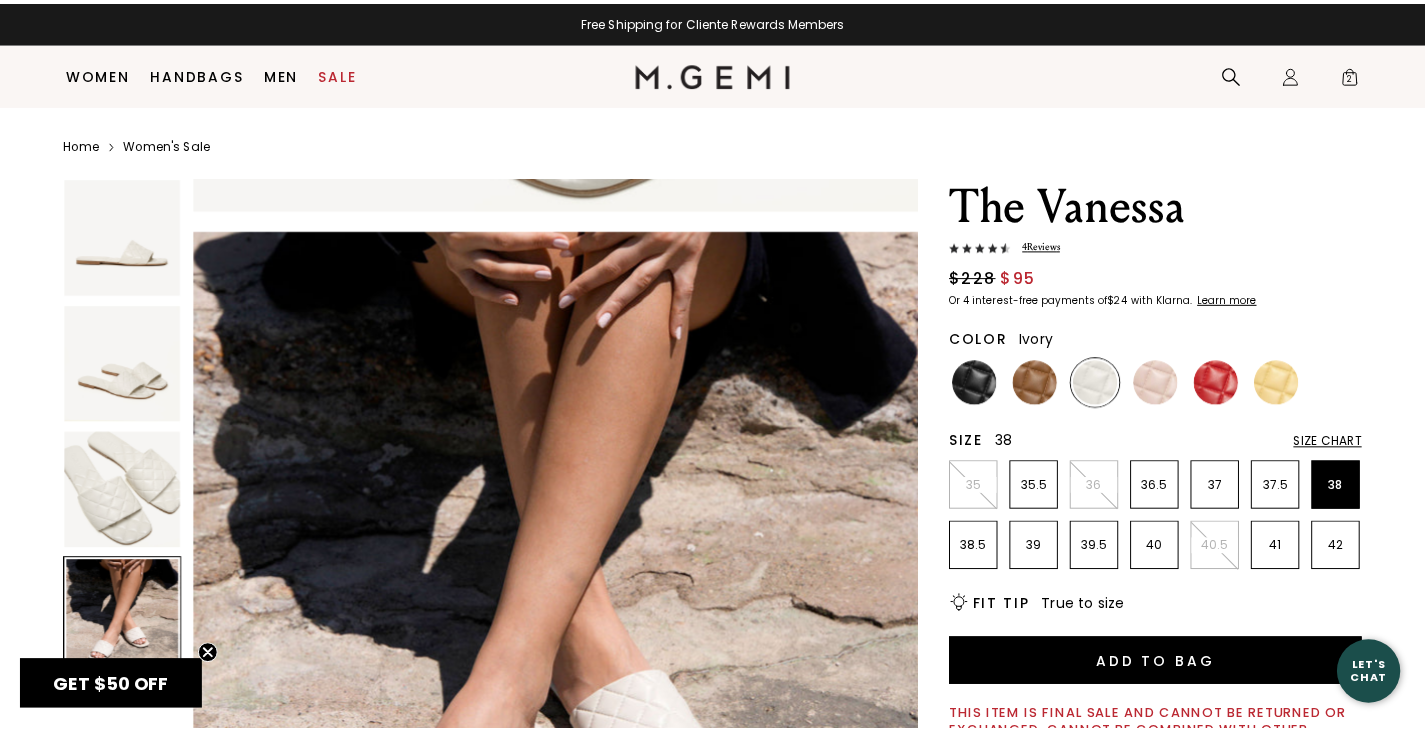 scroll, scrollTop: 96, scrollLeft: 0, axis: vertical 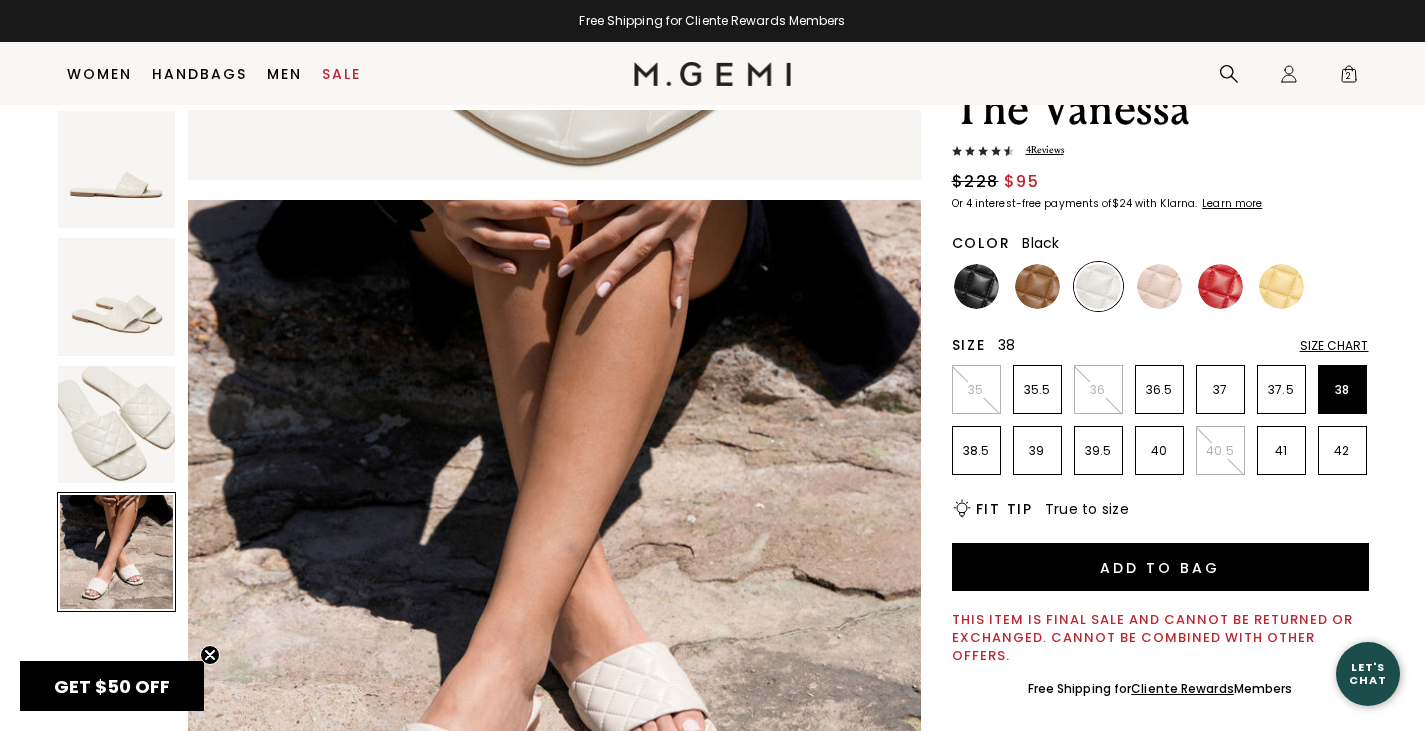 click at bounding box center [976, 286] 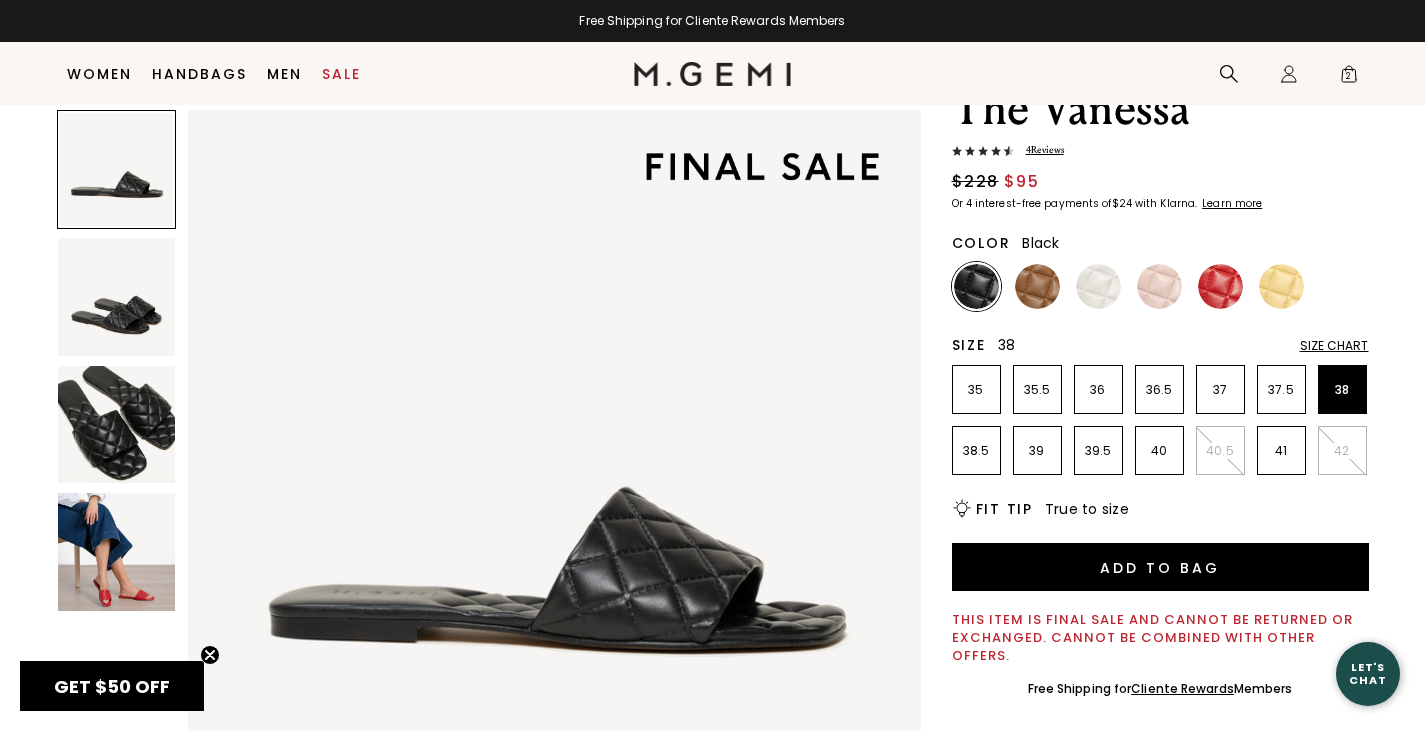click at bounding box center (116, 424) 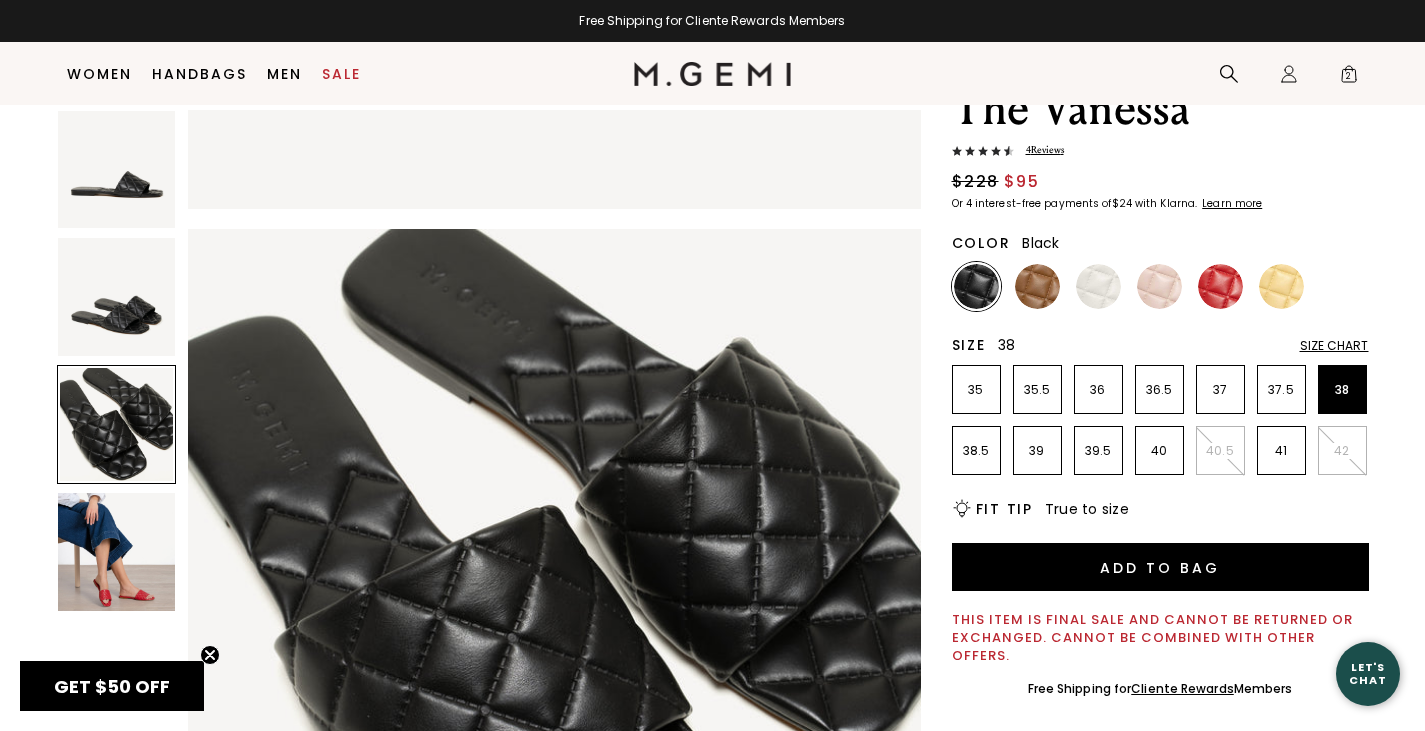 scroll, scrollTop: 1445, scrollLeft: 0, axis: vertical 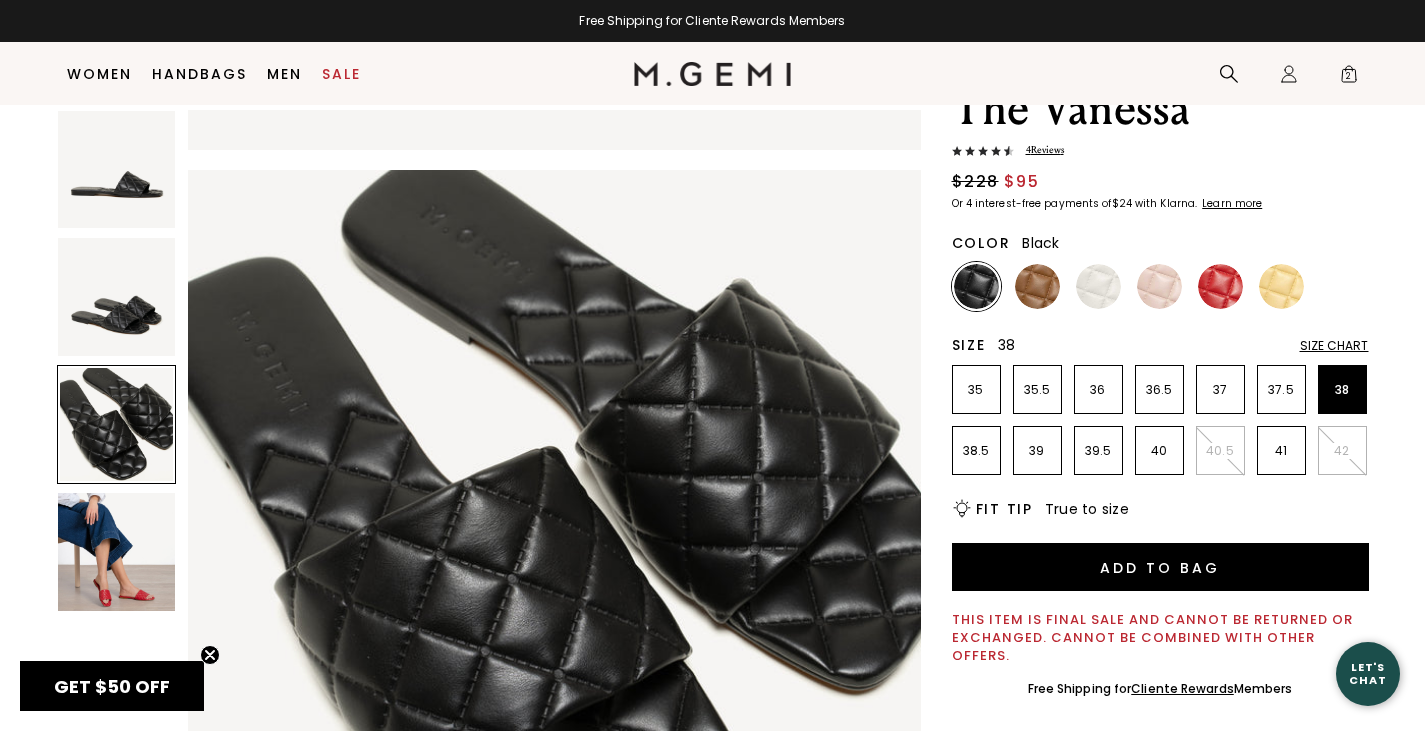 click at bounding box center (976, 286) 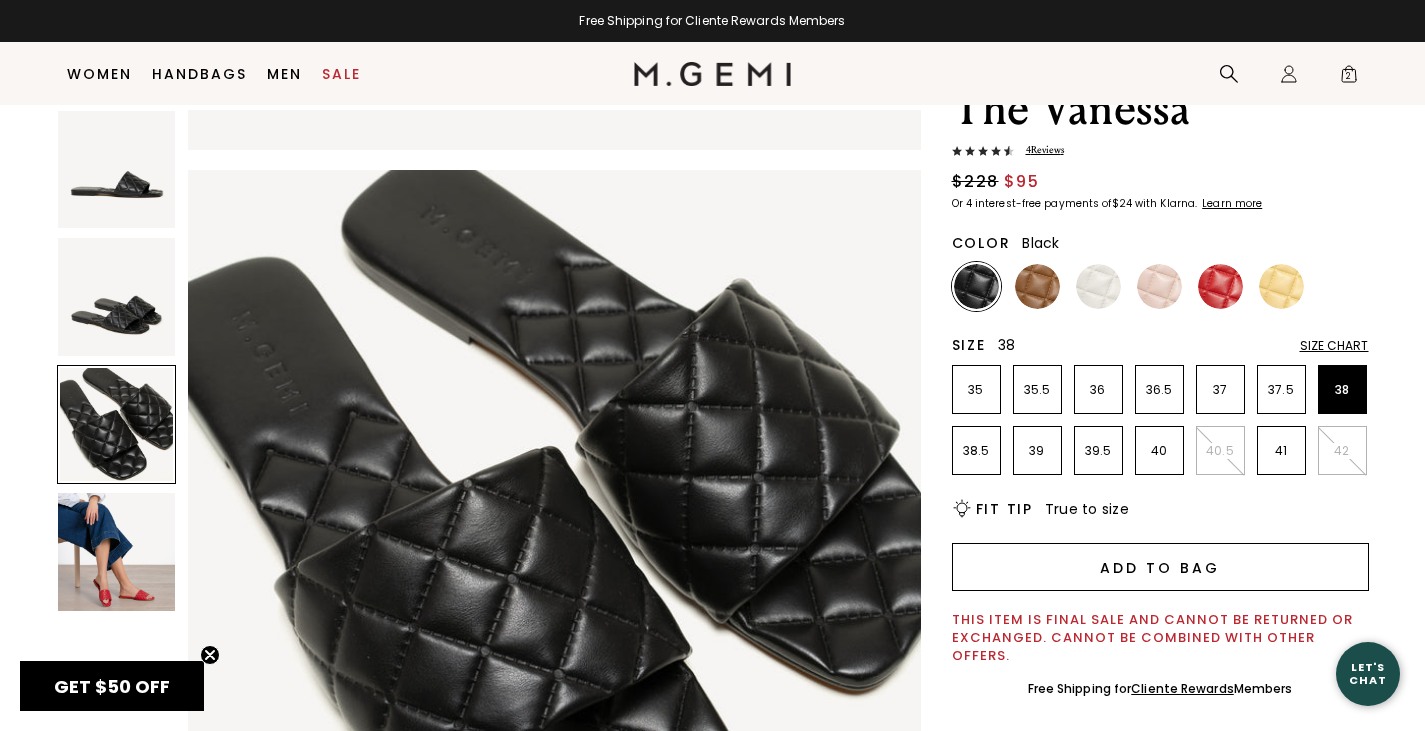 click on "Add to Bag" at bounding box center (1160, 567) 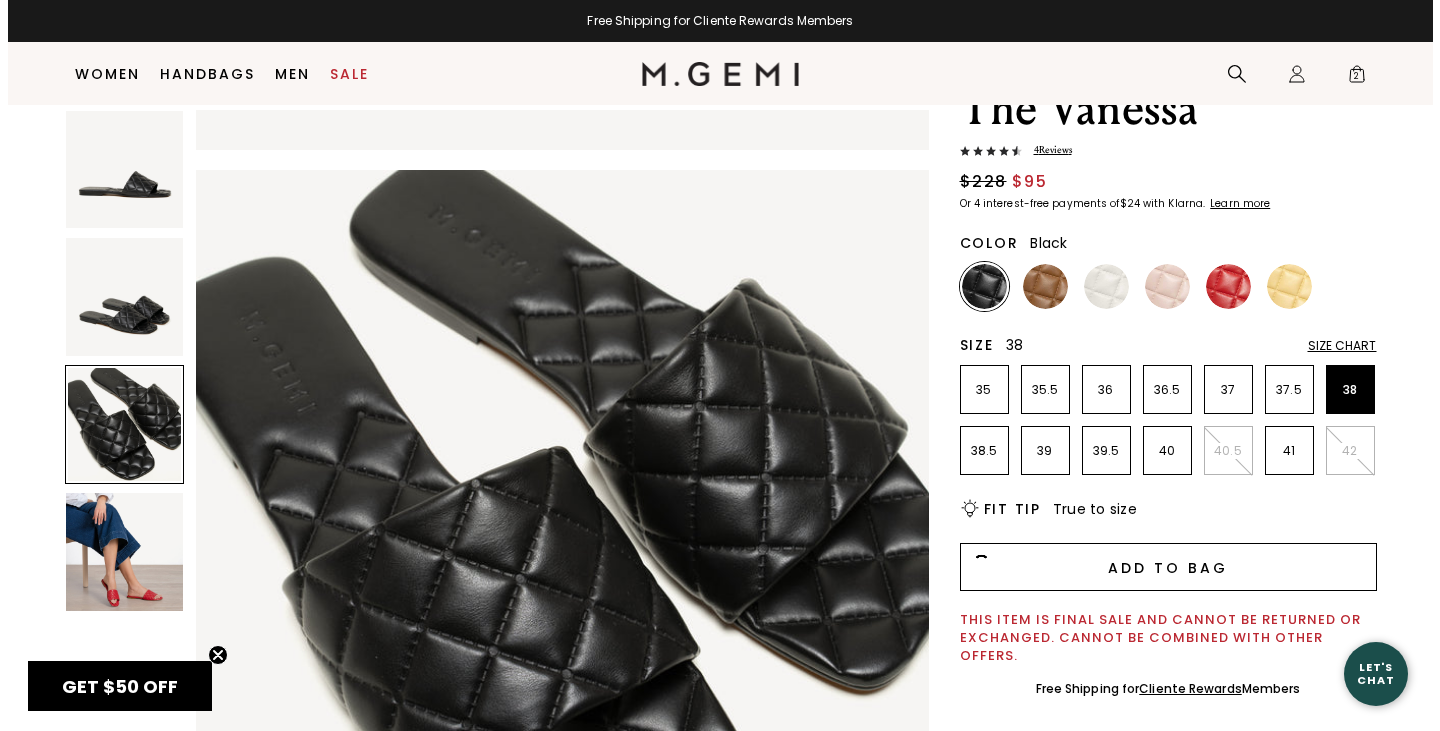 scroll, scrollTop: 0, scrollLeft: 0, axis: both 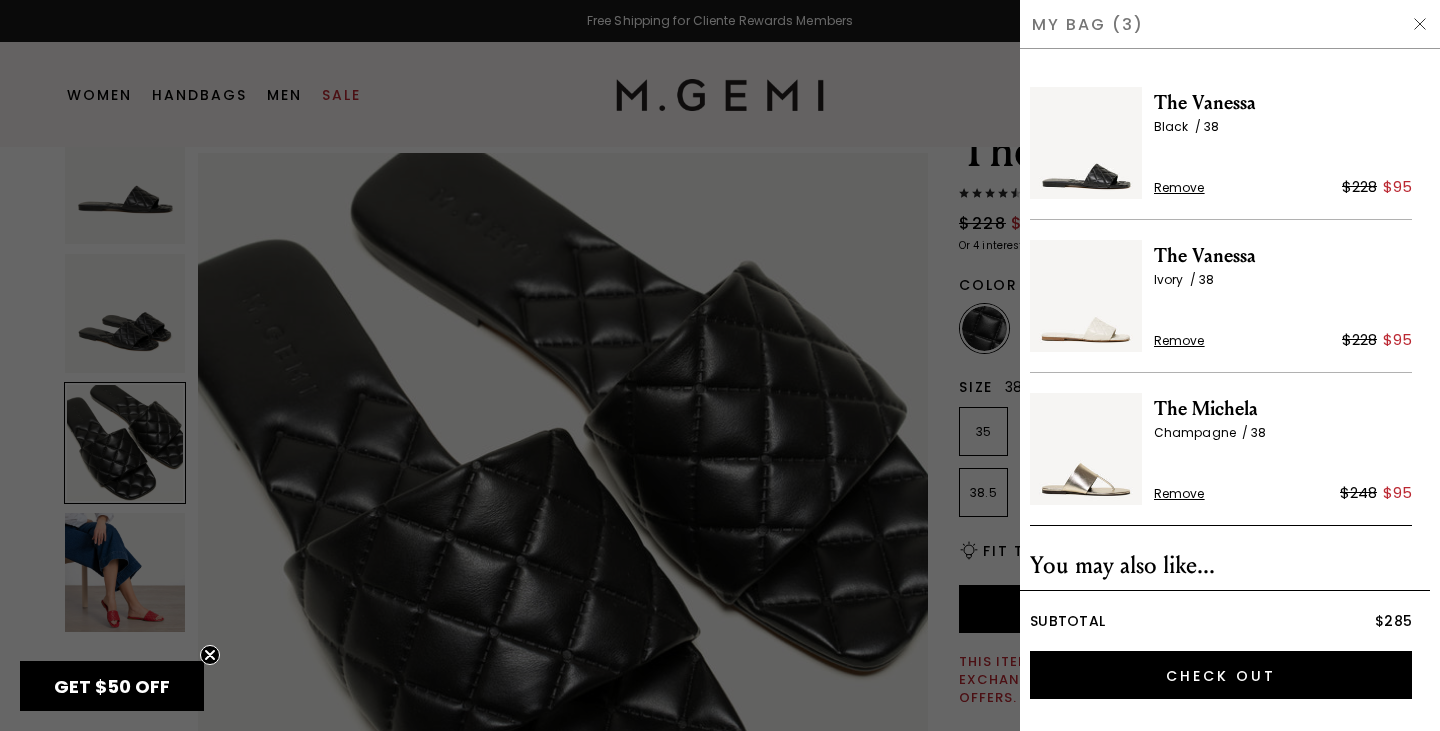 click at bounding box center (720, 365) 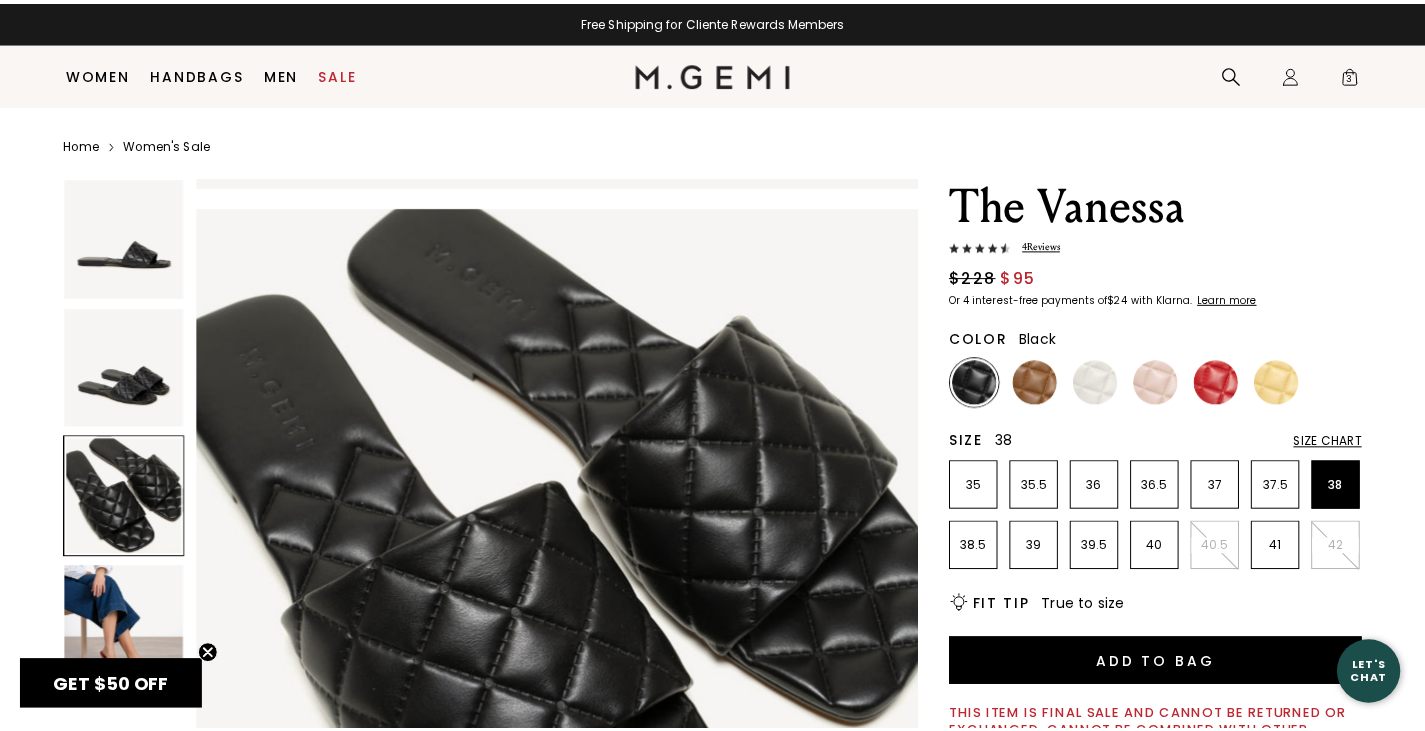 scroll, scrollTop: 58, scrollLeft: 0, axis: vertical 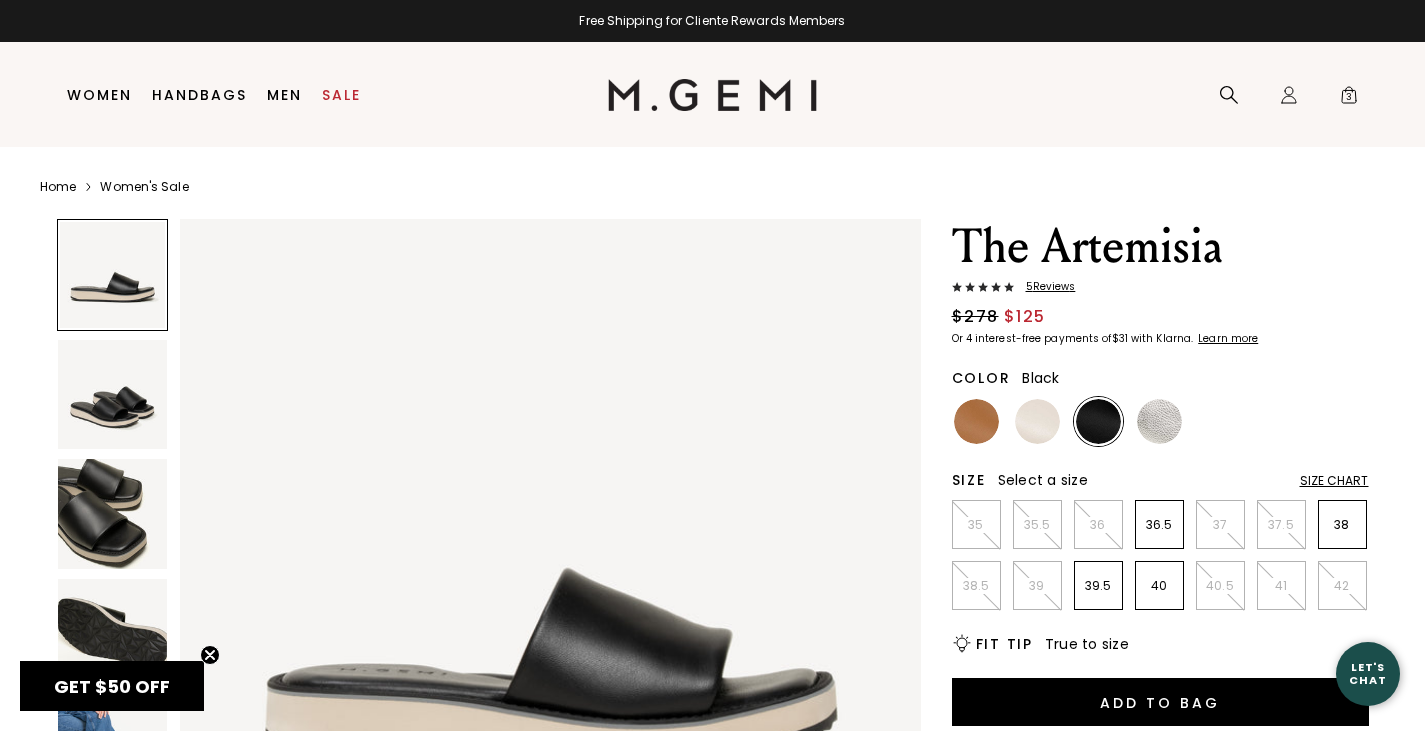 click at bounding box center [113, 514] 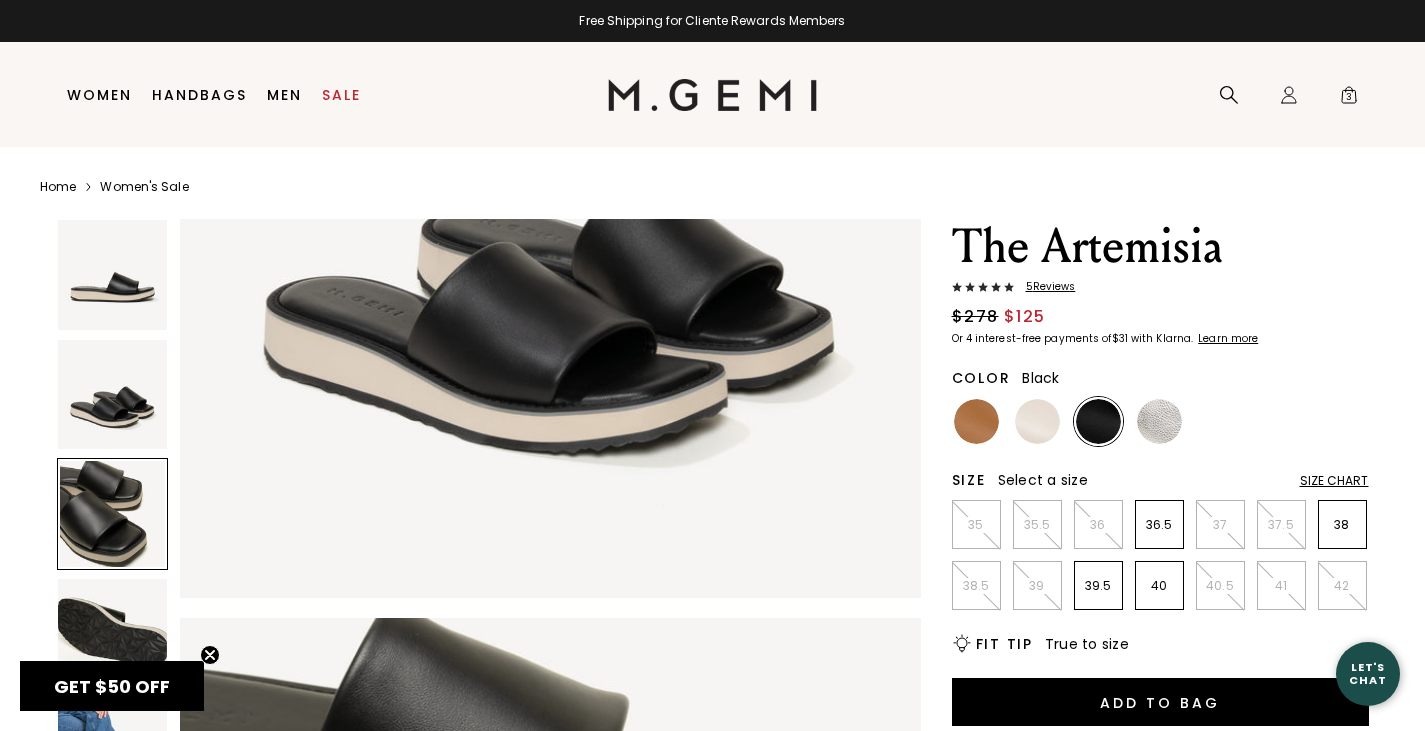 scroll, scrollTop: 1461, scrollLeft: 0, axis: vertical 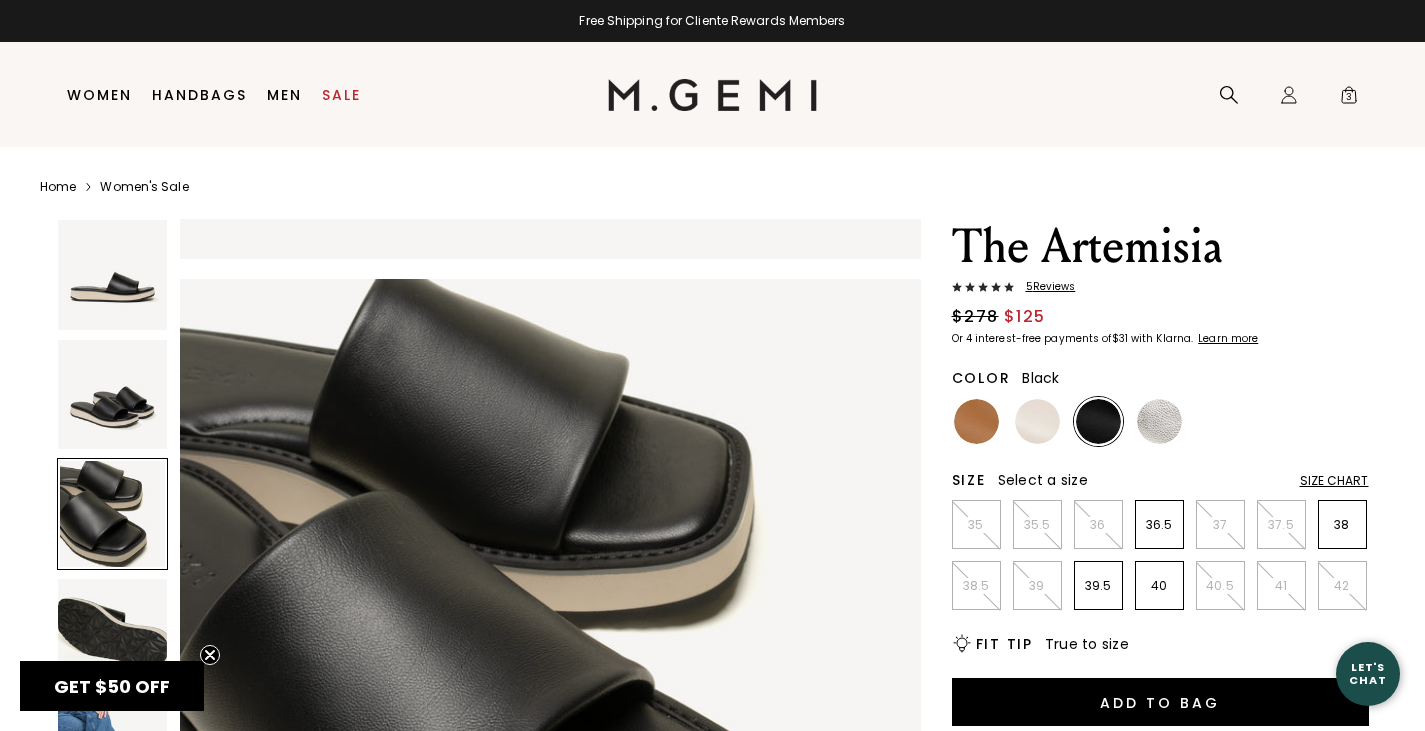 click on "5  Review s" at bounding box center [1045, 287] 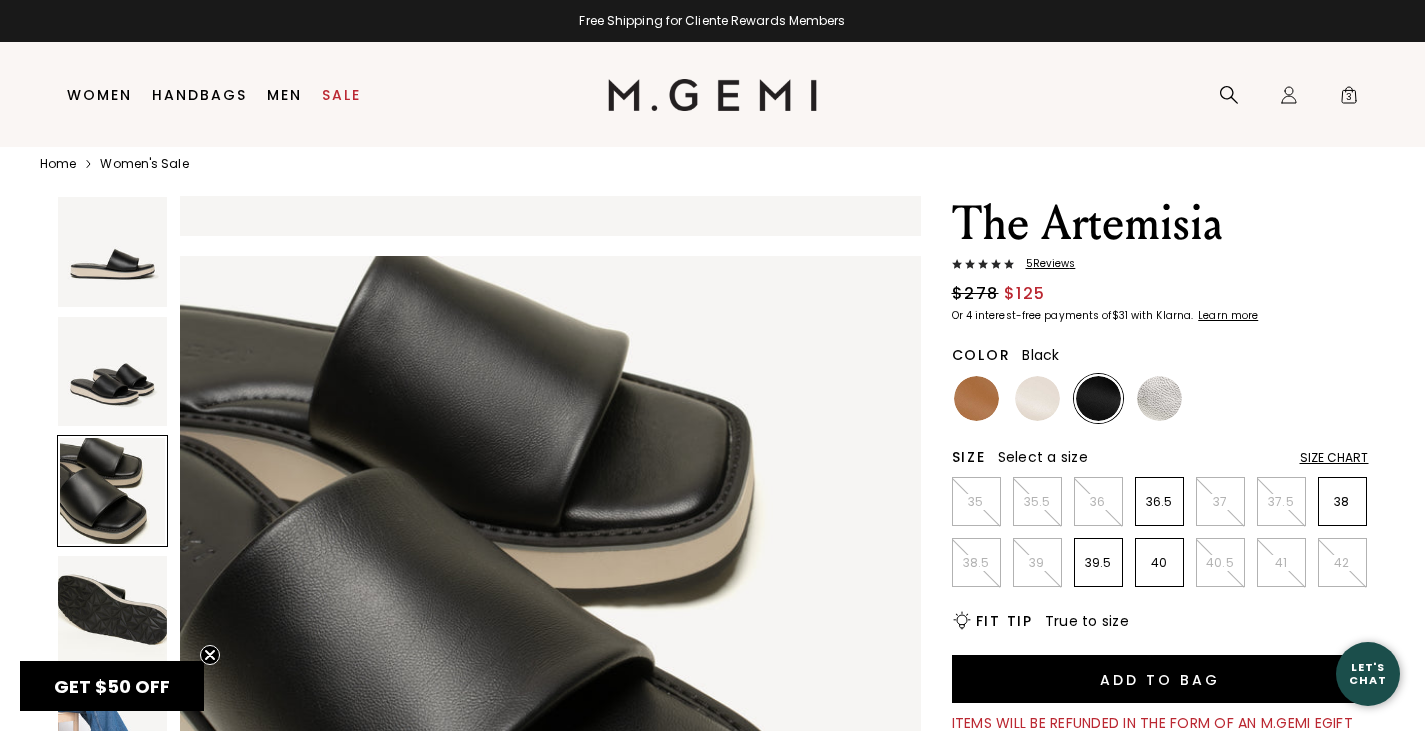 scroll, scrollTop: 0, scrollLeft: 0, axis: both 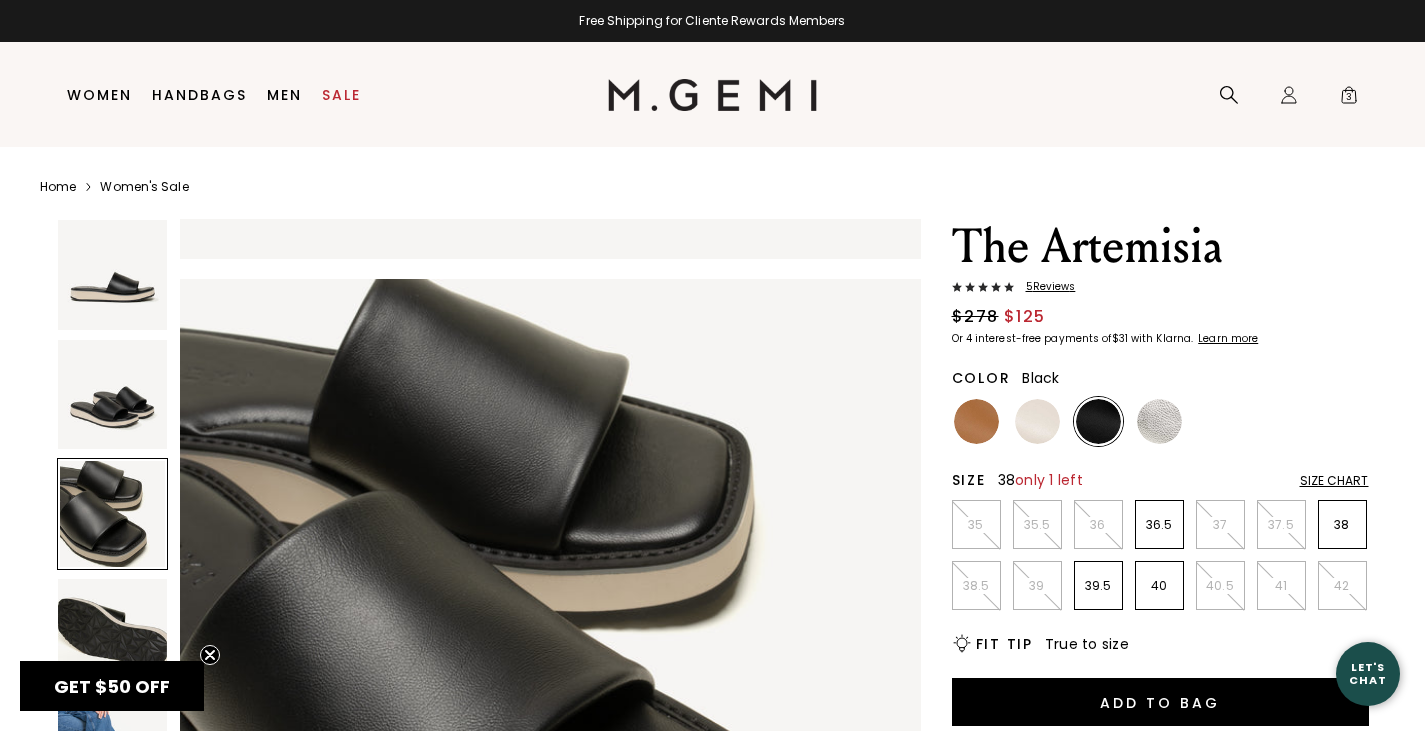 click on "38" at bounding box center [1342, 525] 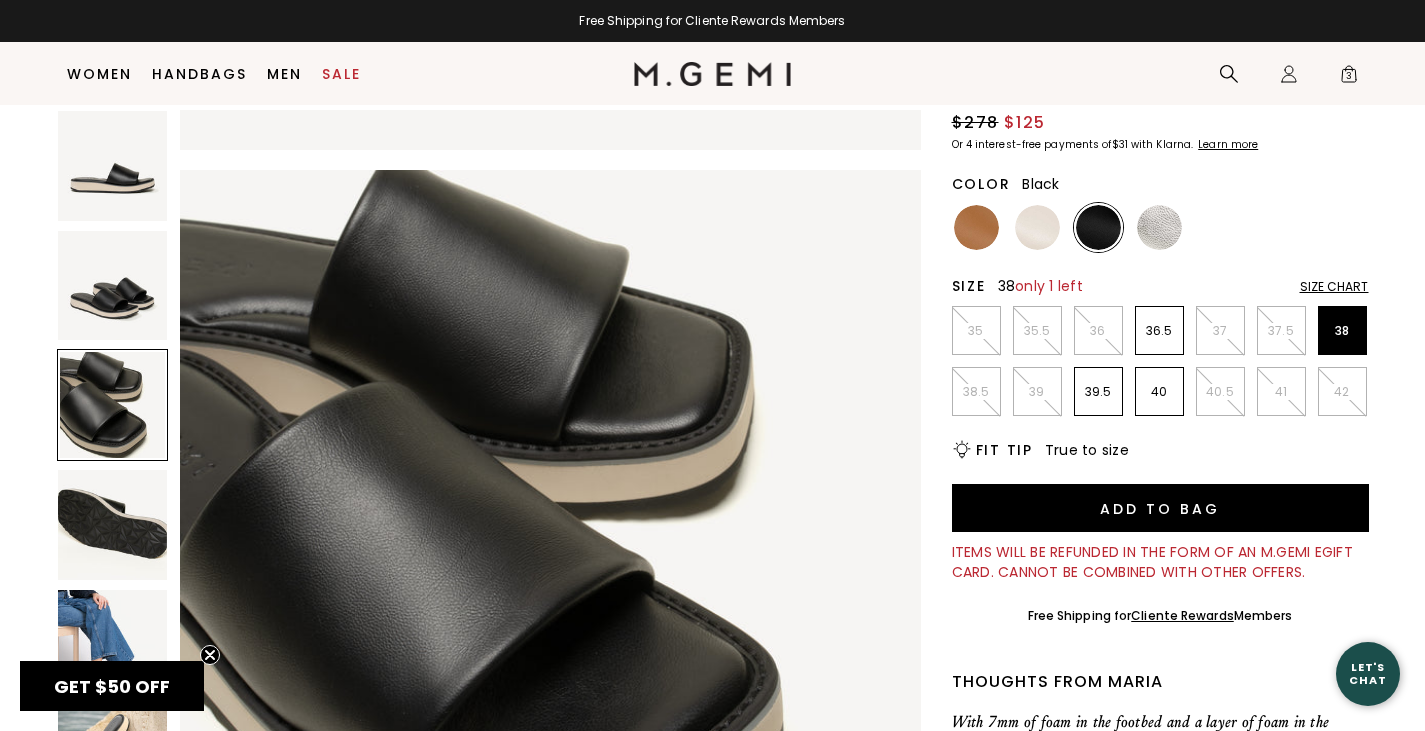 scroll, scrollTop: 152, scrollLeft: 0, axis: vertical 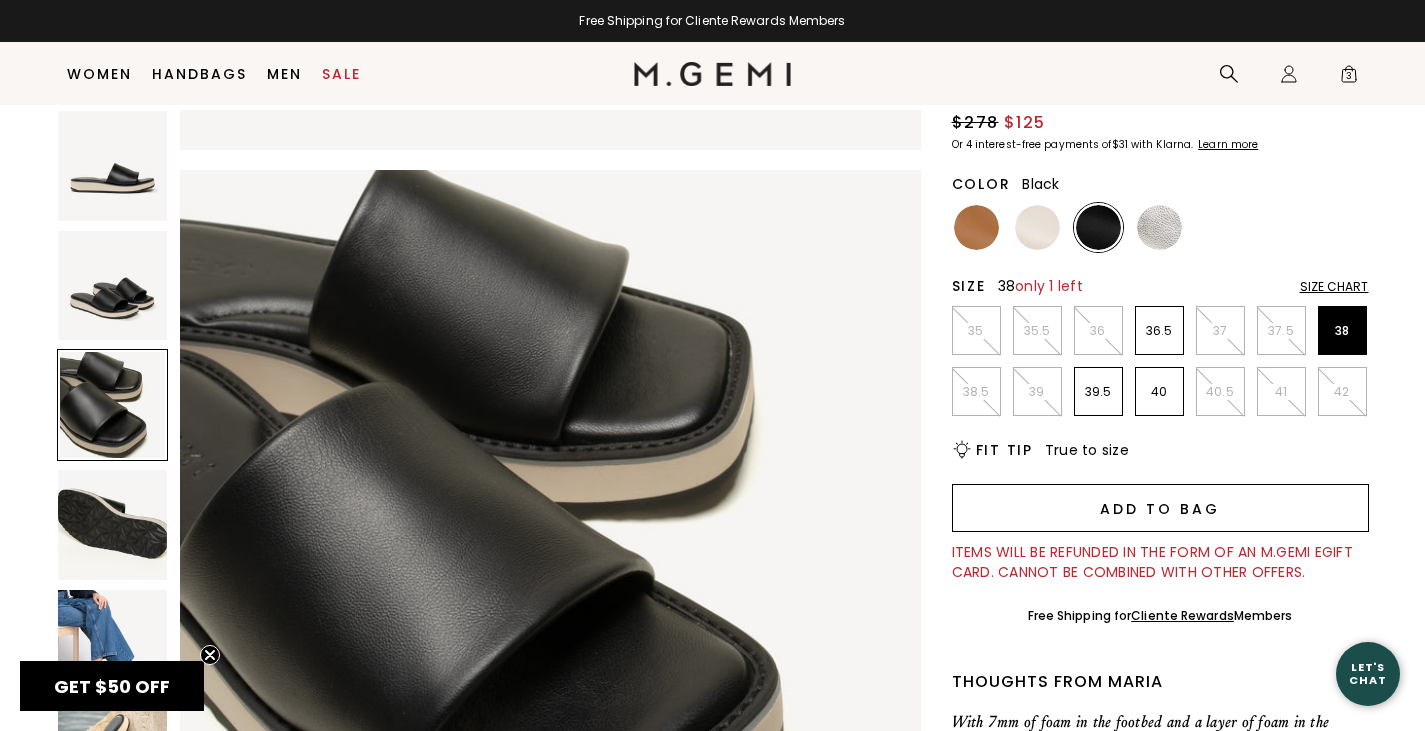 click on "Add to Bag" at bounding box center [1160, 508] 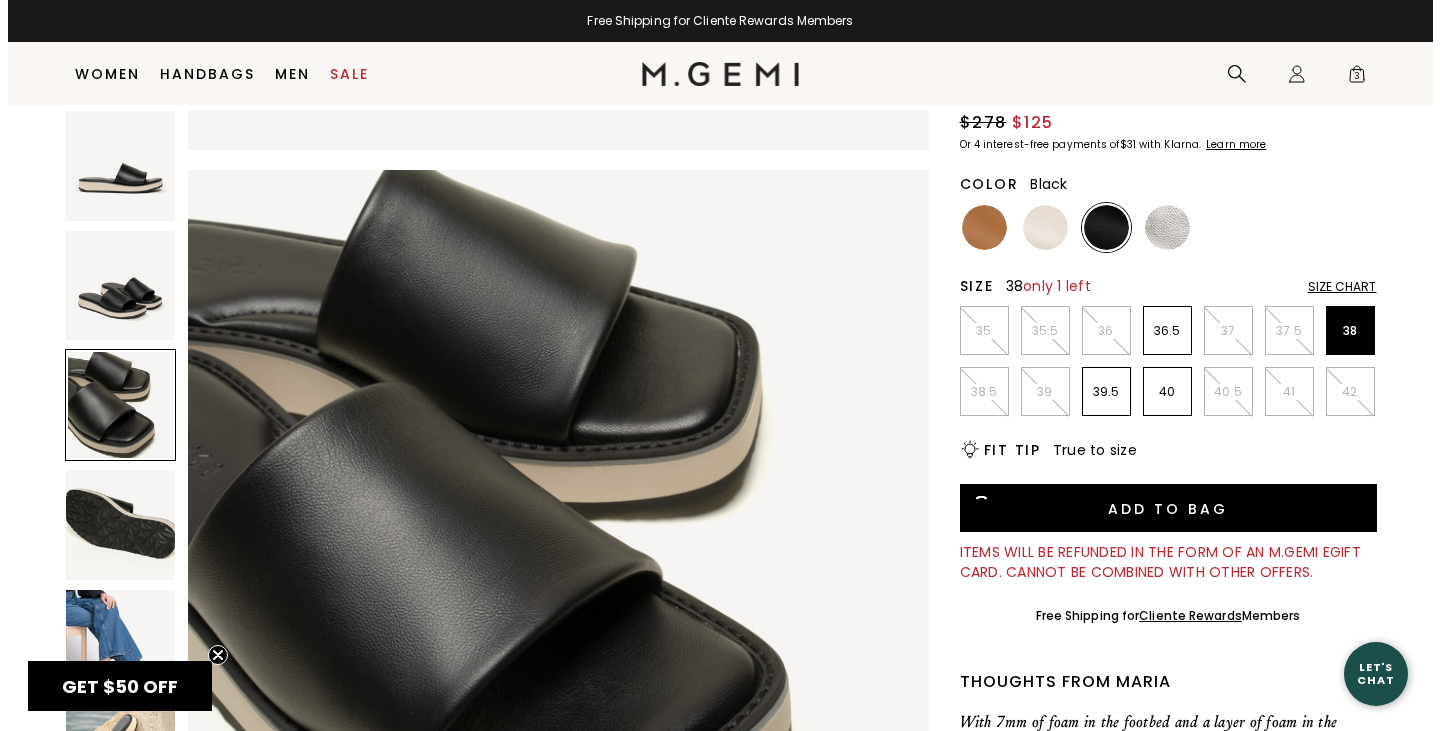 scroll, scrollTop: 0, scrollLeft: 0, axis: both 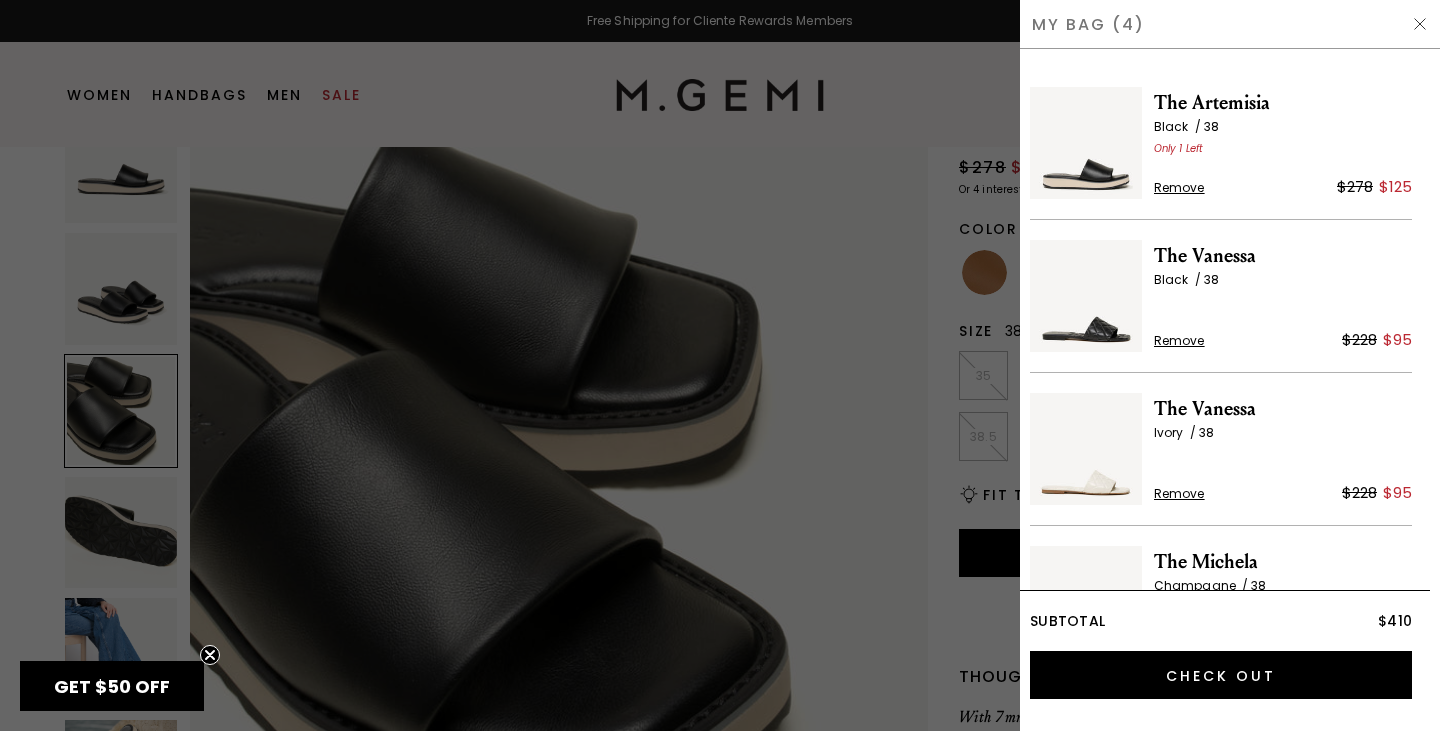 click on "Remove" at bounding box center [1179, 341] 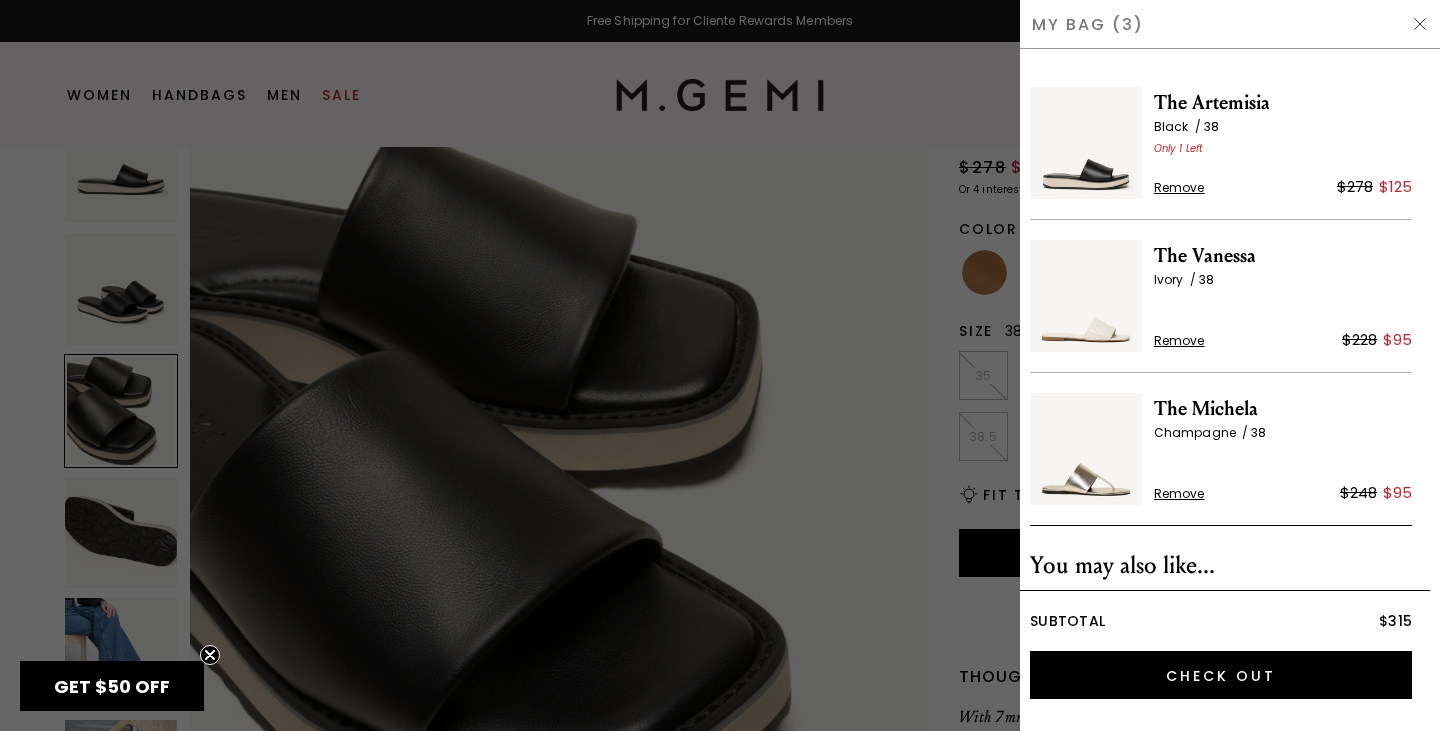 click on "Remove" at bounding box center [1179, 341] 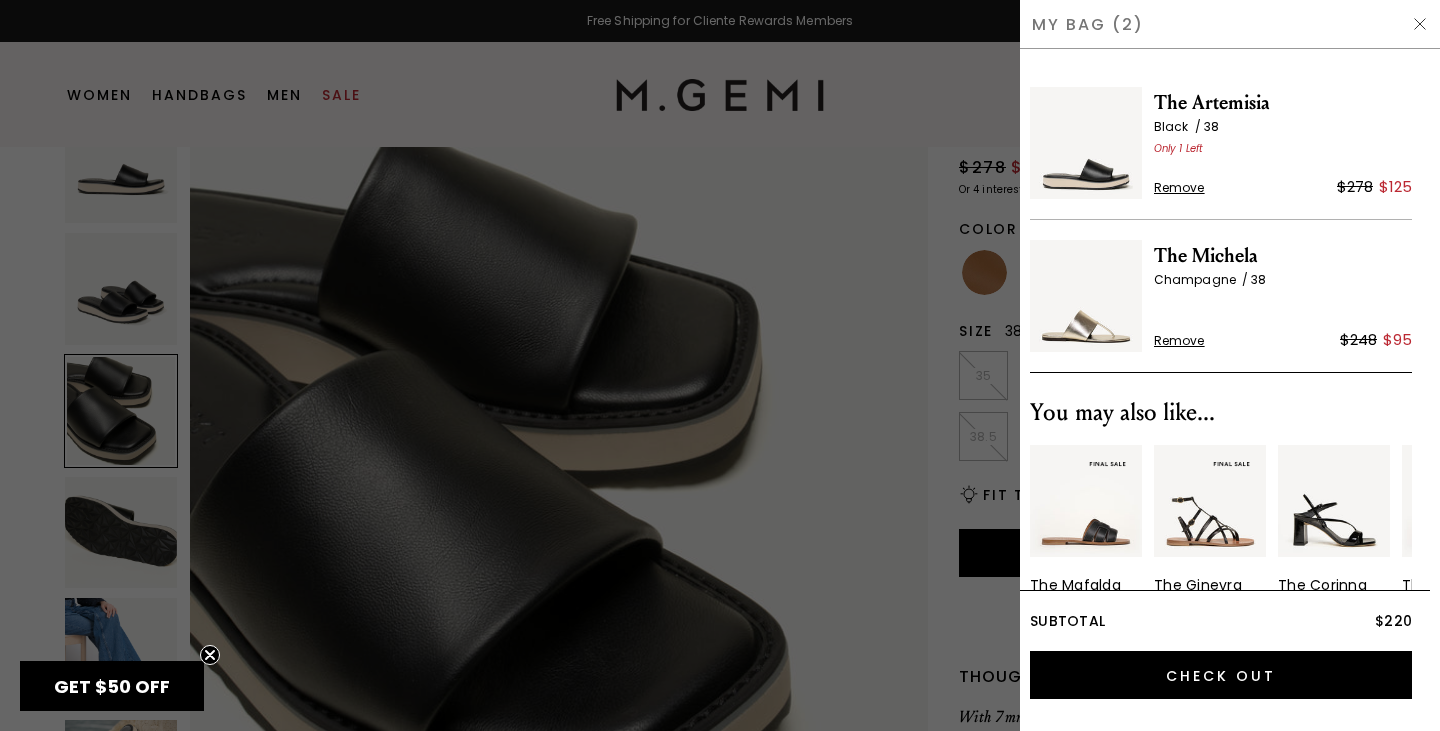 click at bounding box center [1420, 24] 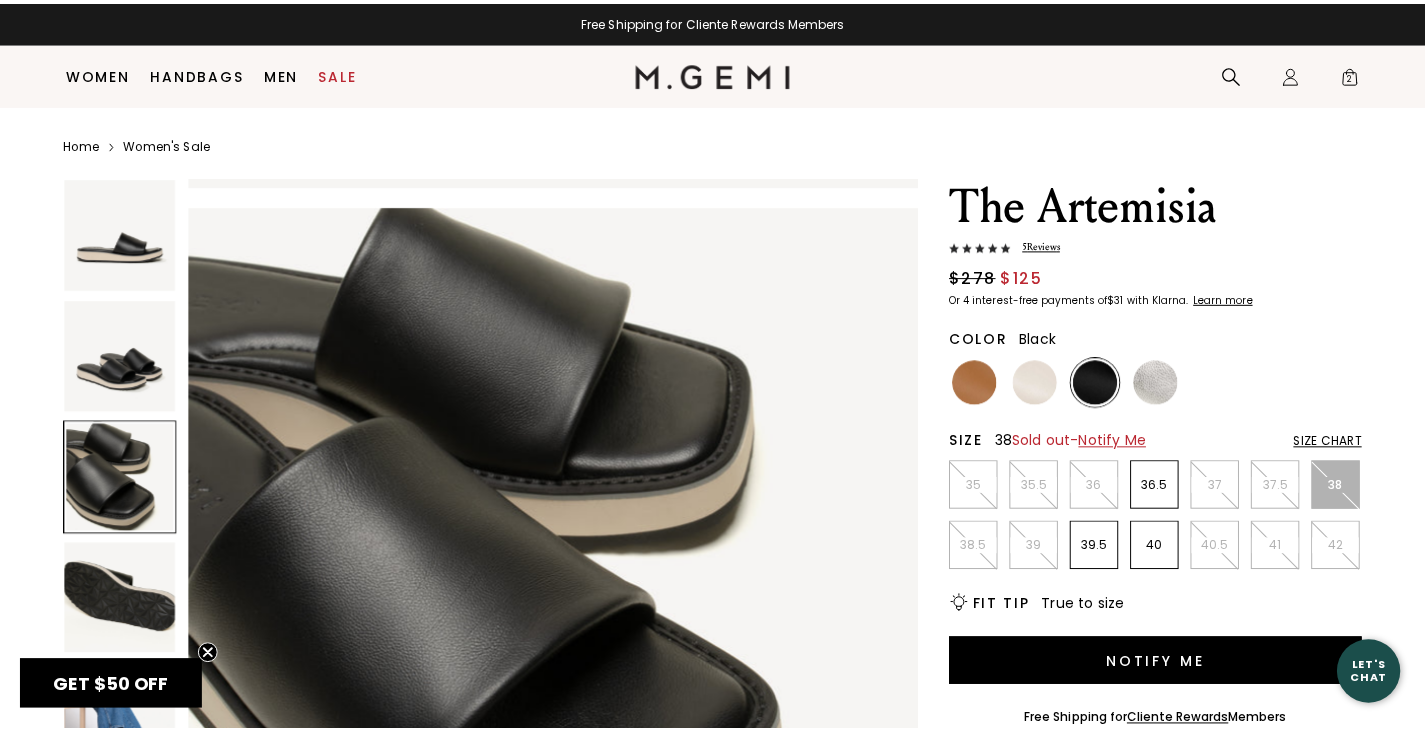 scroll, scrollTop: 110, scrollLeft: 0, axis: vertical 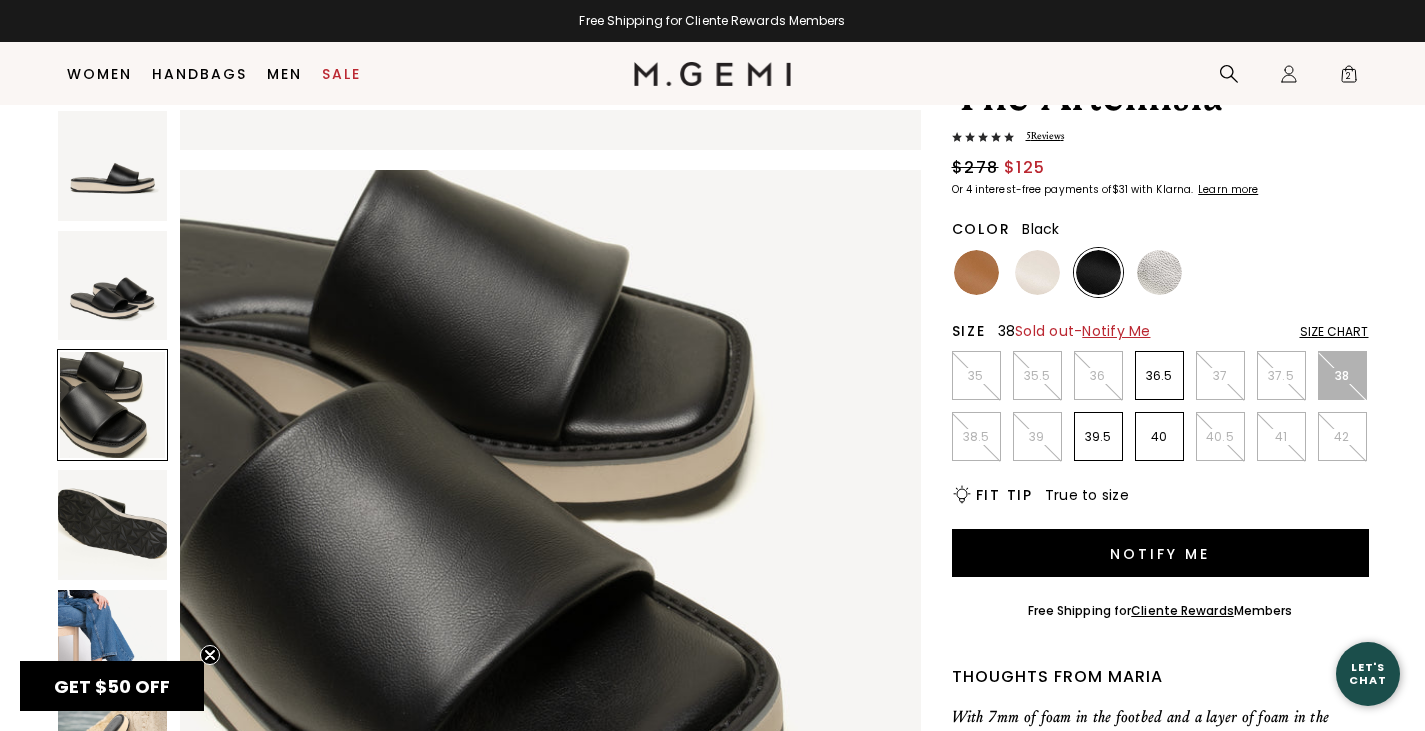 click at bounding box center [113, 286] 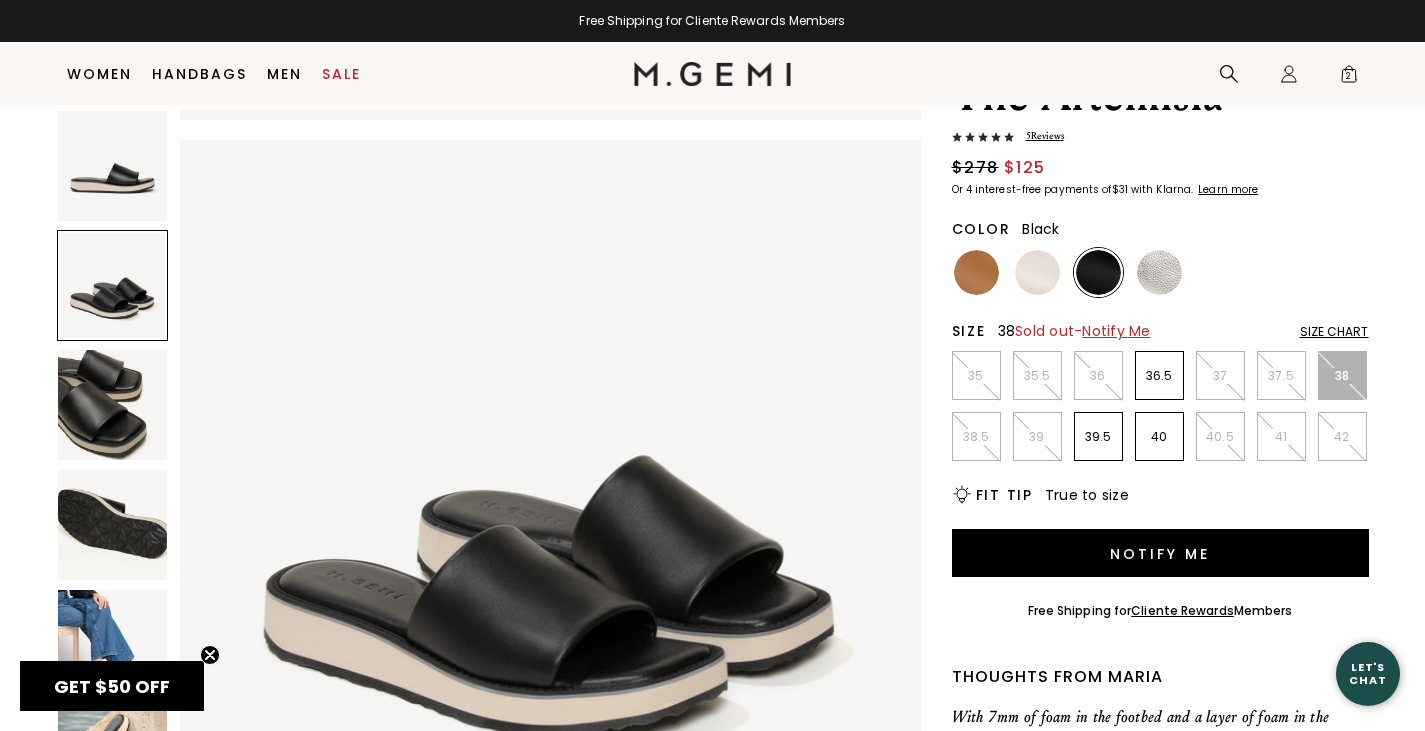 click at bounding box center [113, 405] 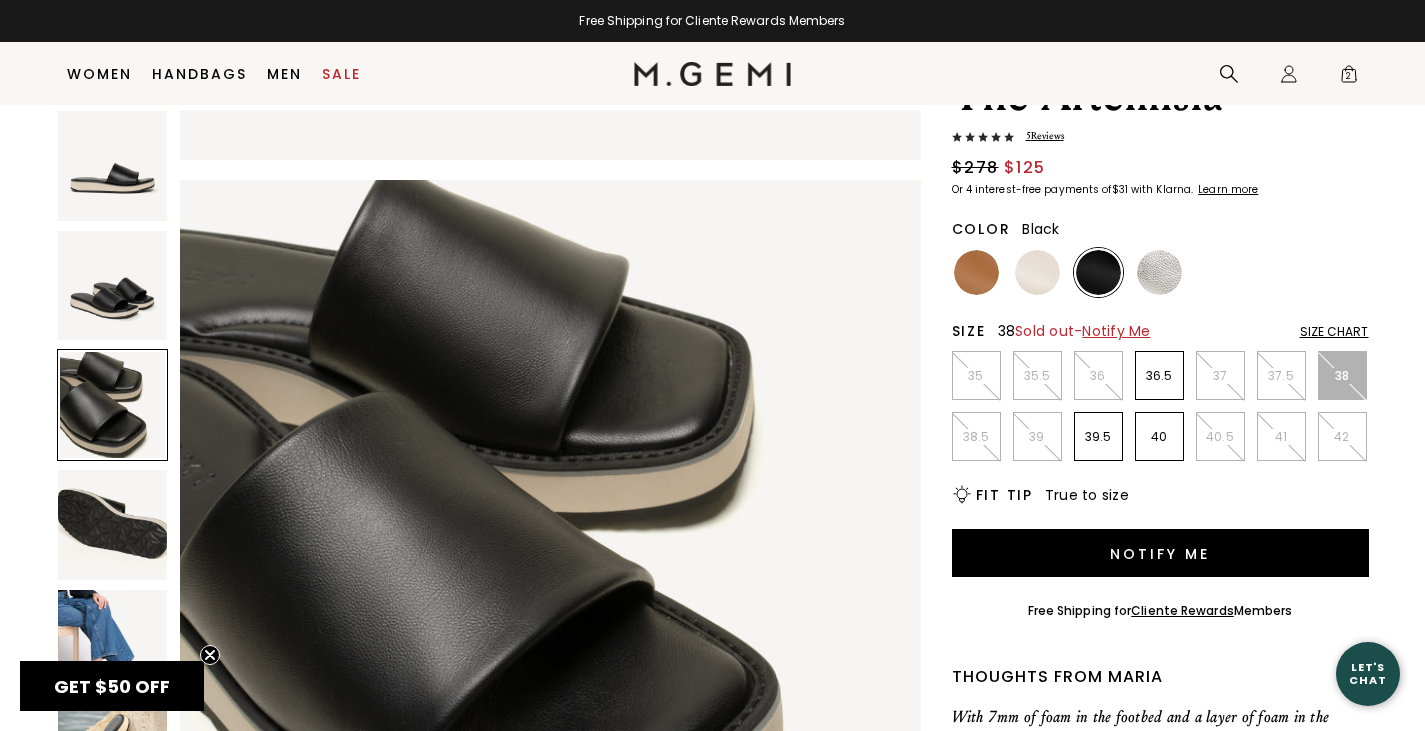 scroll, scrollTop: 1461, scrollLeft: 0, axis: vertical 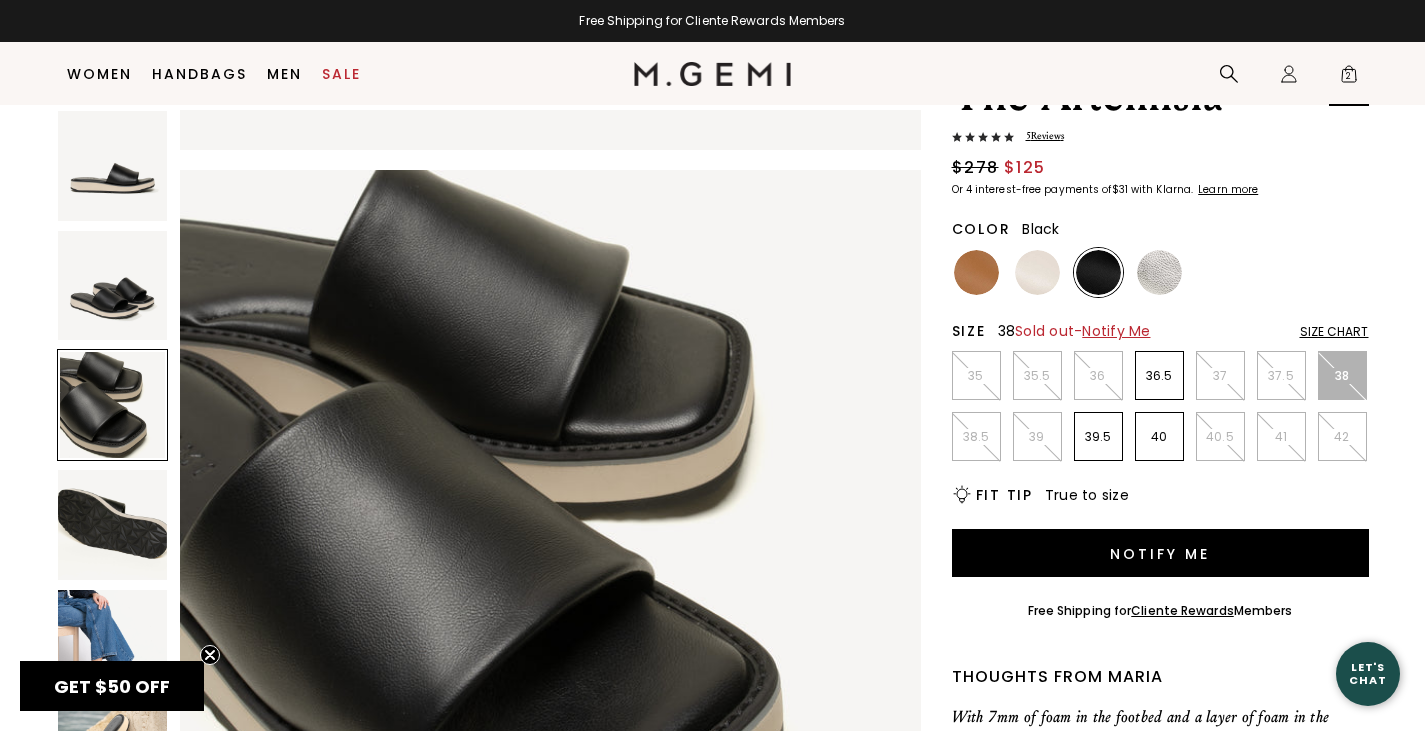 click on "2" at bounding box center (1349, 78) 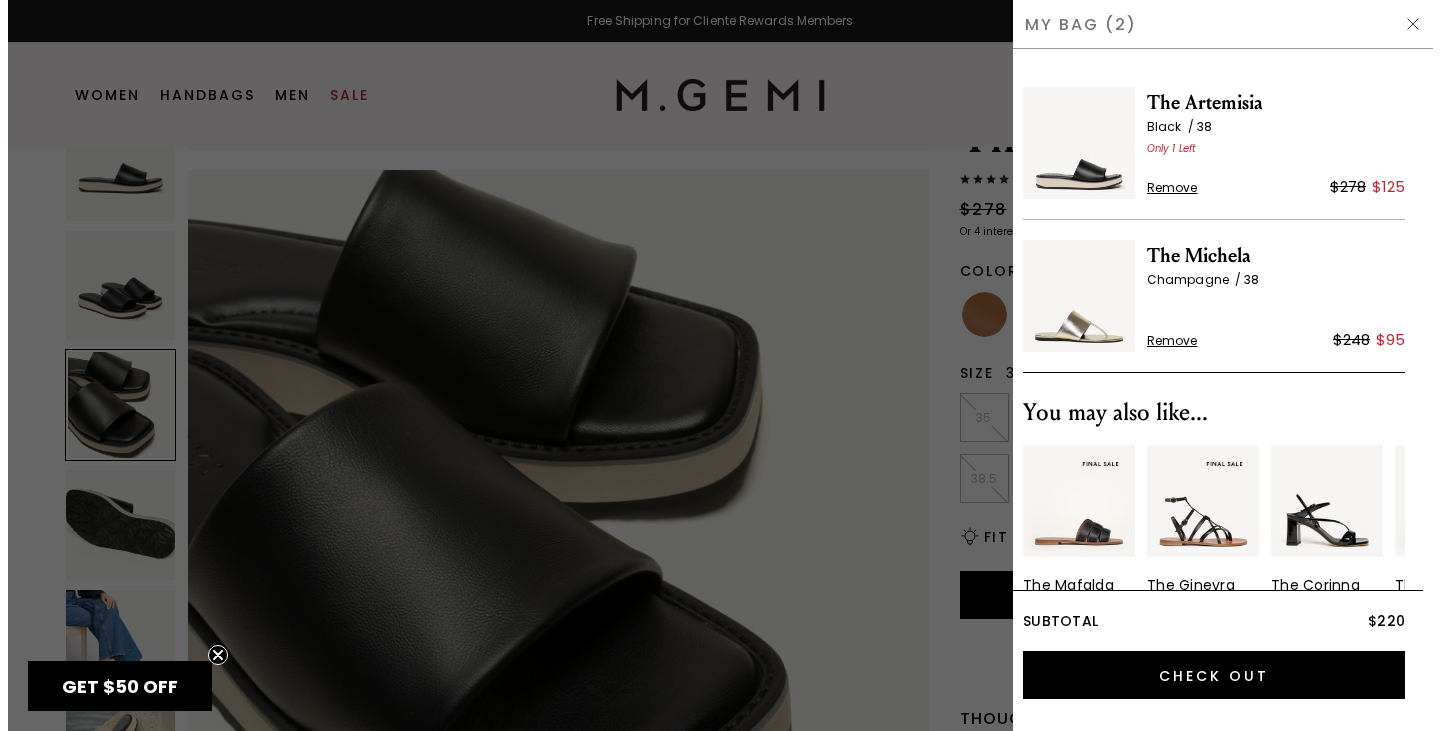 scroll, scrollTop: 0, scrollLeft: 0, axis: both 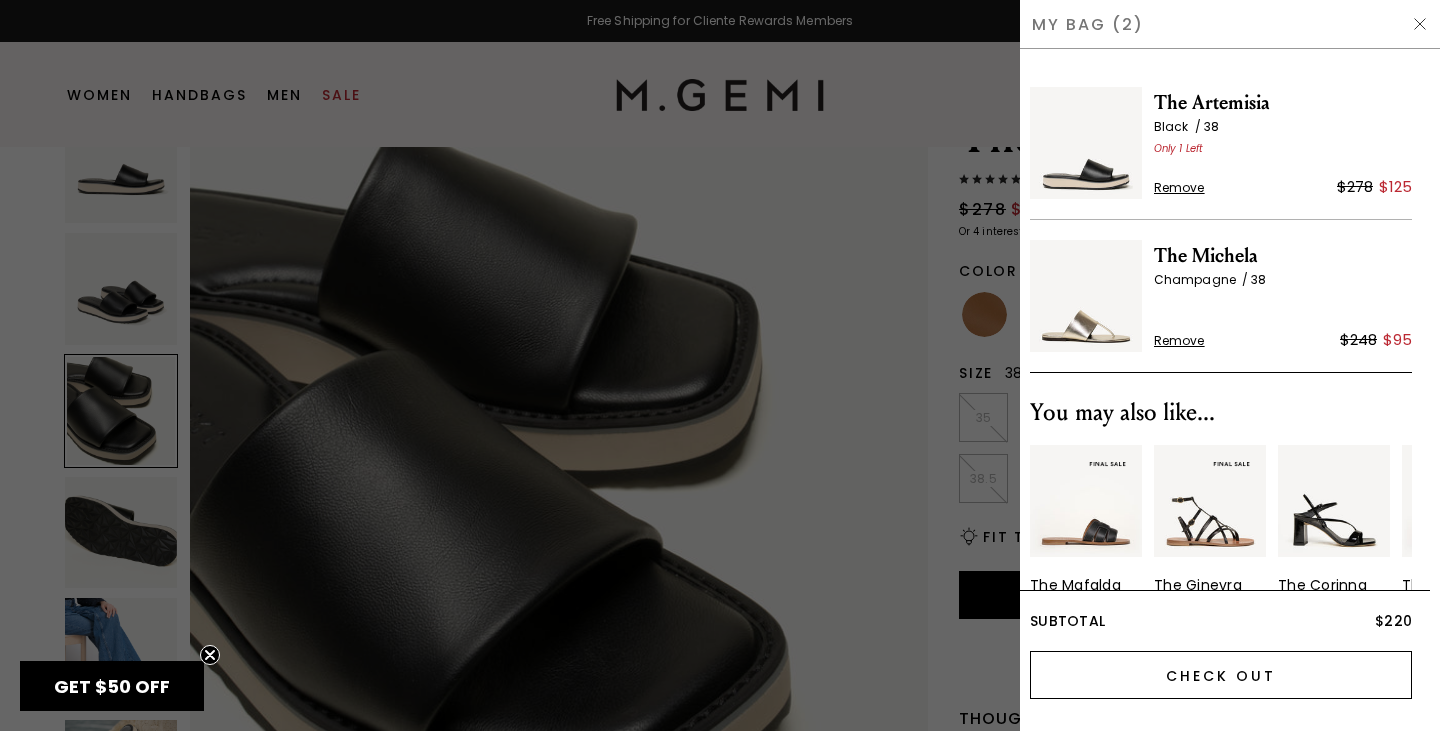 click on "Check Out" at bounding box center (1221, 675) 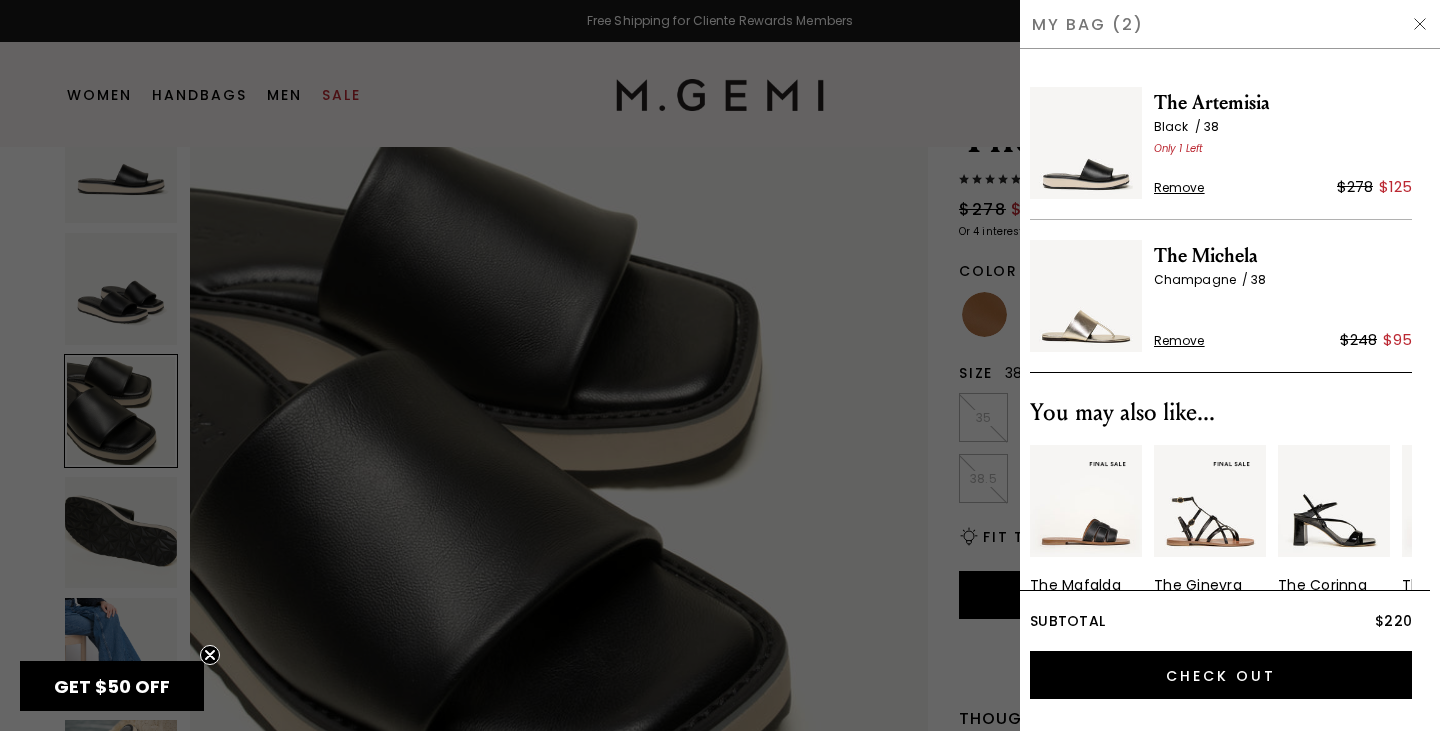 click at bounding box center (1420, 24) 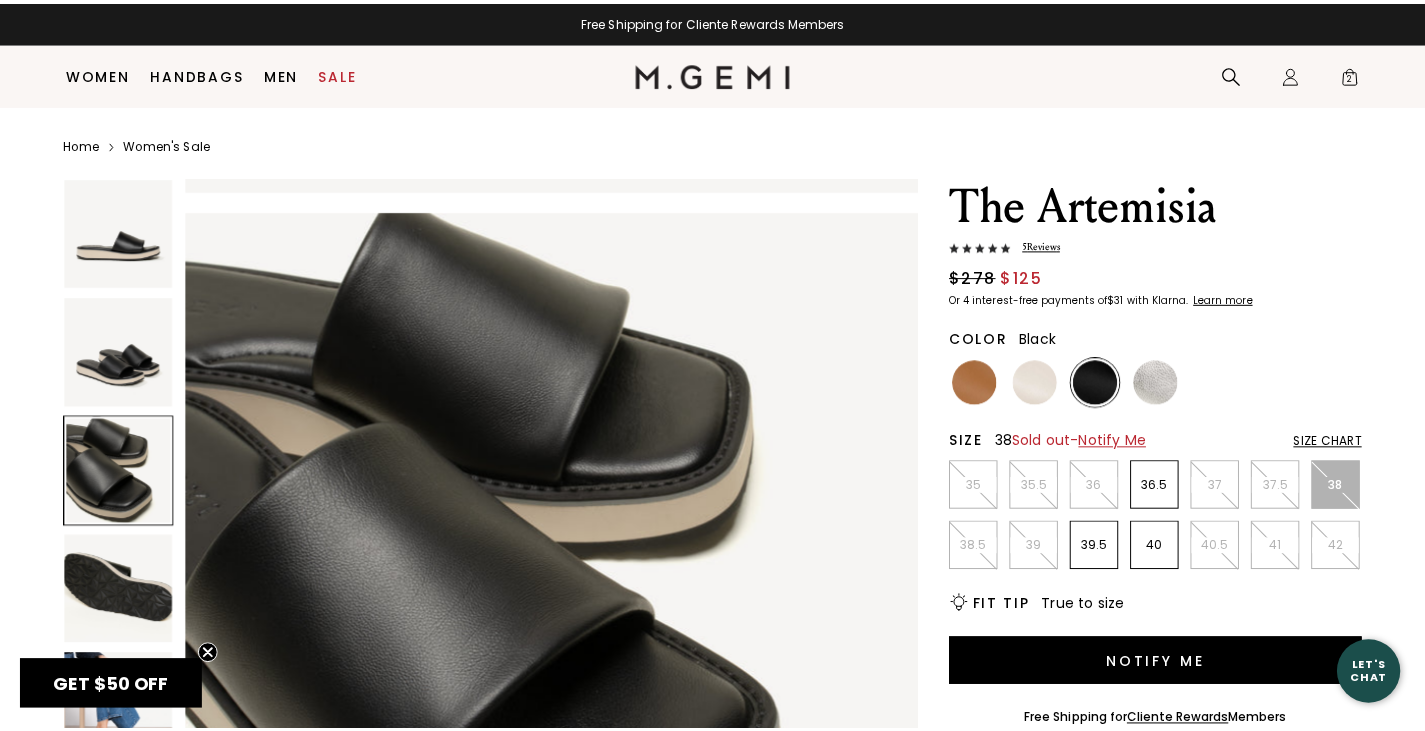 scroll, scrollTop: 68, scrollLeft: 0, axis: vertical 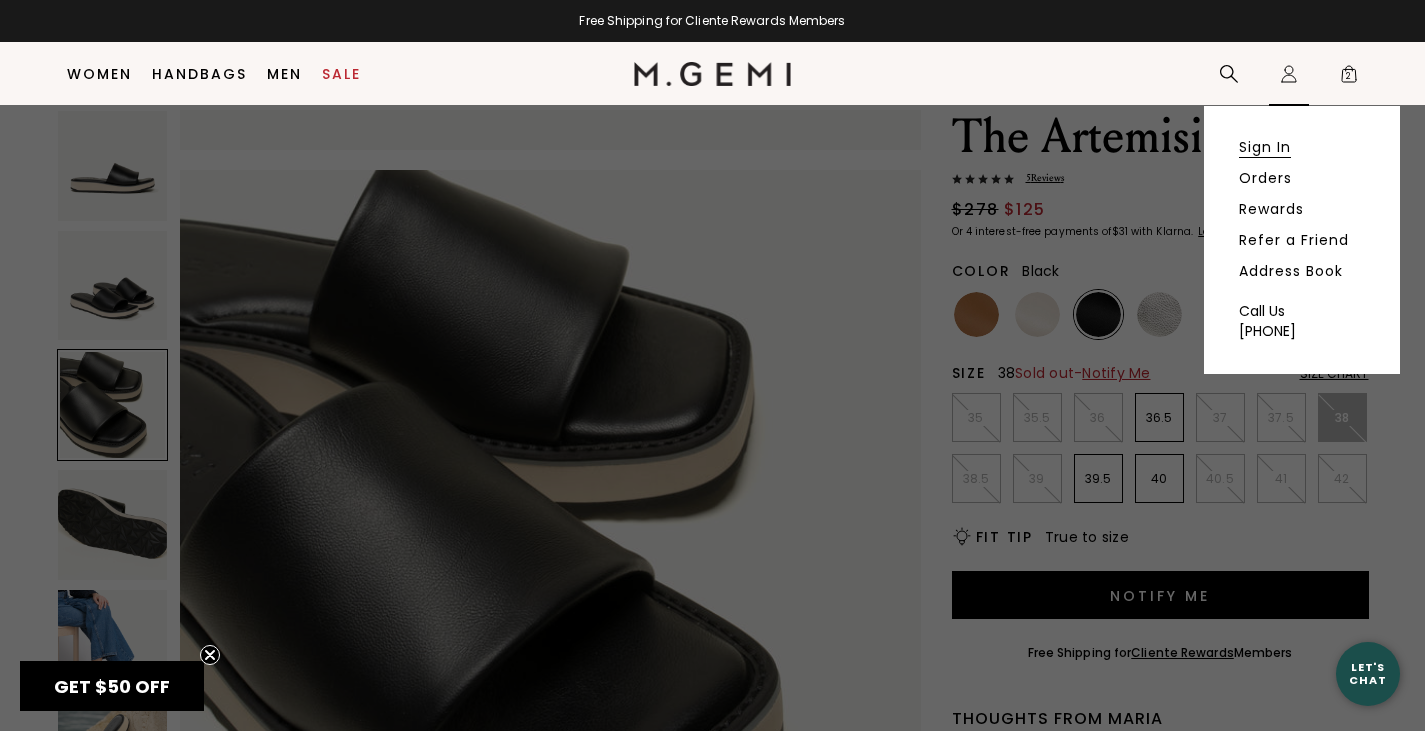 click on "Sign In" at bounding box center (1265, 147) 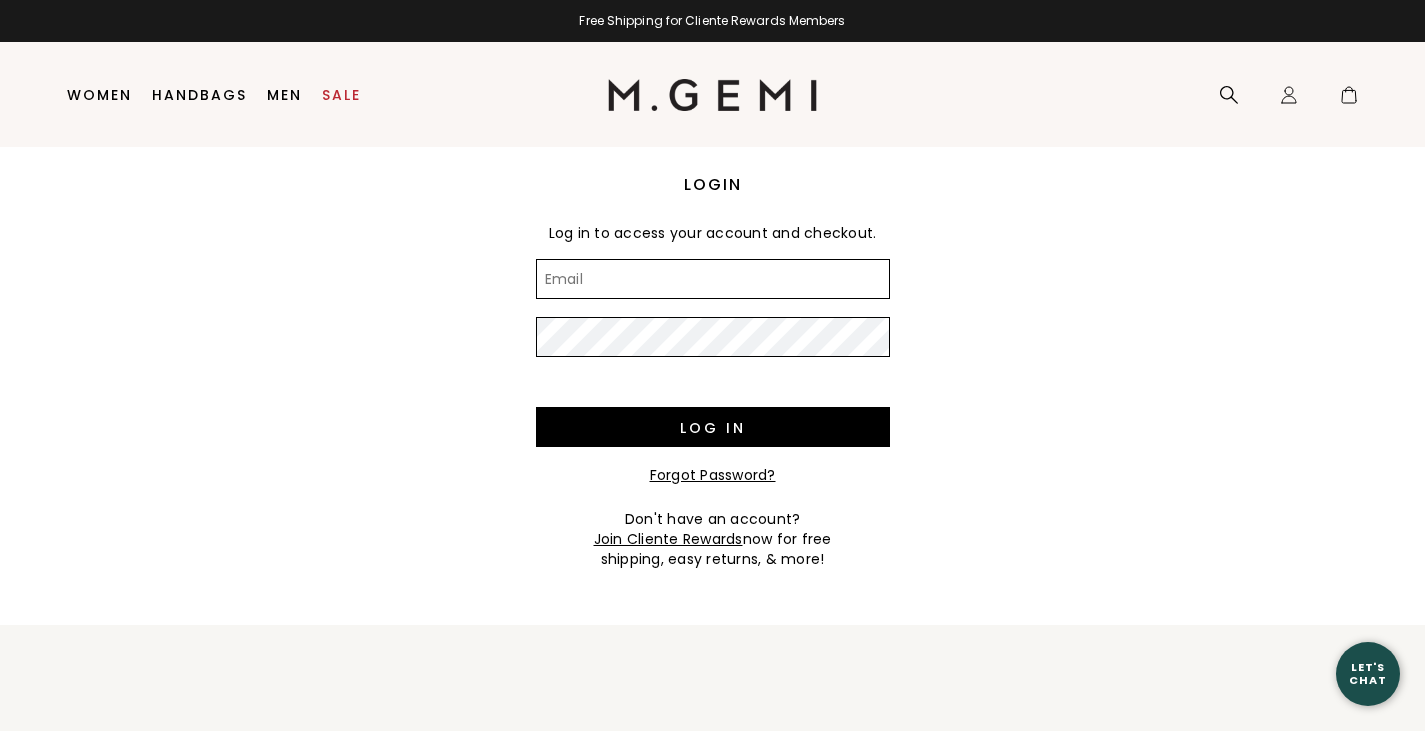 scroll, scrollTop: 0, scrollLeft: 0, axis: both 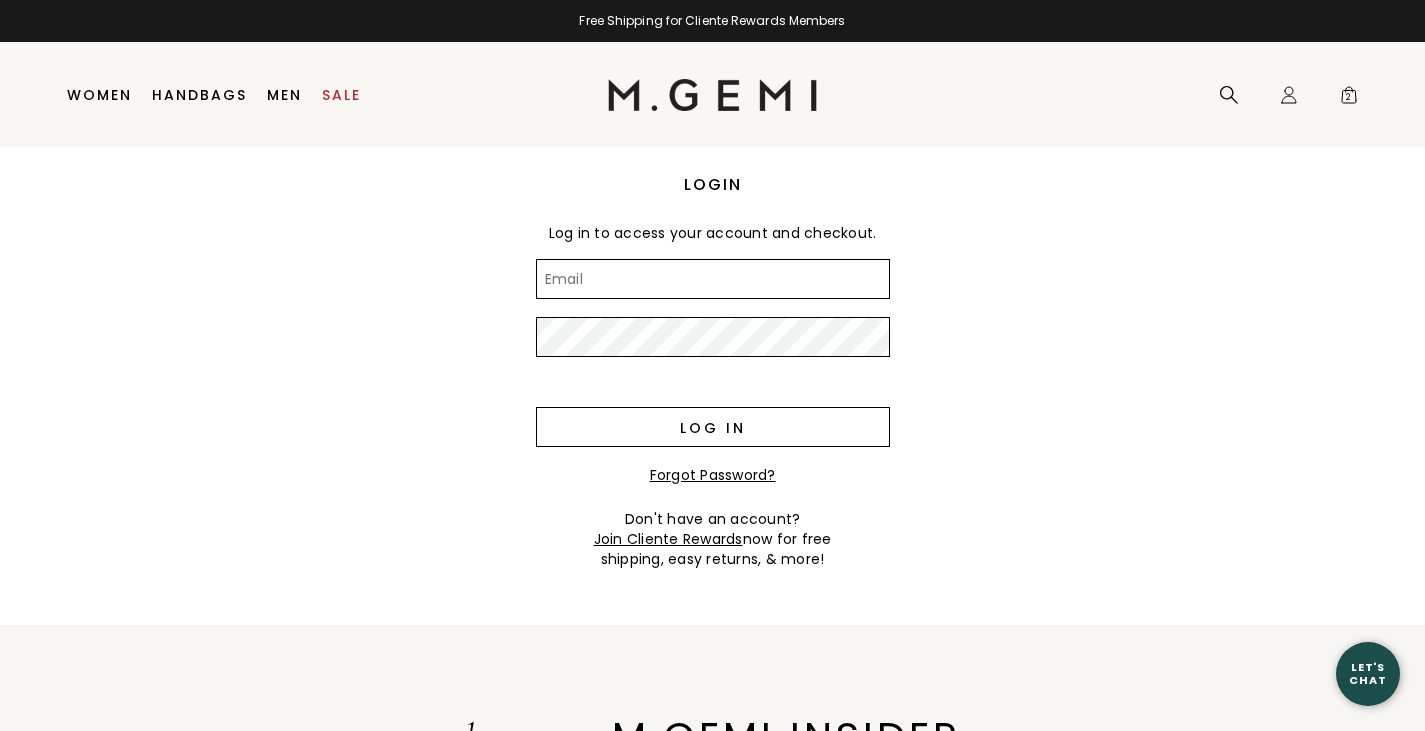 type on "monika.desai@example.com" 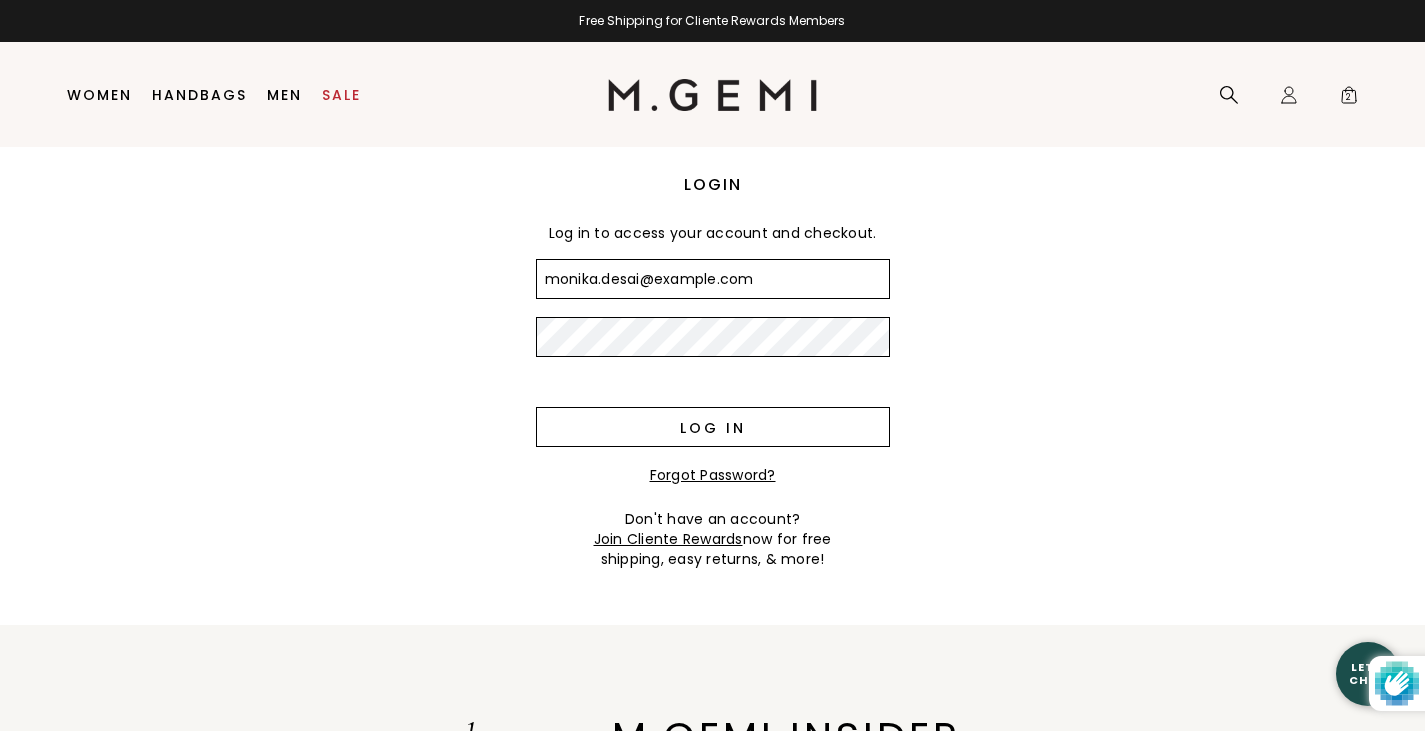 click on "Log in" at bounding box center [713, 427] 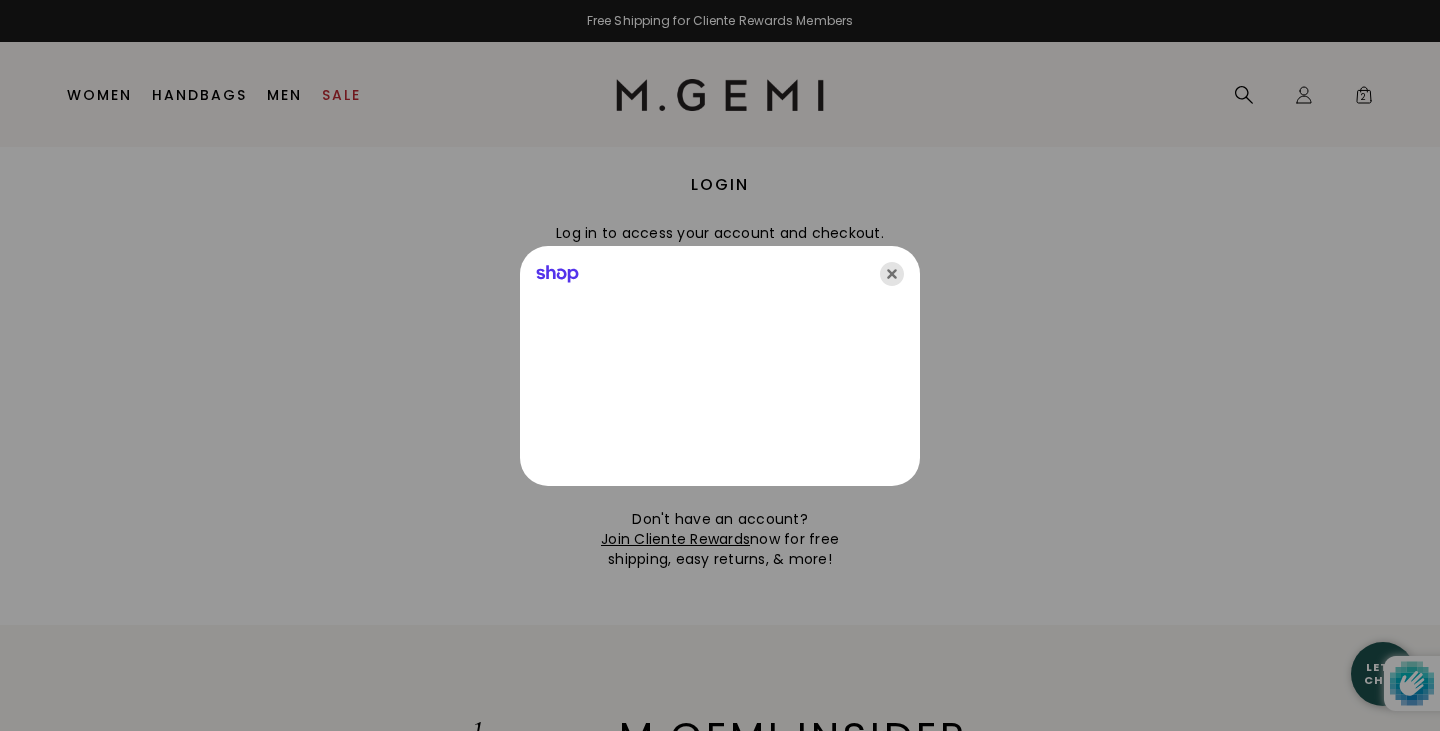 click 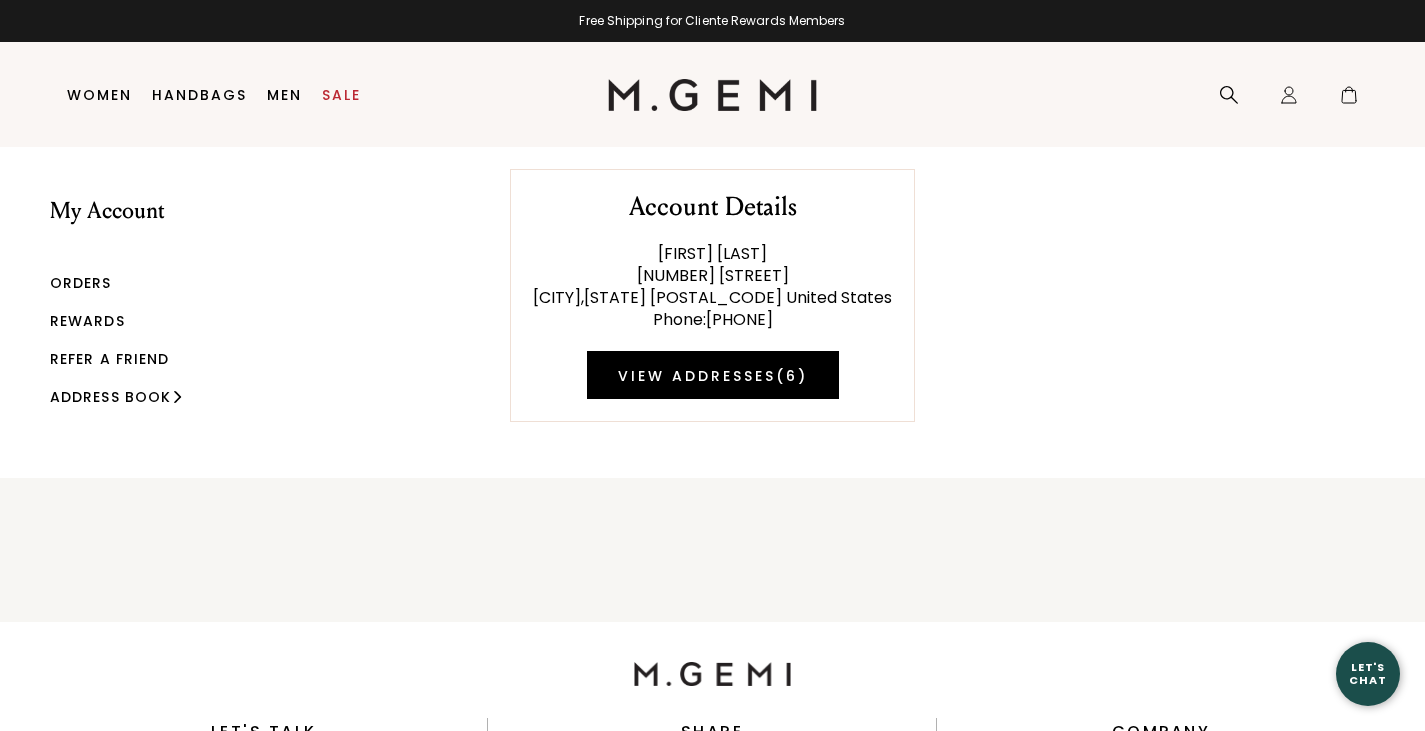 scroll, scrollTop: 0, scrollLeft: 0, axis: both 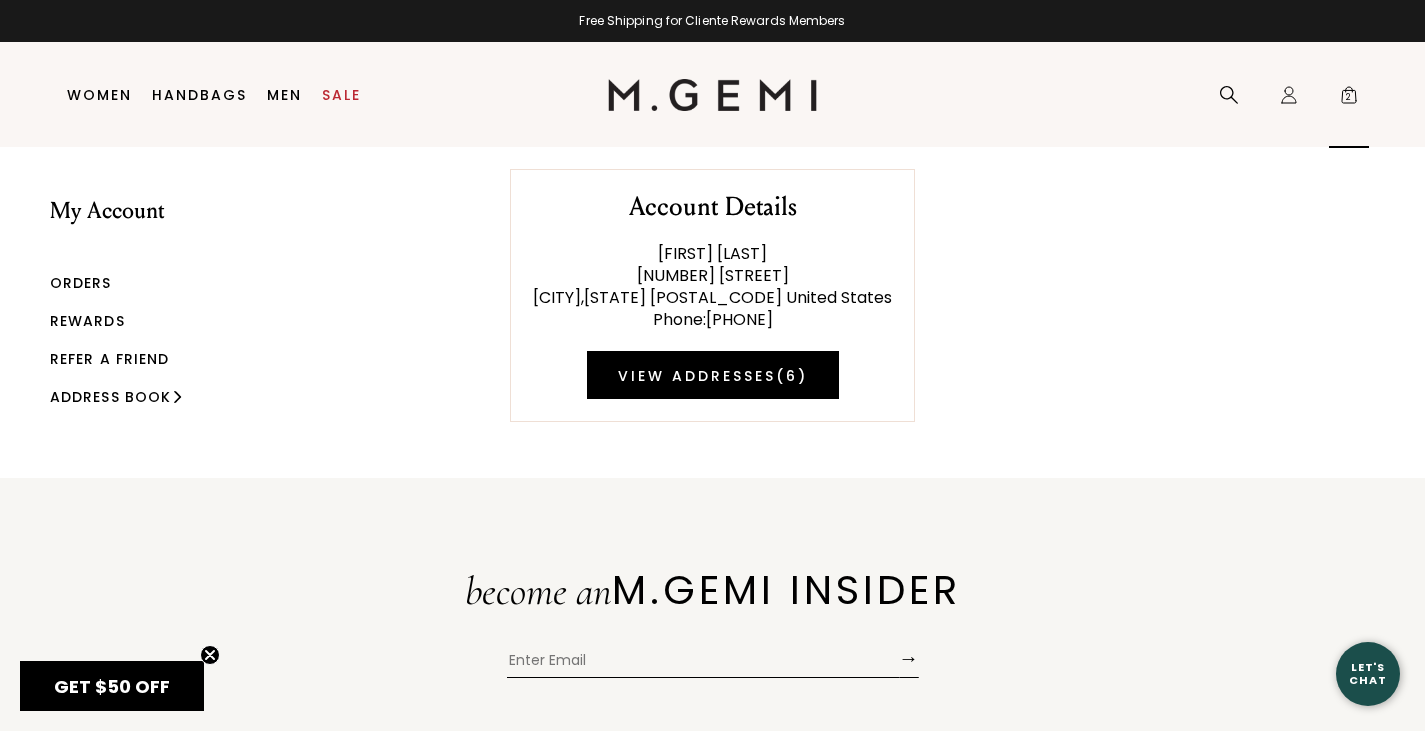 click on "2" at bounding box center [1349, 99] 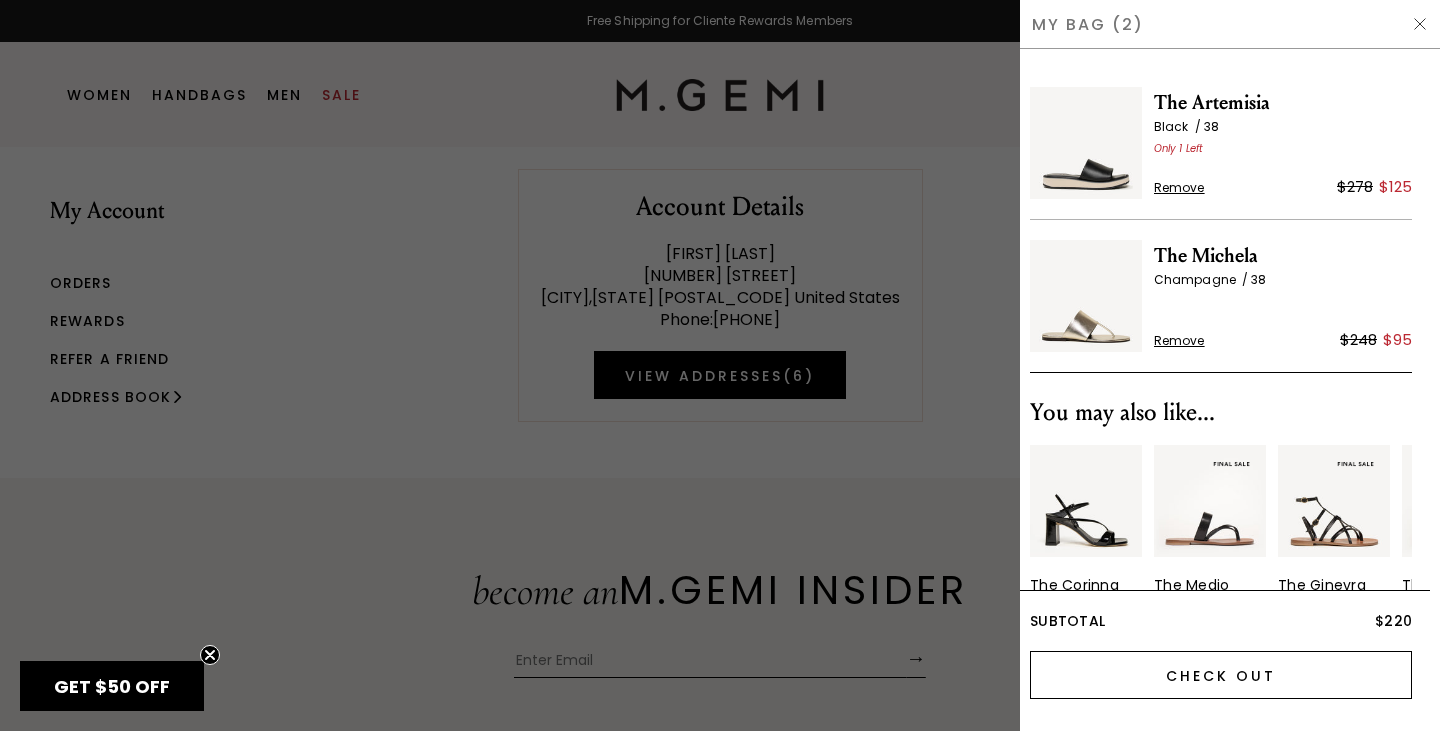 click on "Check Out" at bounding box center (1221, 675) 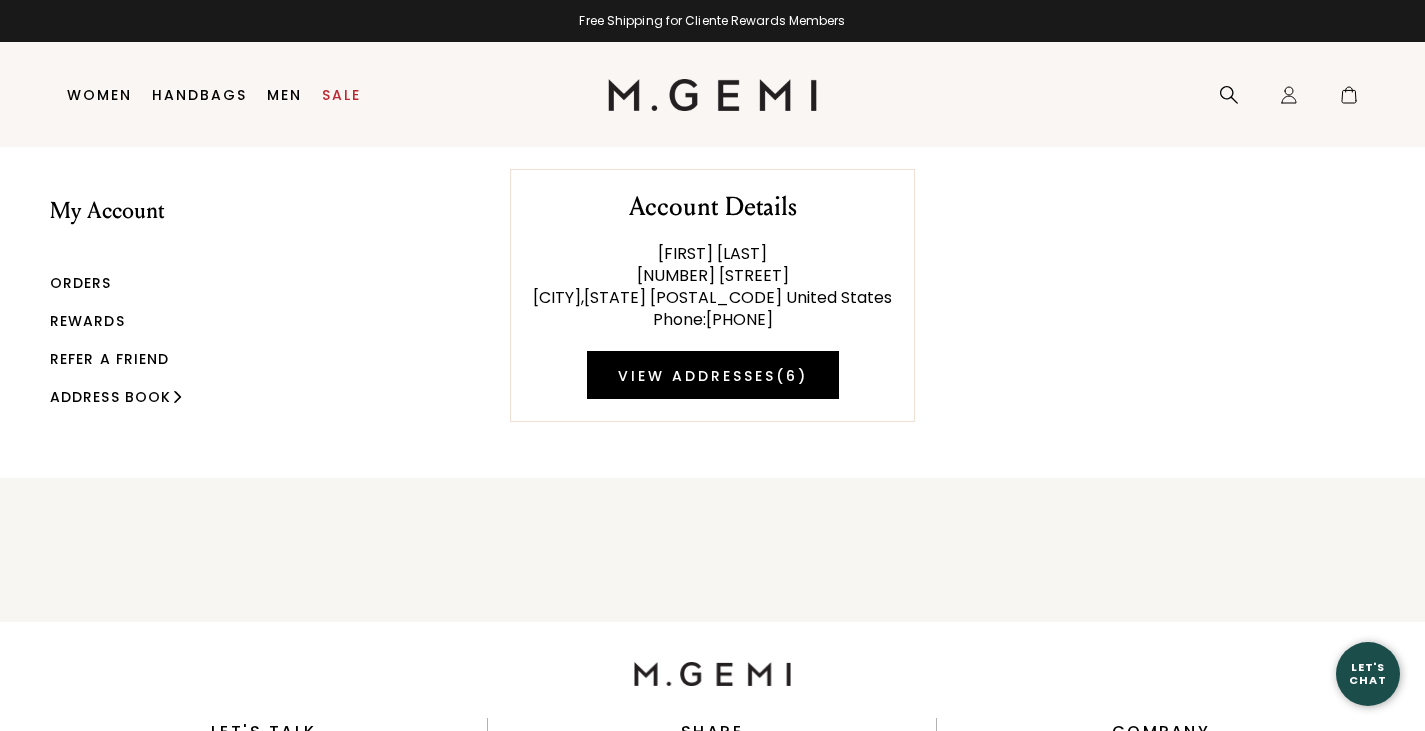 scroll, scrollTop: 0, scrollLeft: 0, axis: both 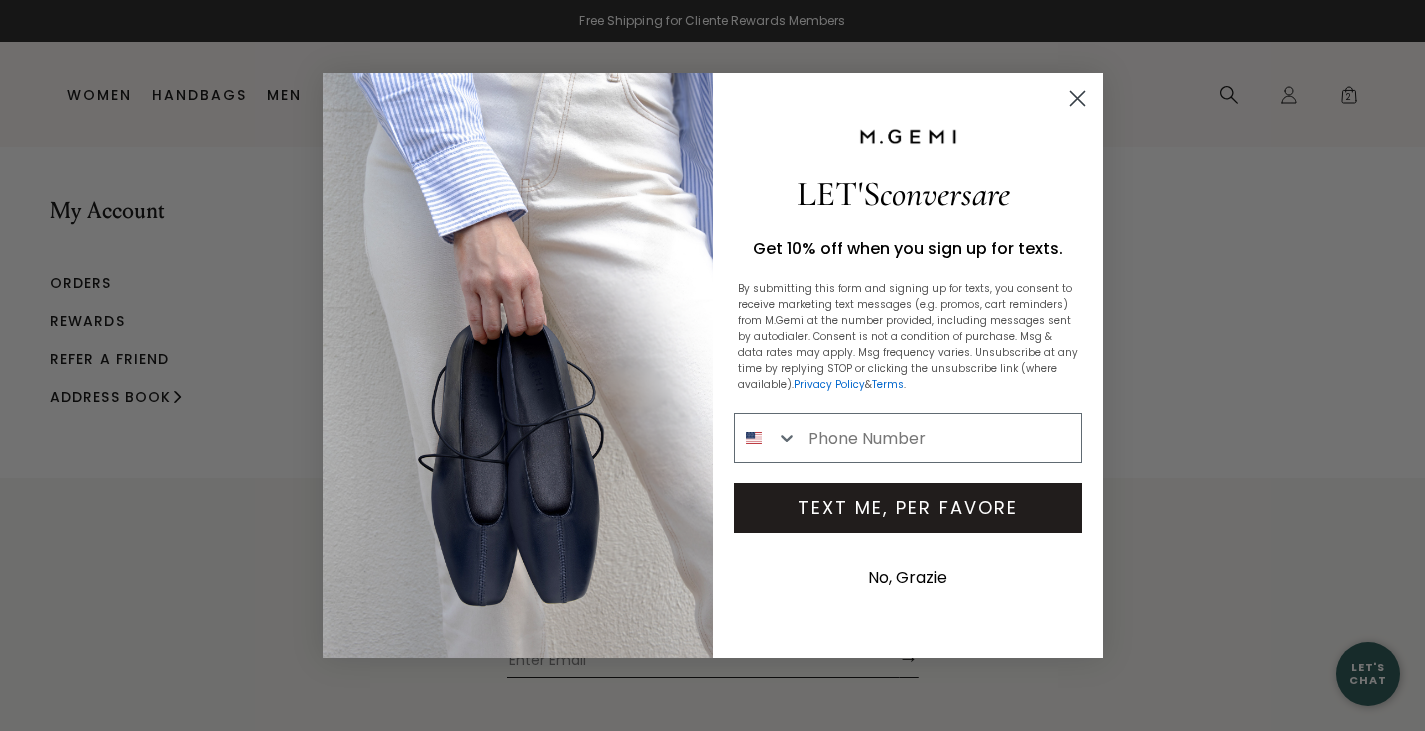 click 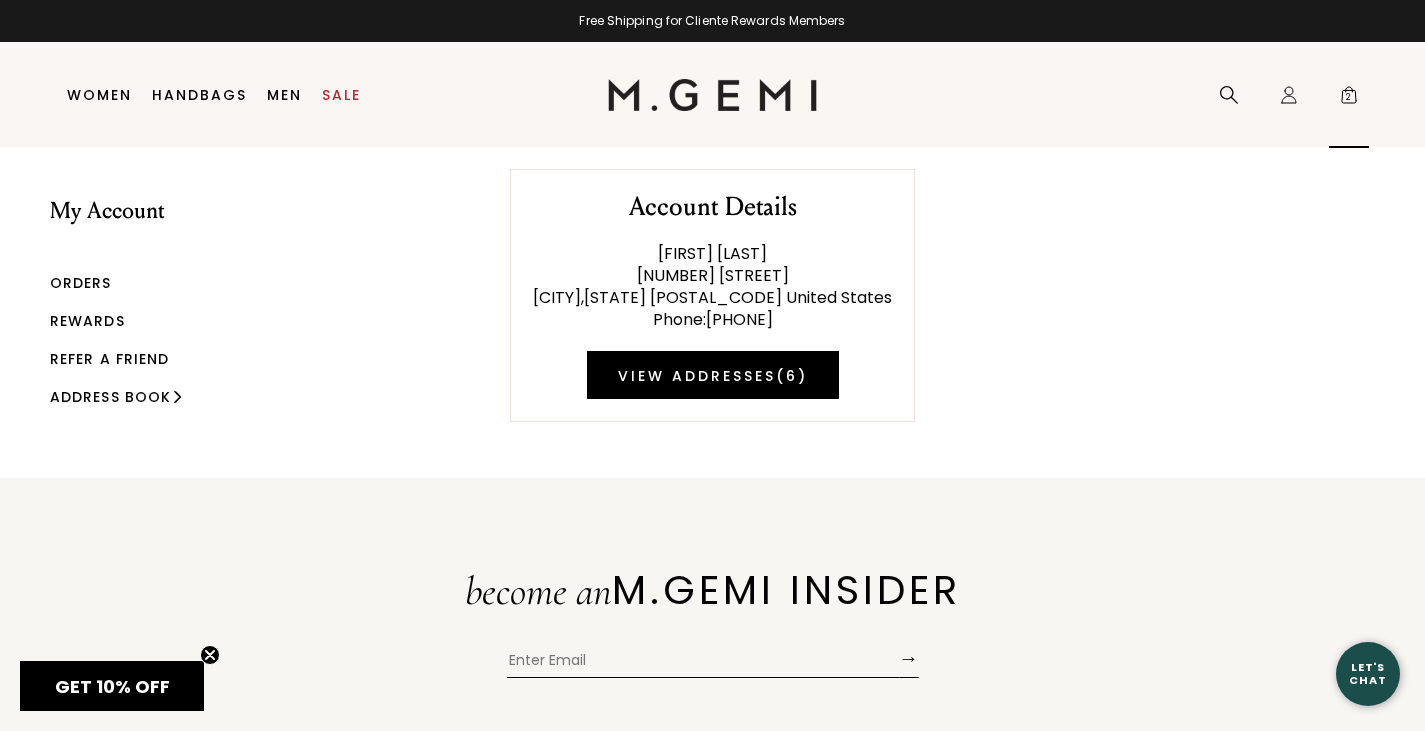 click on "2" at bounding box center [1349, 99] 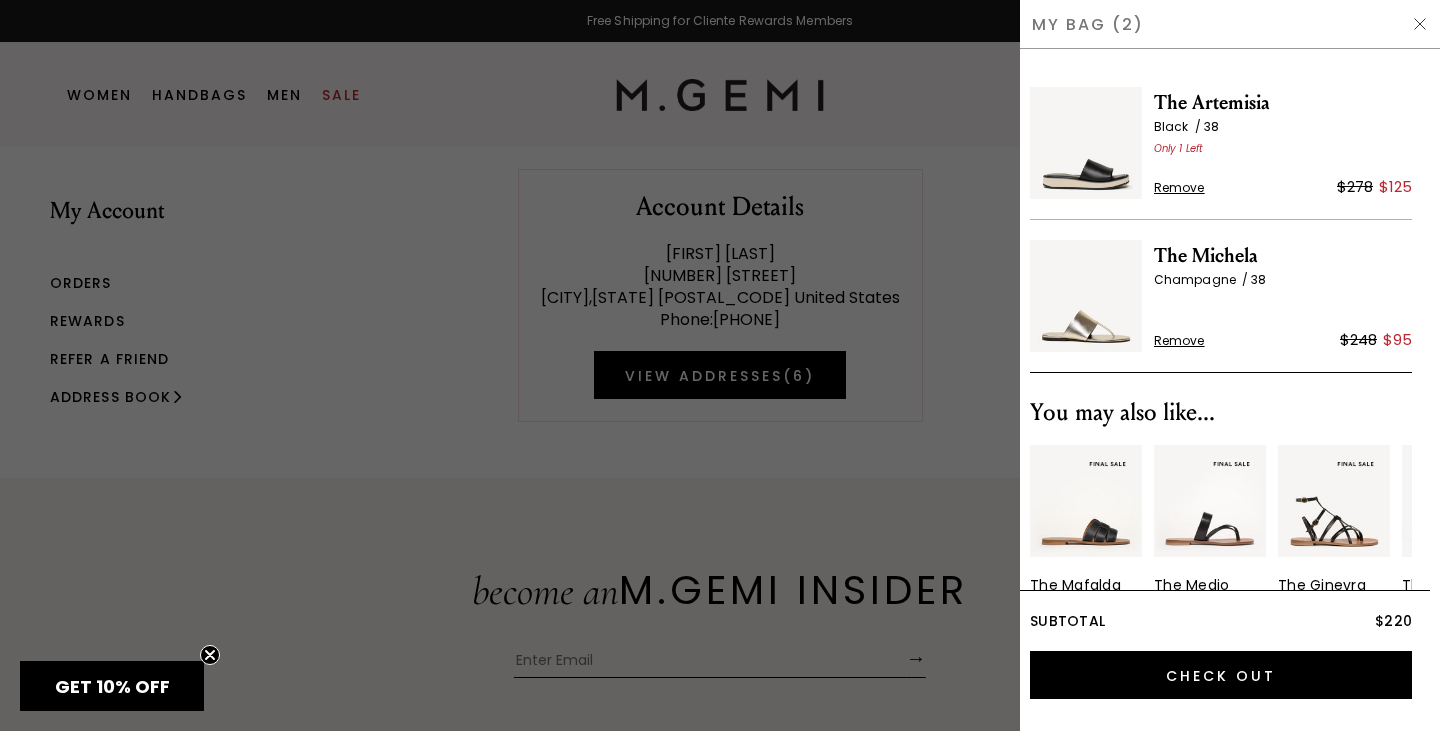 click on "The Artemisia" at bounding box center [1283, 103] 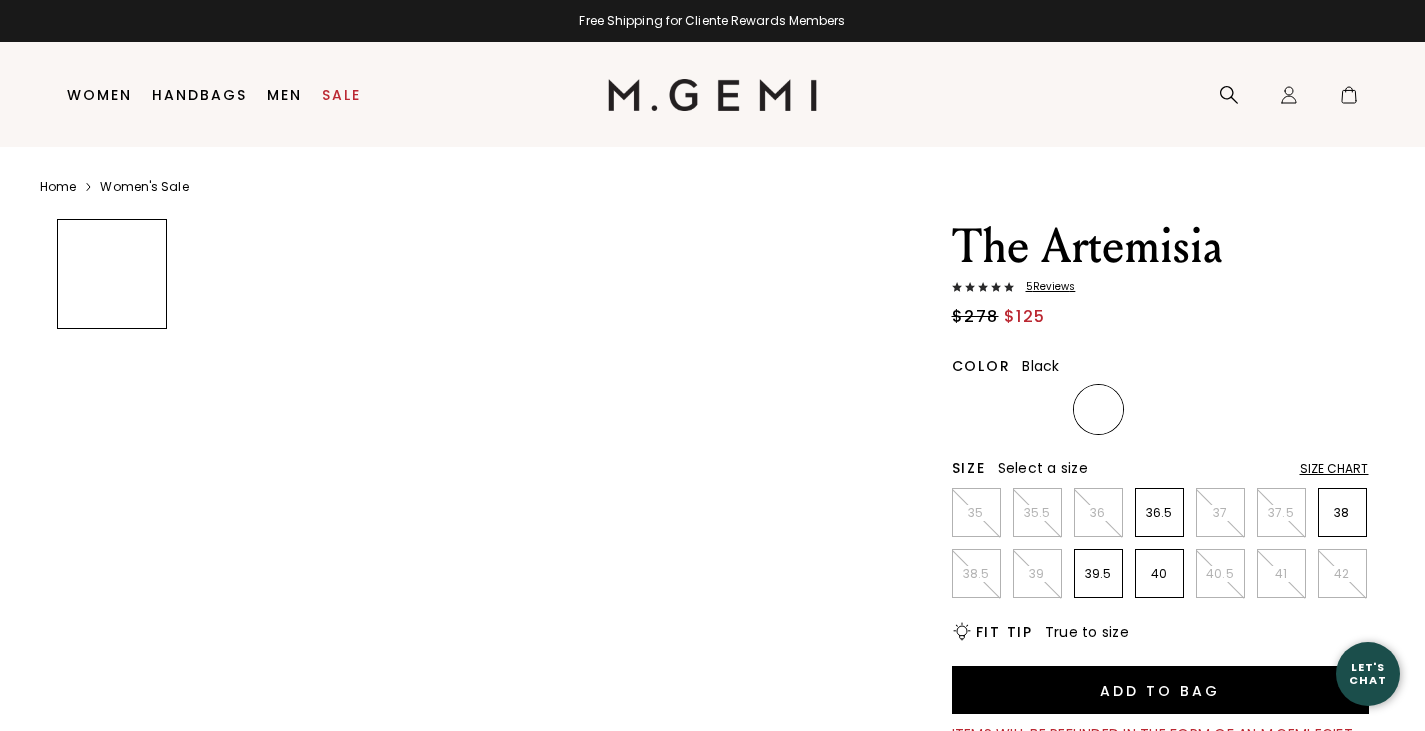 scroll, scrollTop: 0, scrollLeft: 0, axis: both 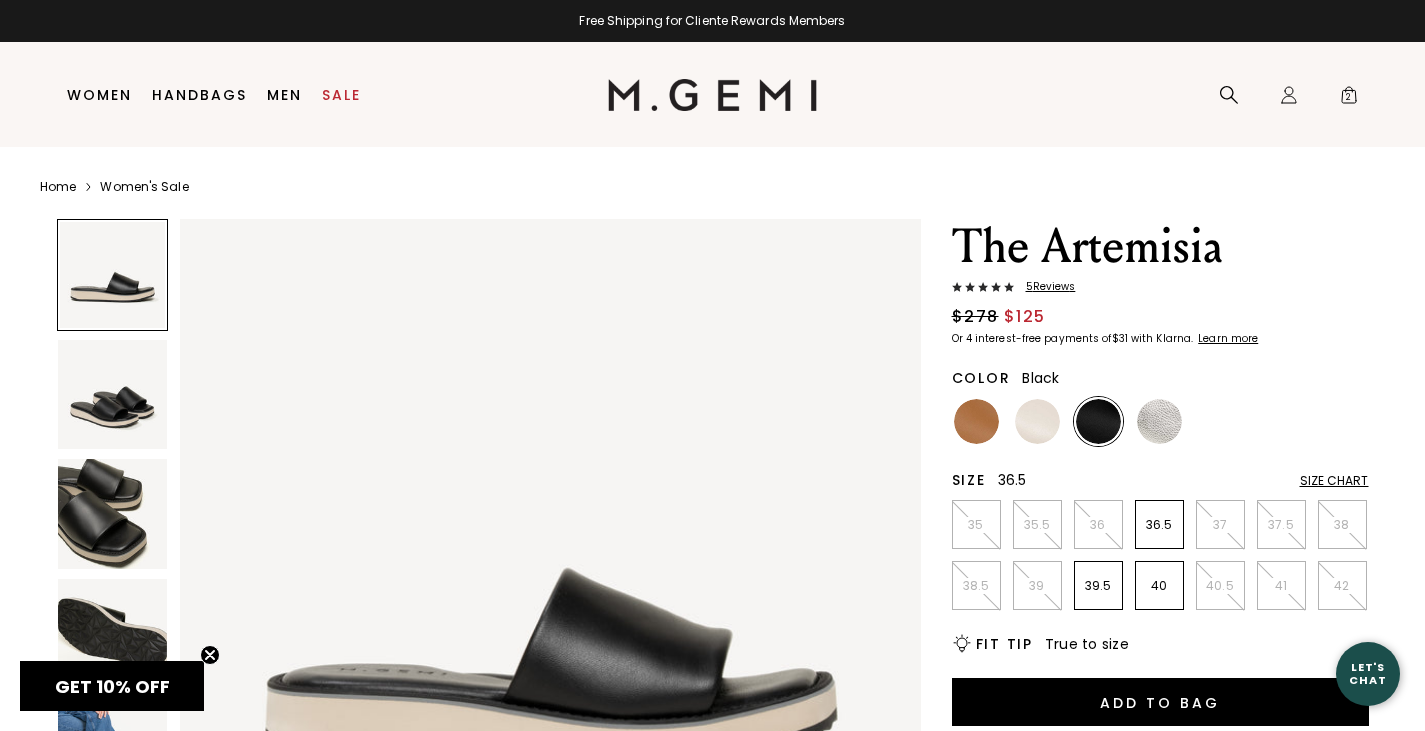 click on "36.5" at bounding box center [1159, 525] 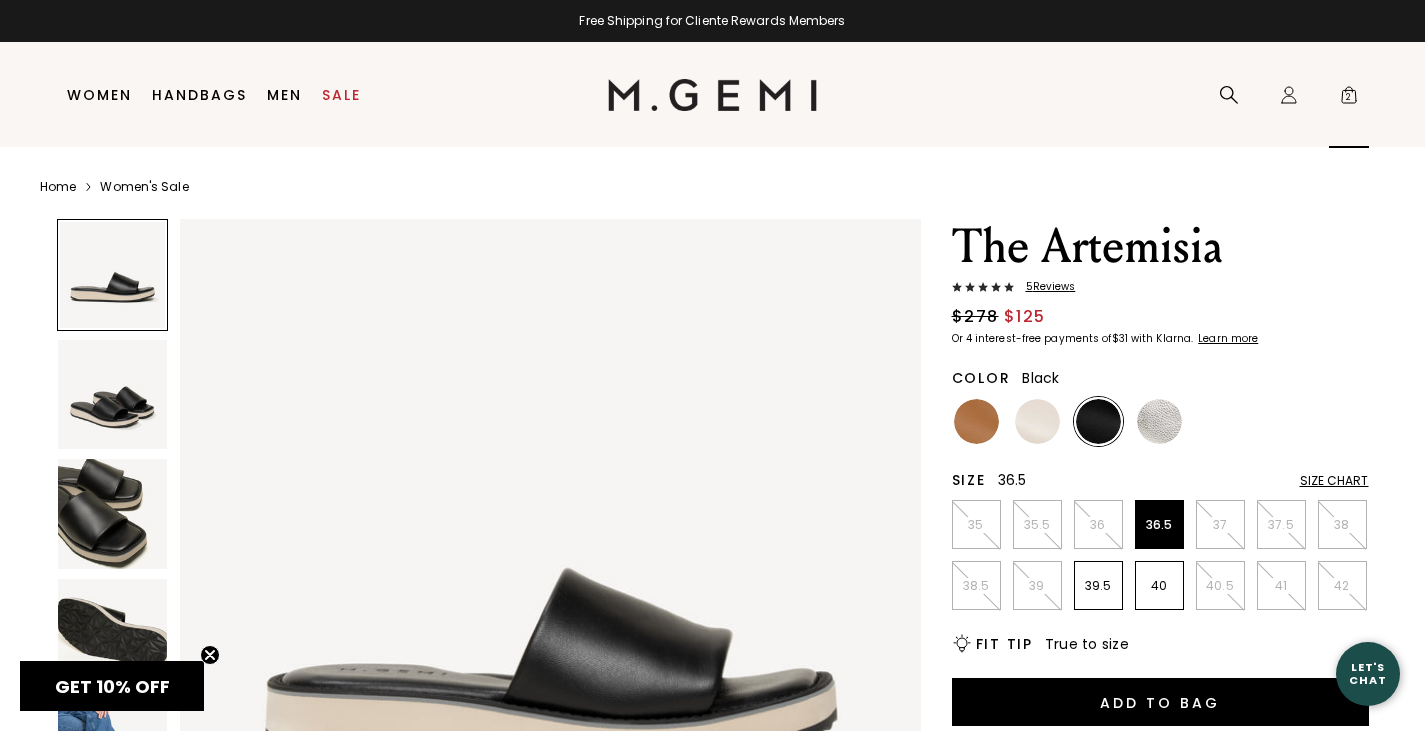 click on "2" at bounding box center [1349, 99] 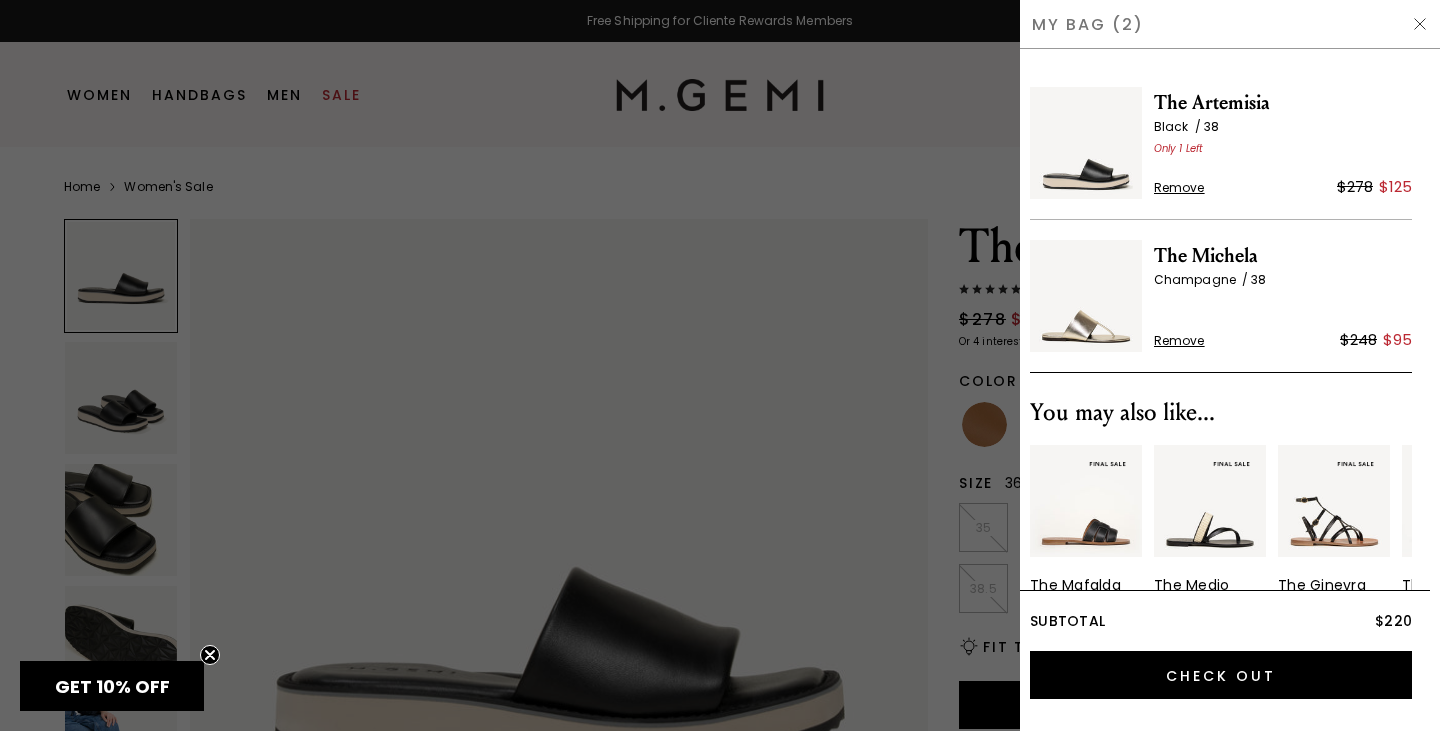 click on "Remove" at bounding box center (1179, 341) 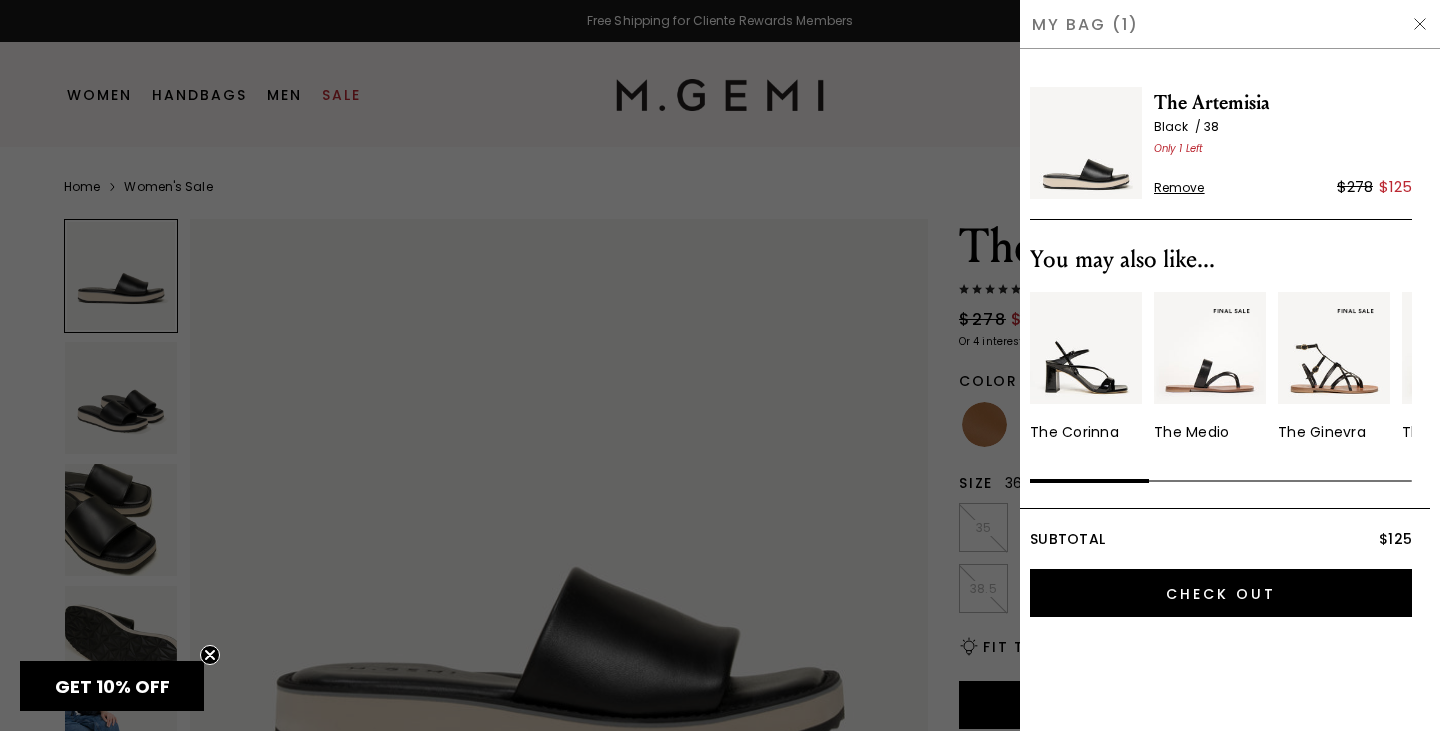 click on "Subtotal $125 Check Out" at bounding box center (1221, 569) 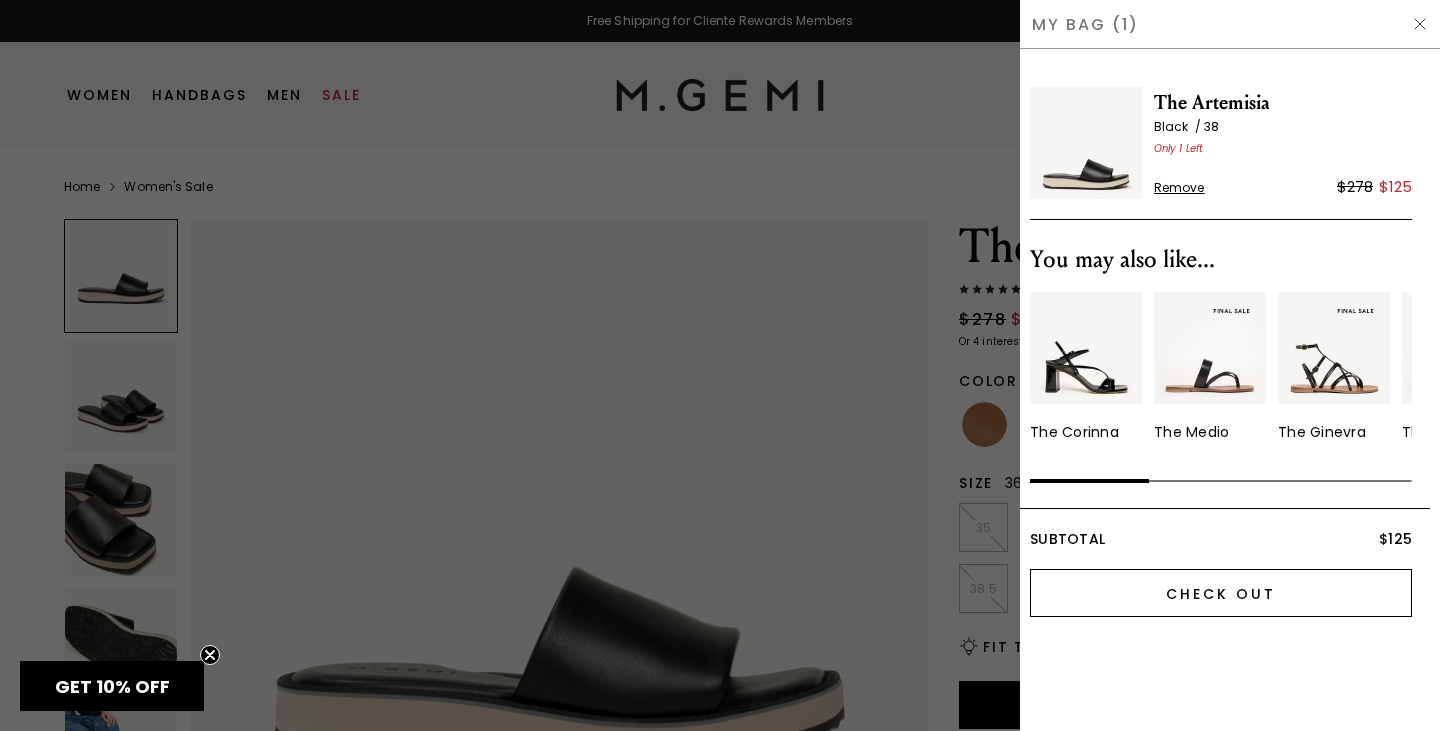 click on "Check Out" at bounding box center [1221, 593] 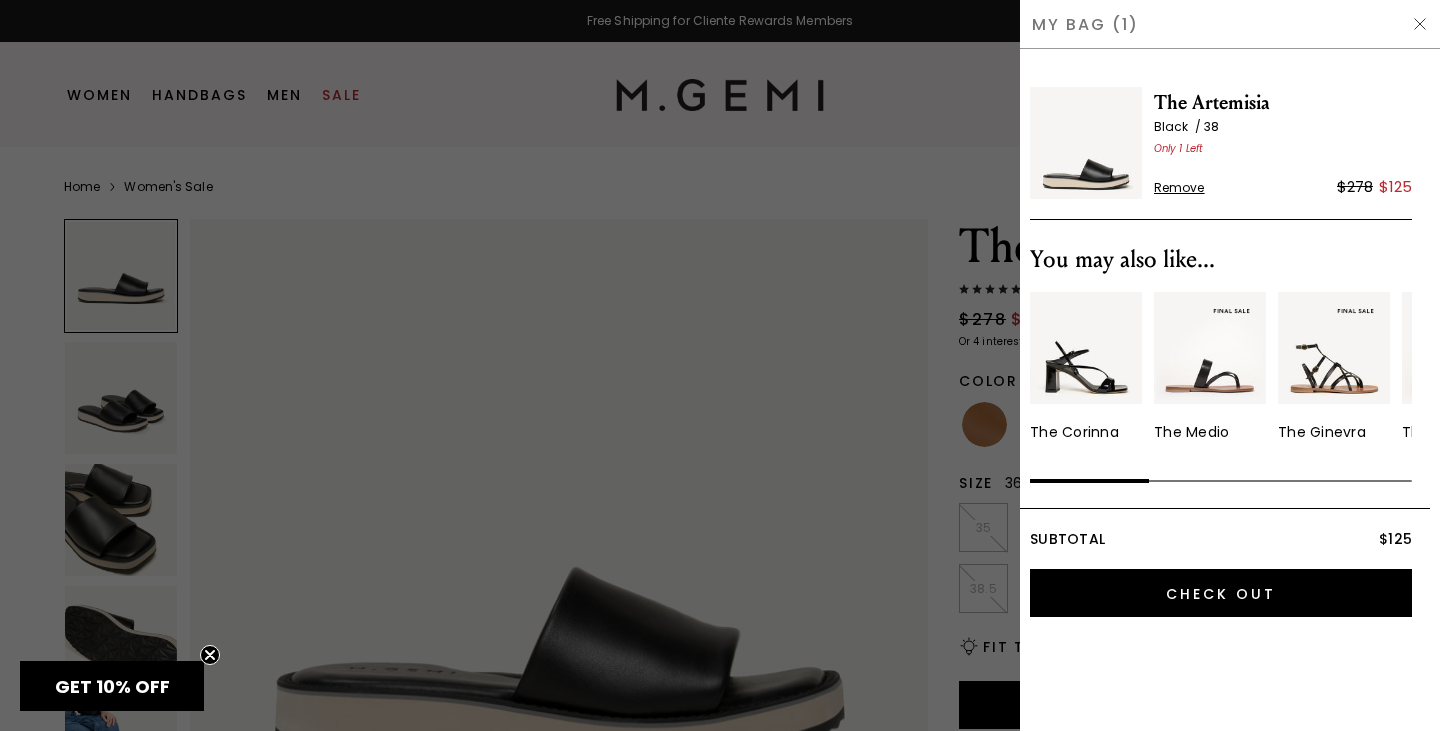 click at bounding box center (1420, 24) 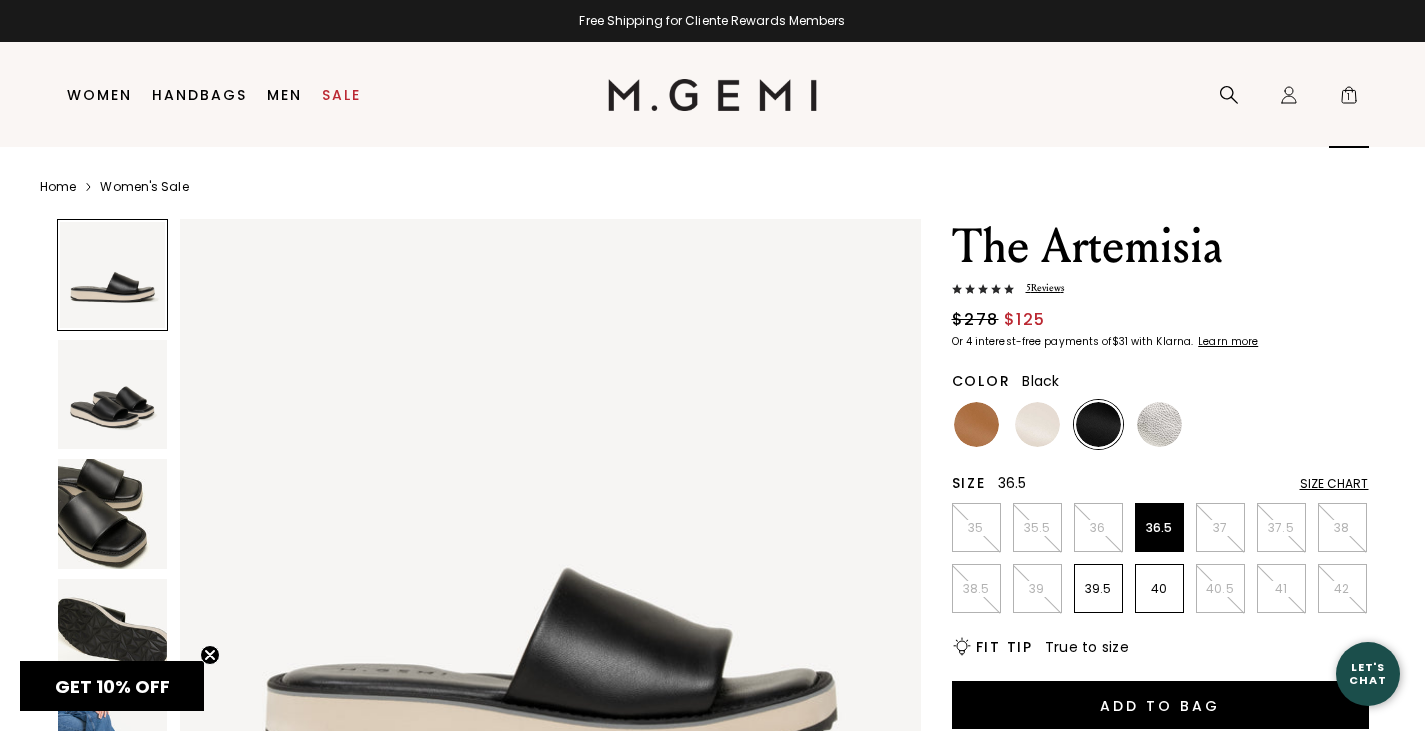 click on "1" at bounding box center (1349, 99) 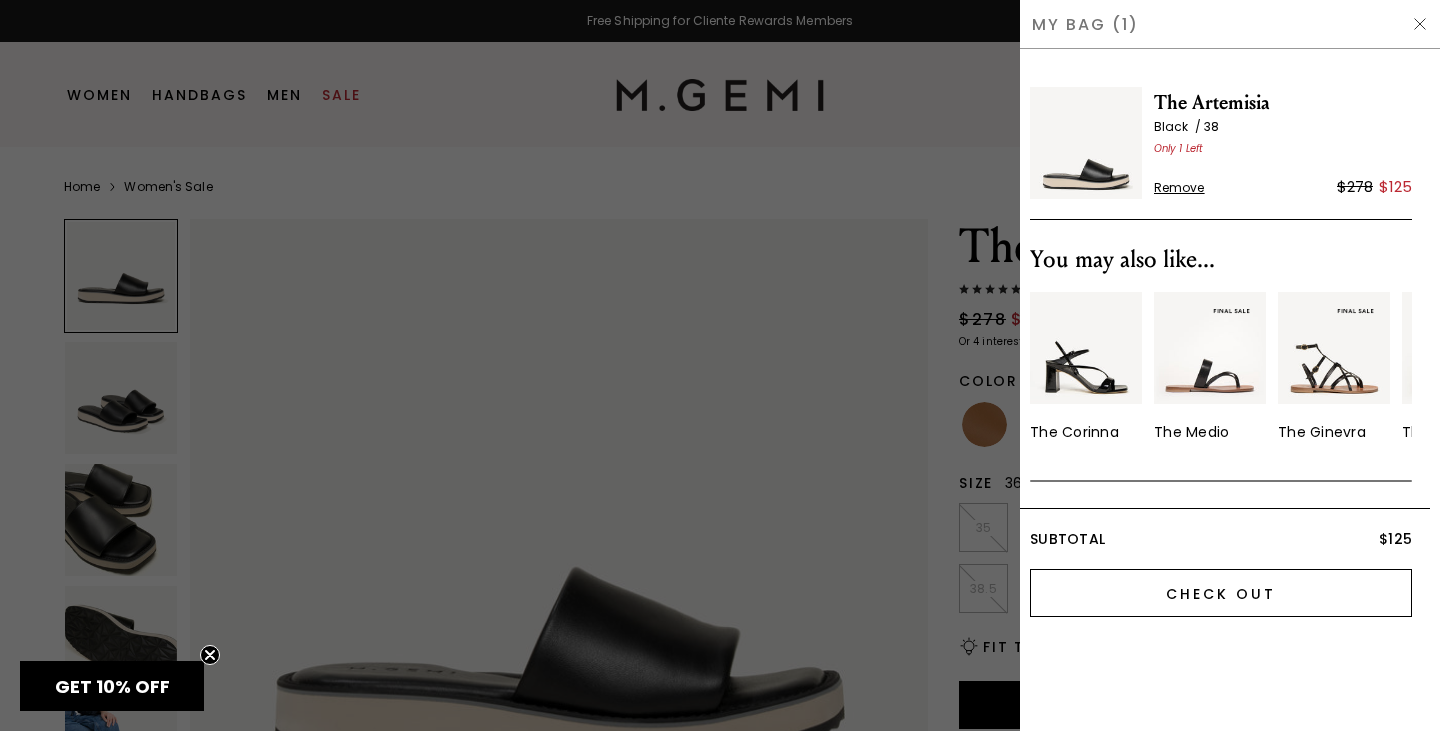 click on "Check Out" at bounding box center [1221, 593] 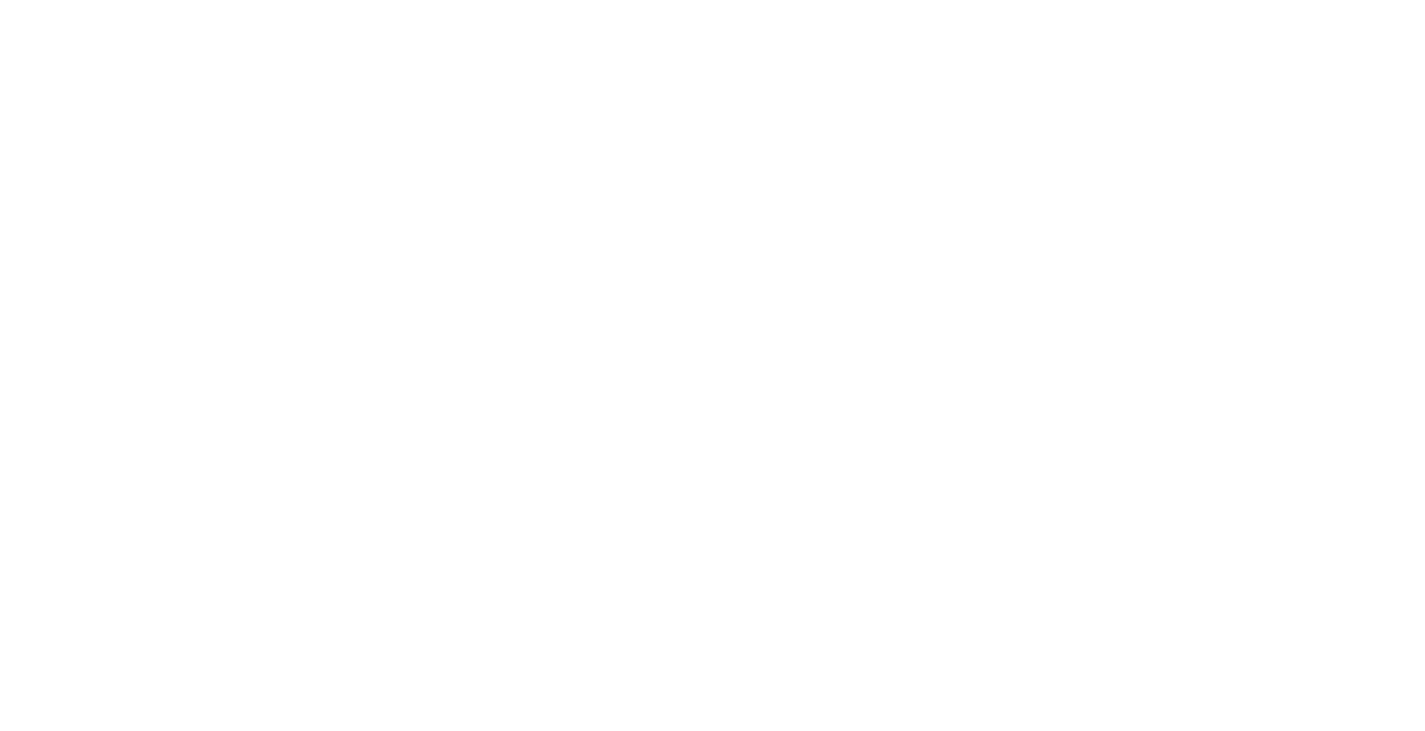 scroll, scrollTop: 0, scrollLeft: 0, axis: both 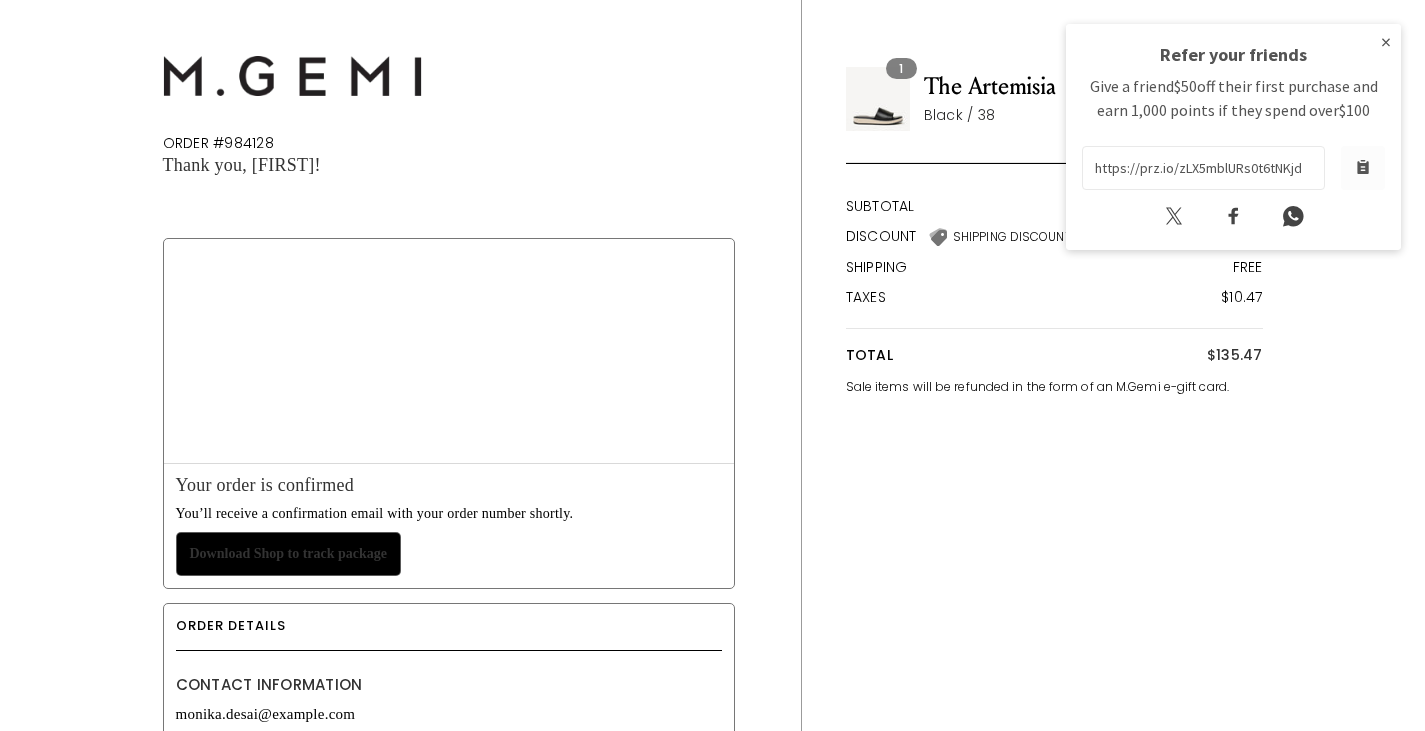 click on "×" at bounding box center [1386, 42] 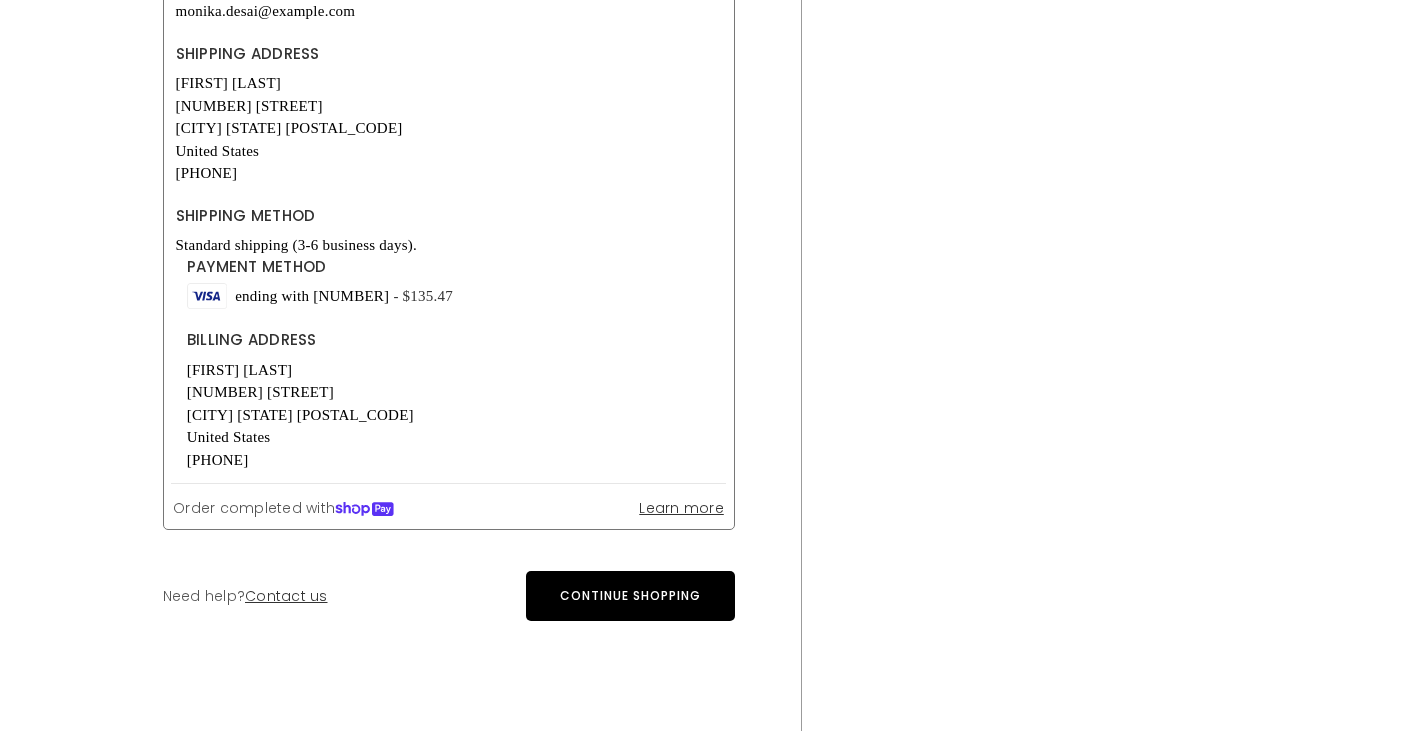 scroll, scrollTop: 757, scrollLeft: 0, axis: vertical 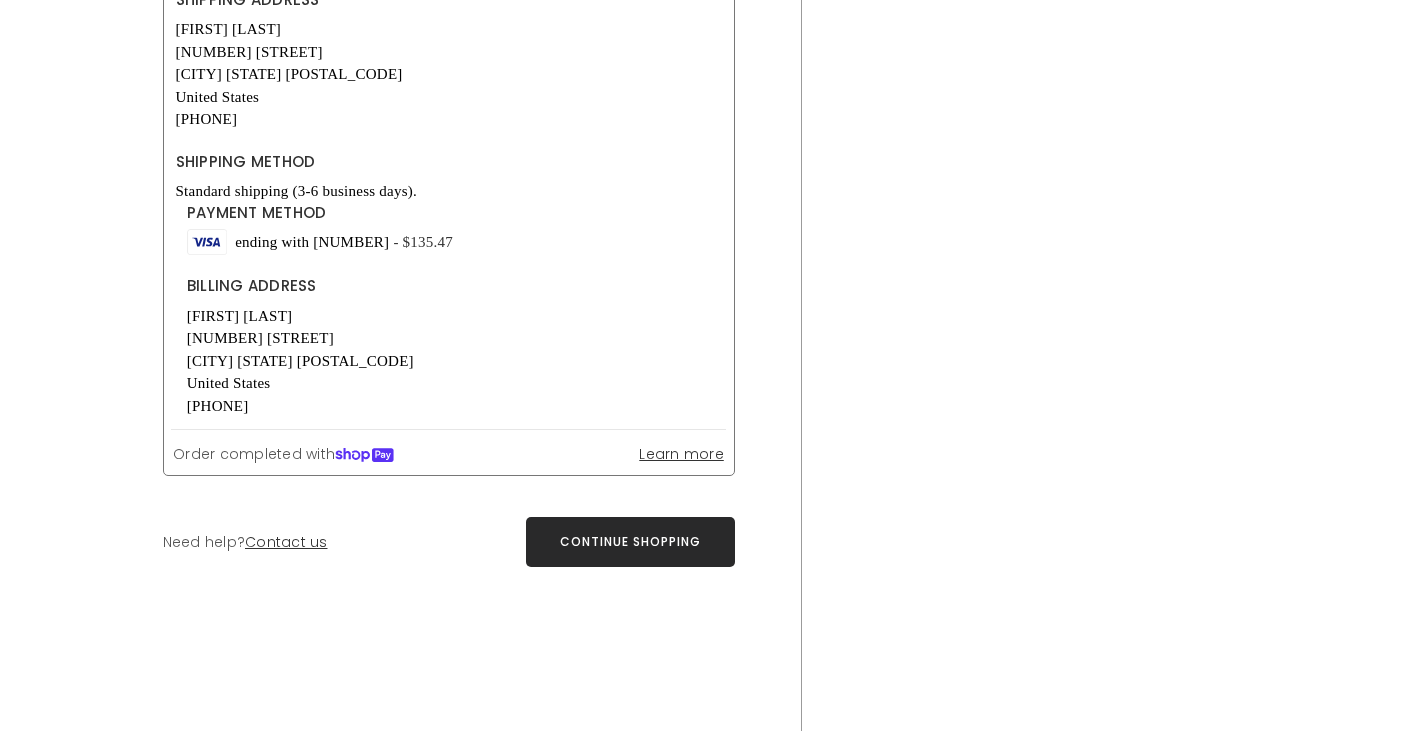 click on "Continue shopping" at bounding box center [630, 542] 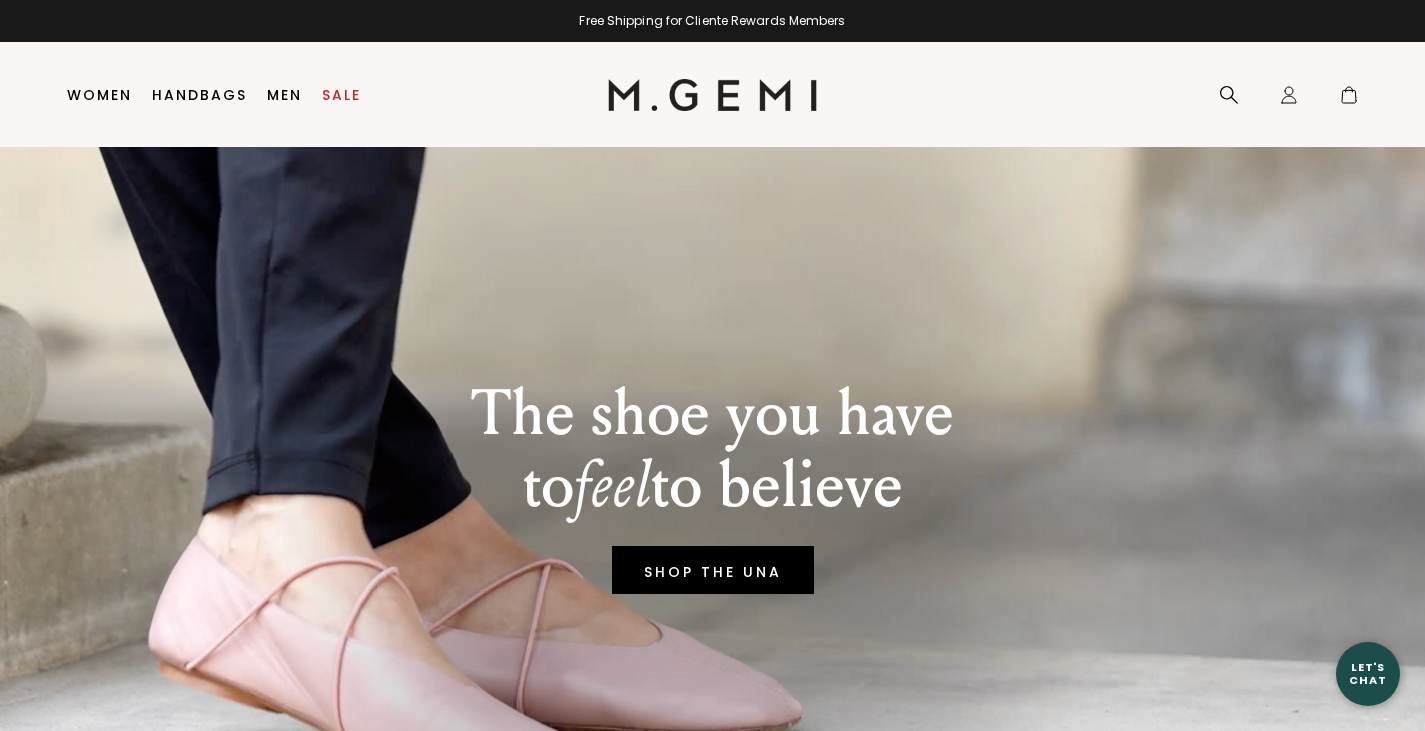 scroll, scrollTop: 0, scrollLeft: 0, axis: both 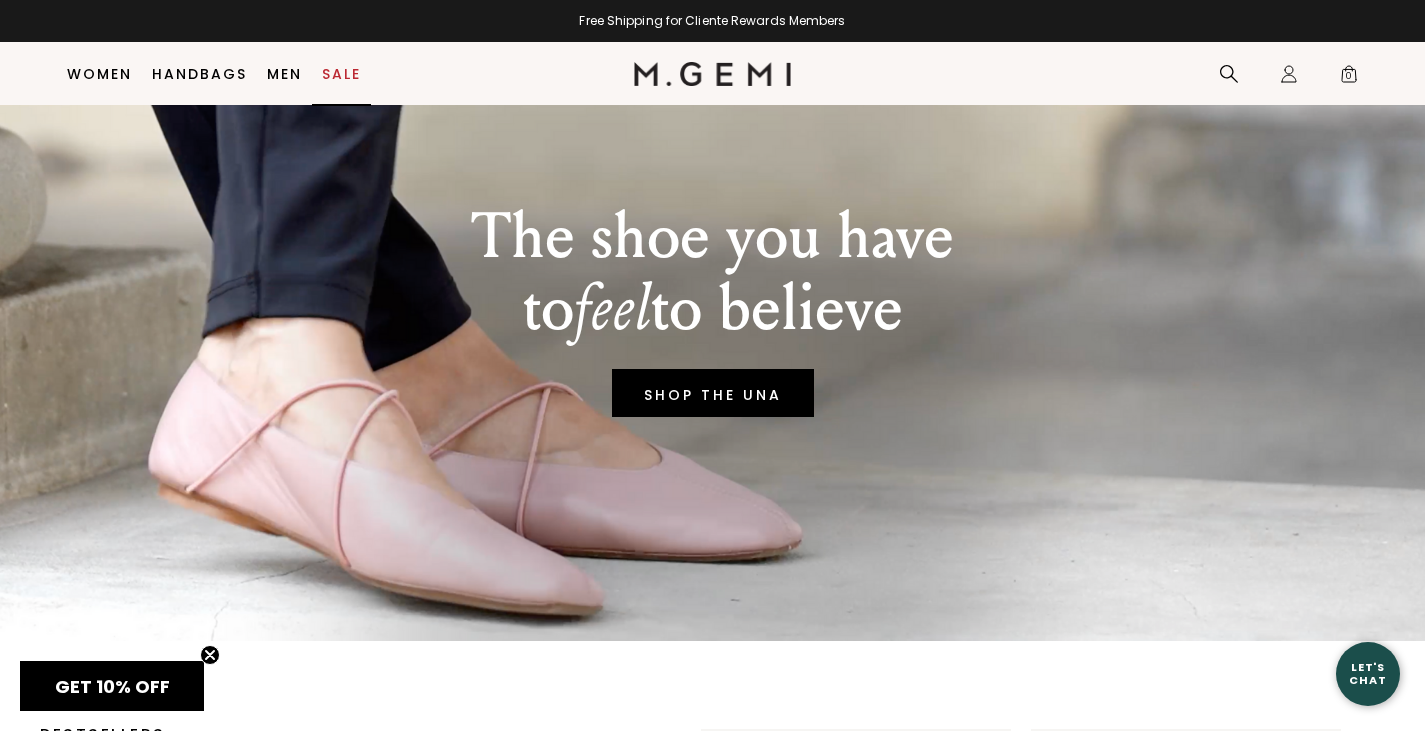 click on "Sale" at bounding box center (341, 74) 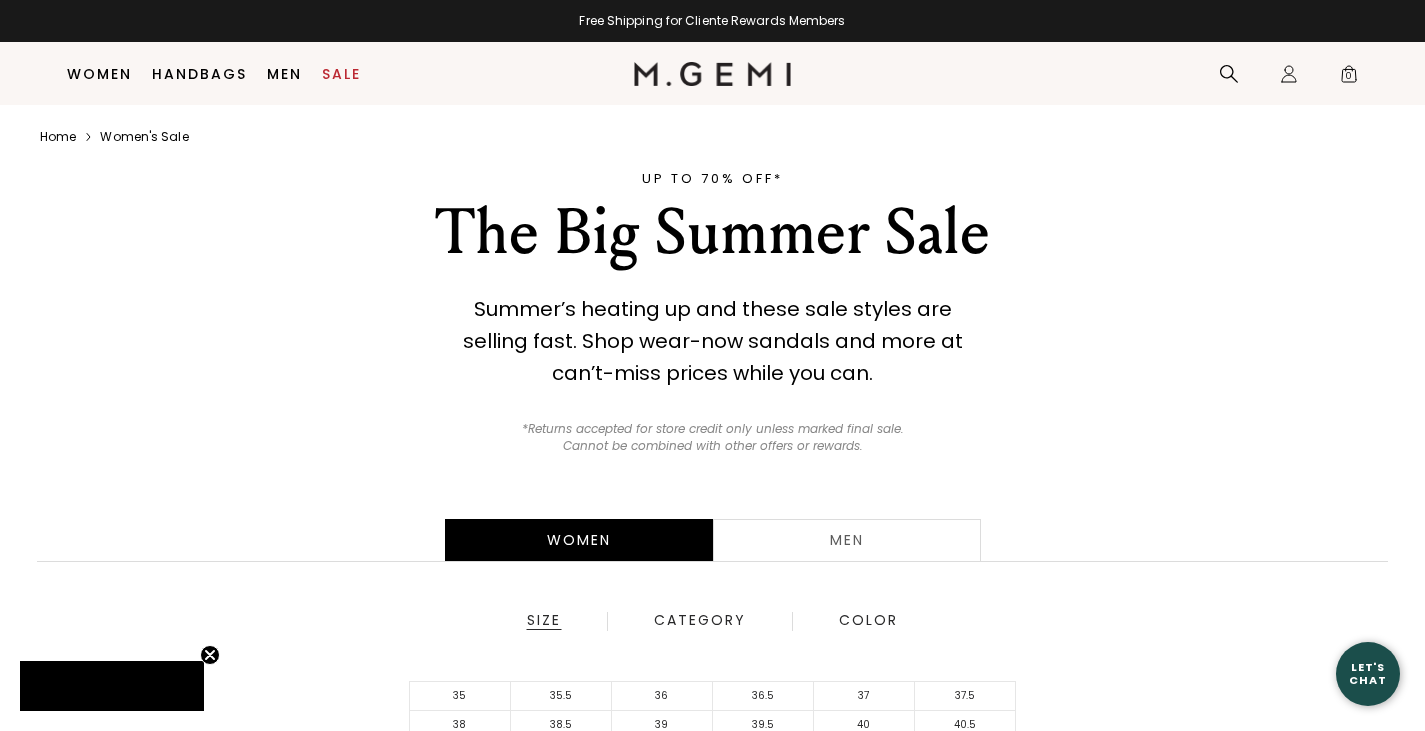 scroll, scrollTop: 338, scrollLeft: 0, axis: vertical 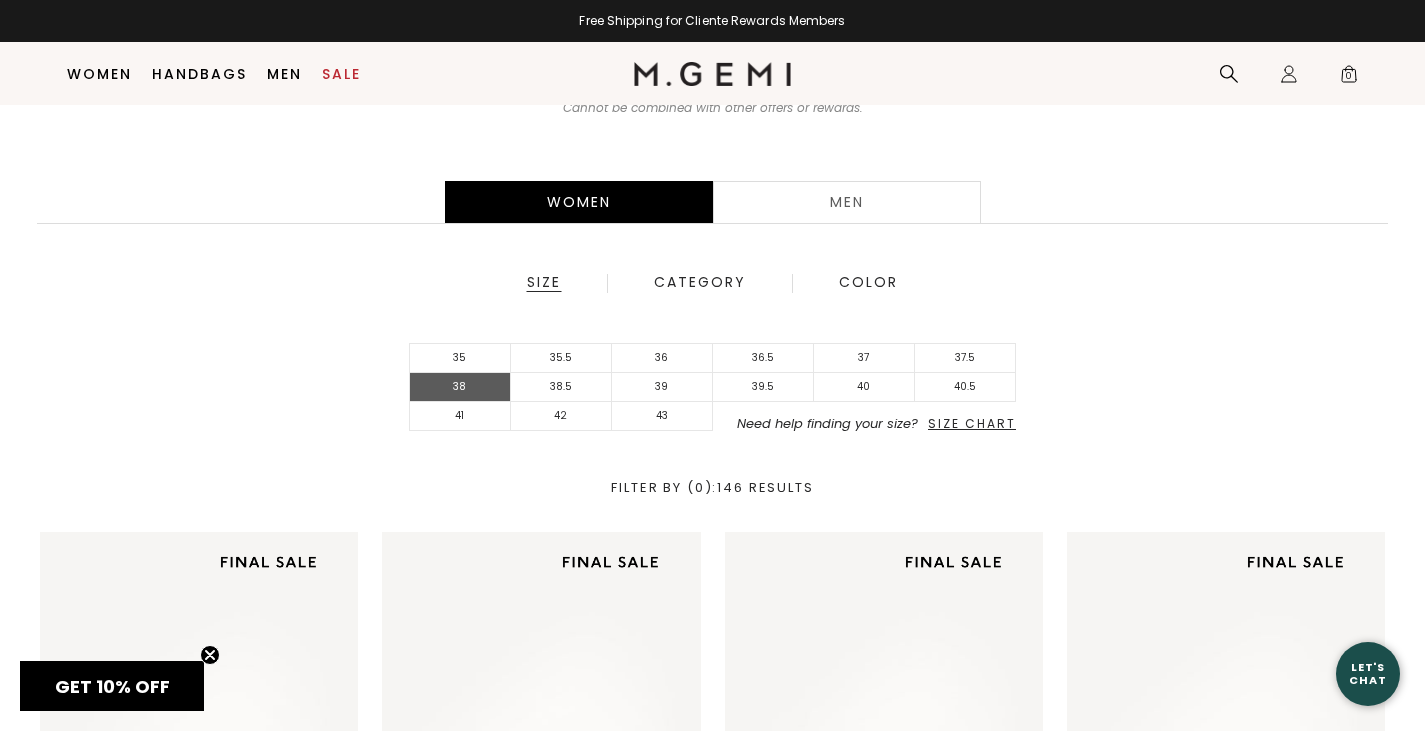 click on "38" at bounding box center (460, 387) 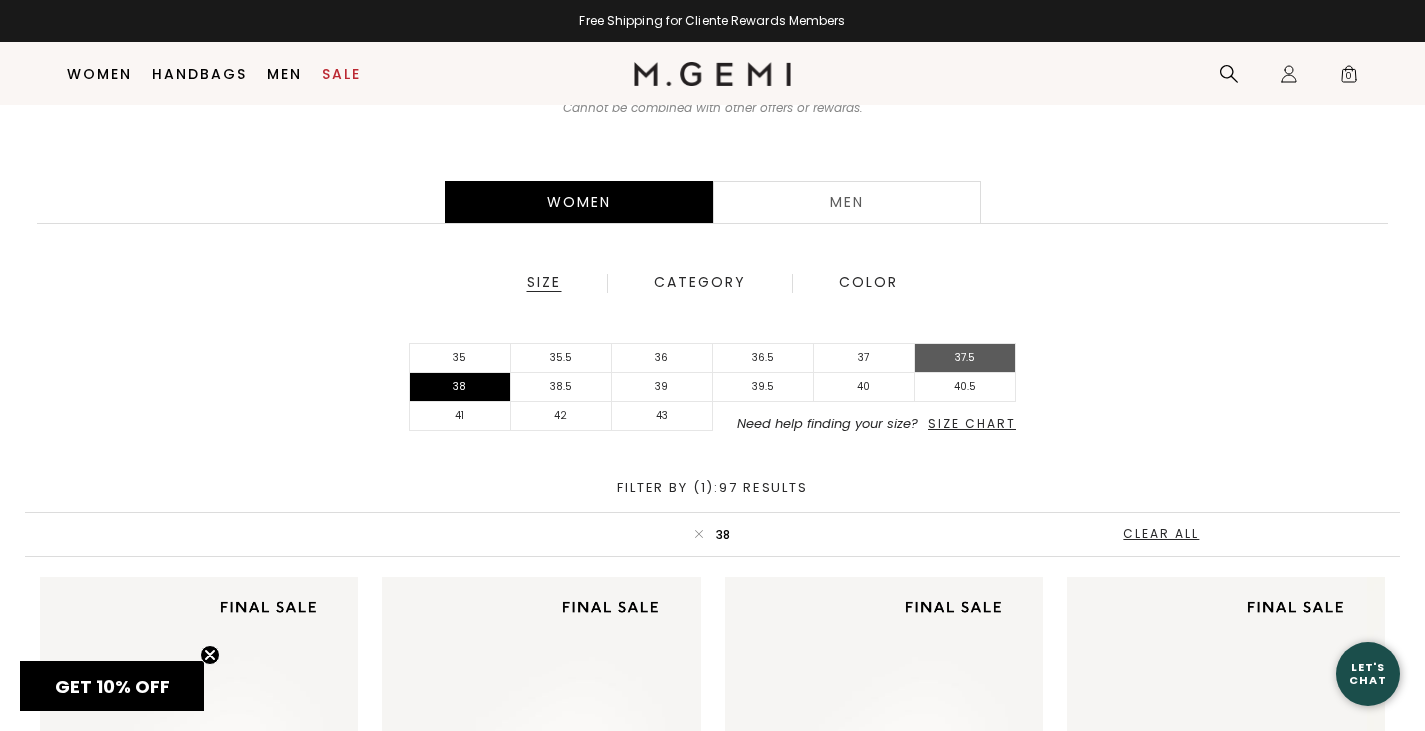click on "37.5" at bounding box center (965, 358) 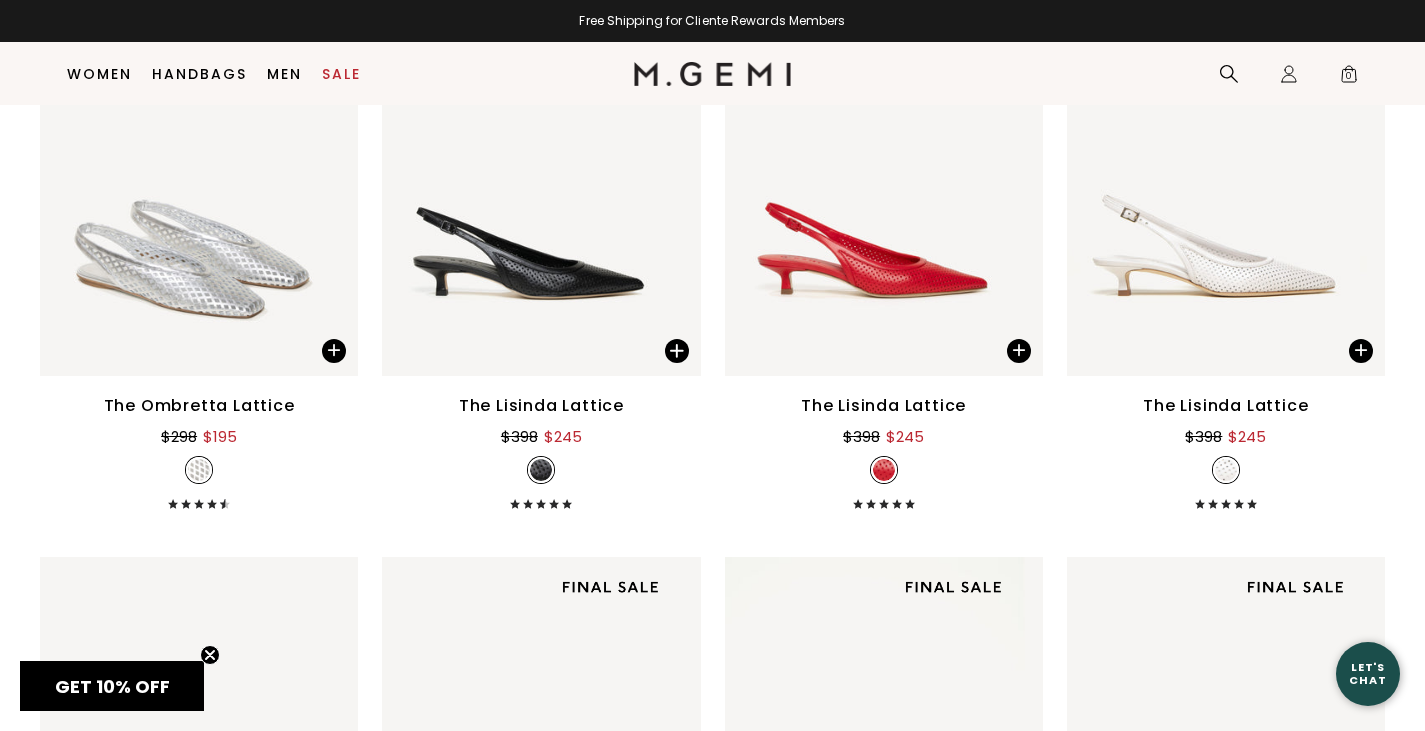 scroll, scrollTop: 3782, scrollLeft: 0, axis: vertical 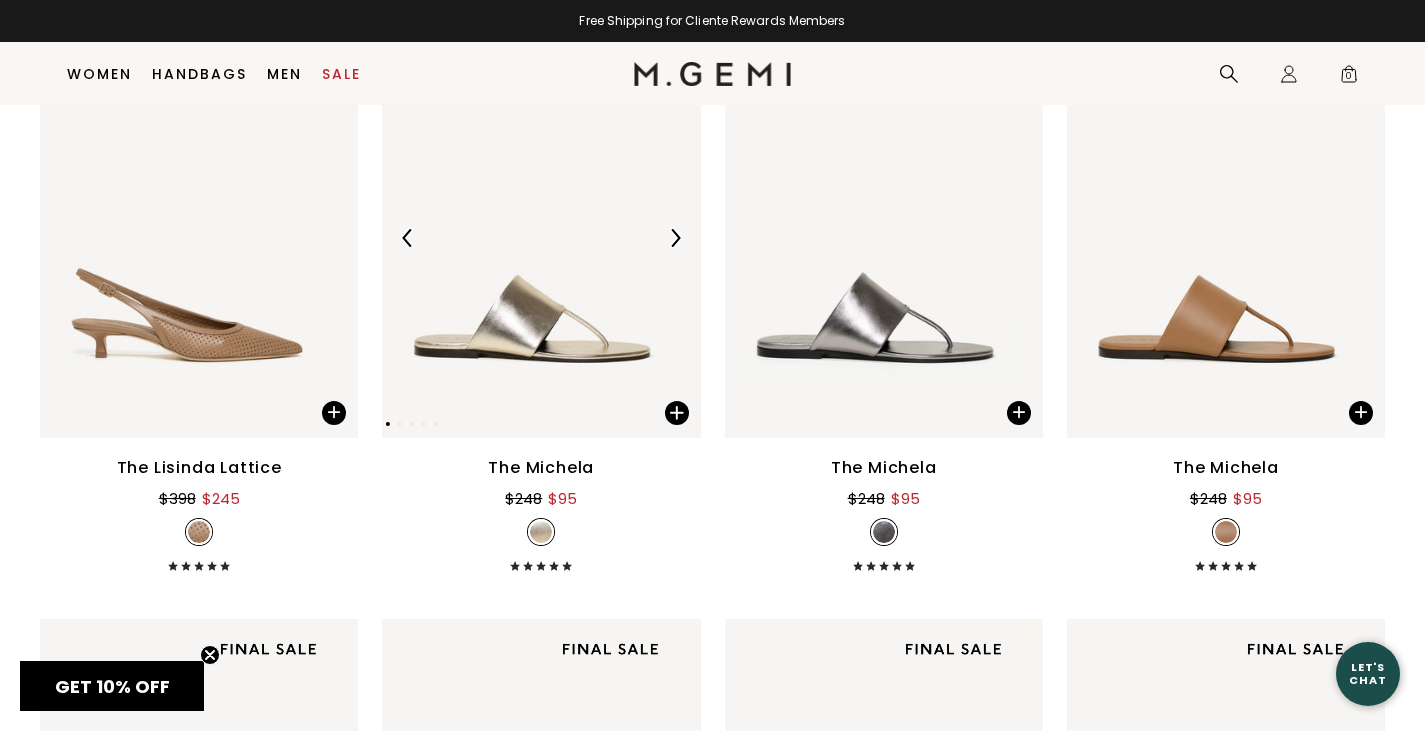 click at bounding box center (532, 238) 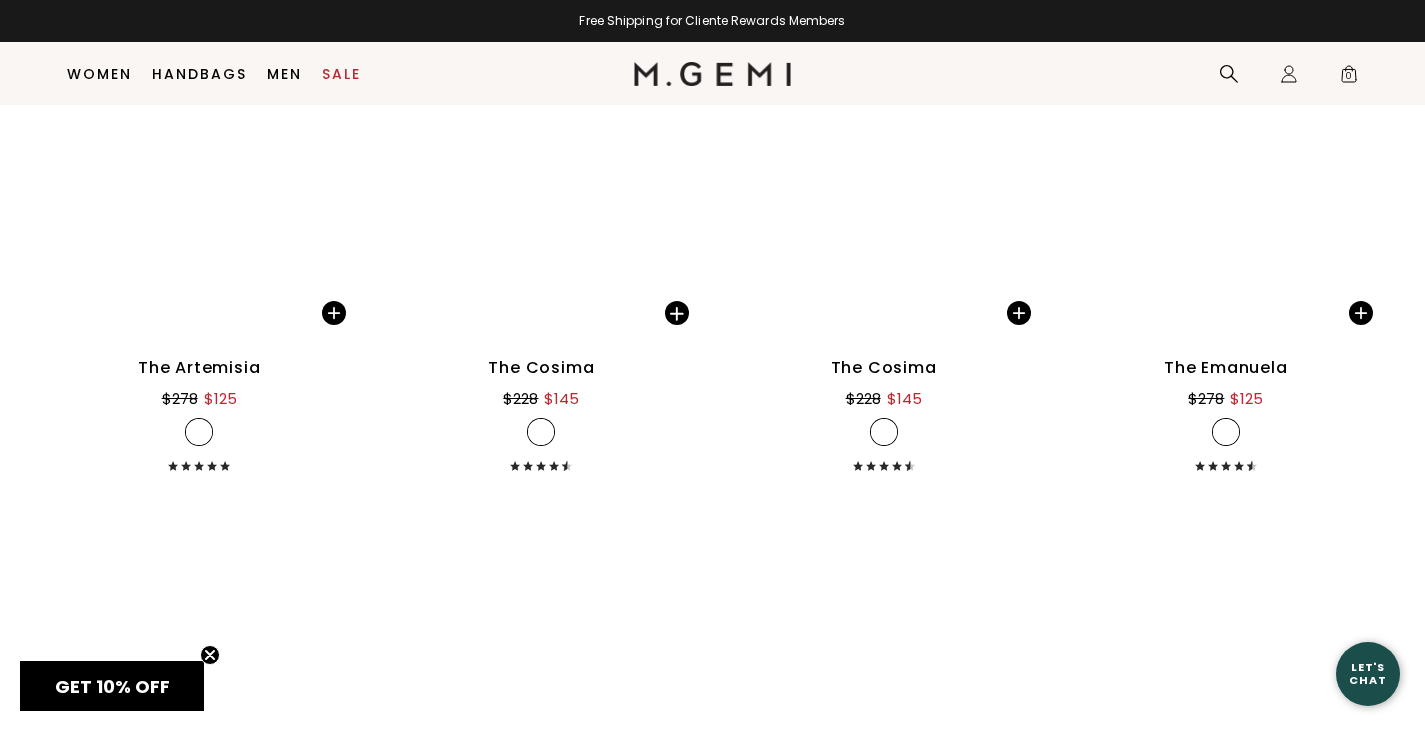 scroll, scrollTop: 10854, scrollLeft: 0, axis: vertical 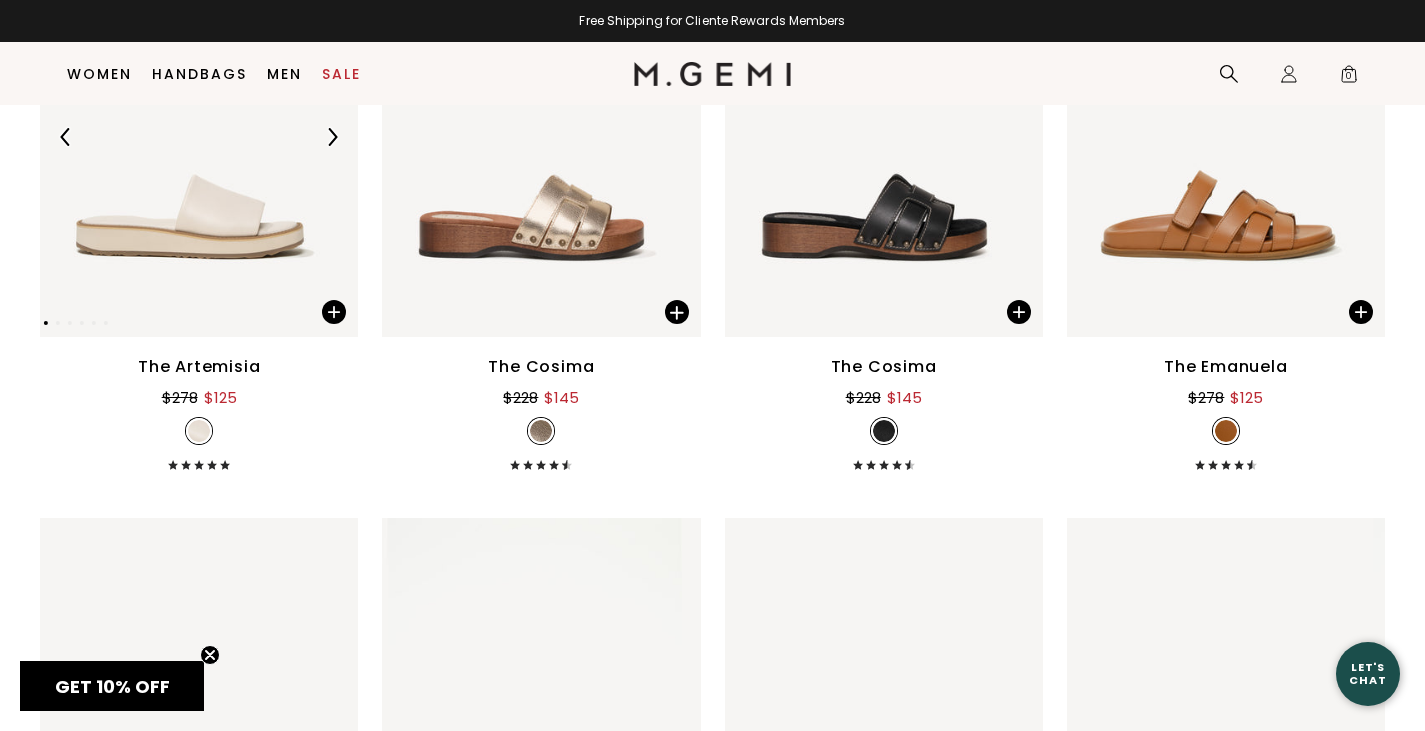 click at bounding box center [190, 137] 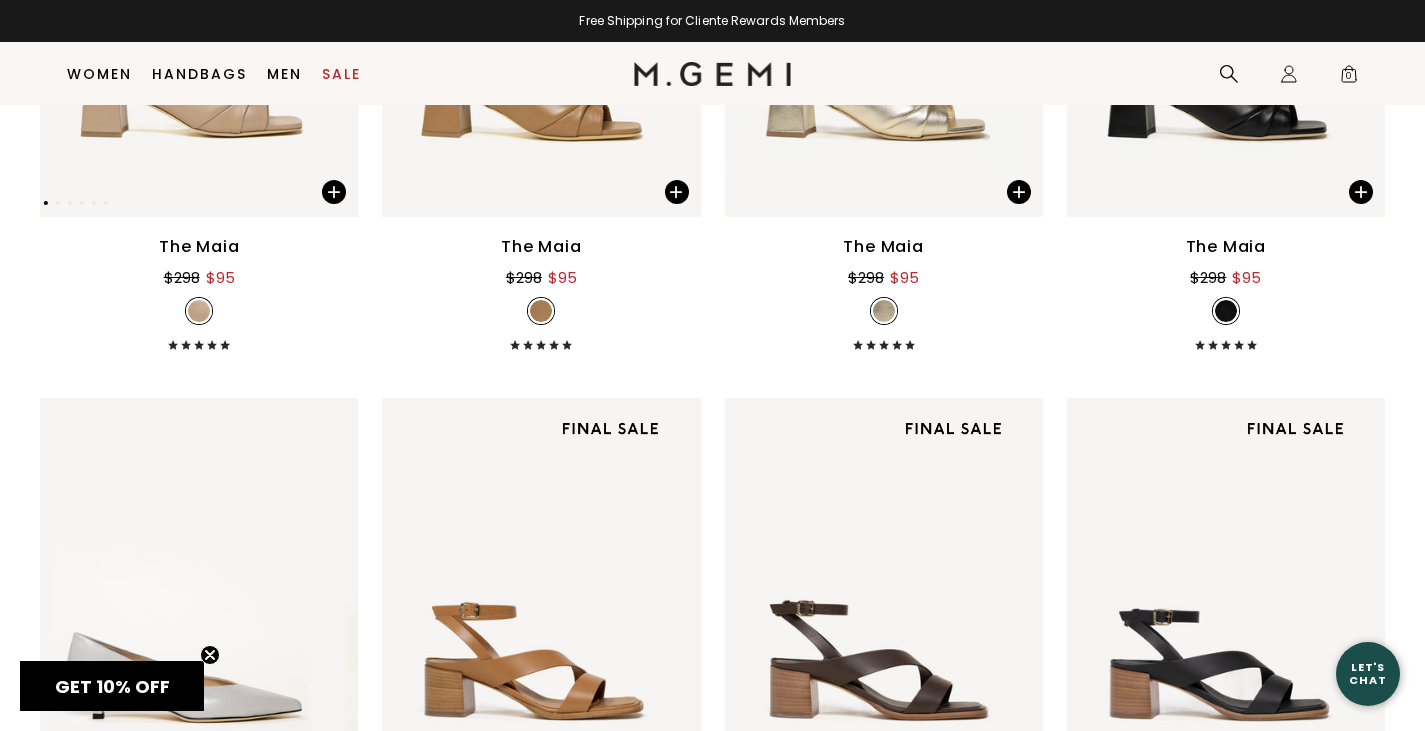 scroll, scrollTop: 13876, scrollLeft: 0, axis: vertical 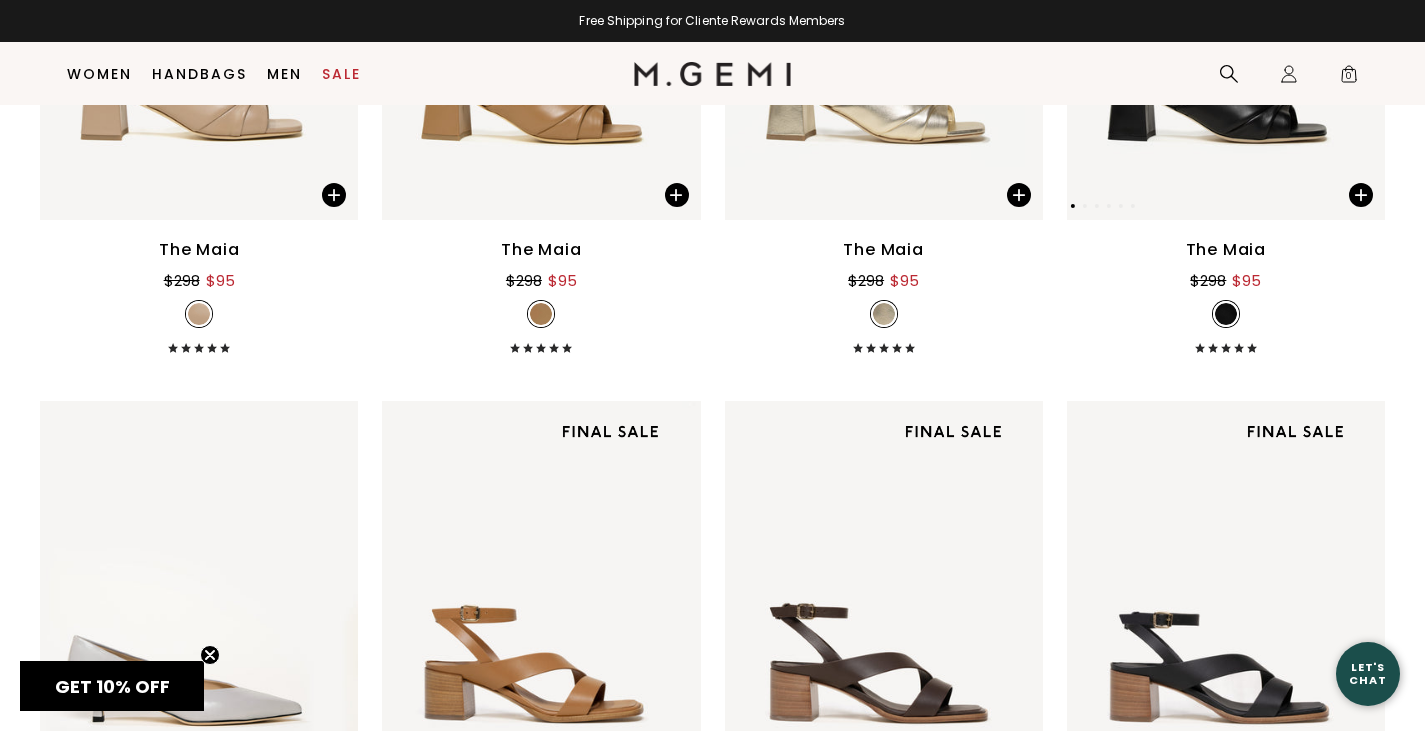 click at bounding box center [1217, 20] 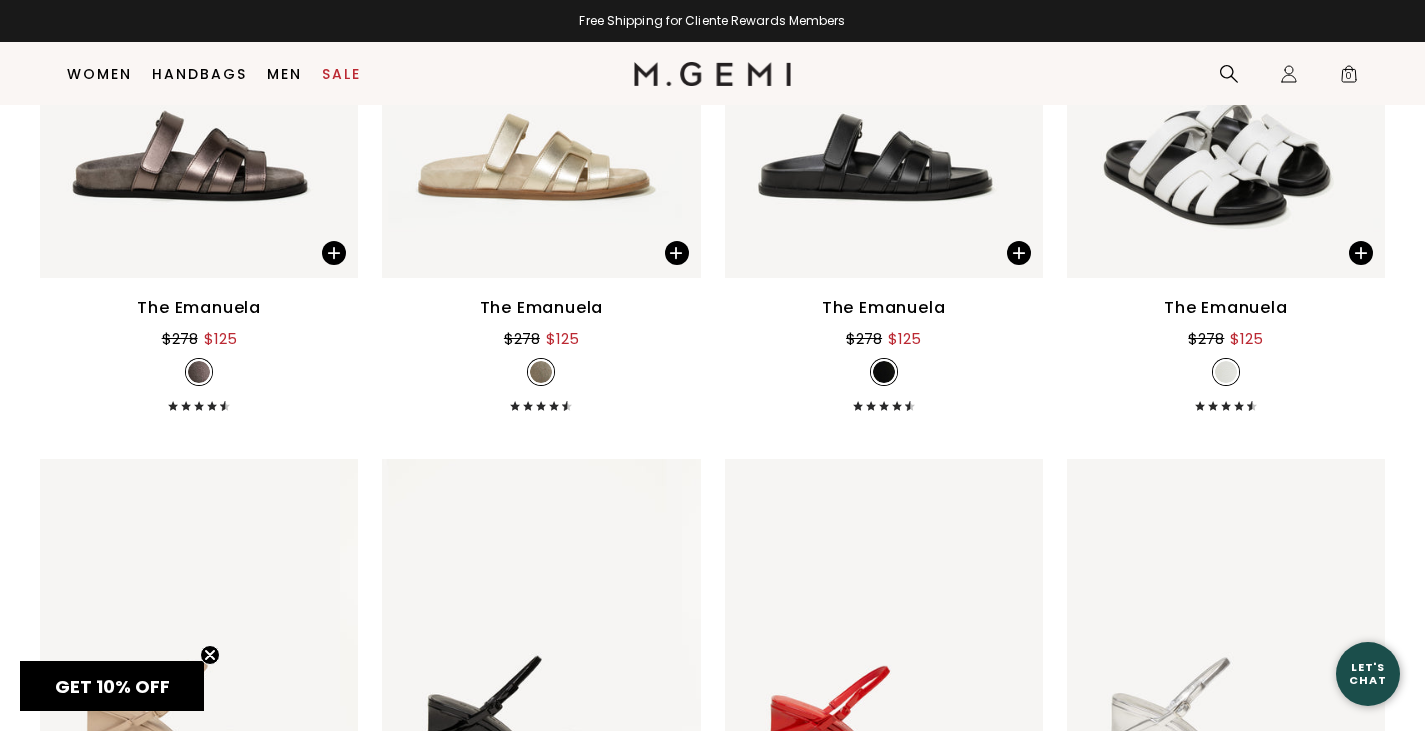 scroll, scrollTop: 11493, scrollLeft: 0, axis: vertical 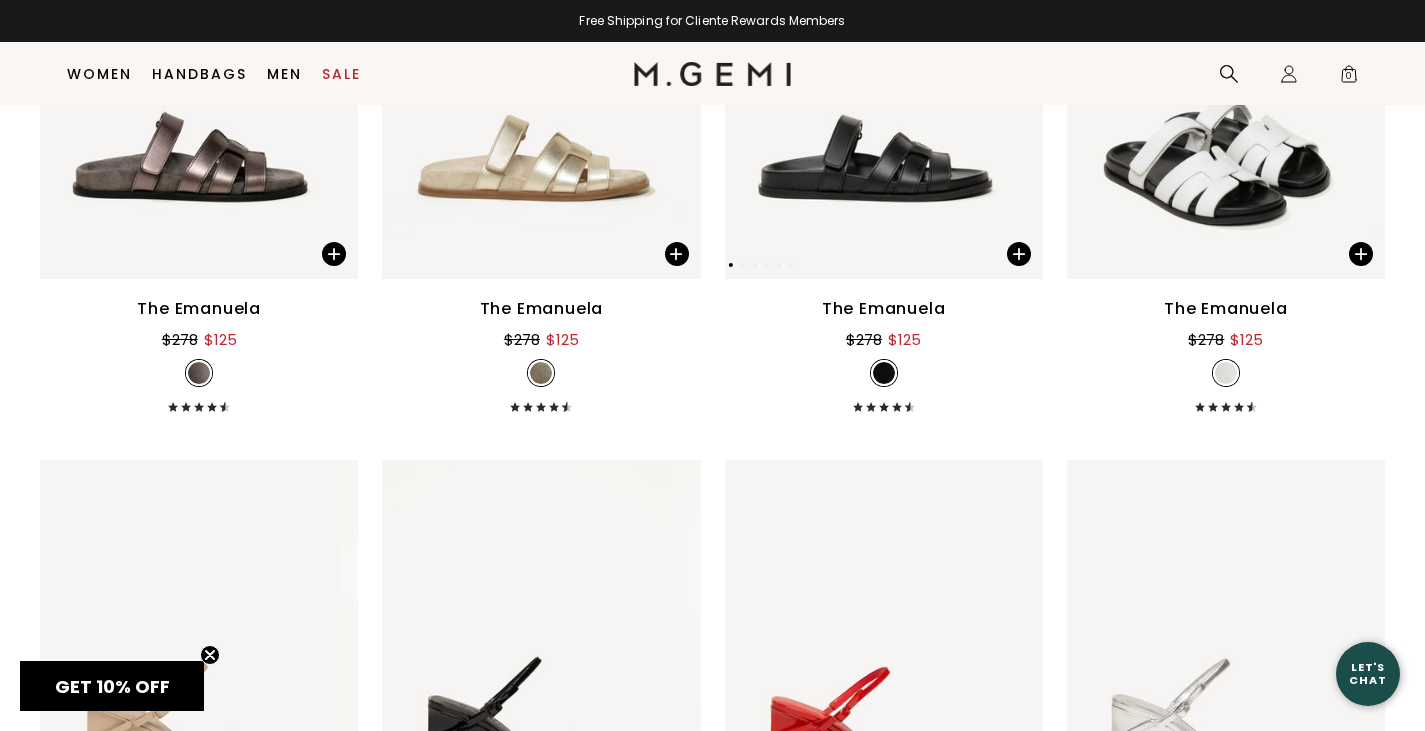 click at bounding box center [875, 79] 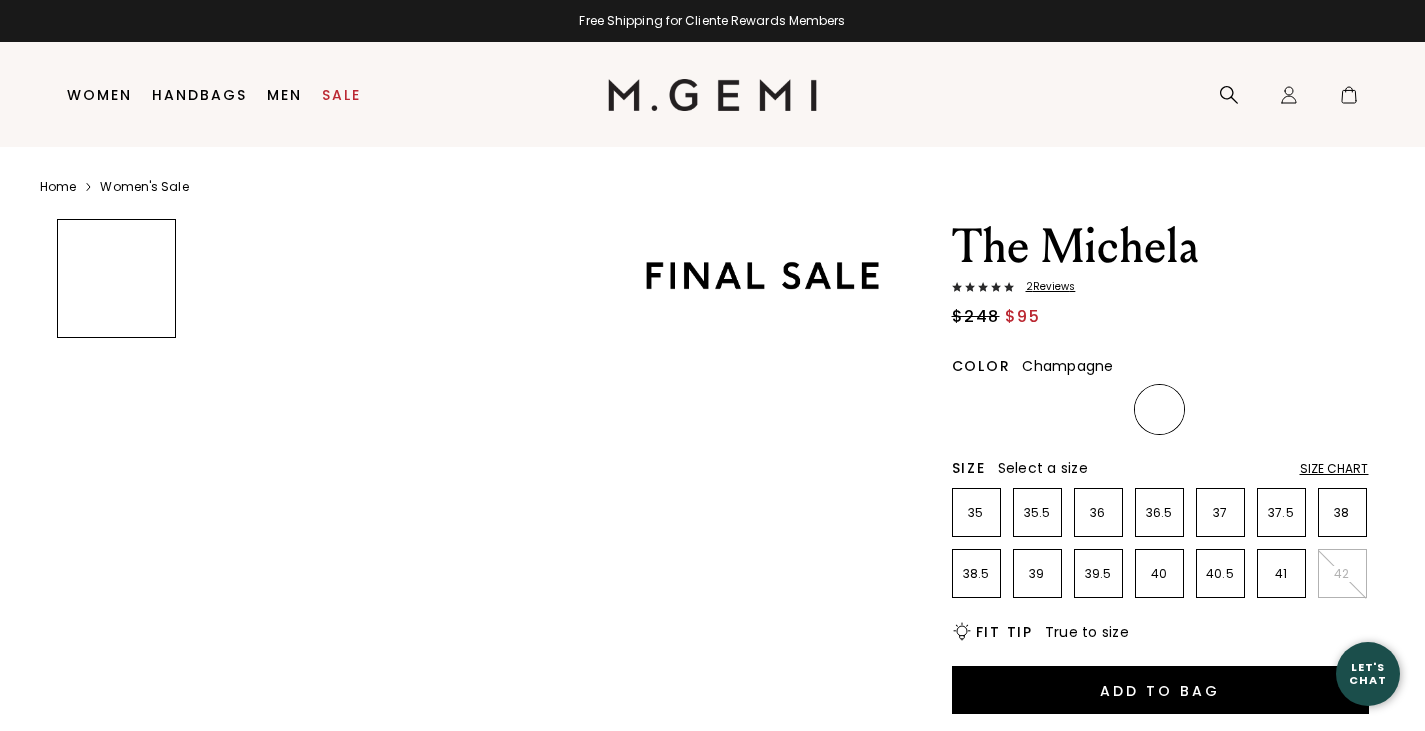 scroll, scrollTop: 0, scrollLeft: 0, axis: both 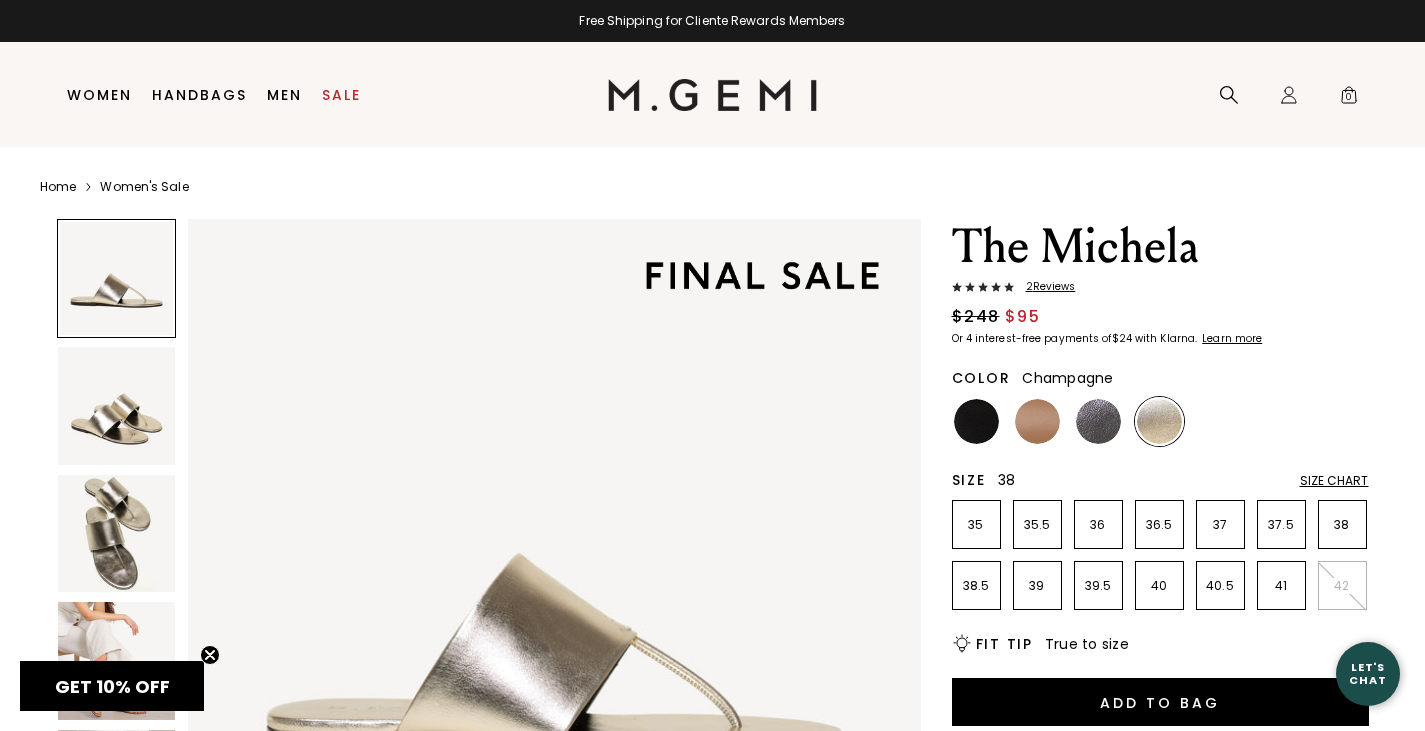 click on "38" at bounding box center [1342, 525] 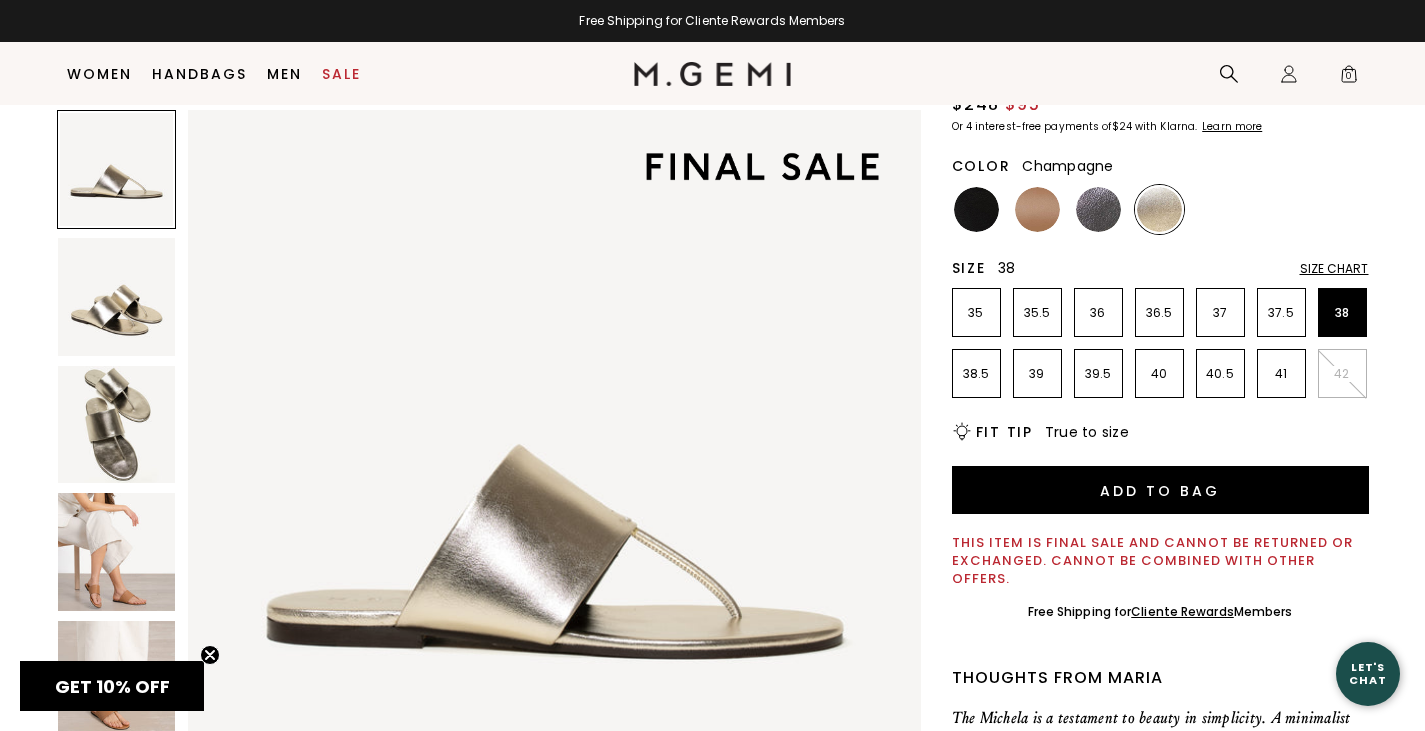 scroll, scrollTop: 168, scrollLeft: 0, axis: vertical 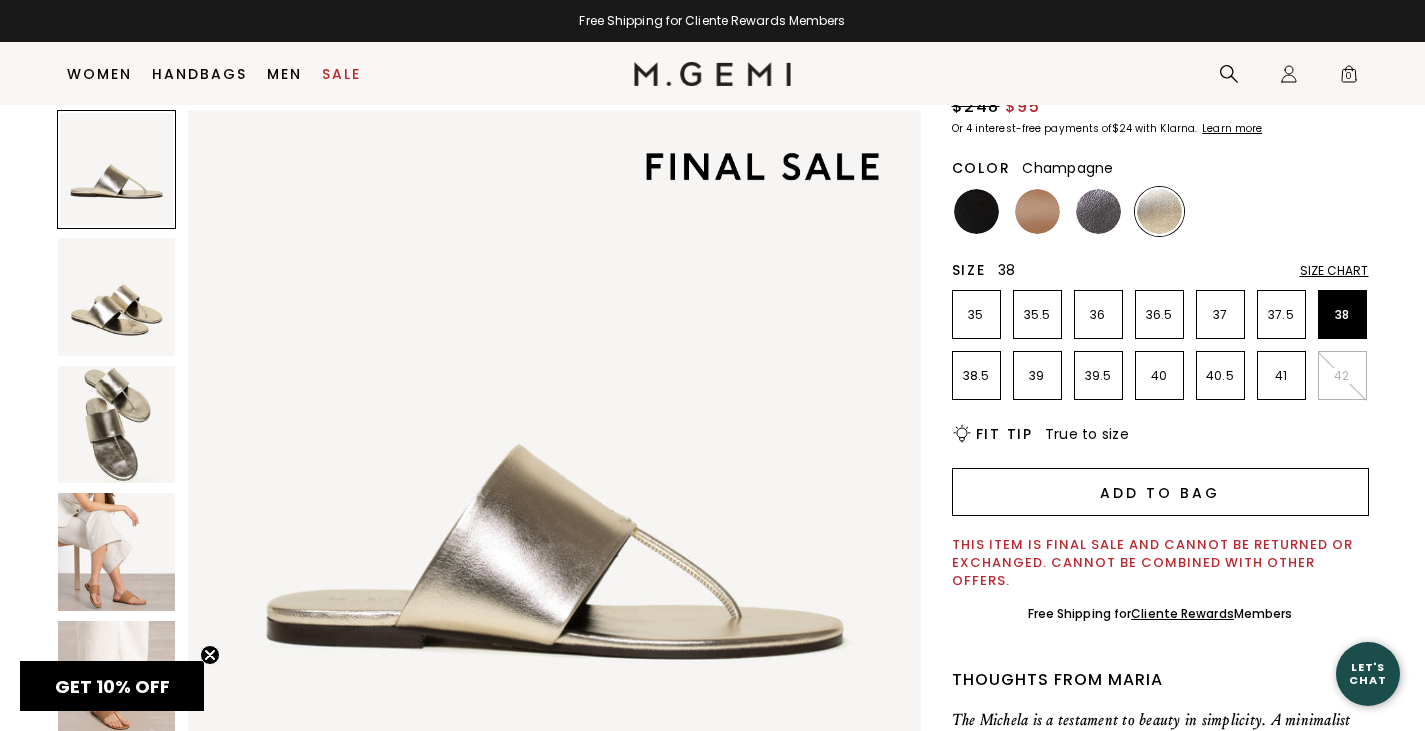 click on "Add to Bag" at bounding box center [1160, 492] 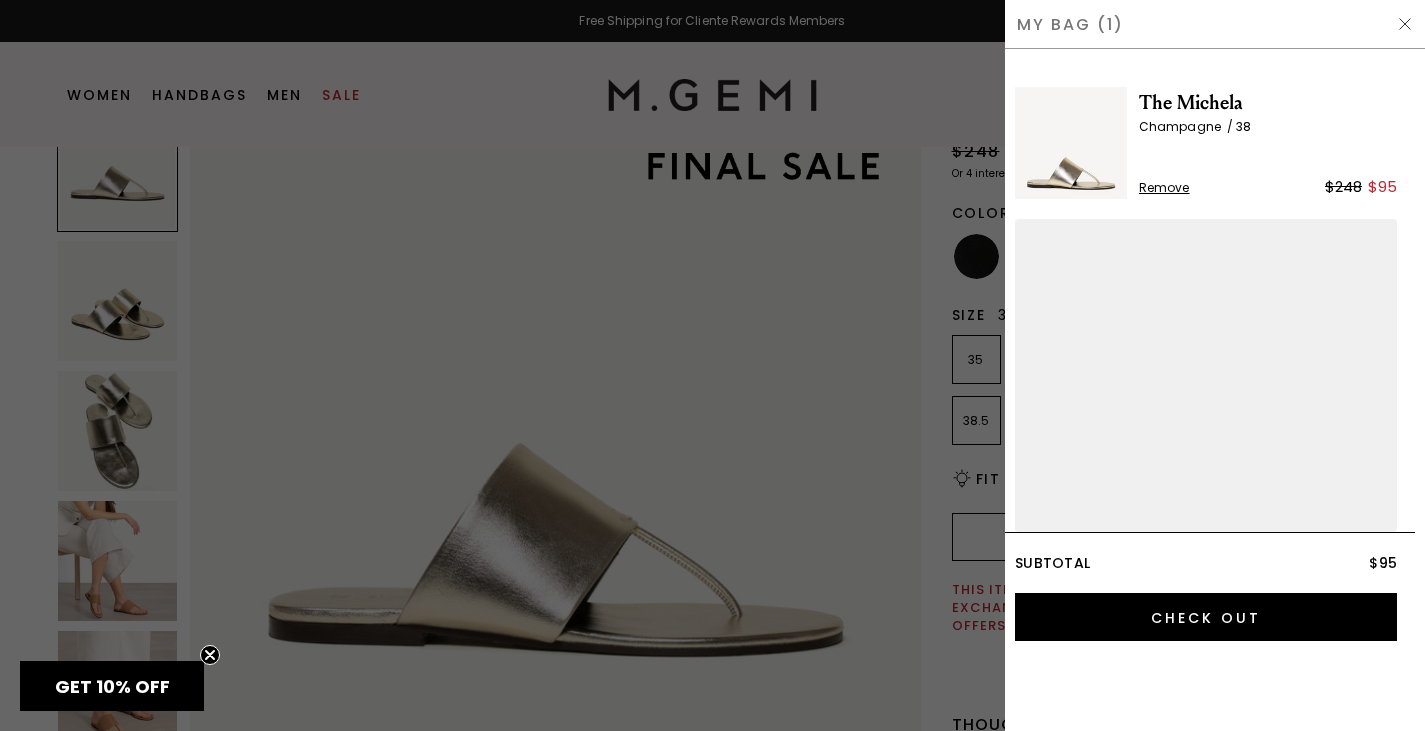scroll, scrollTop: 0, scrollLeft: 0, axis: both 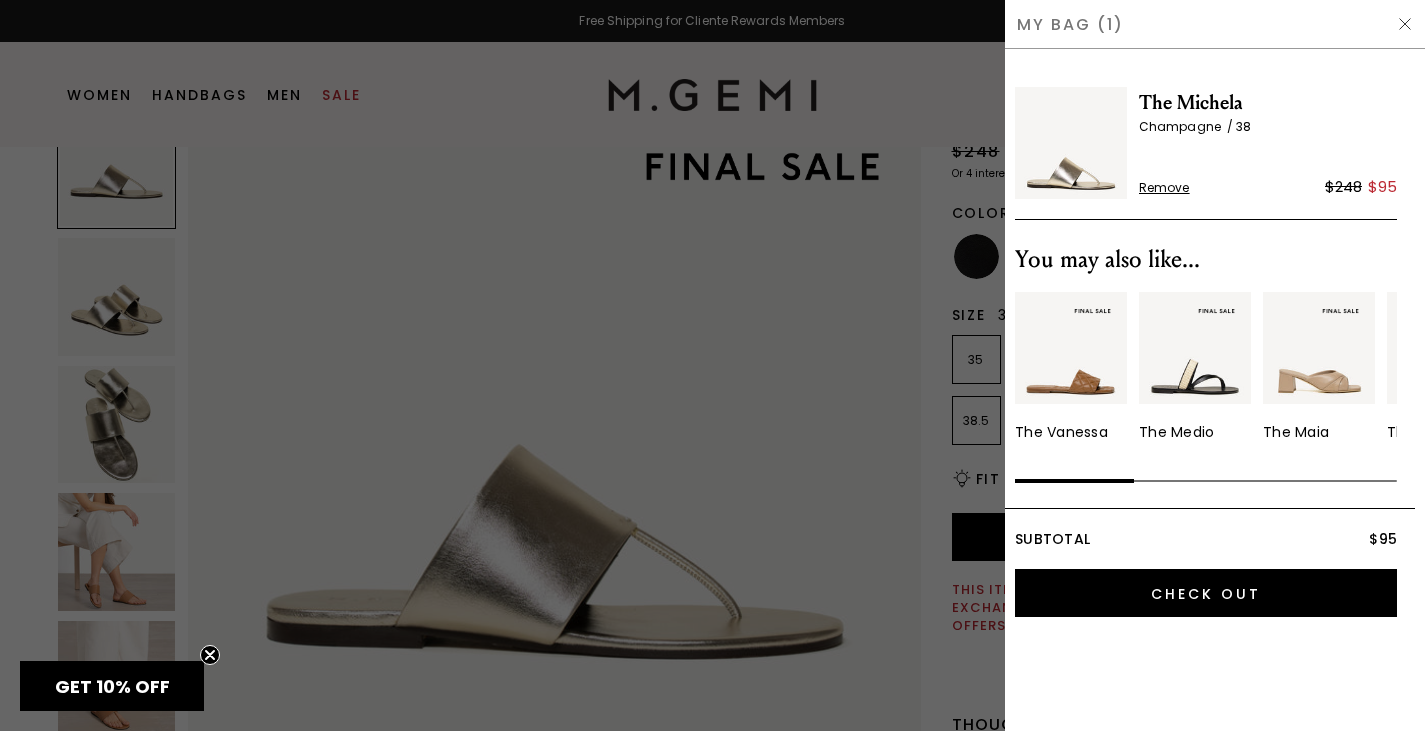 click at bounding box center (1405, 24) 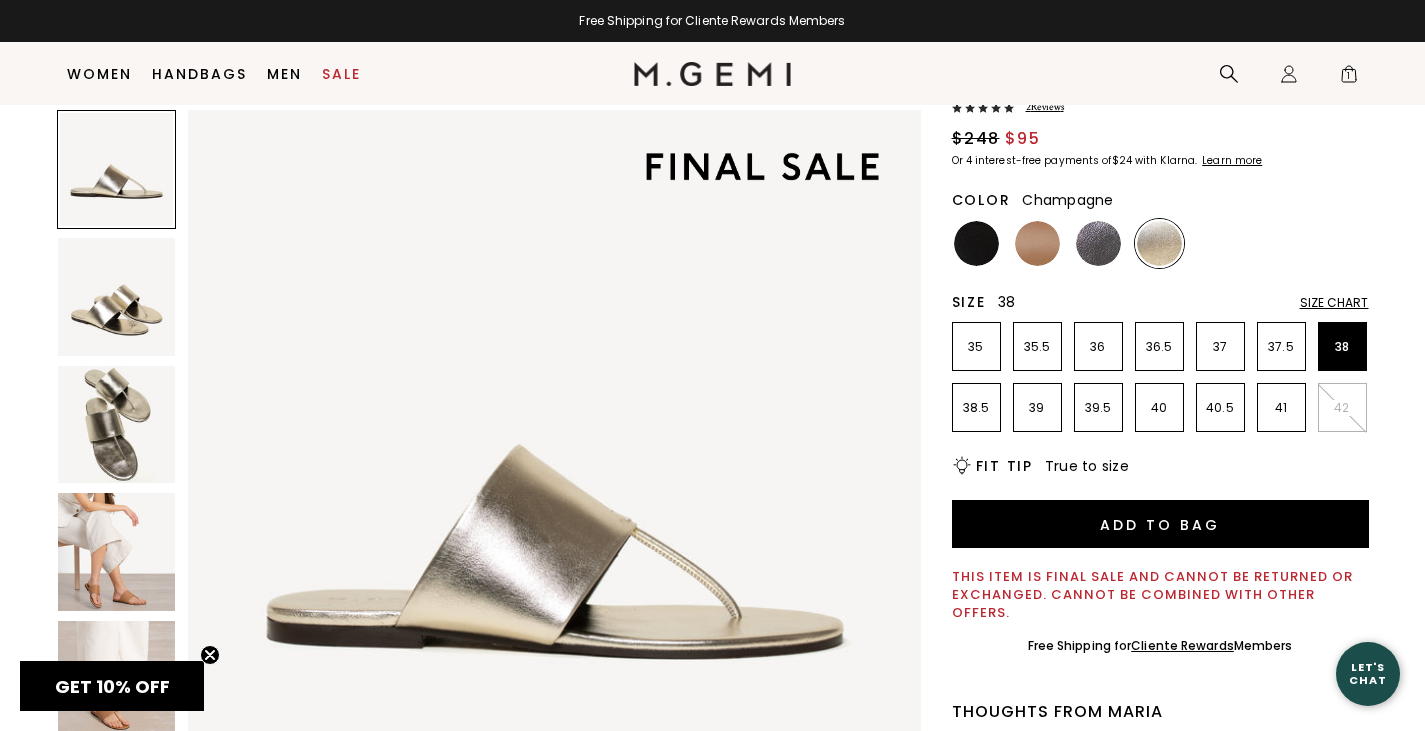 scroll, scrollTop: 126, scrollLeft: 0, axis: vertical 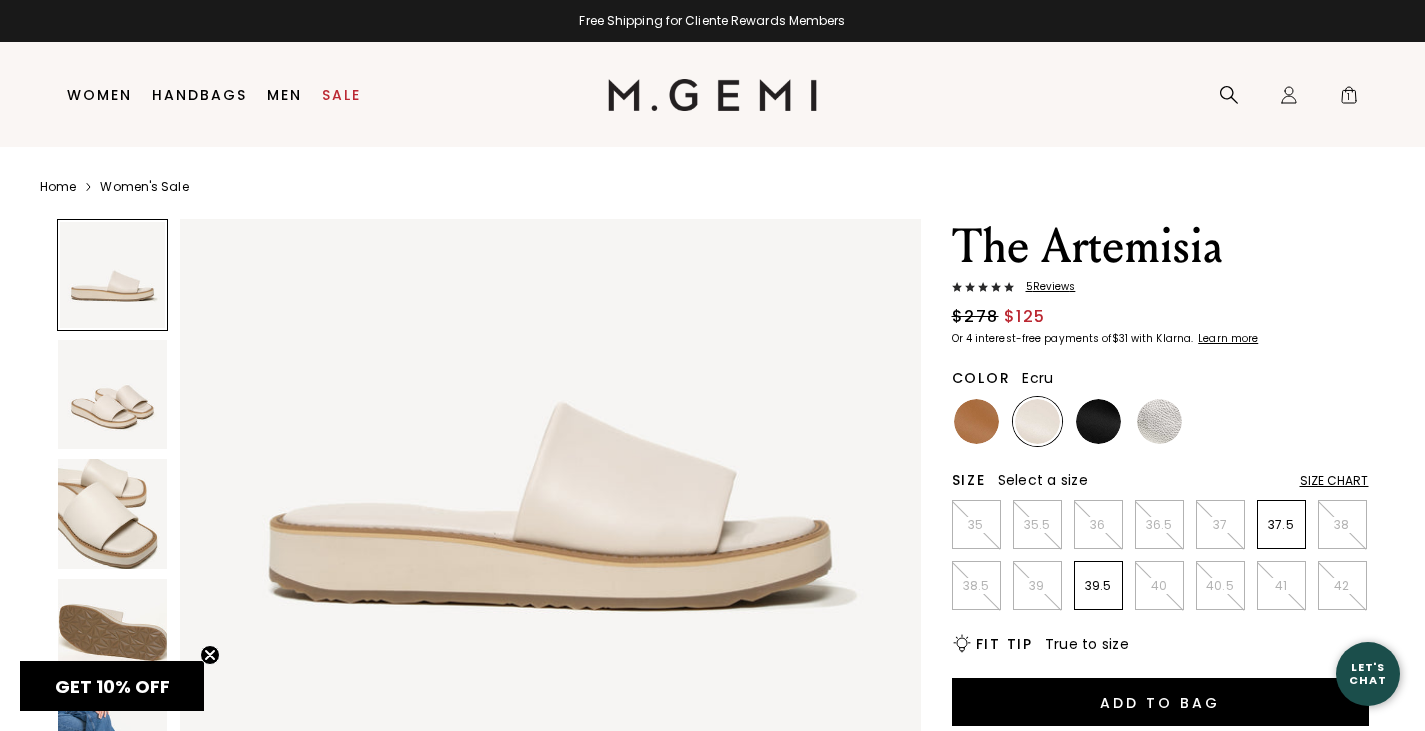 click at bounding box center (113, 514) 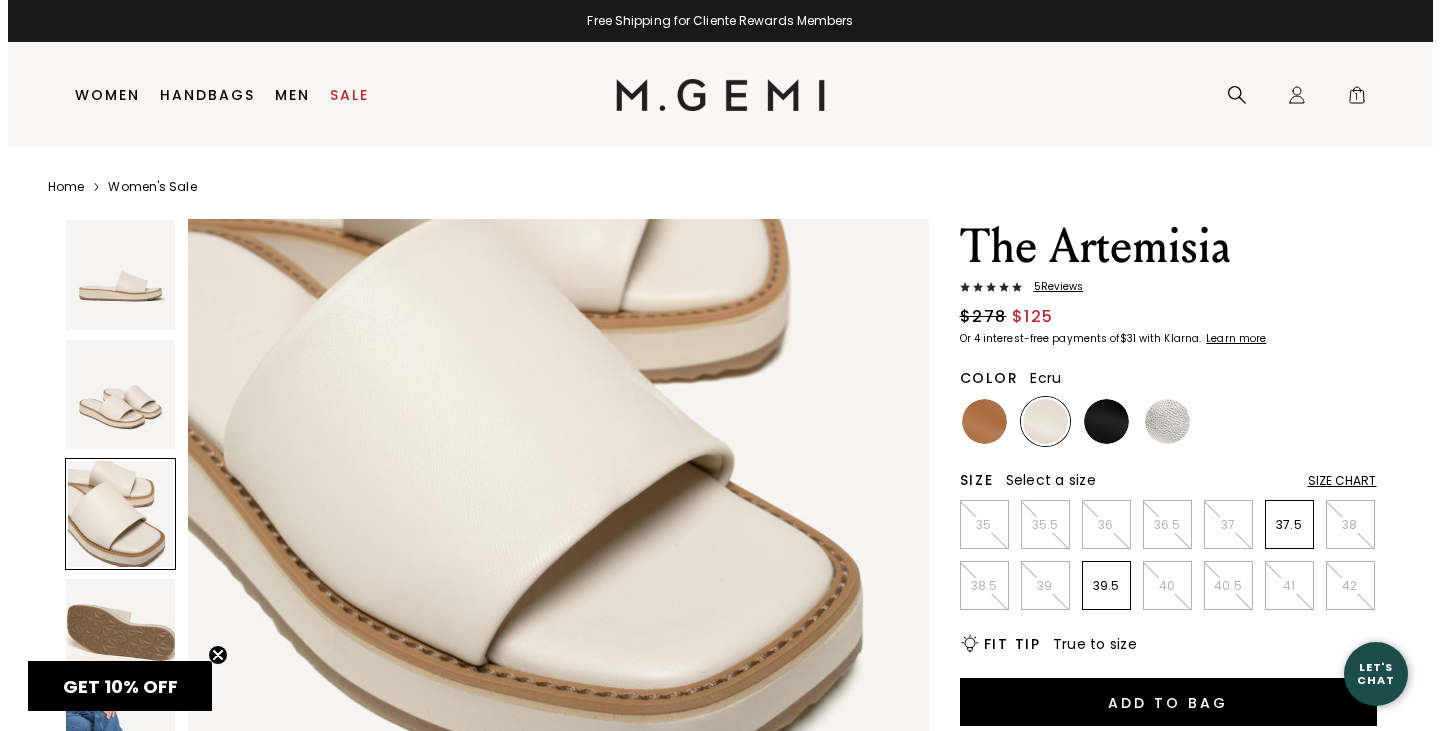 scroll, scrollTop: 1685, scrollLeft: 0, axis: vertical 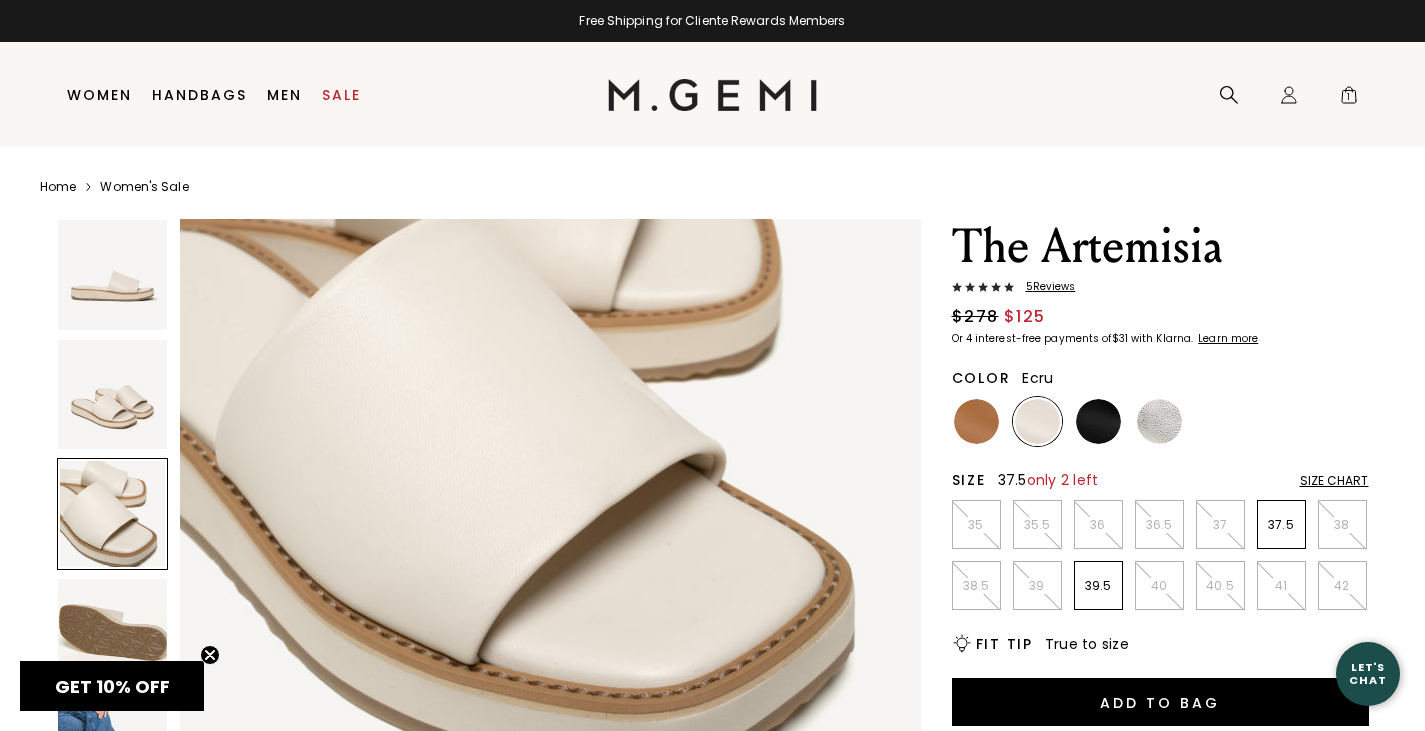 click on "37.5" at bounding box center [1281, 524] 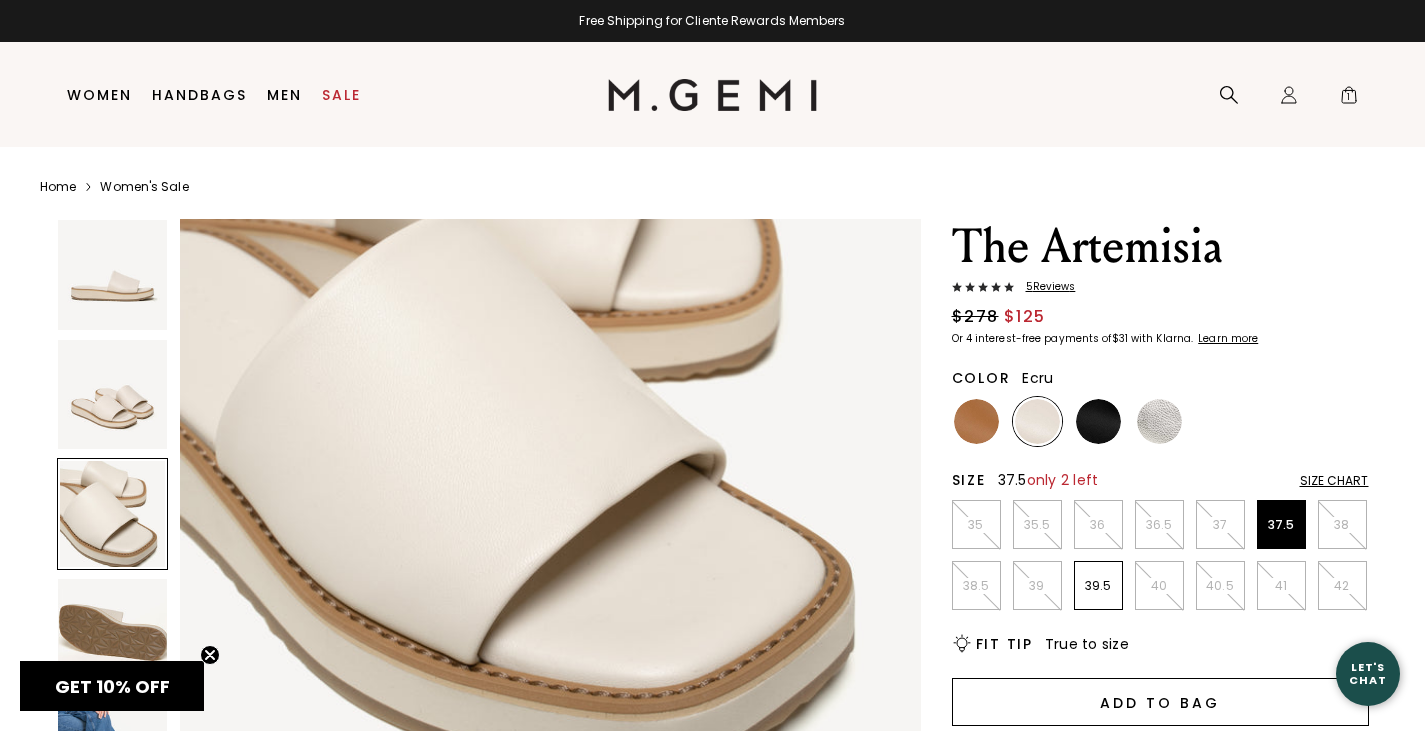 click on "Add to Bag" at bounding box center [1160, 702] 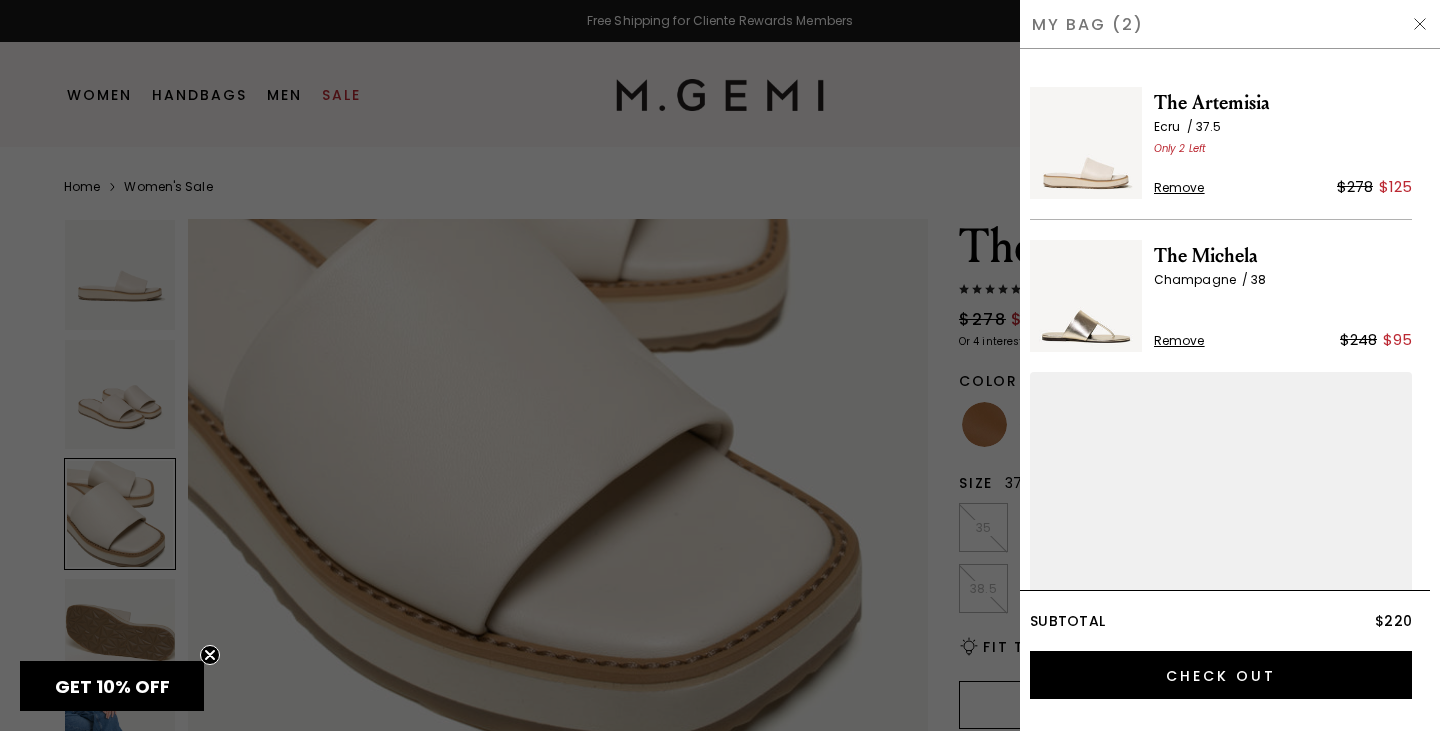 scroll, scrollTop: 1710, scrollLeft: 0, axis: vertical 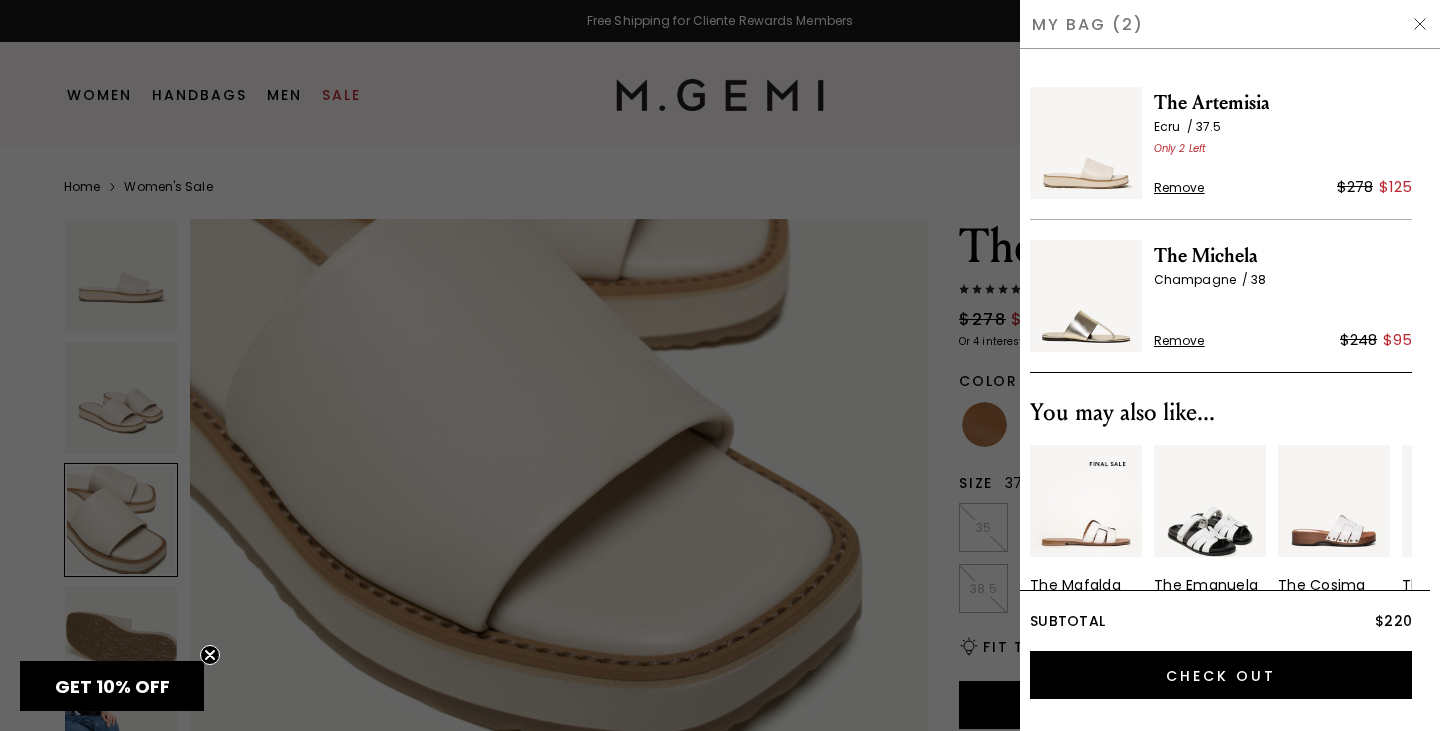 click at bounding box center (1420, 24) 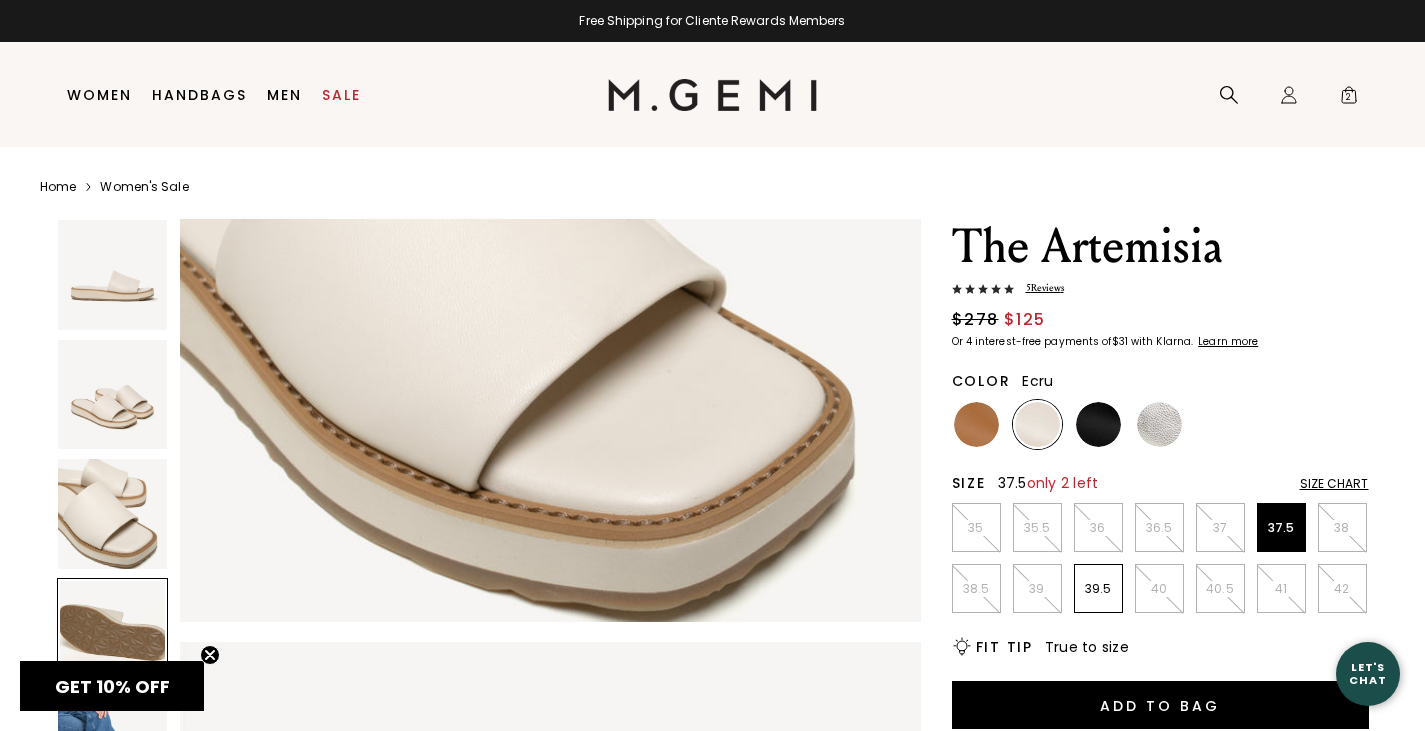 scroll, scrollTop: 1871, scrollLeft: 0, axis: vertical 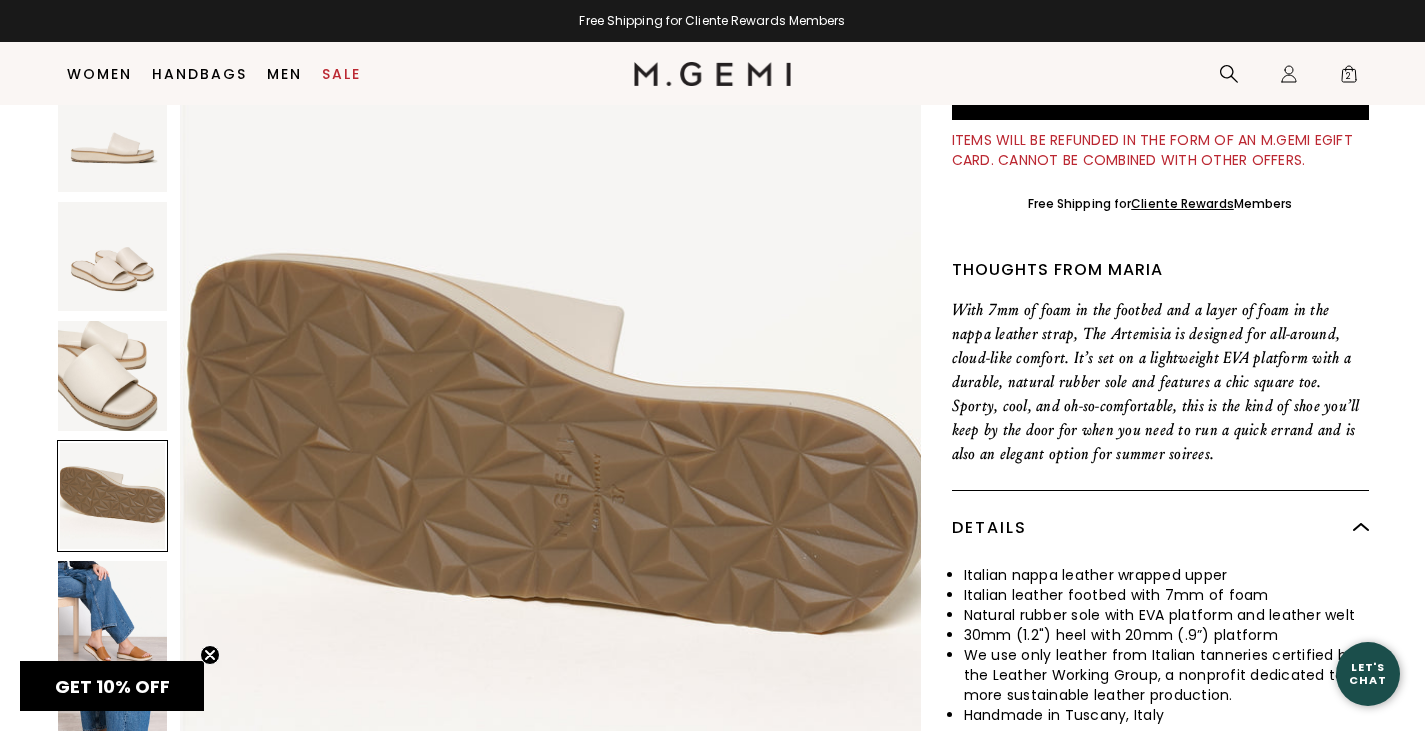 drag, startPoint x: 102, startPoint y: 619, endPoint x: 70, endPoint y: 629, distance: 33.526108 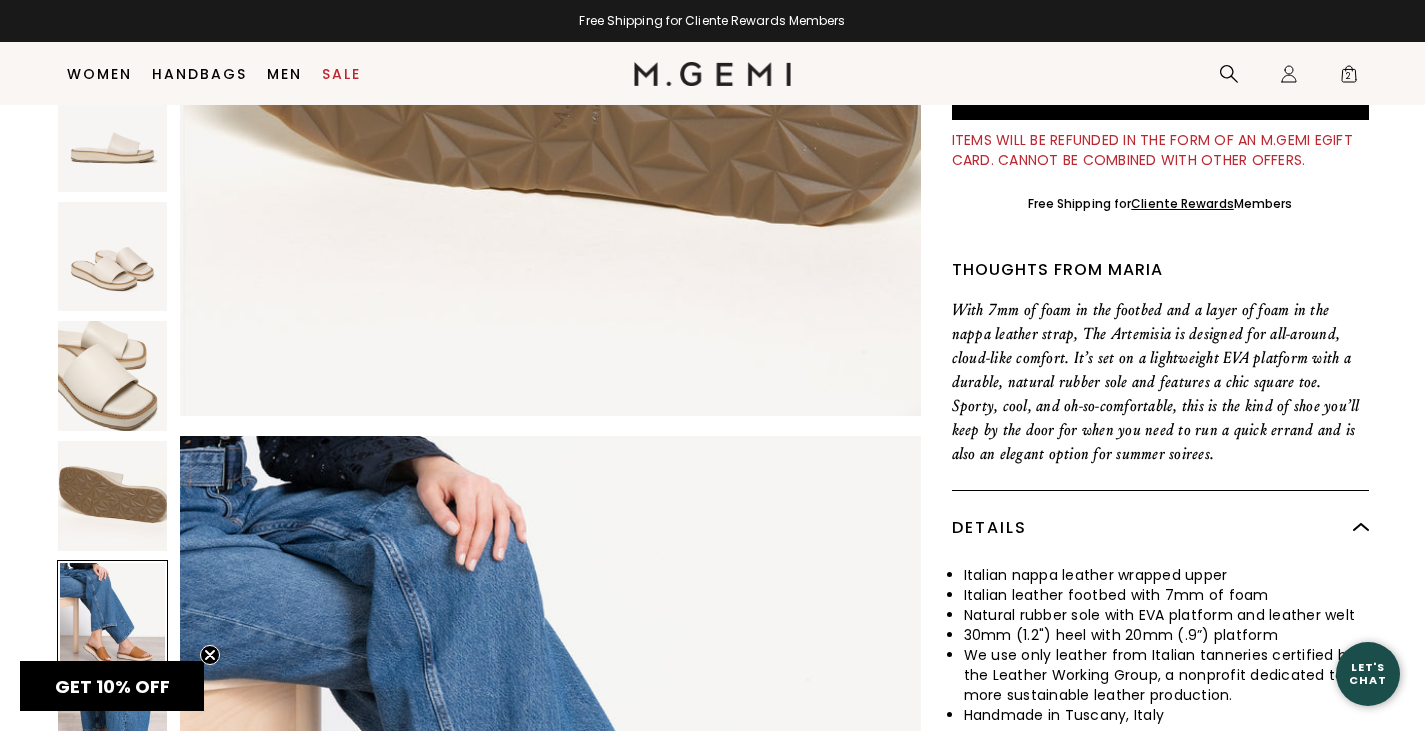 scroll, scrollTop: 2621, scrollLeft: 0, axis: vertical 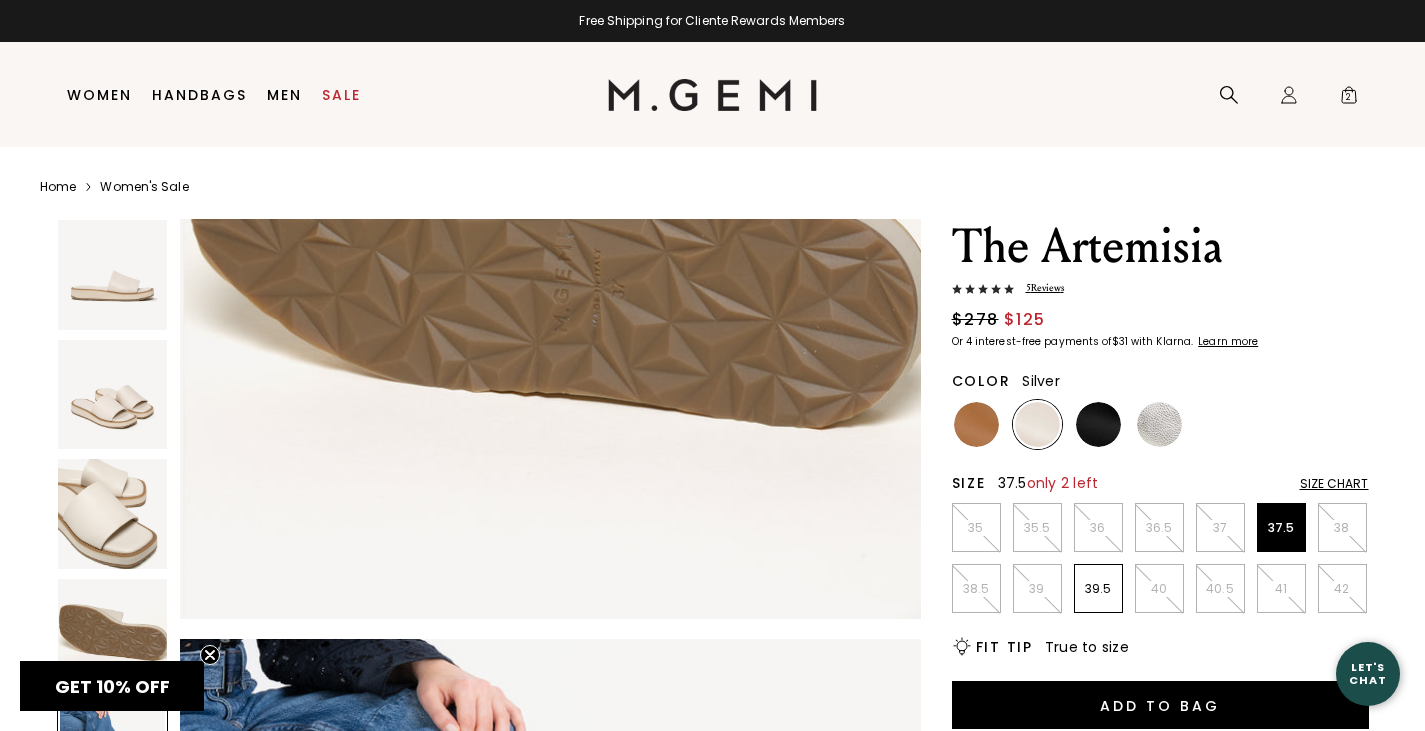 click at bounding box center [1160, 424] 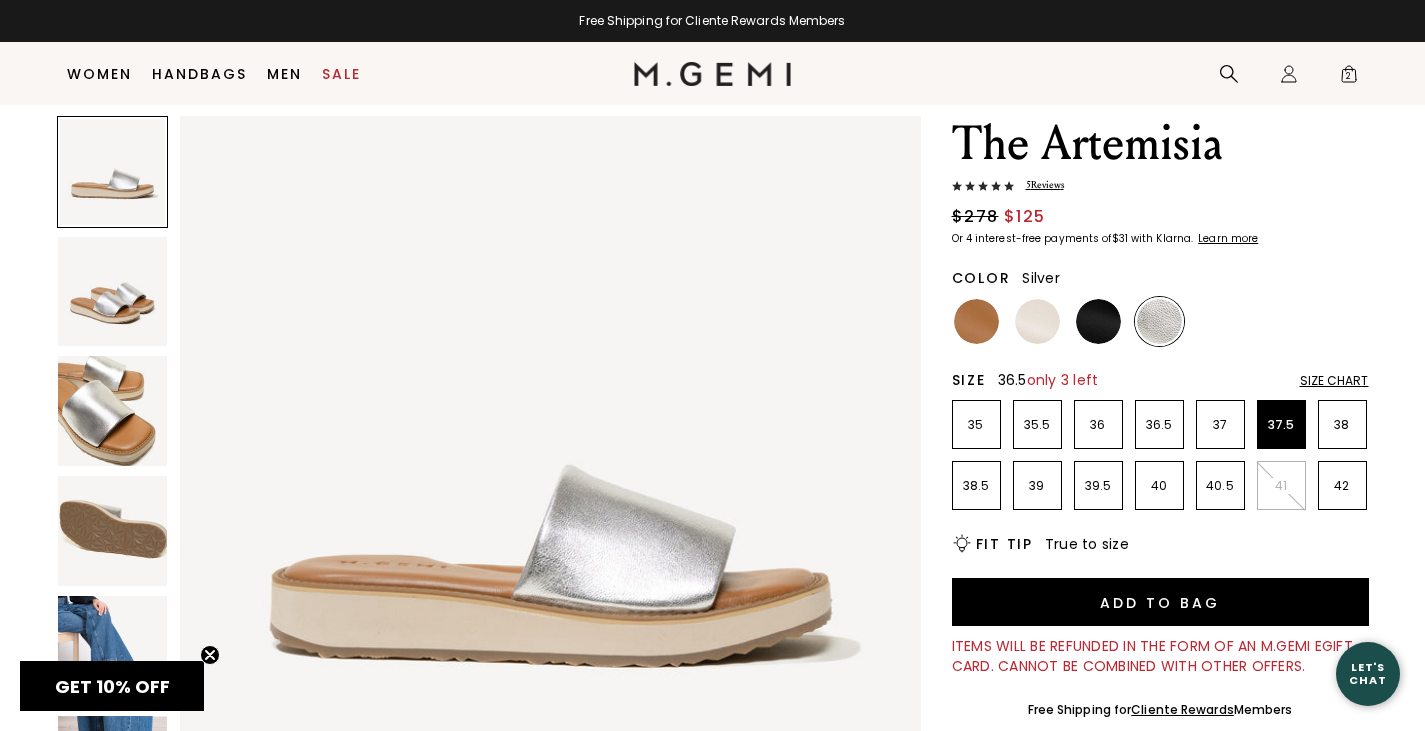 scroll, scrollTop: 61, scrollLeft: 0, axis: vertical 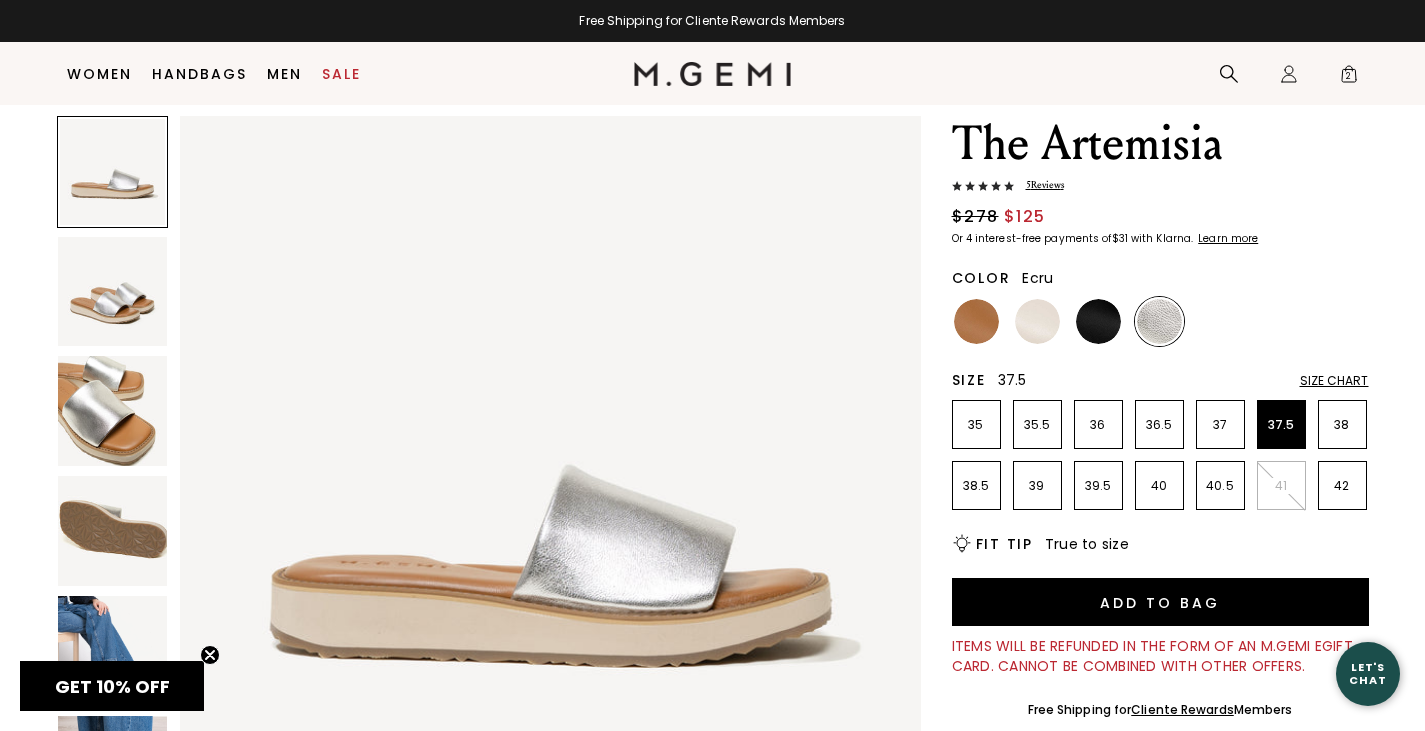 drag, startPoint x: 1010, startPoint y: 321, endPoint x: 1025, endPoint y: 319, distance: 15.132746 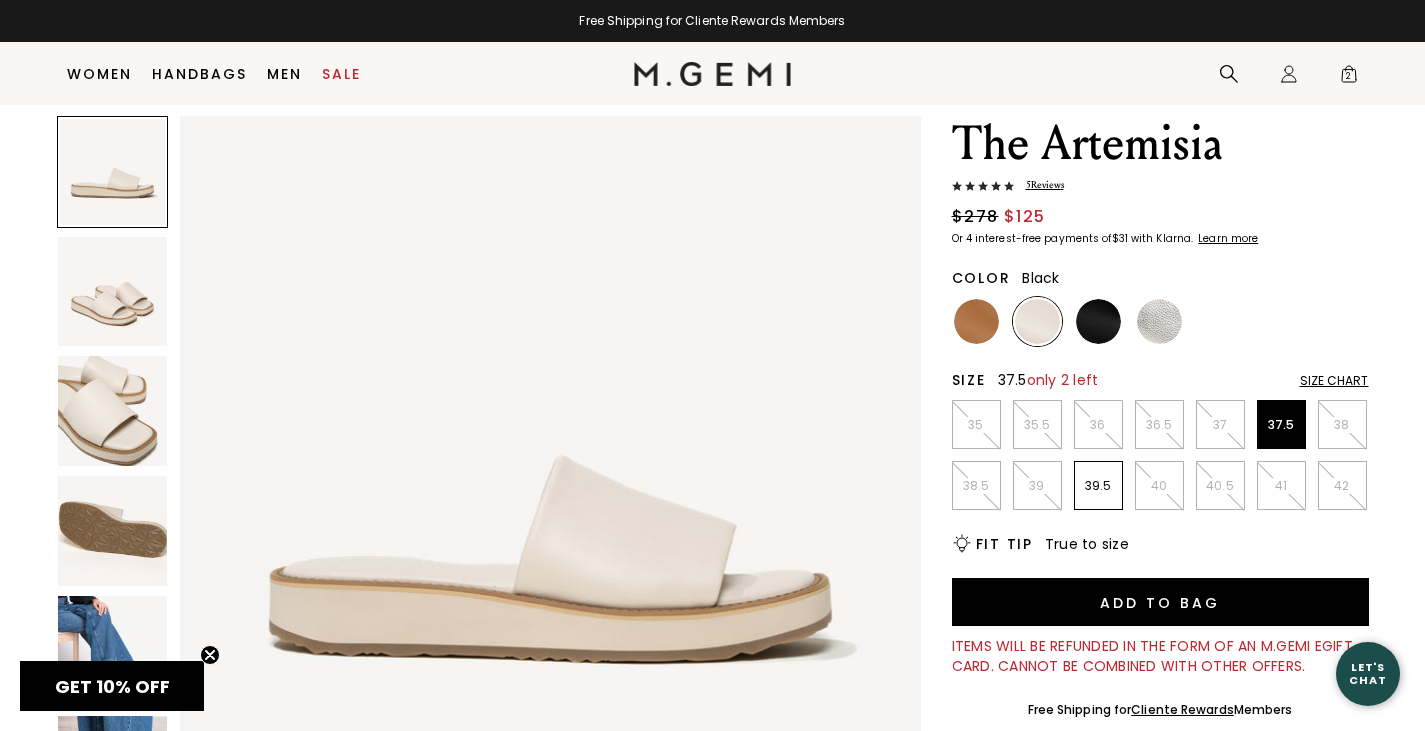 click at bounding box center (1098, 321) 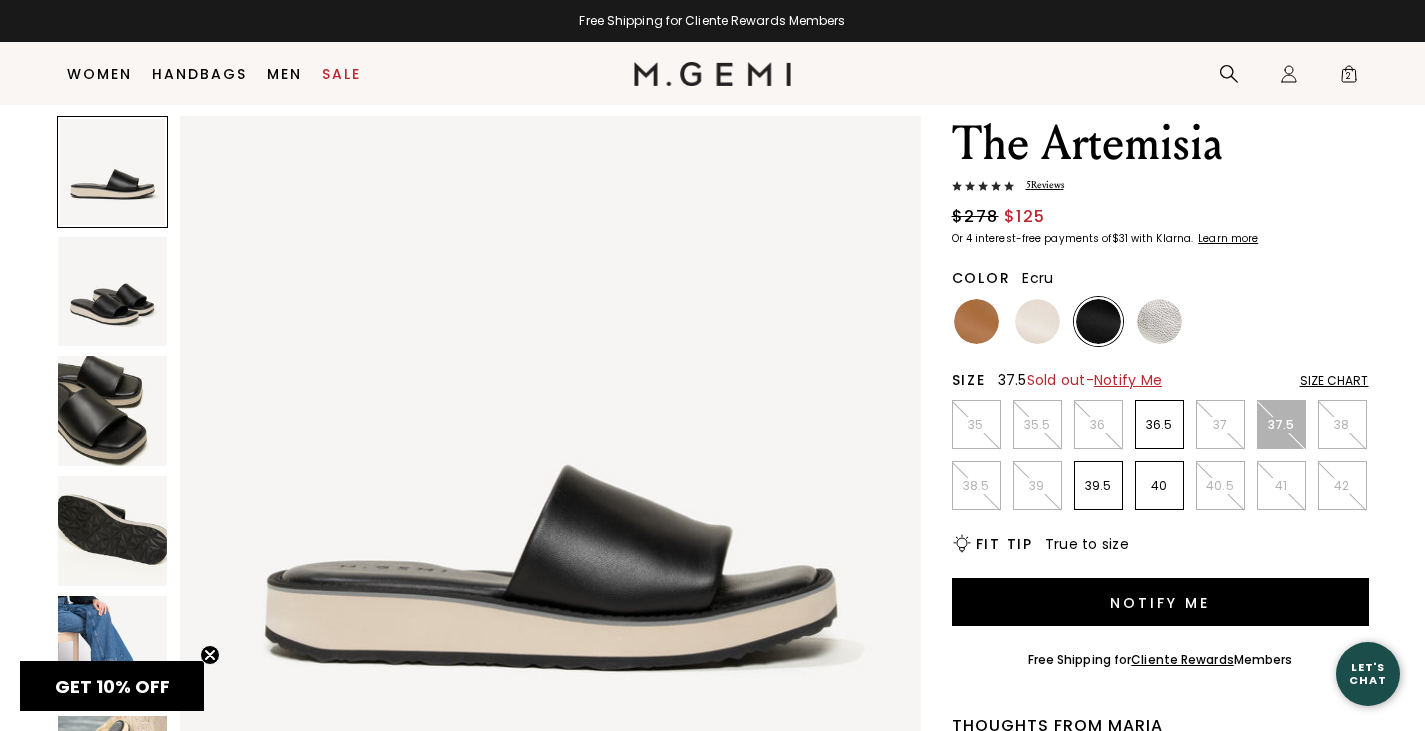 click at bounding box center (1160, 321) 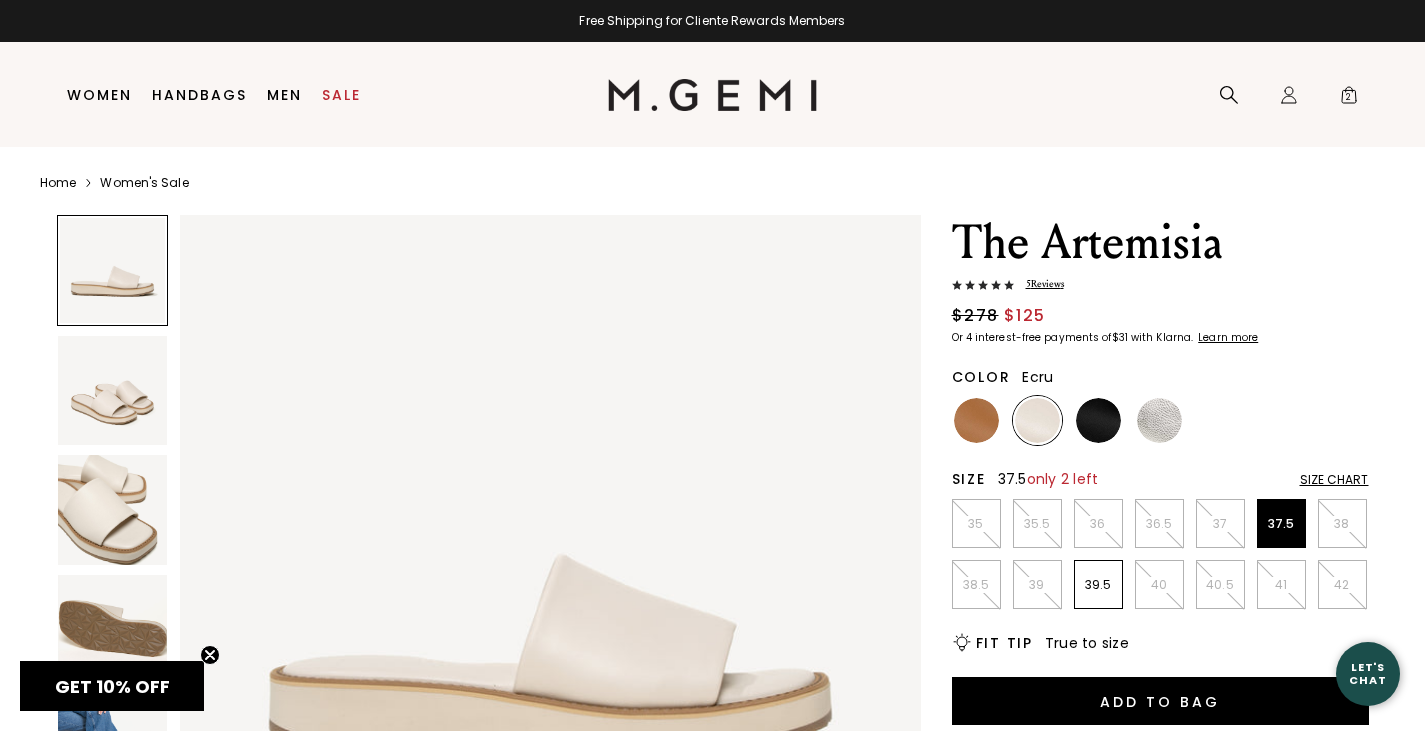 scroll, scrollTop: 3, scrollLeft: 0, axis: vertical 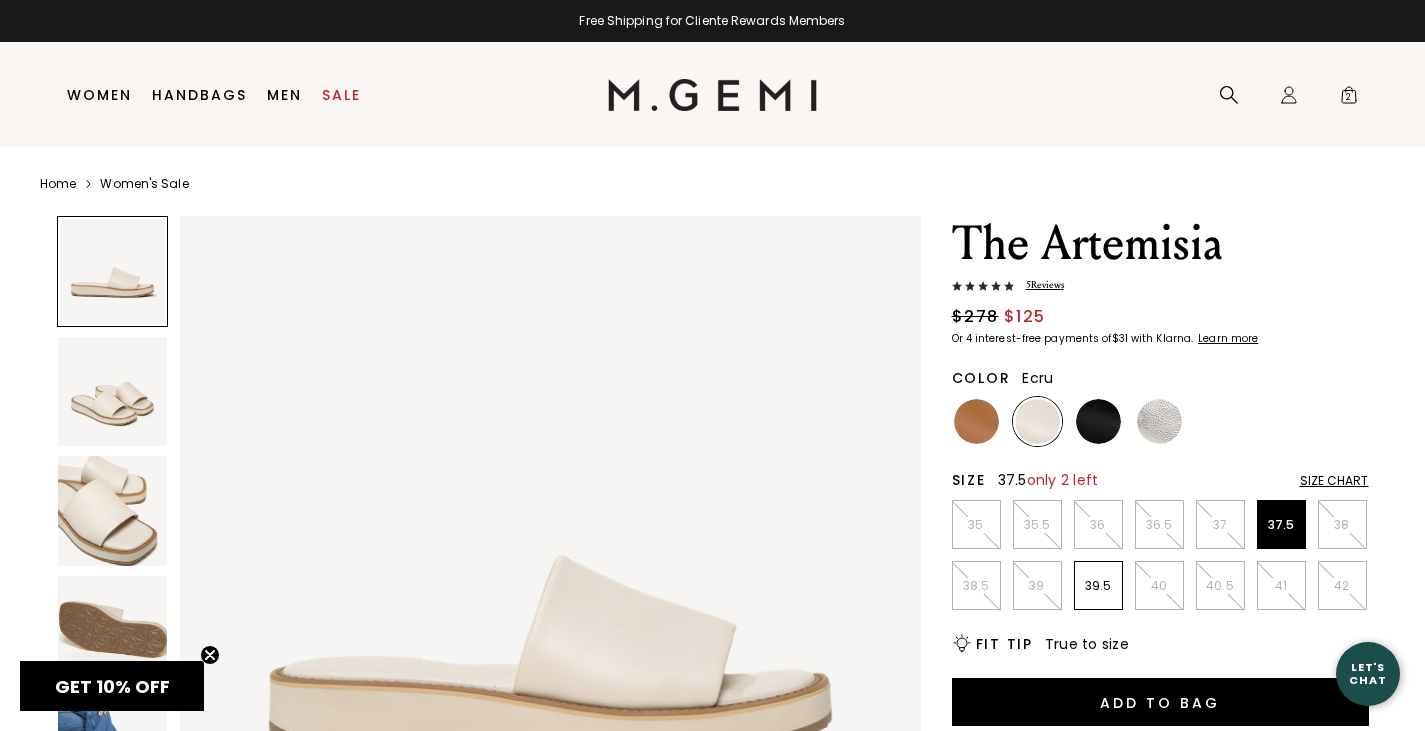 click at bounding box center [113, 272] 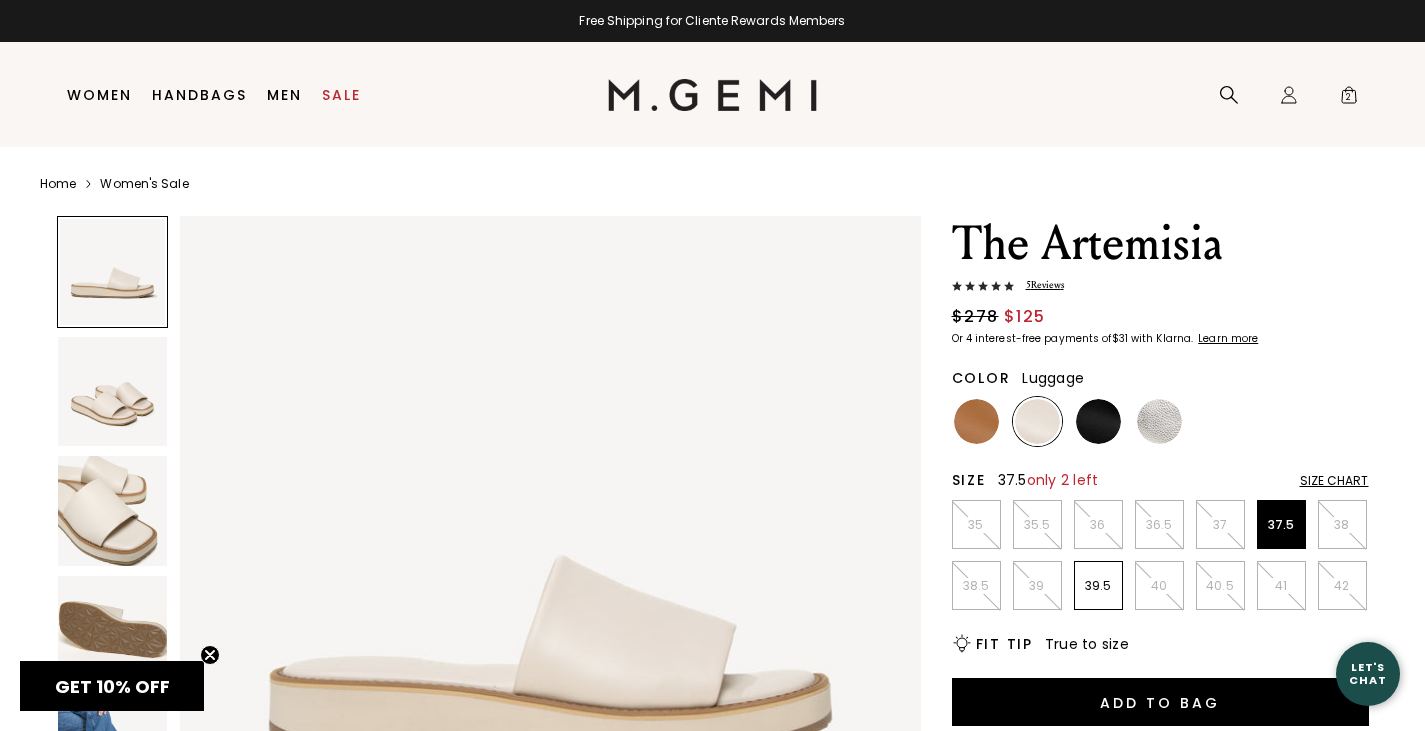 click at bounding box center (976, 421) 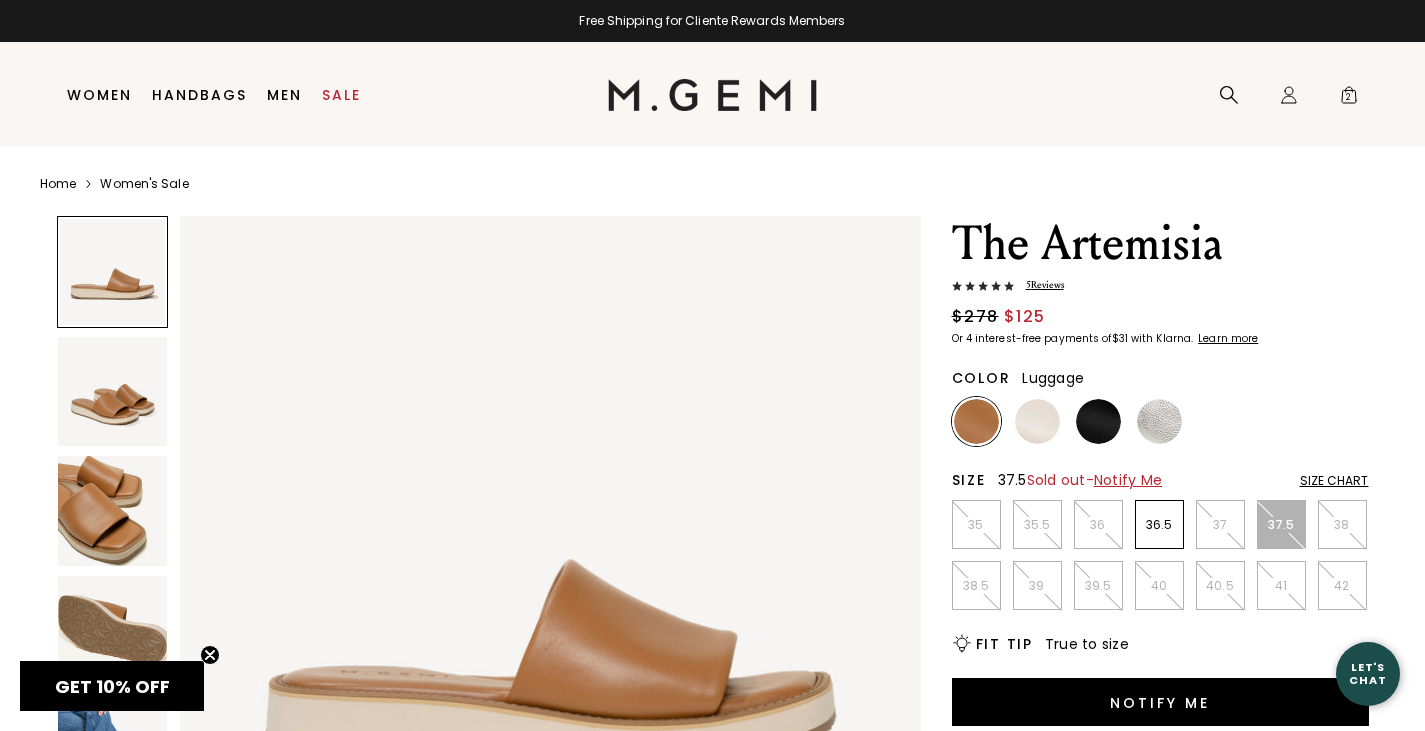 click at bounding box center [113, 392] 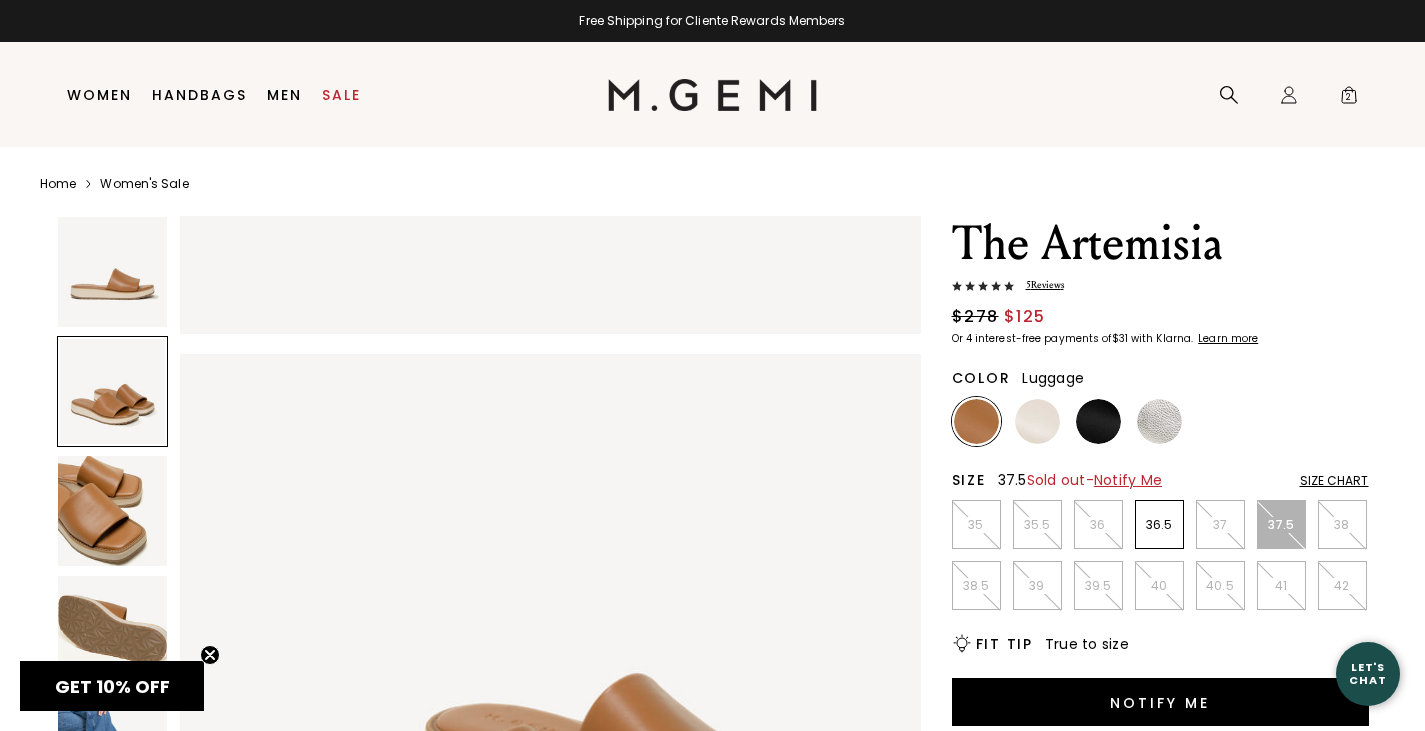 scroll, scrollTop: 730, scrollLeft: 0, axis: vertical 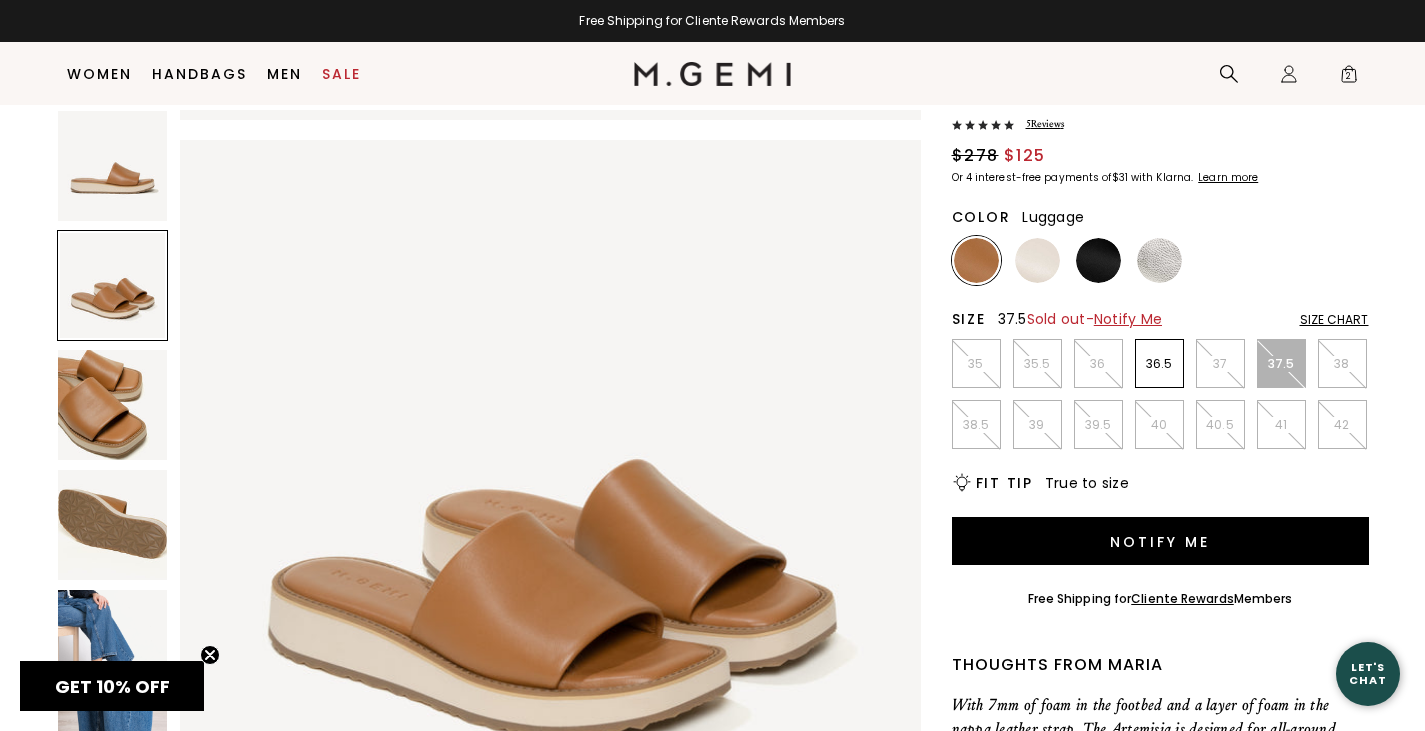 click at bounding box center [976, 260] 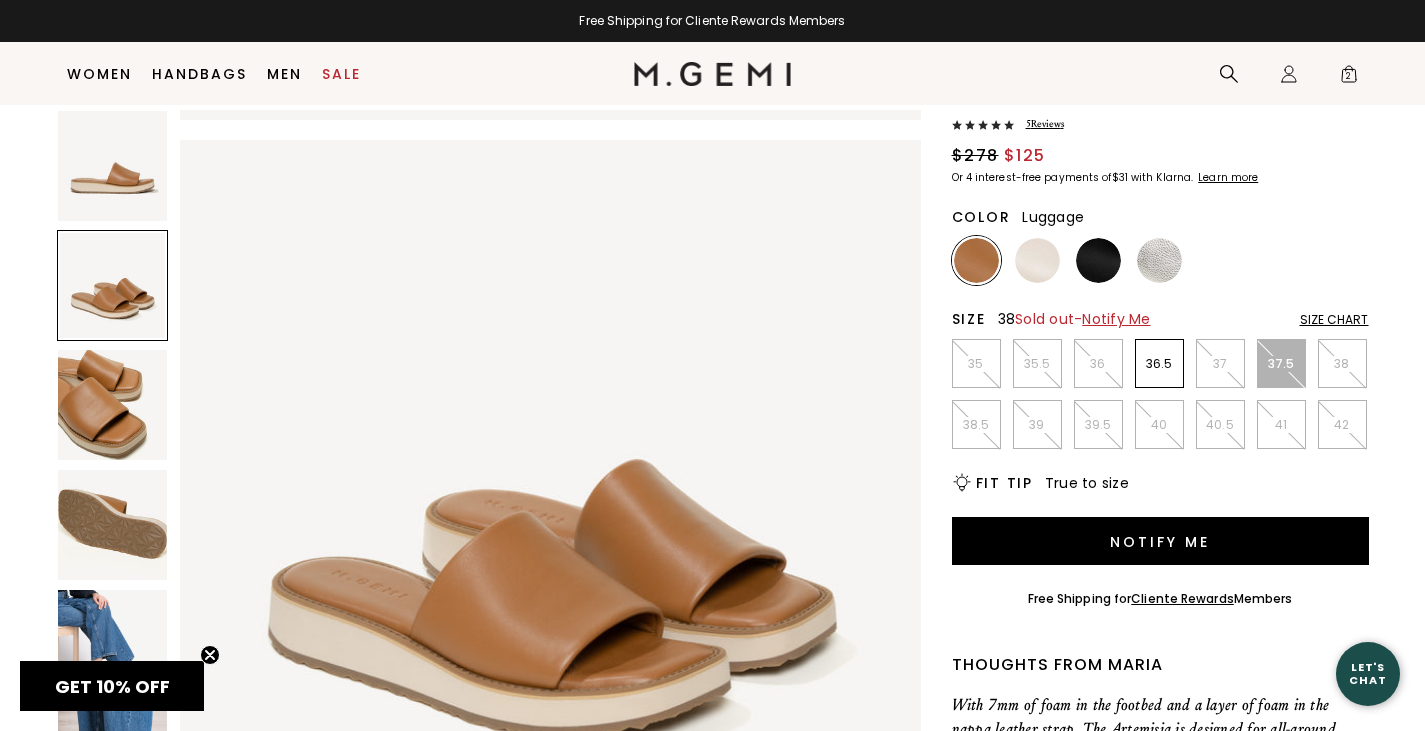 click on "38" at bounding box center (1342, 363) 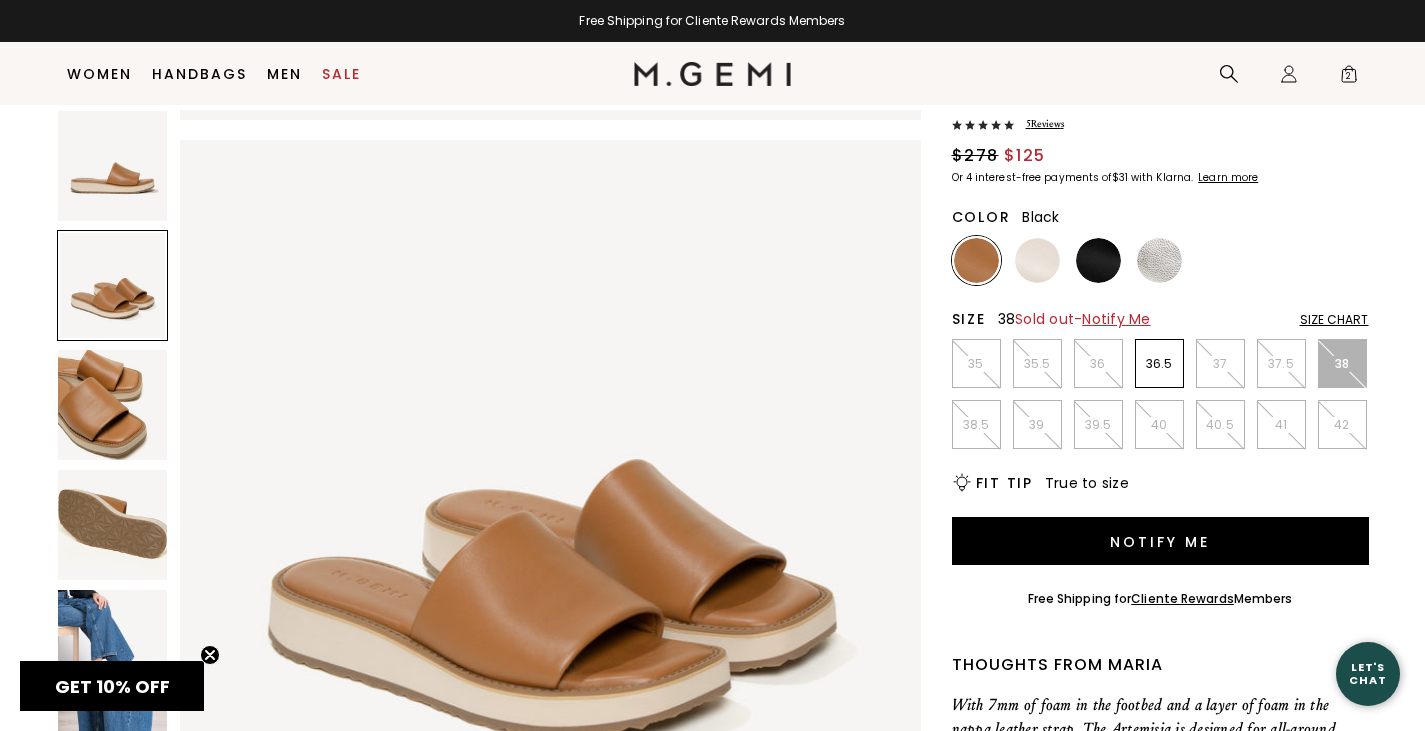 click at bounding box center [1098, 260] 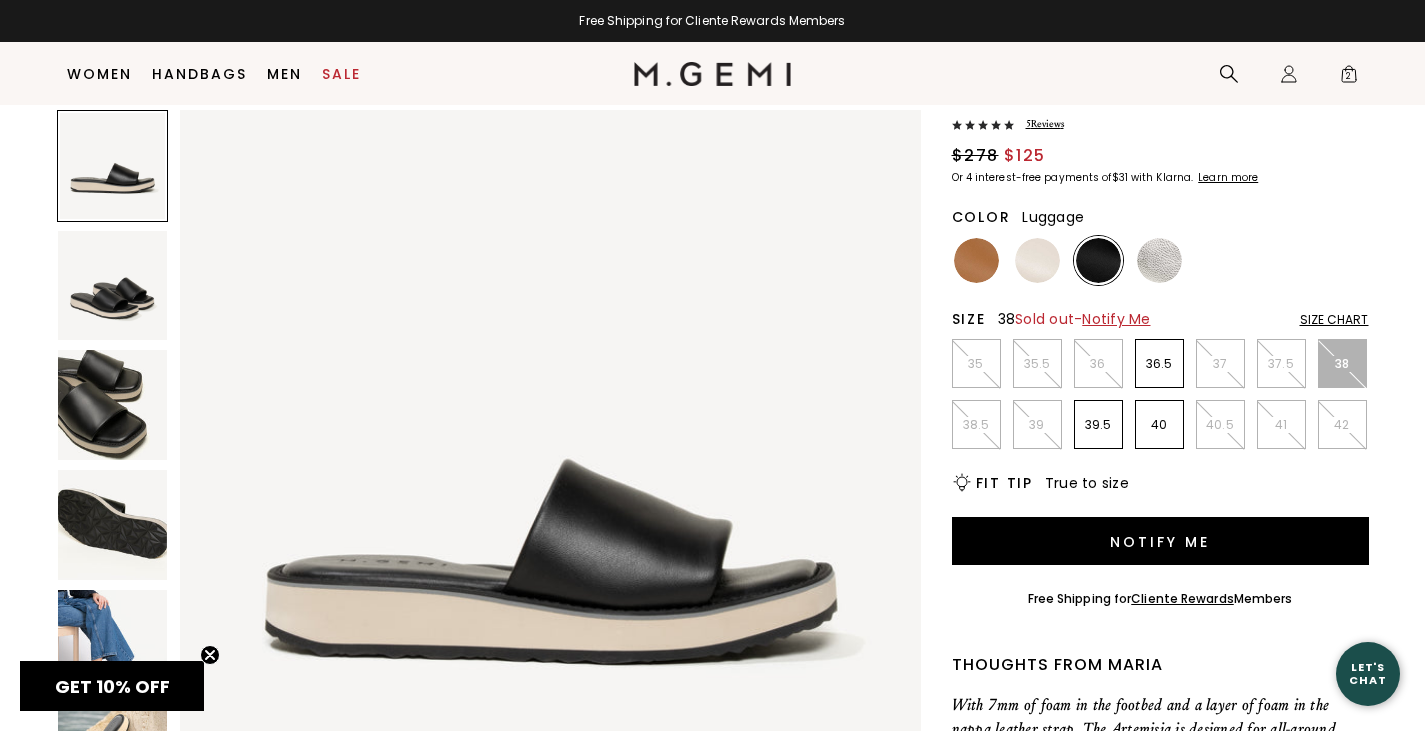 click at bounding box center (976, 260) 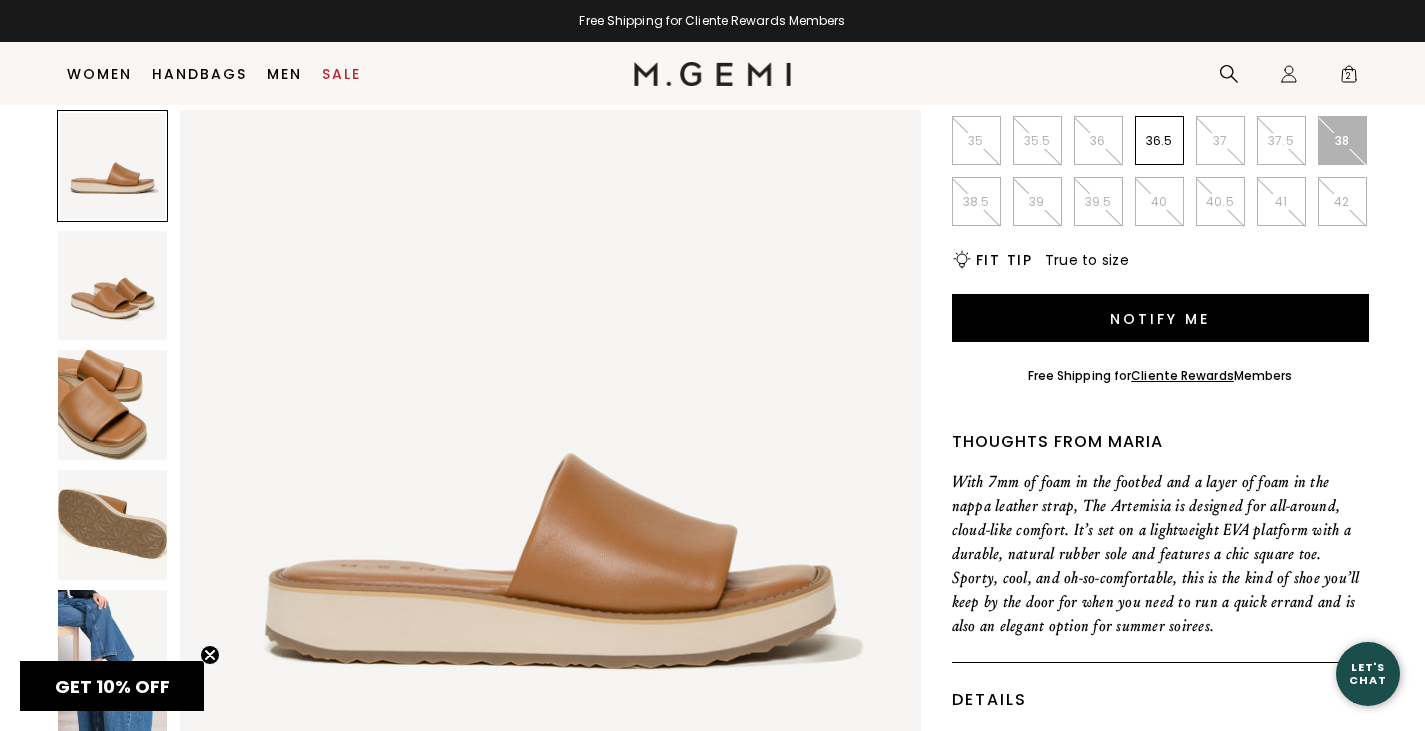 scroll, scrollTop: 738, scrollLeft: 0, axis: vertical 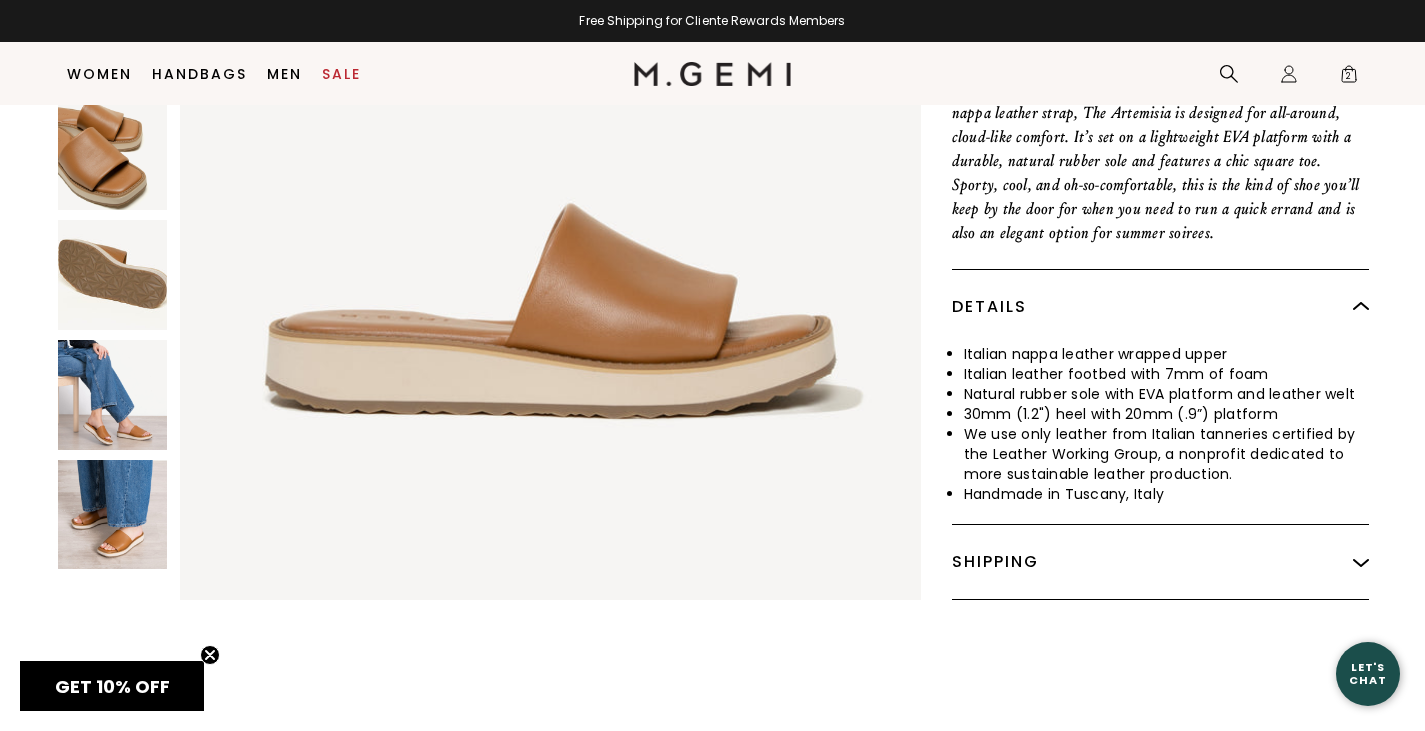 click at bounding box center [113, 515] 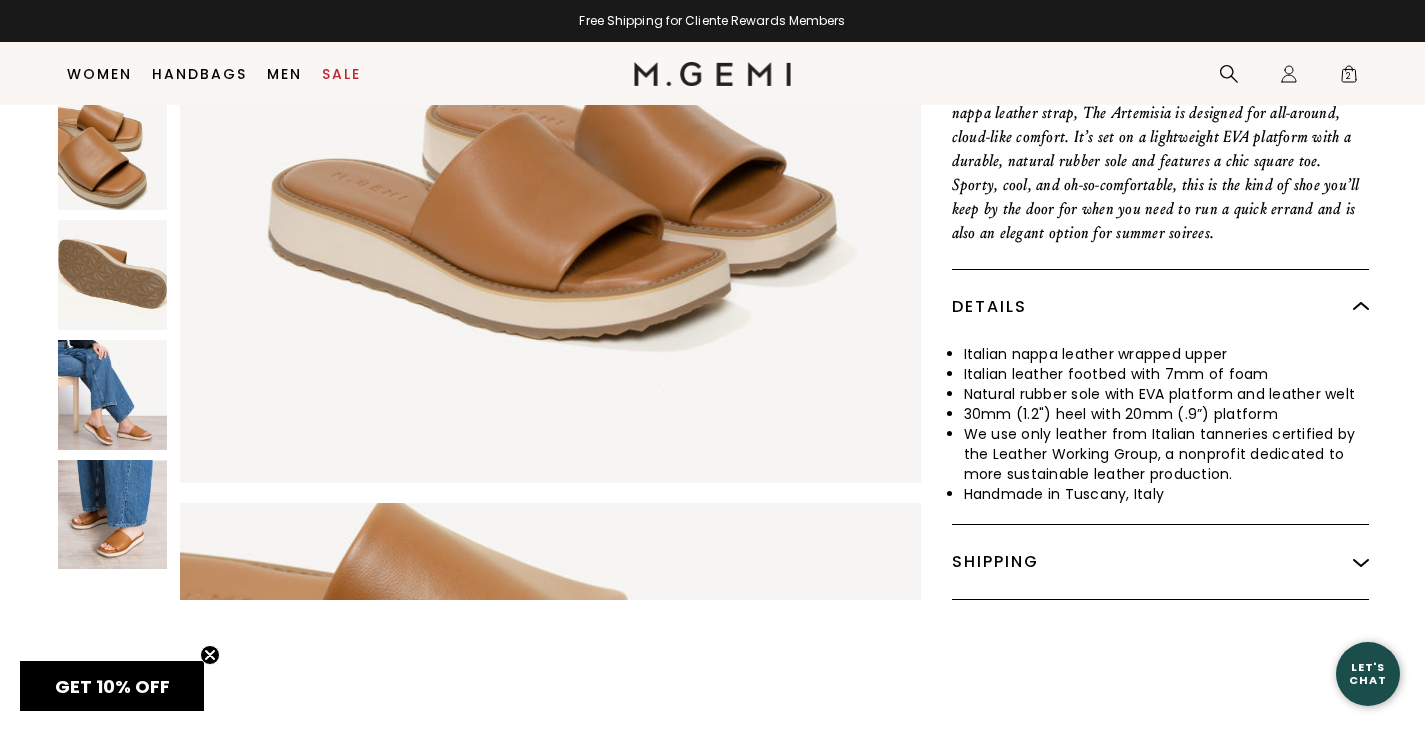 scroll, scrollTop: 0, scrollLeft: 0, axis: both 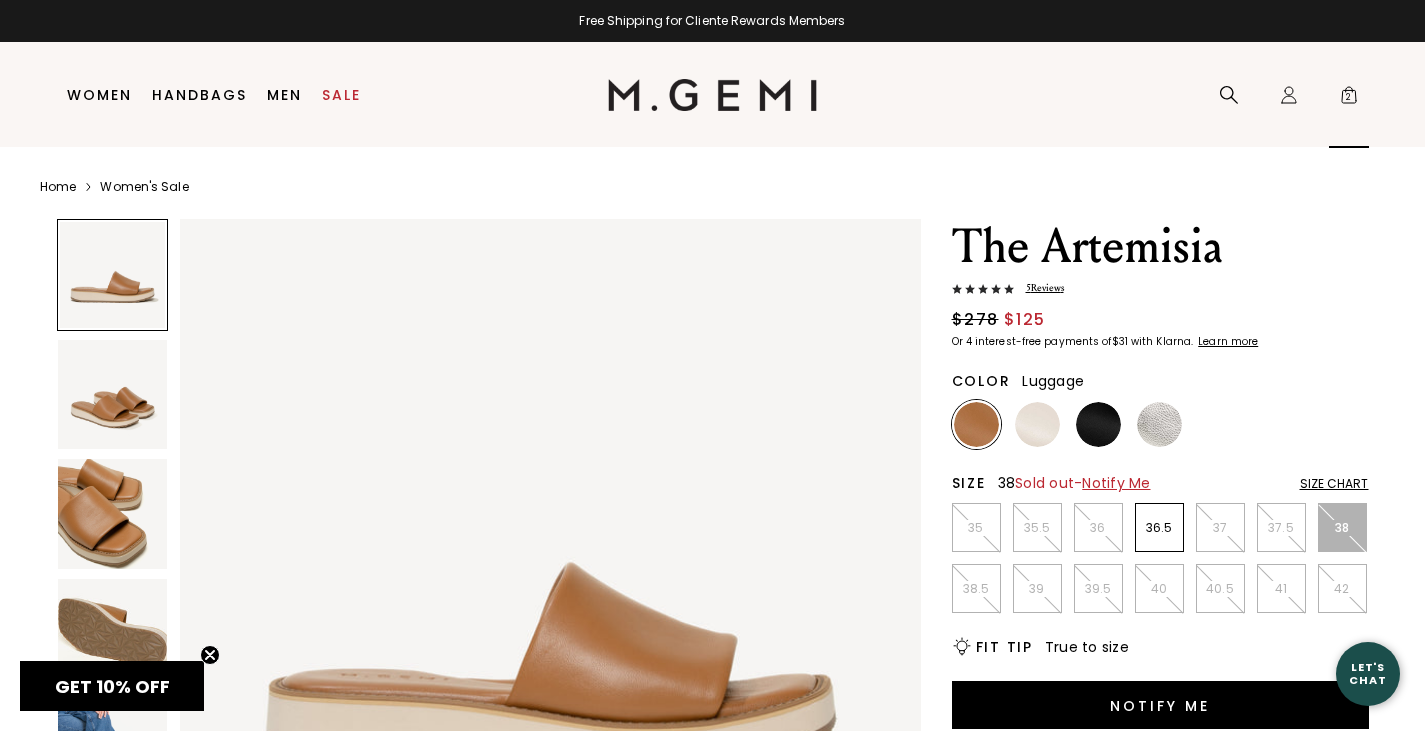 click on "2" at bounding box center [1349, 99] 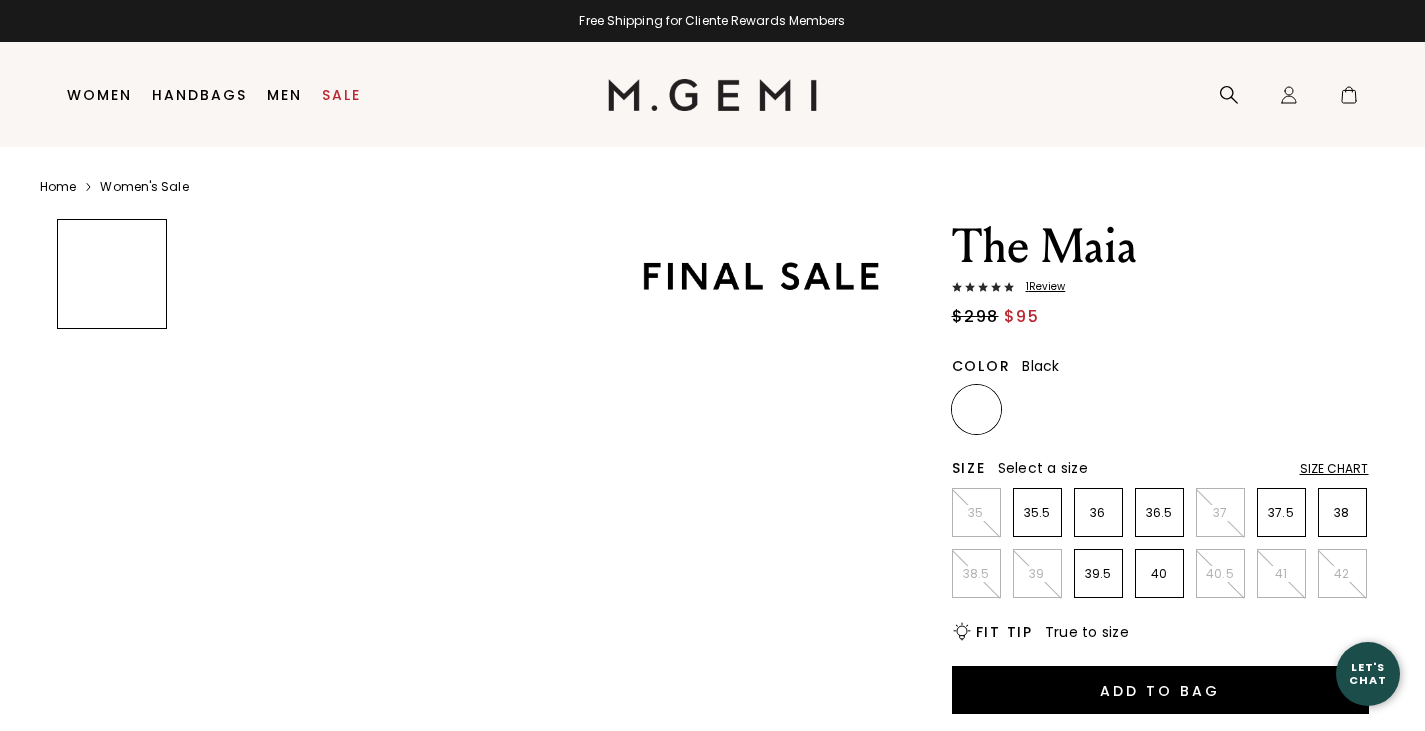 scroll, scrollTop: 0, scrollLeft: 0, axis: both 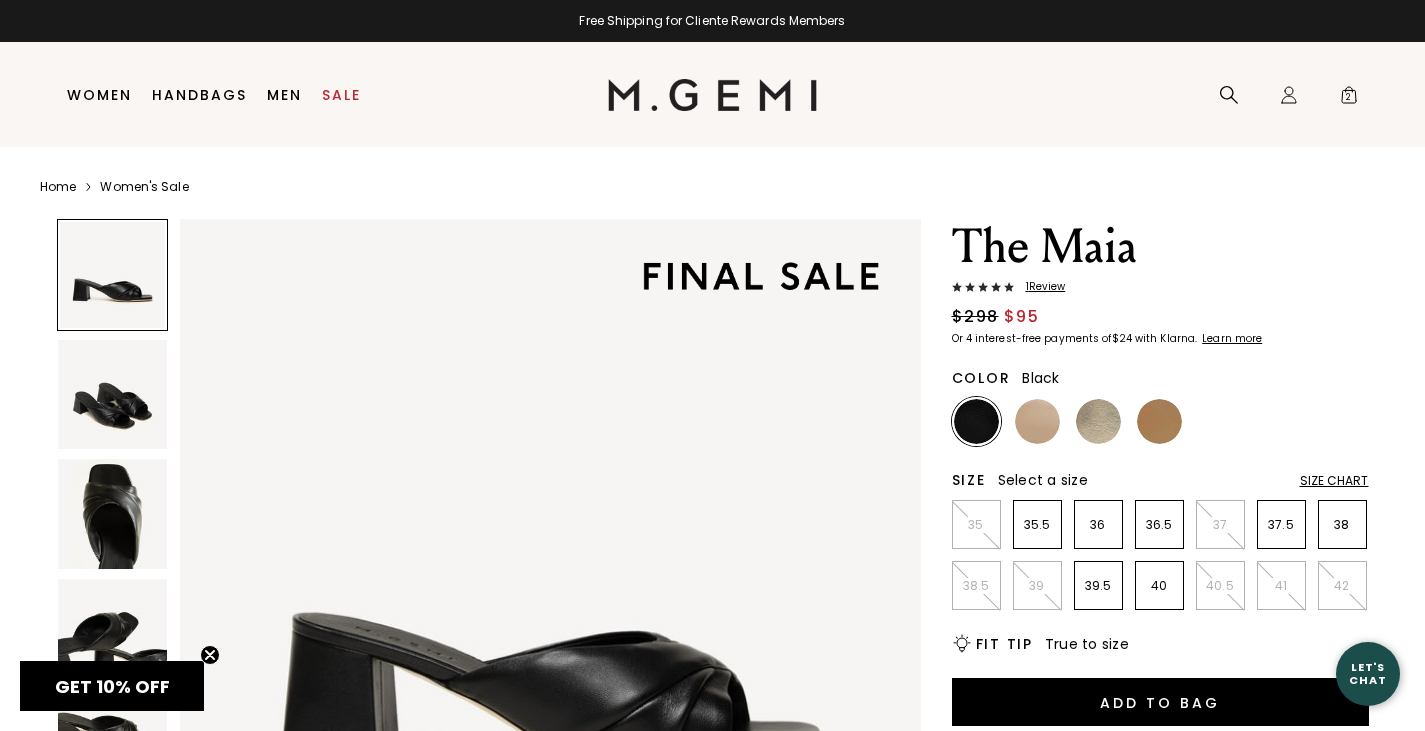 click at bounding box center (113, 514) 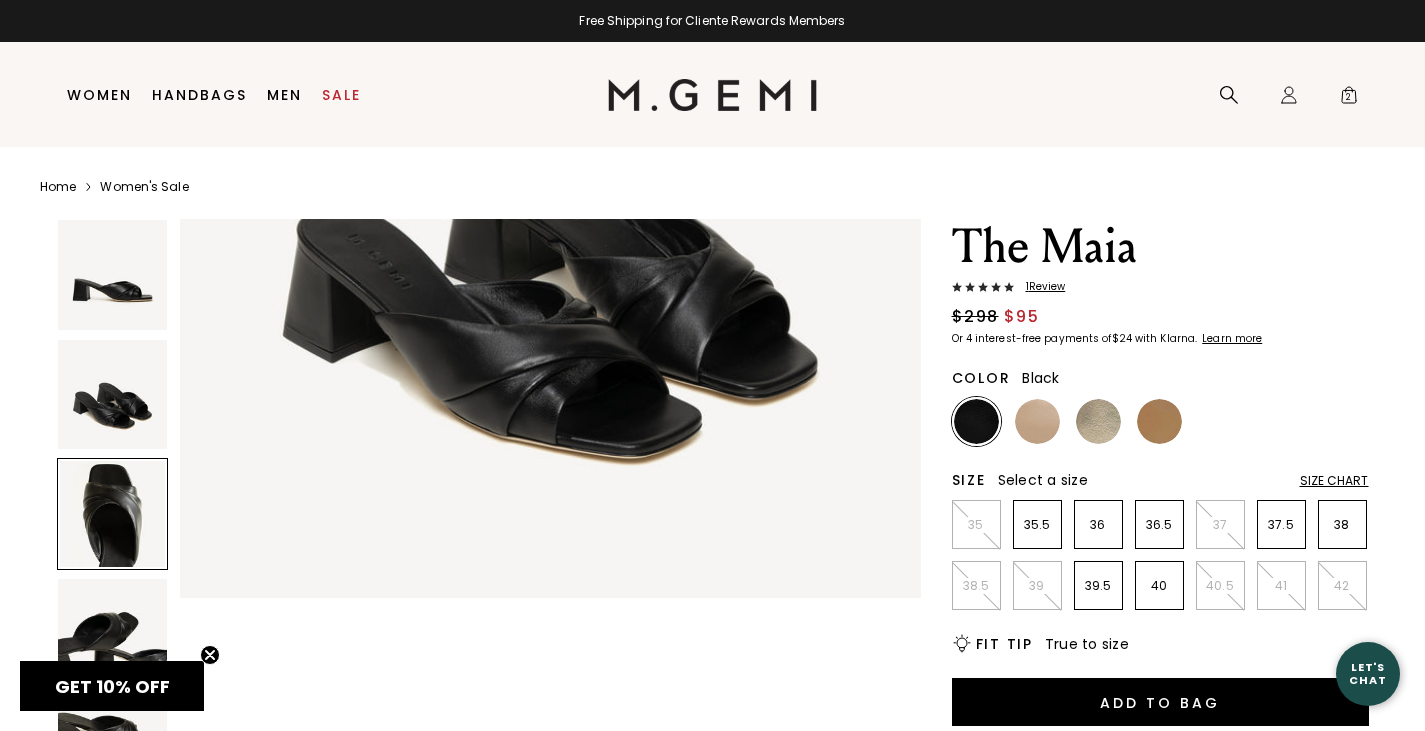 scroll, scrollTop: 1461, scrollLeft: 0, axis: vertical 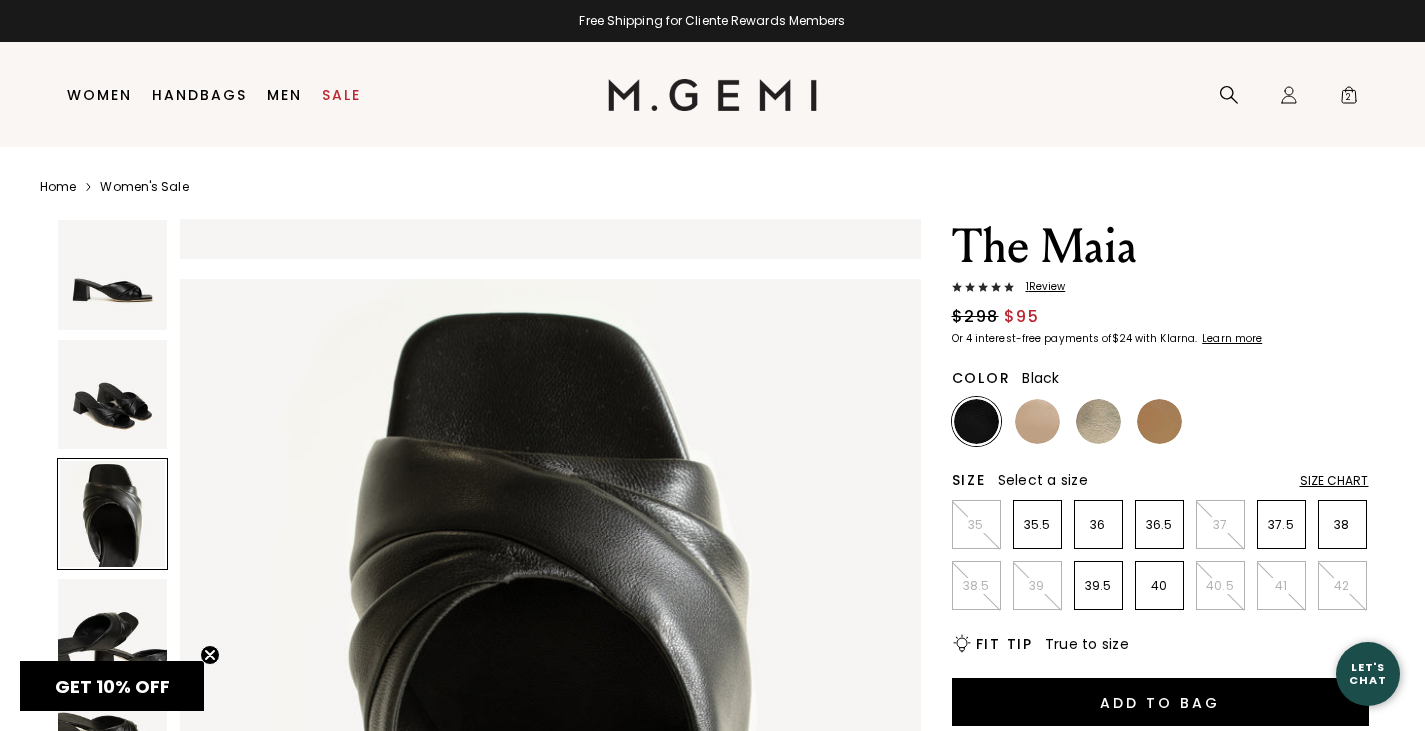 click at bounding box center (113, 634) 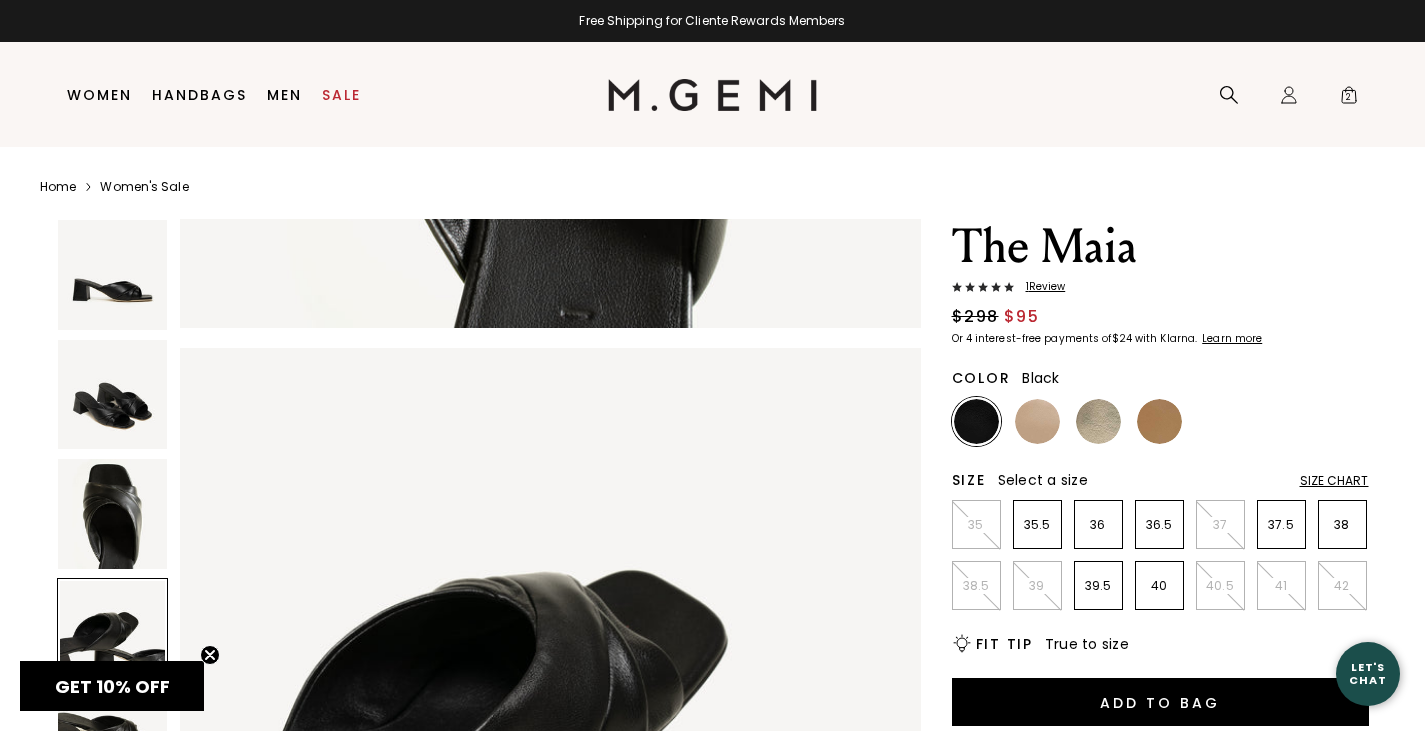scroll, scrollTop: 2191, scrollLeft: 0, axis: vertical 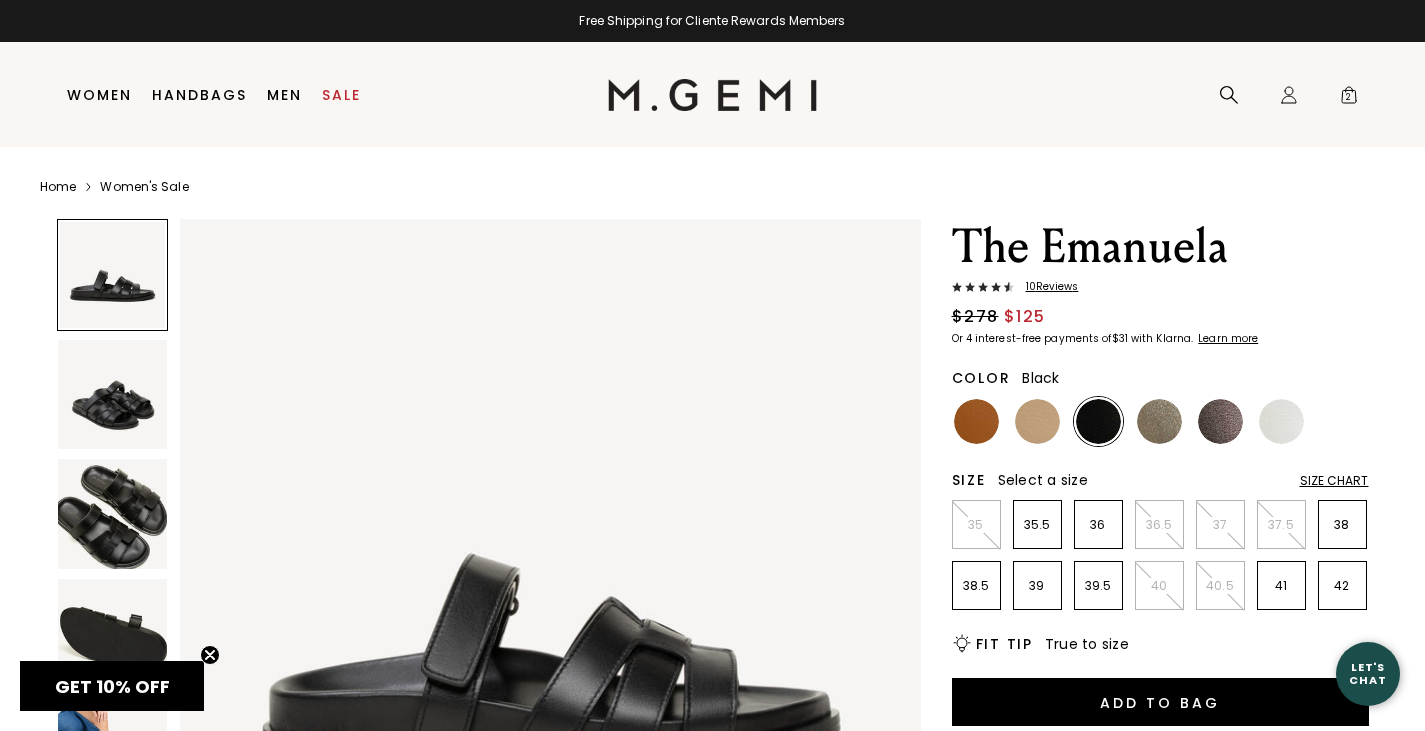 click at bounding box center (113, 514) 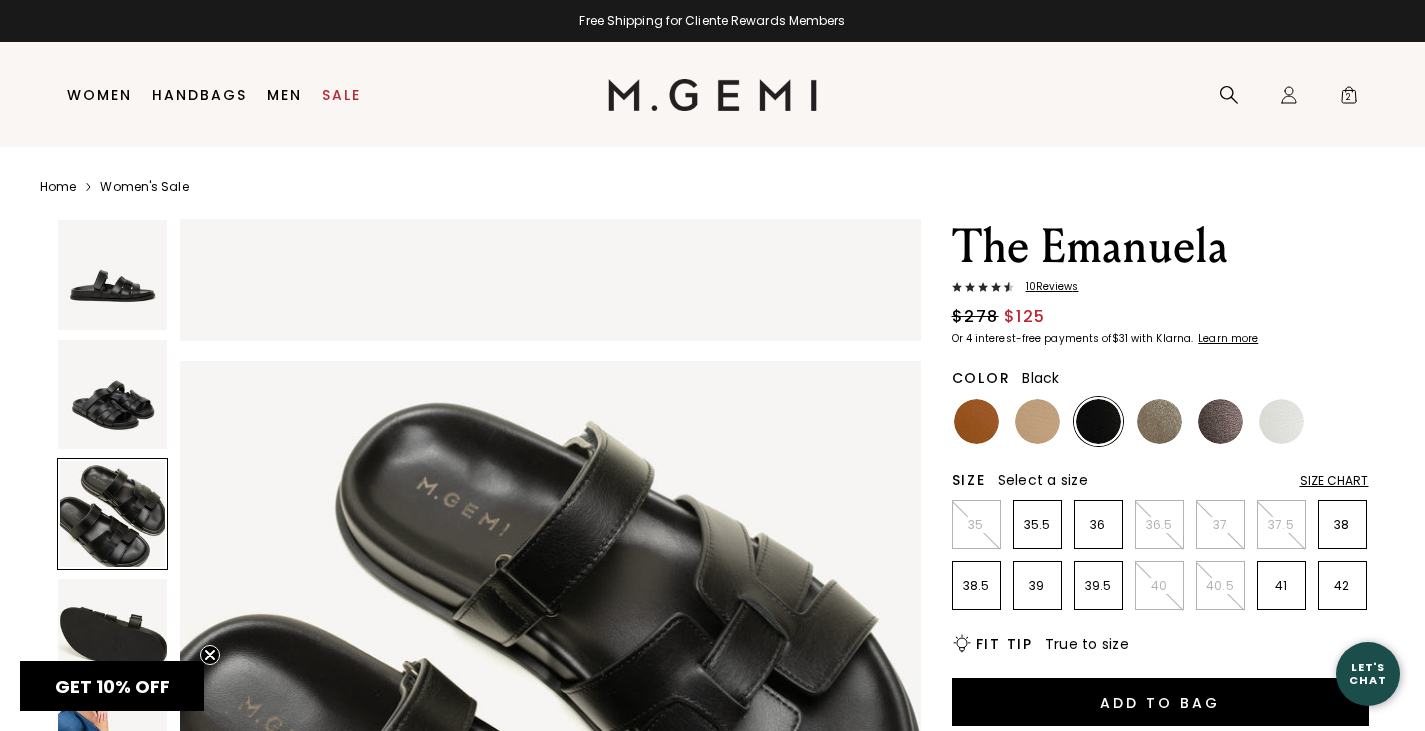 scroll, scrollTop: 1461, scrollLeft: 0, axis: vertical 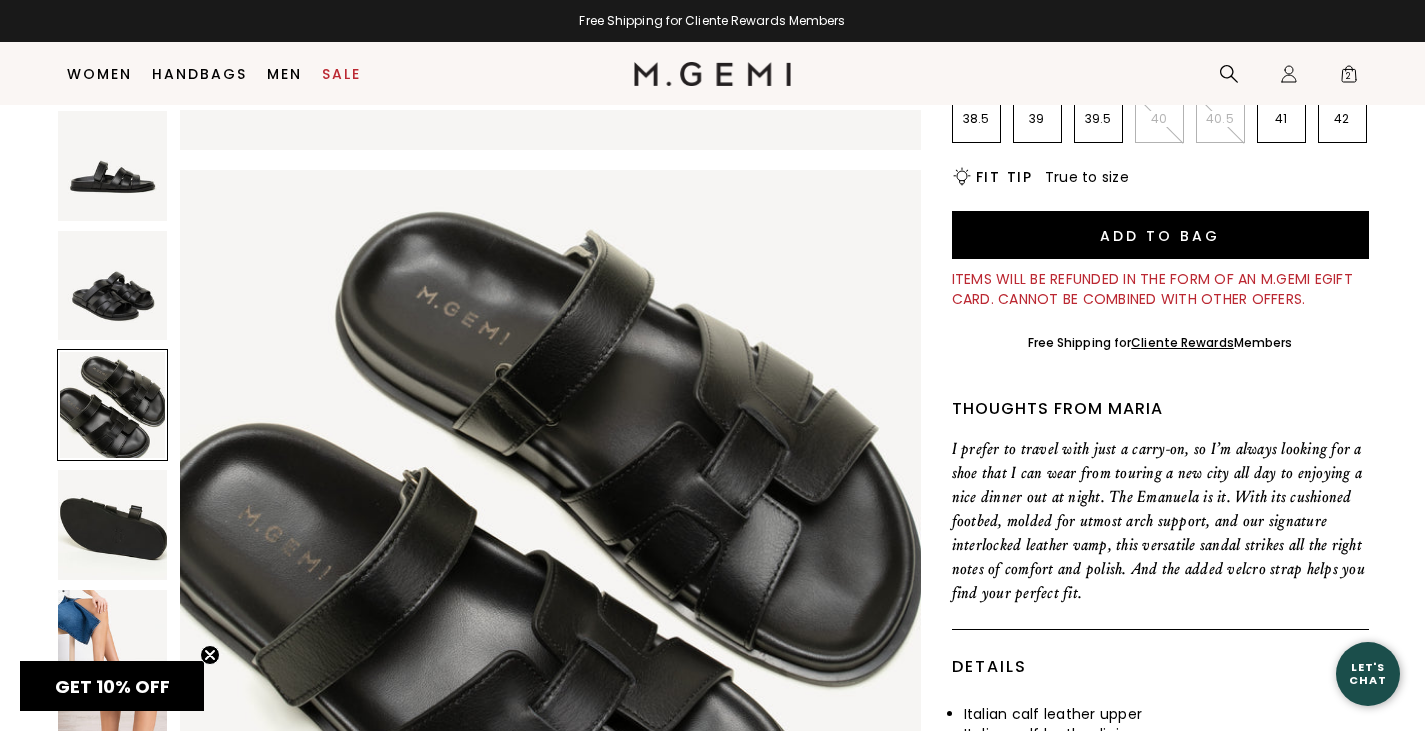 click at bounding box center [113, 645] 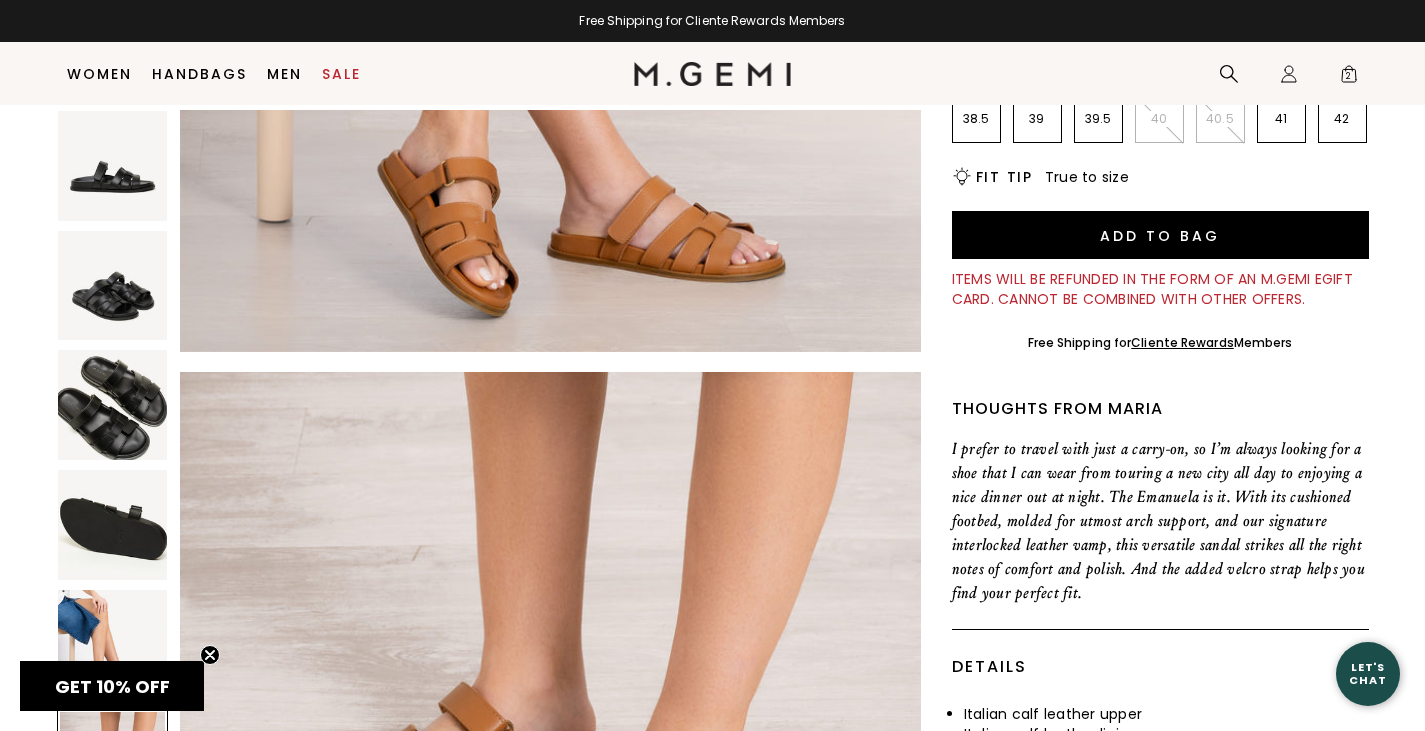scroll, scrollTop: 3671, scrollLeft: 0, axis: vertical 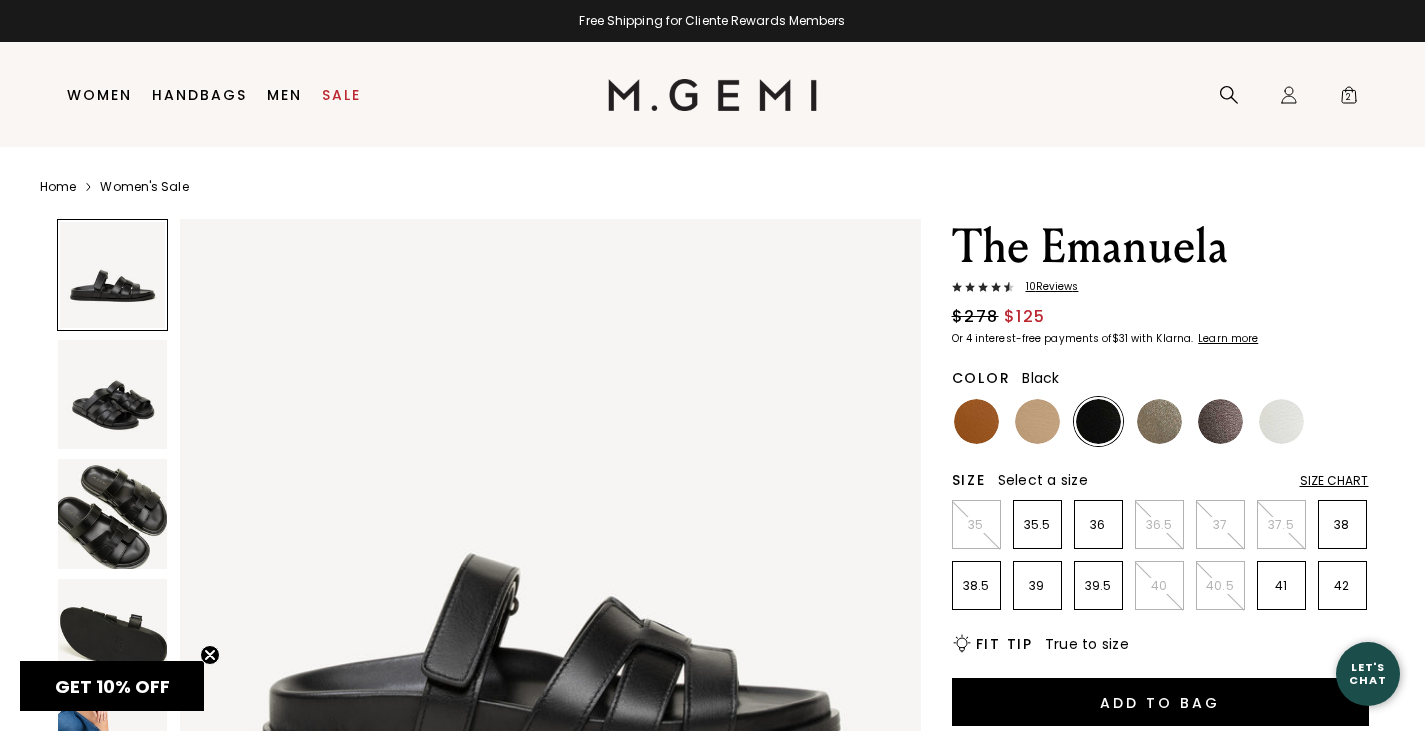 click at bounding box center [1098, 421] 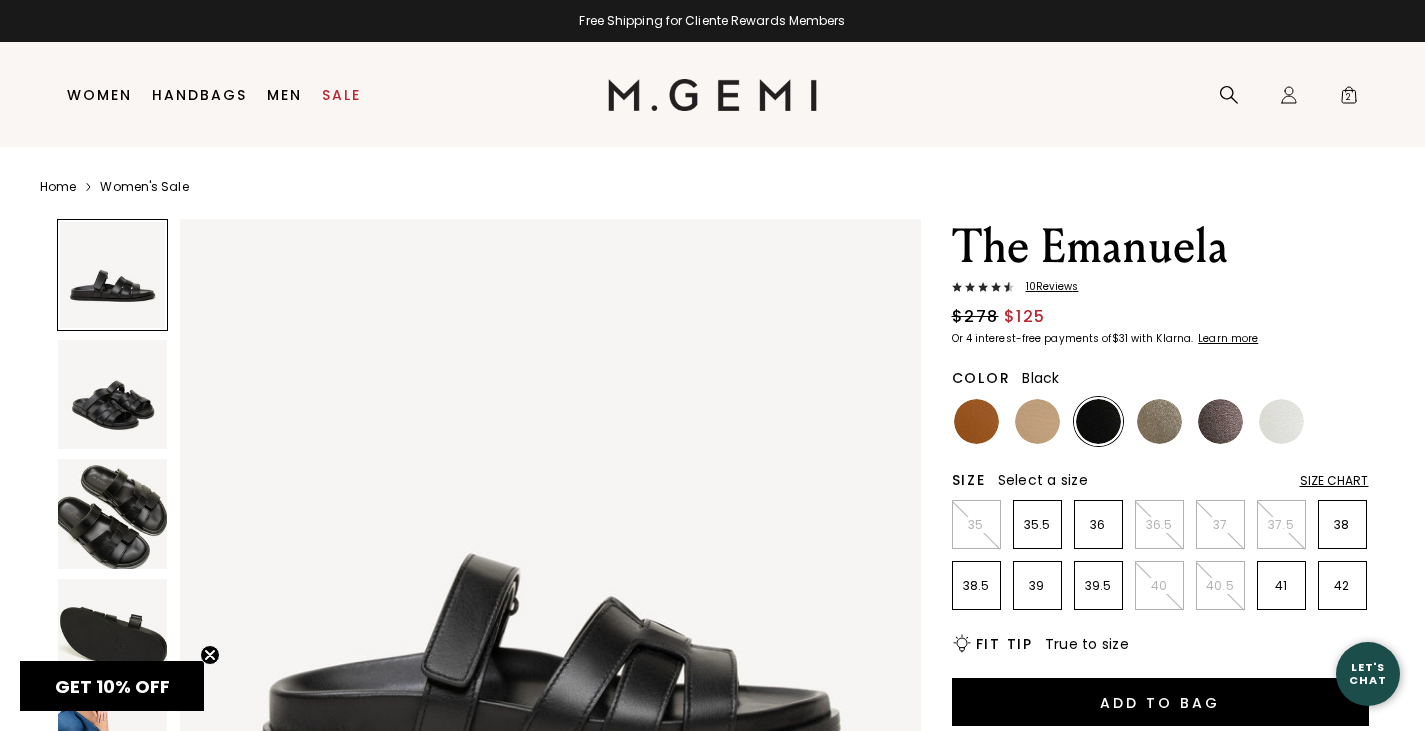 drag, startPoint x: 1093, startPoint y: 406, endPoint x: 1281, endPoint y: 271, distance: 231.44978 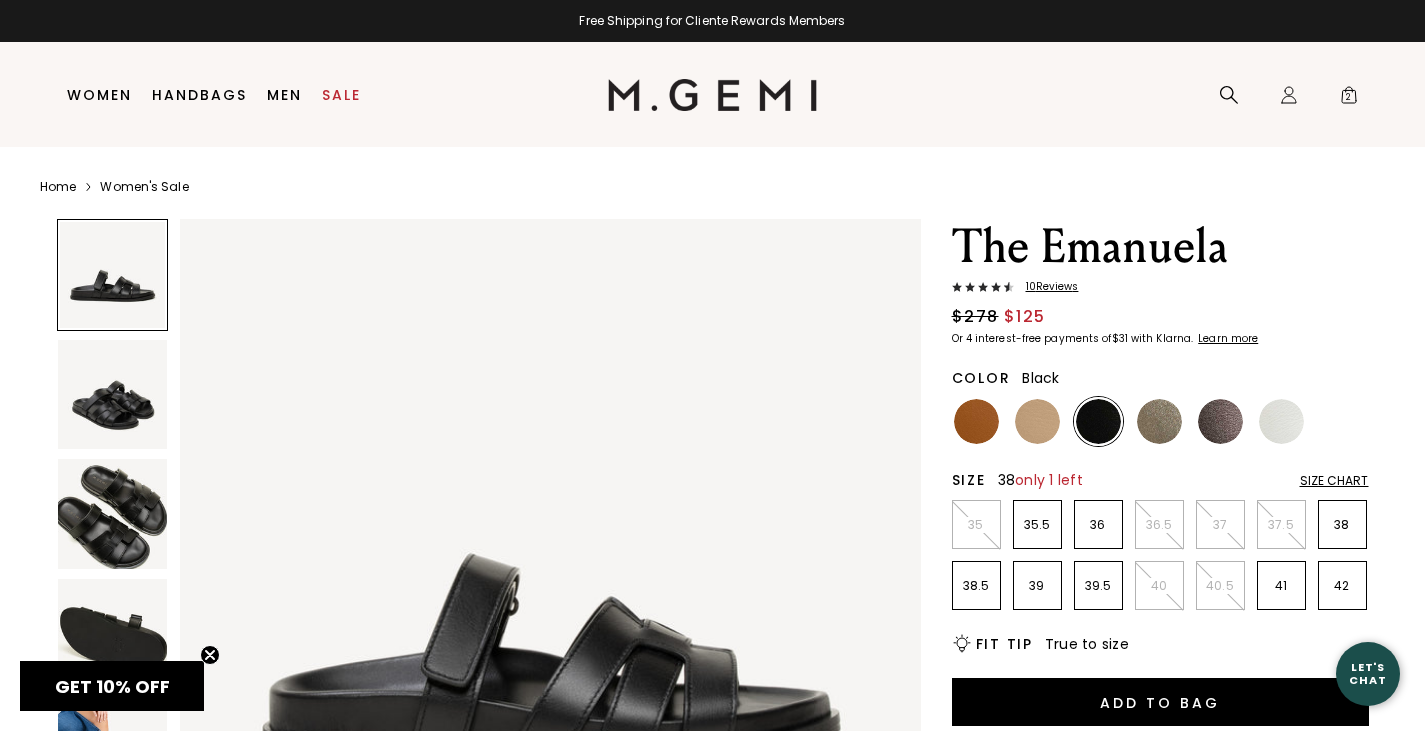 click on "38" at bounding box center (1342, 525) 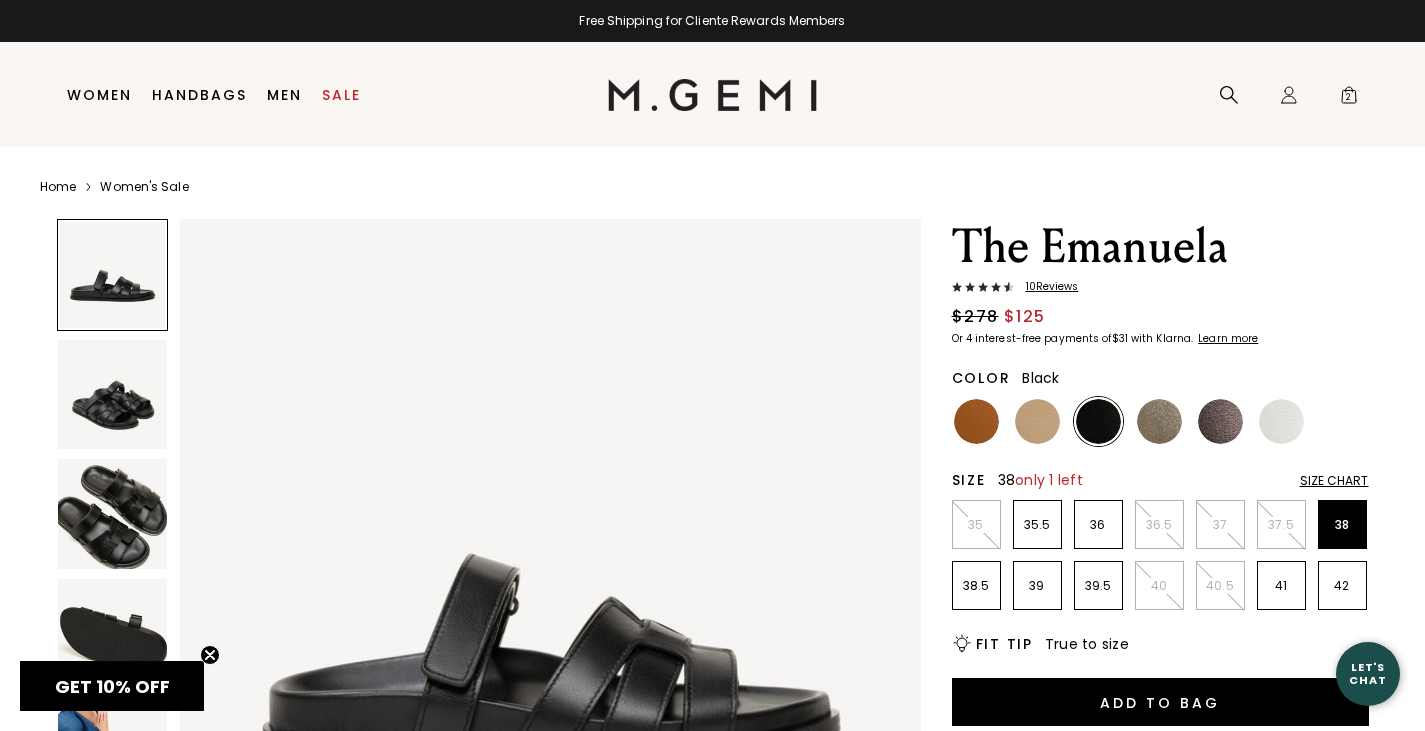 click at bounding box center [113, 395] 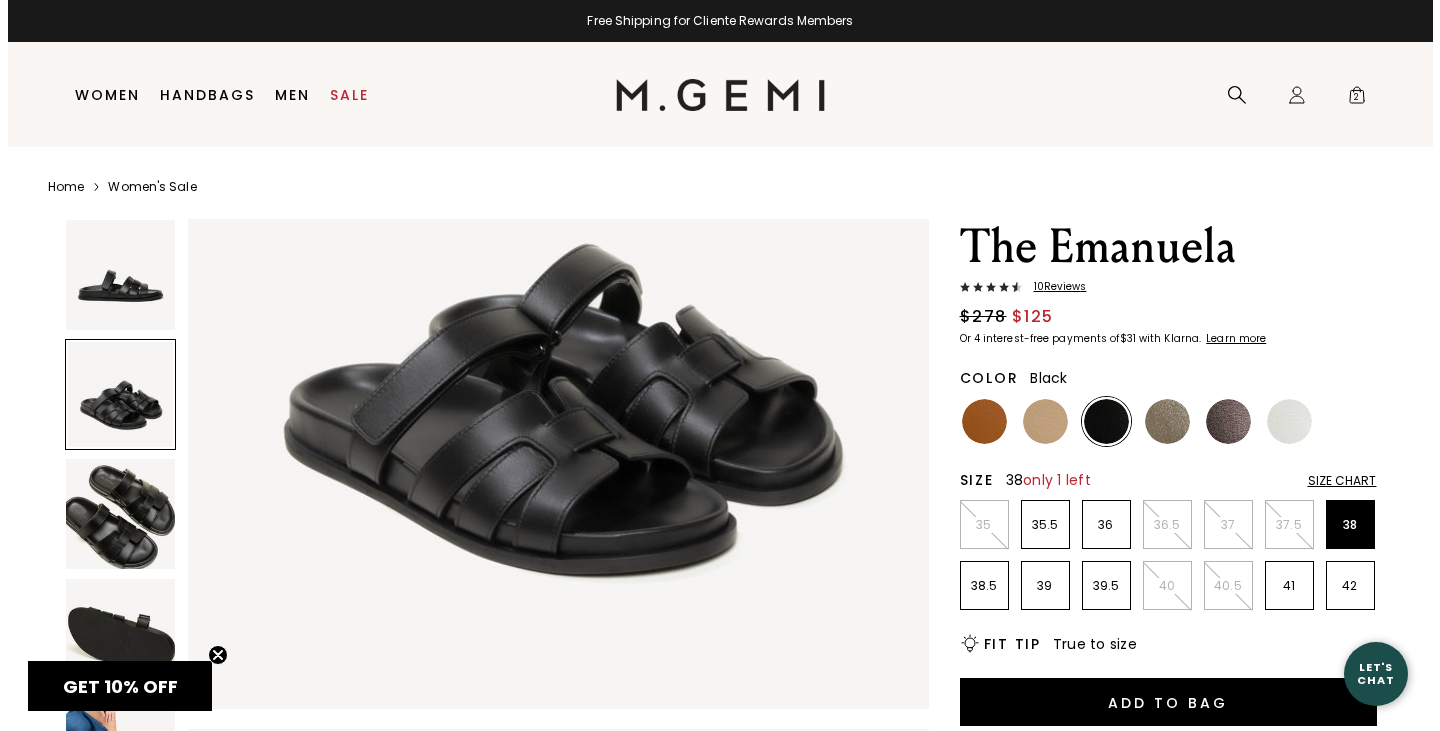 scroll, scrollTop: 1012, scrollLeft: 0, axis: vertical 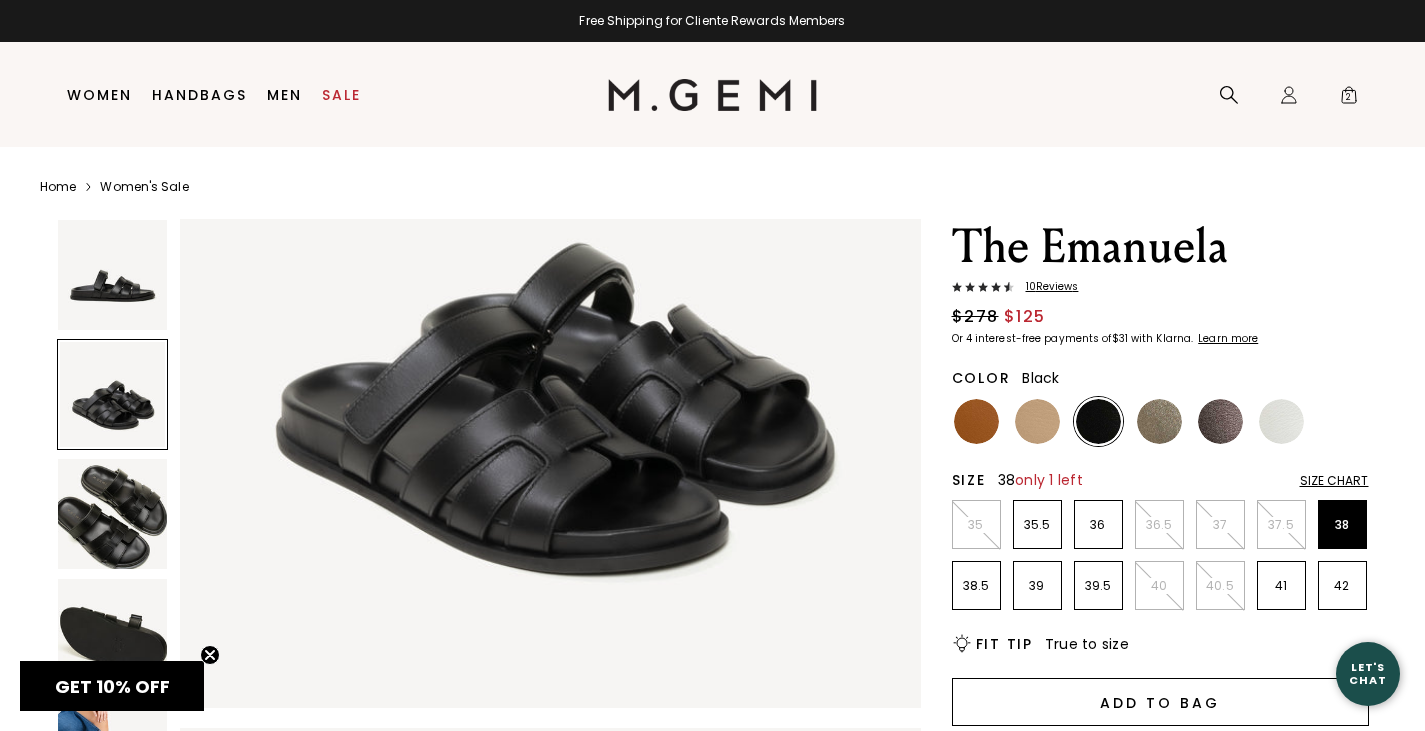 click on "Add to Bag" at bounding box center (1160, 702) 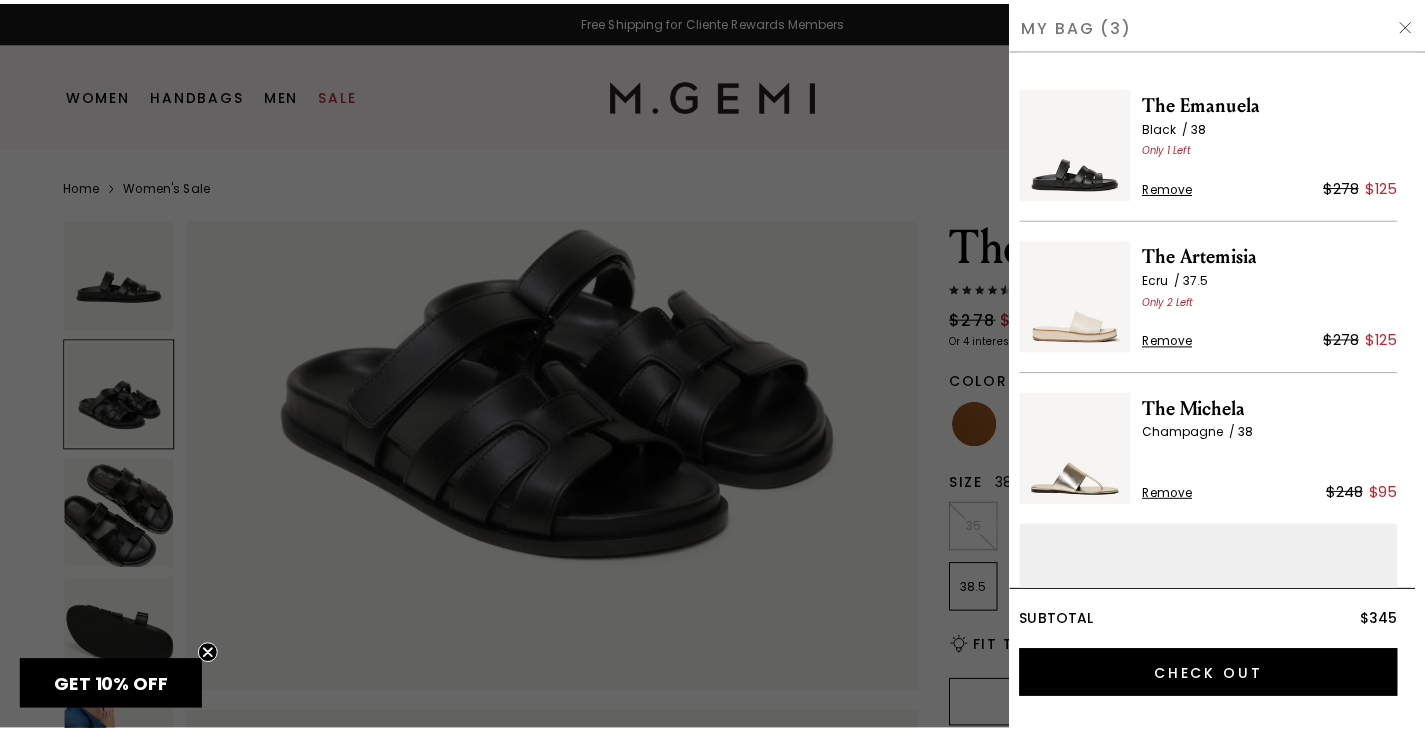 scroll, scrollTop: 1024, scrollLeft: 0, axis: vertical 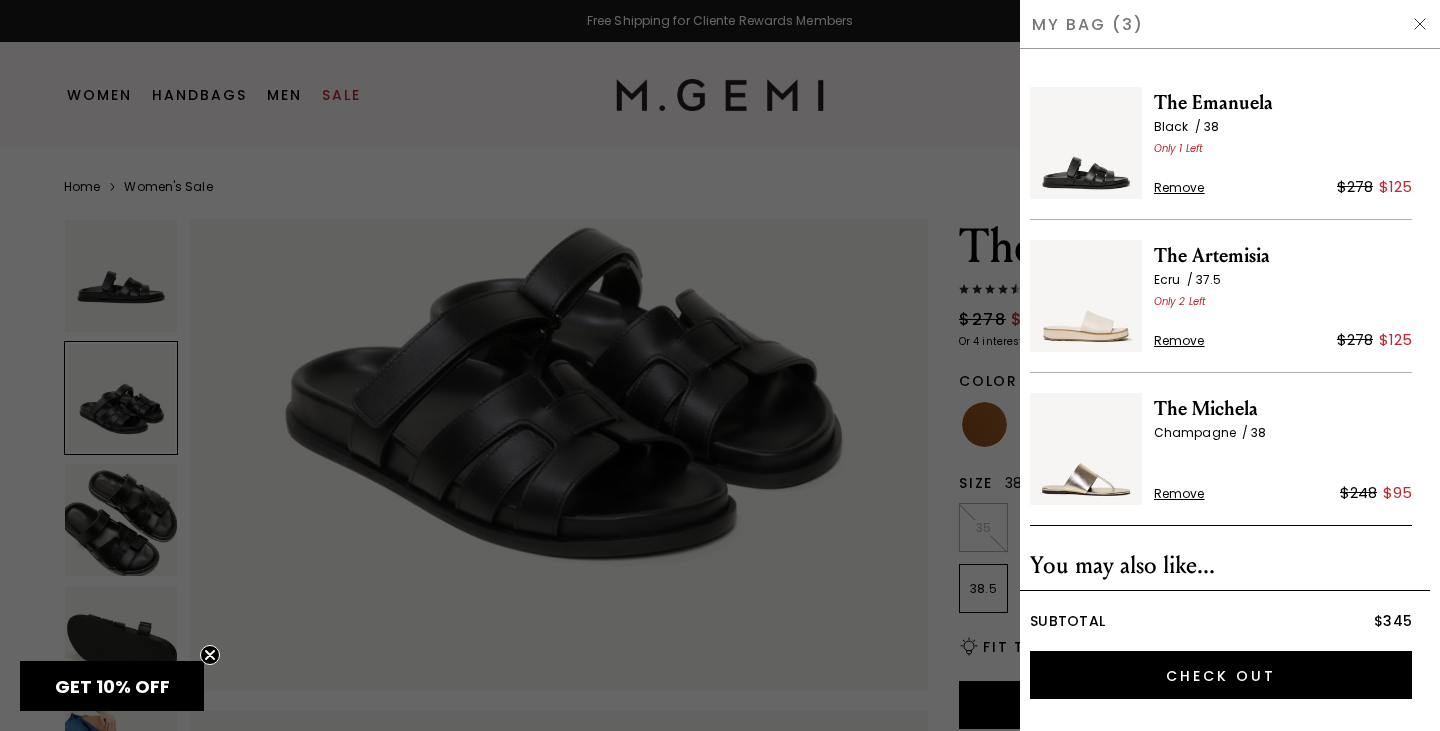click on "My Bag (3)" at bounding box center (1230, 24) 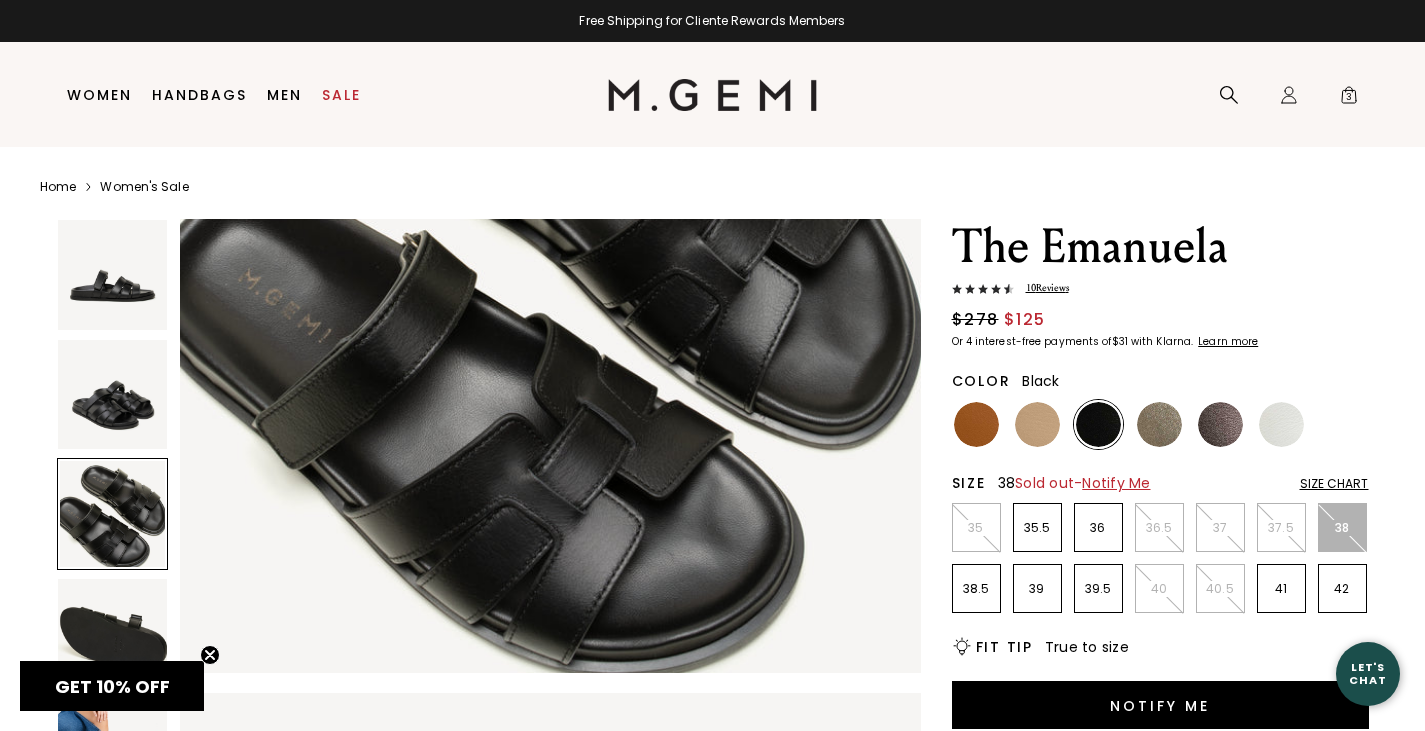 scroll, scrollTop: 1808, scrollLeft: 0, axis: vertical 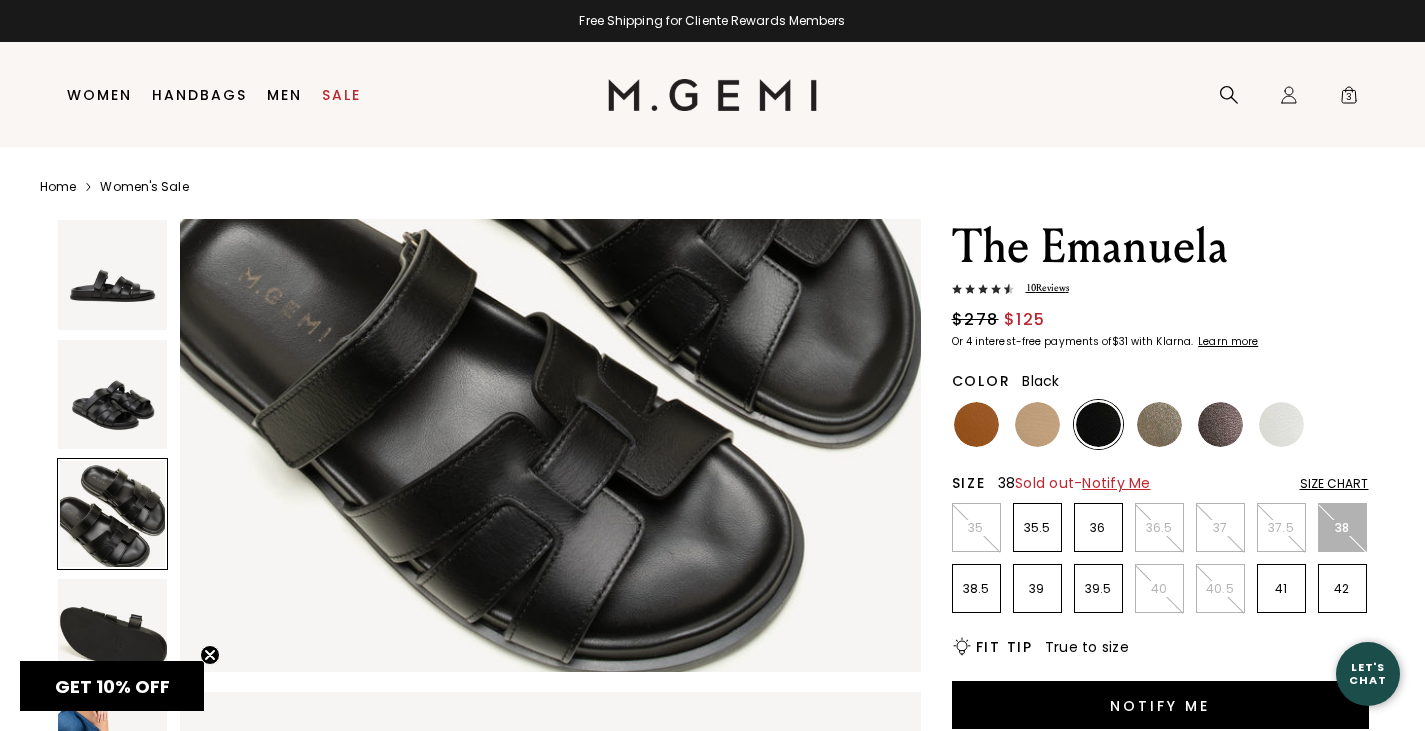 click at bounding box center (113, 634) 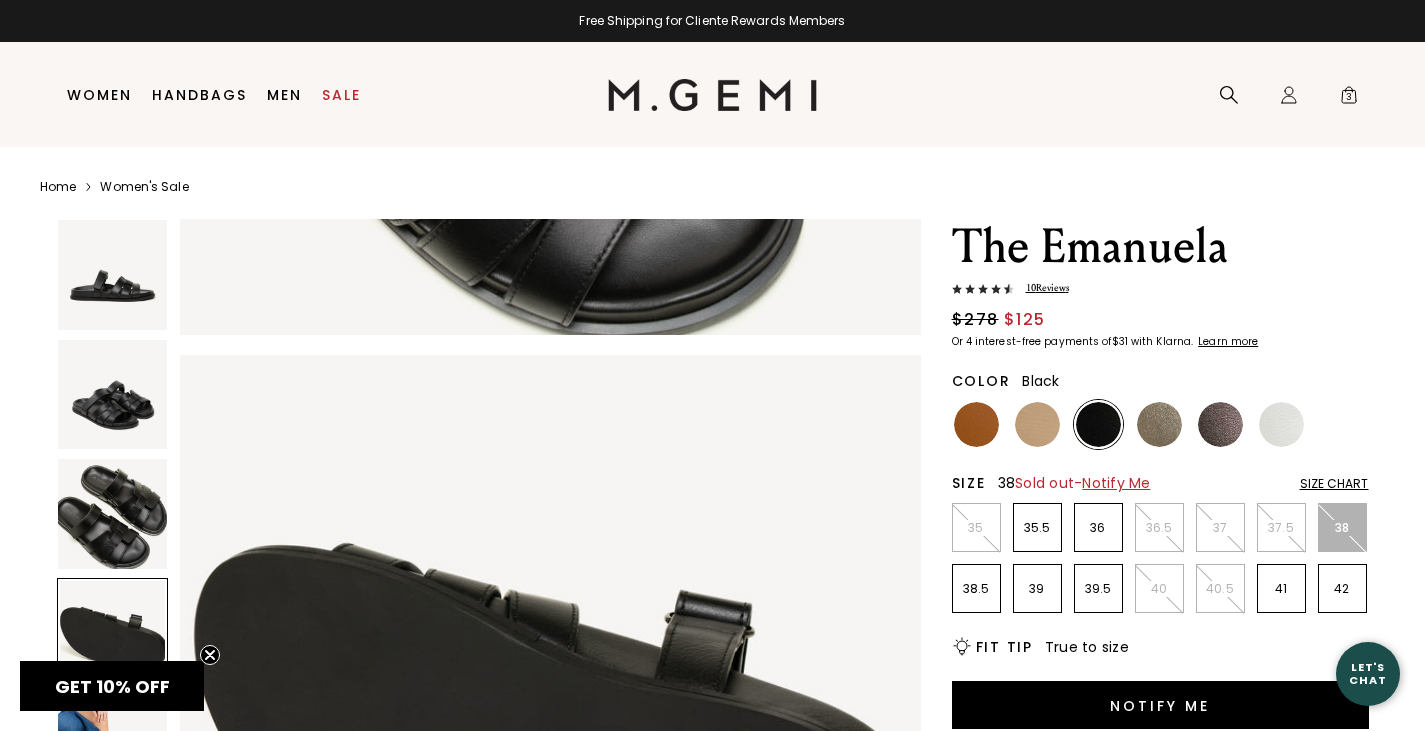scroll, scrollTop: 2191, scrollLeft: 0, axis: vertical 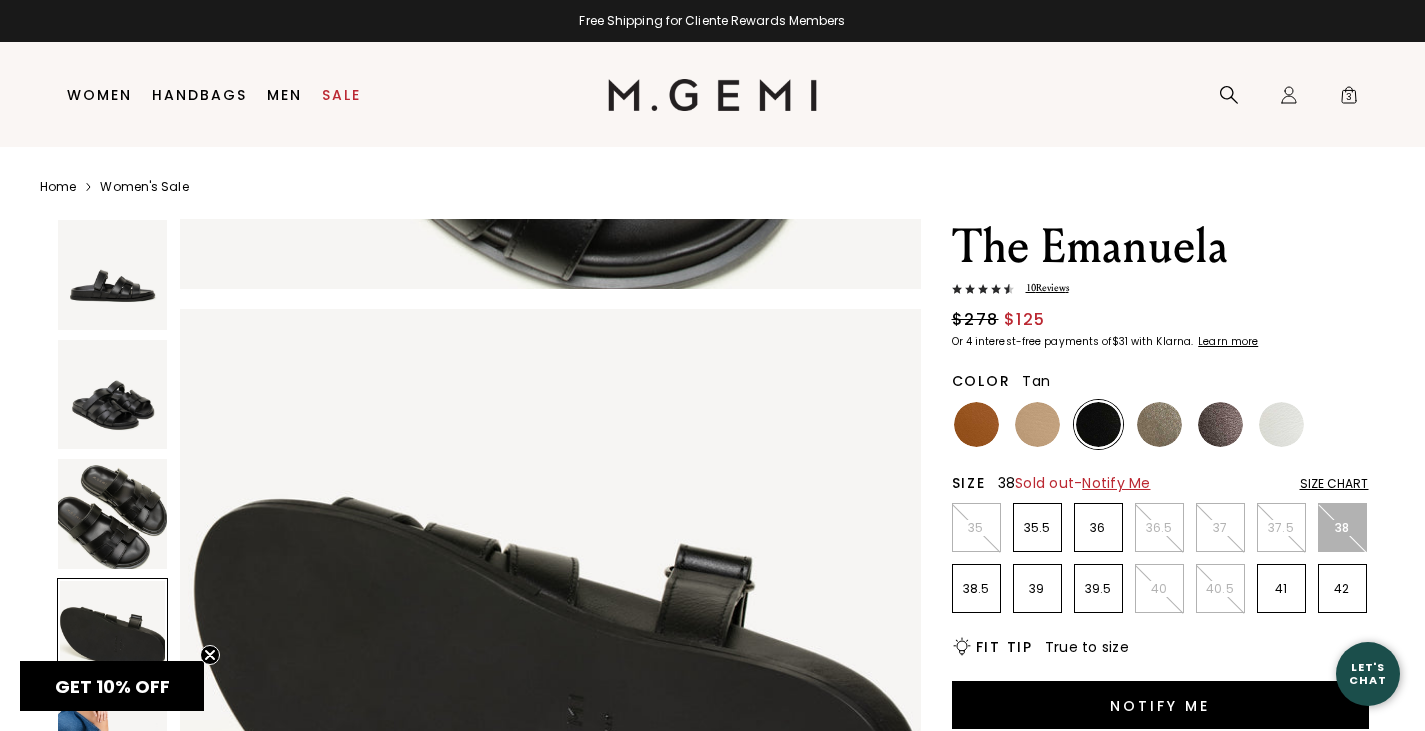 click at bounding box center (976, 424) 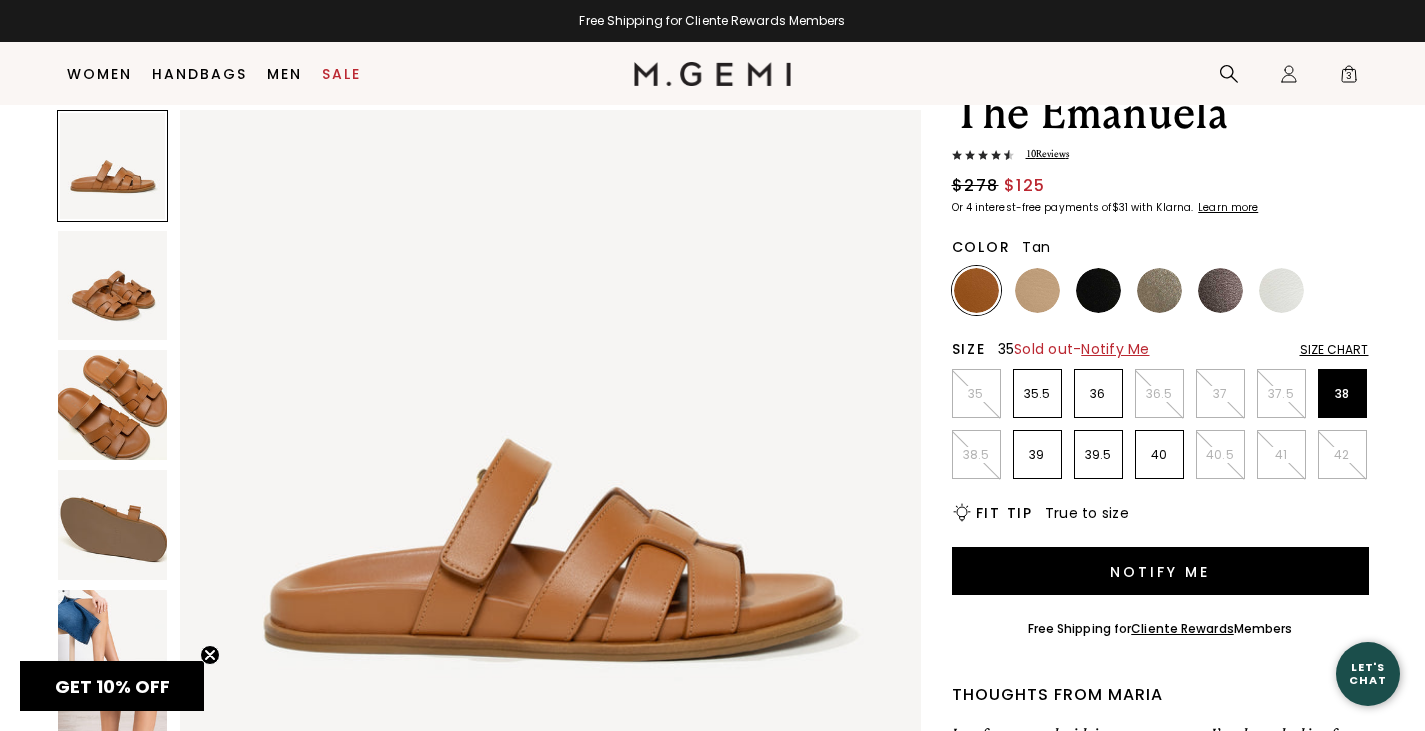 scroll, scrollTop: 77, scrollLeft: 0, axis: vertical 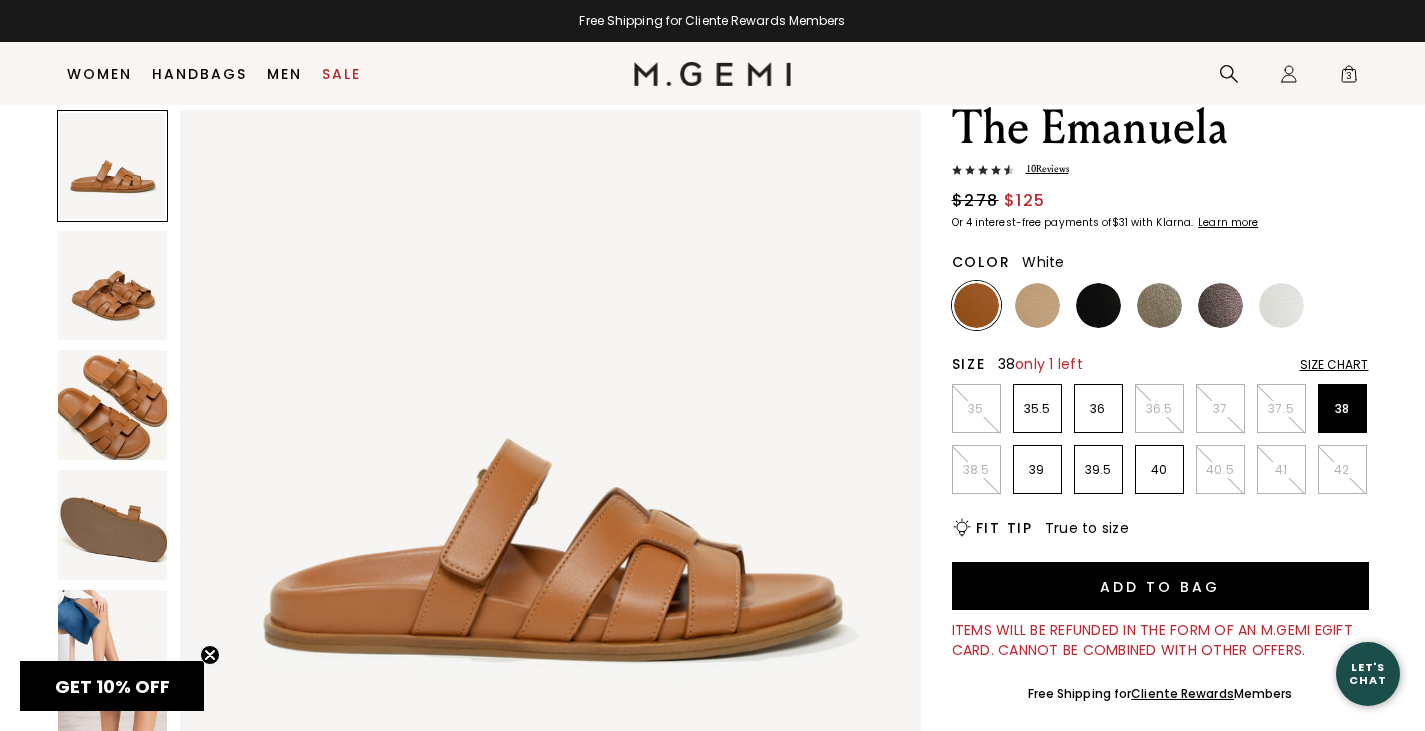 click at bounding box center (1281, 305) 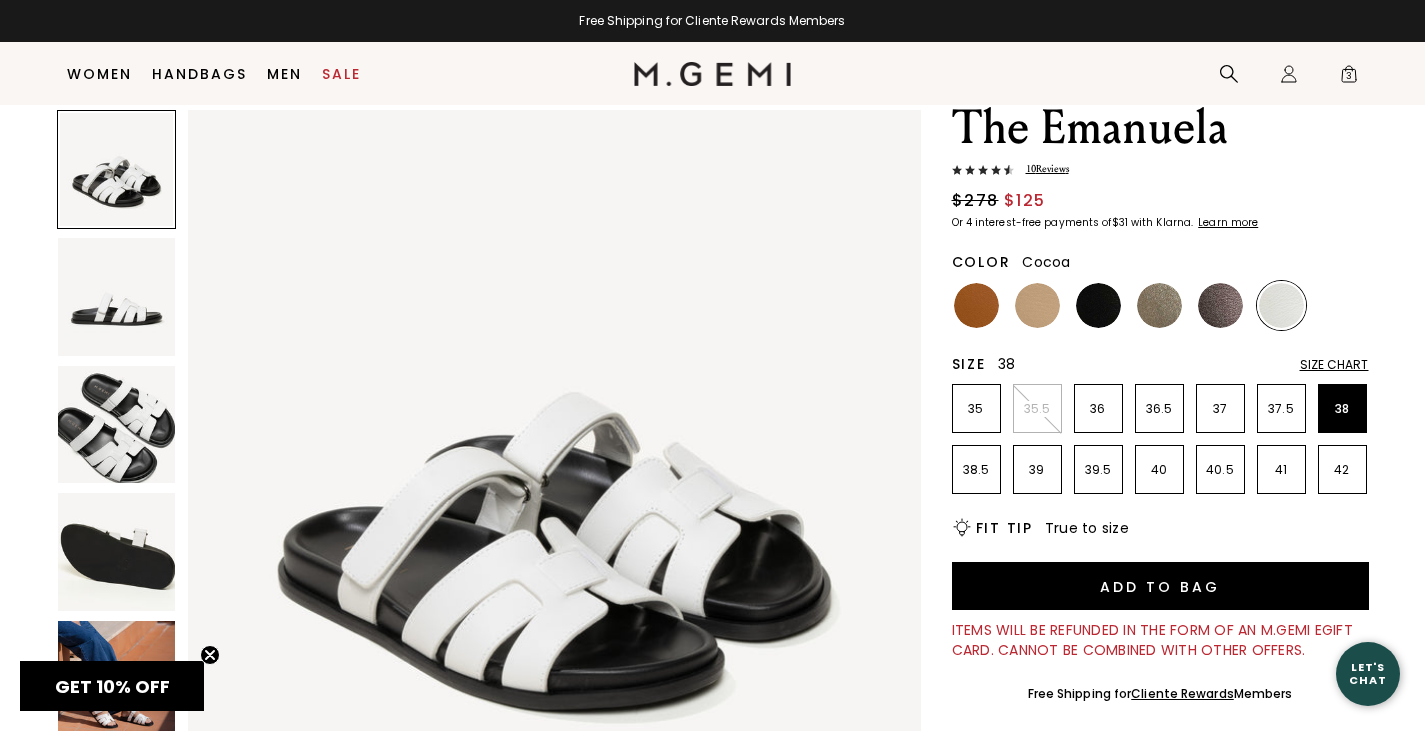 click at bounding box center [1220, 305] 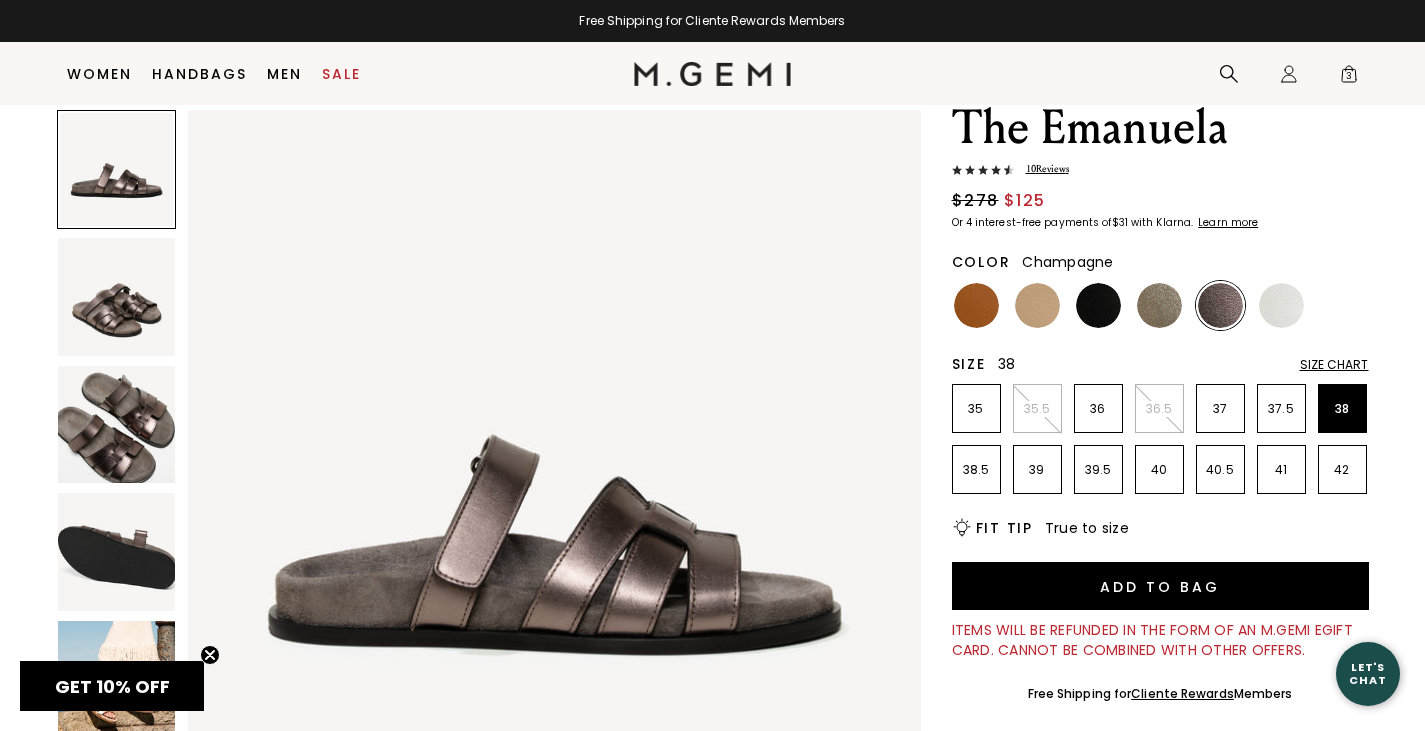 click at bounding box center (1159, 305) 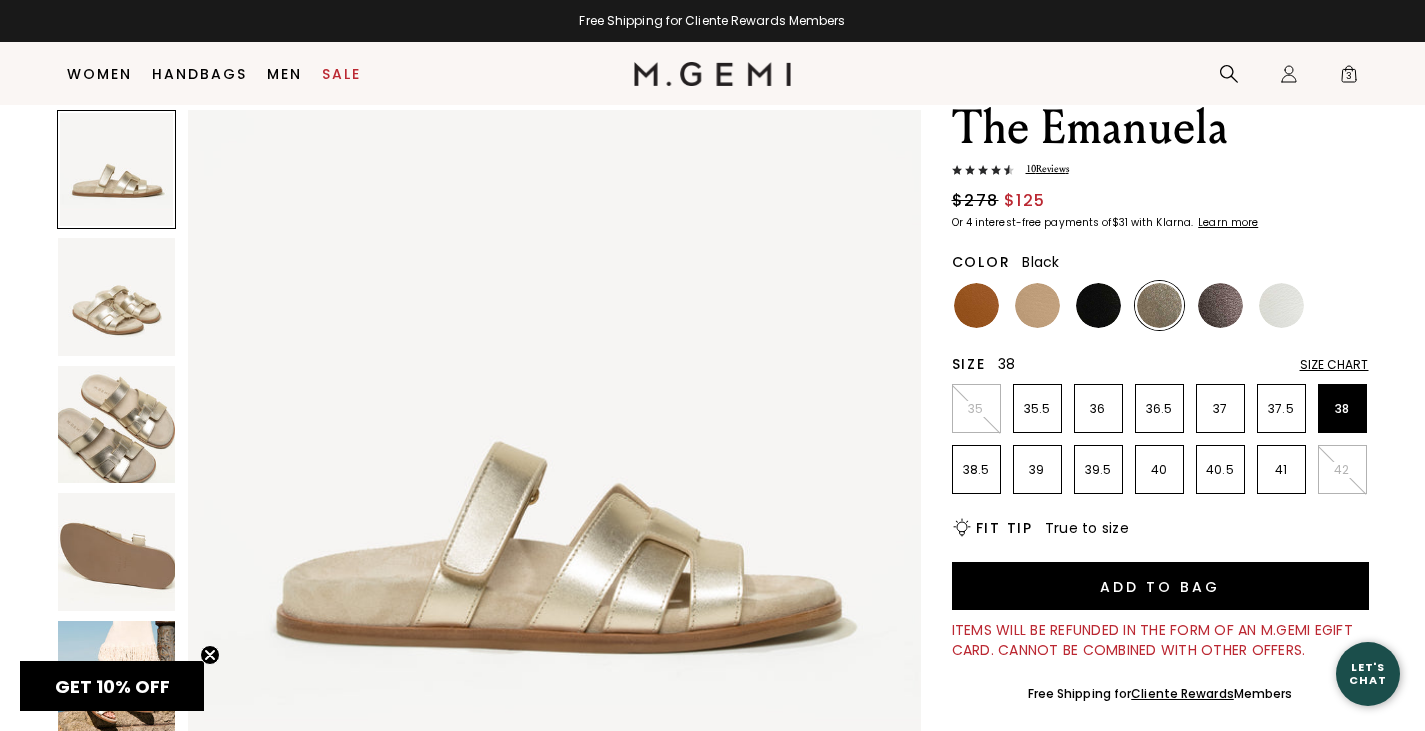 click at bounding box center (1098, 305) 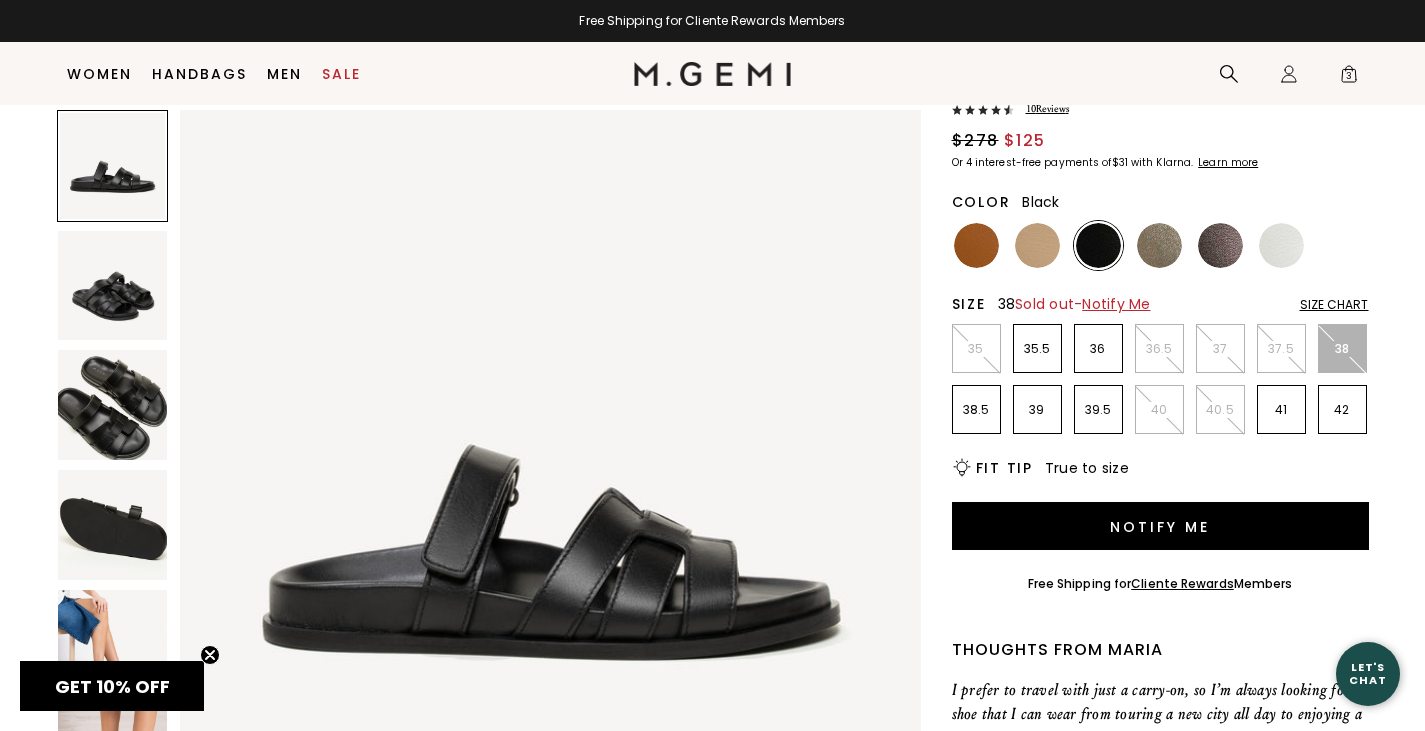 scroll, scrollTop: 135, scrollLeft: 0, axis: vertical 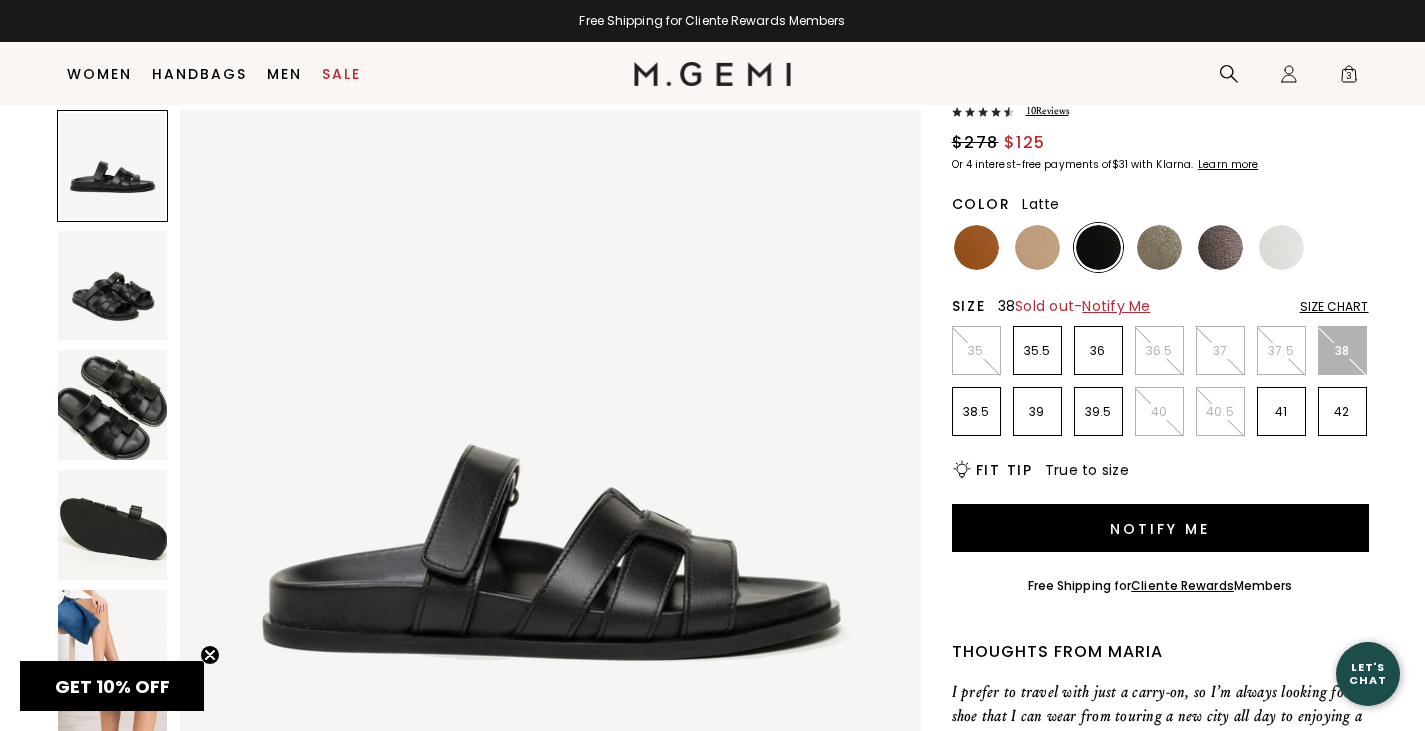 click at bounding box center (1037, 247) 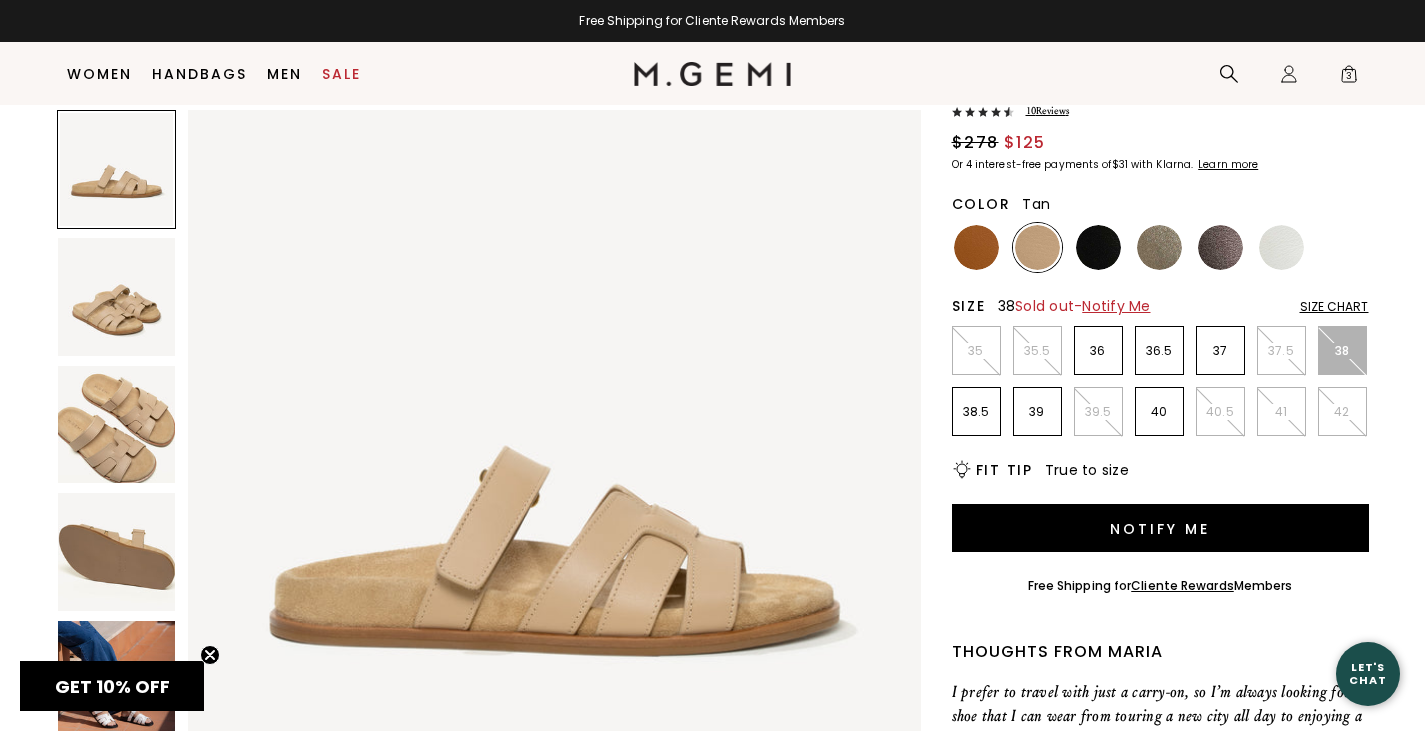 click at bounding box center (976, 247) 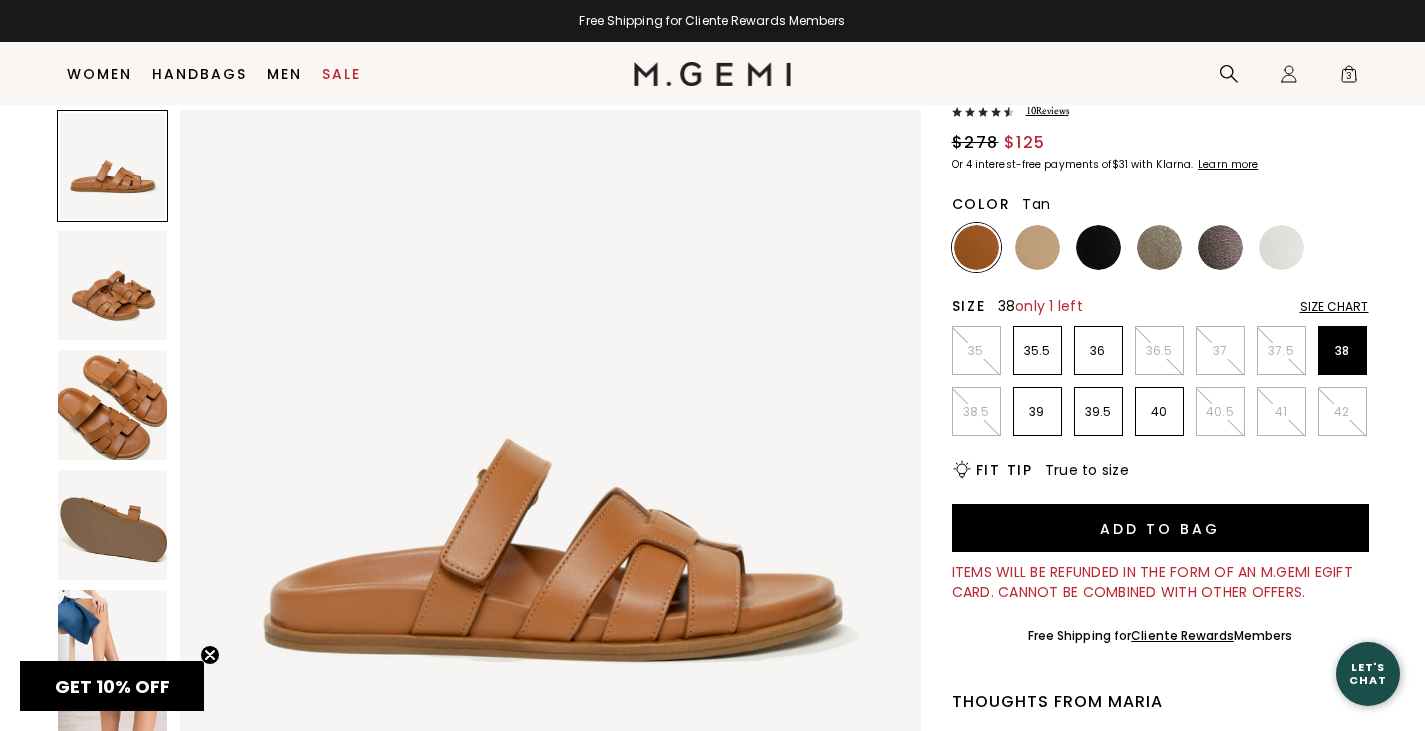 click at bounding box center [113, 405] 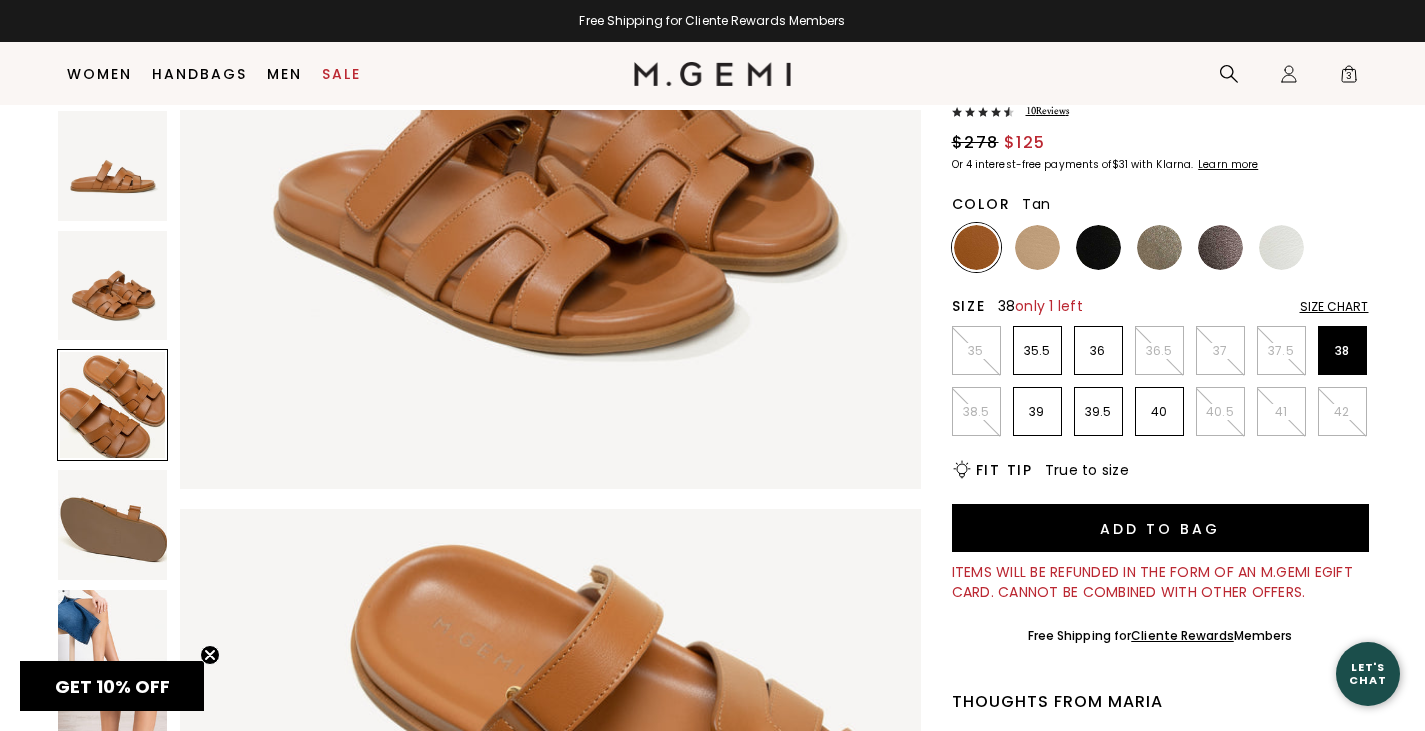 scroll, scrollTop: 1461, scrollLeft: 0, axis: vertical 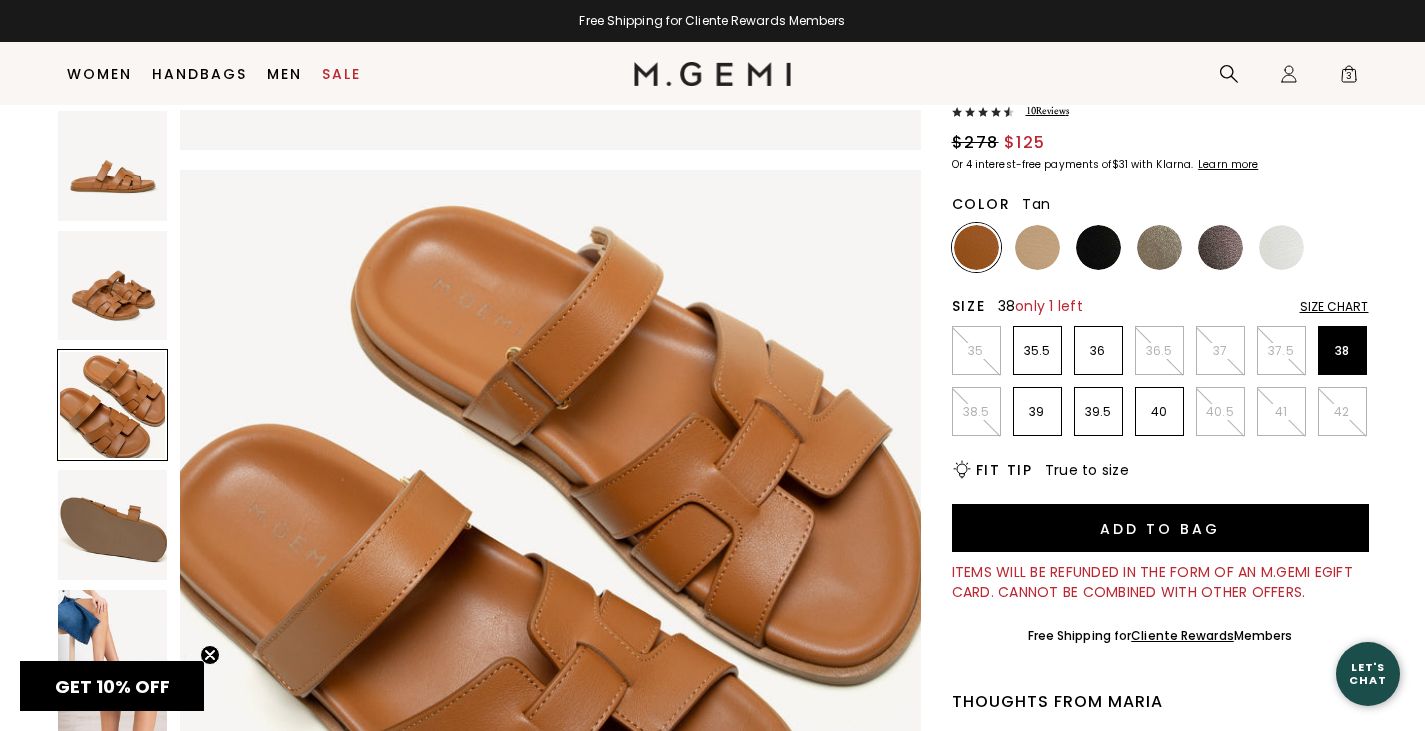 click at bounding box center (113, 525) 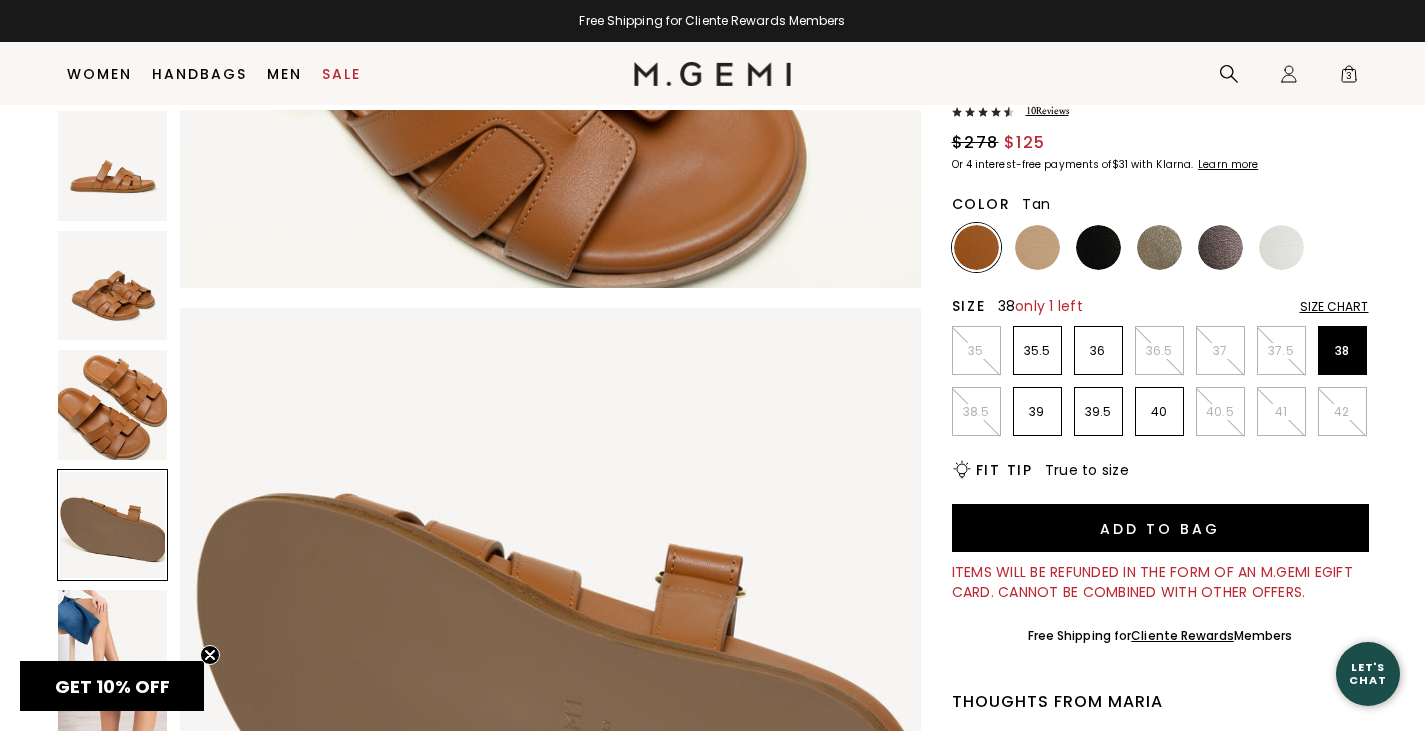 scroll, scrollTop: 2191, scrollLeft: 0, axis: vertical 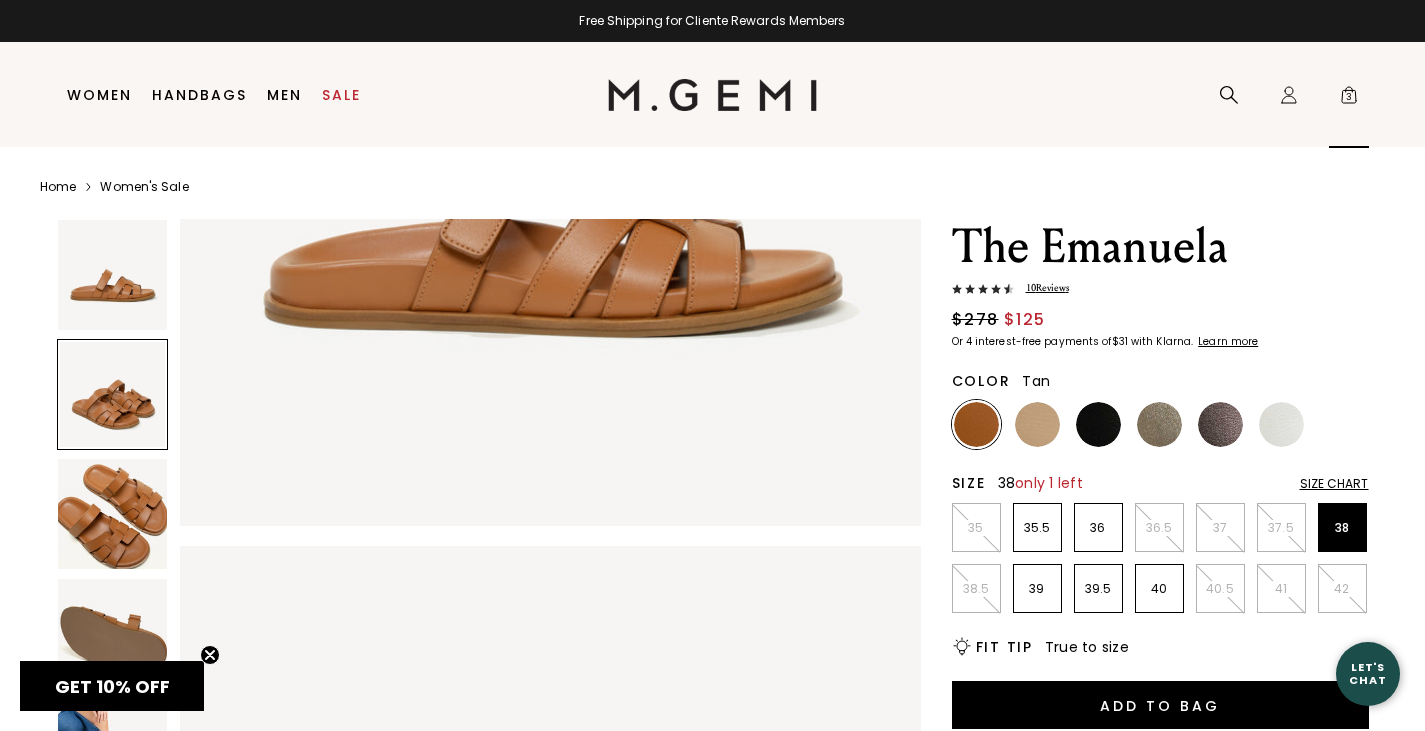 click on "3" at bounding box center (1349, 99) 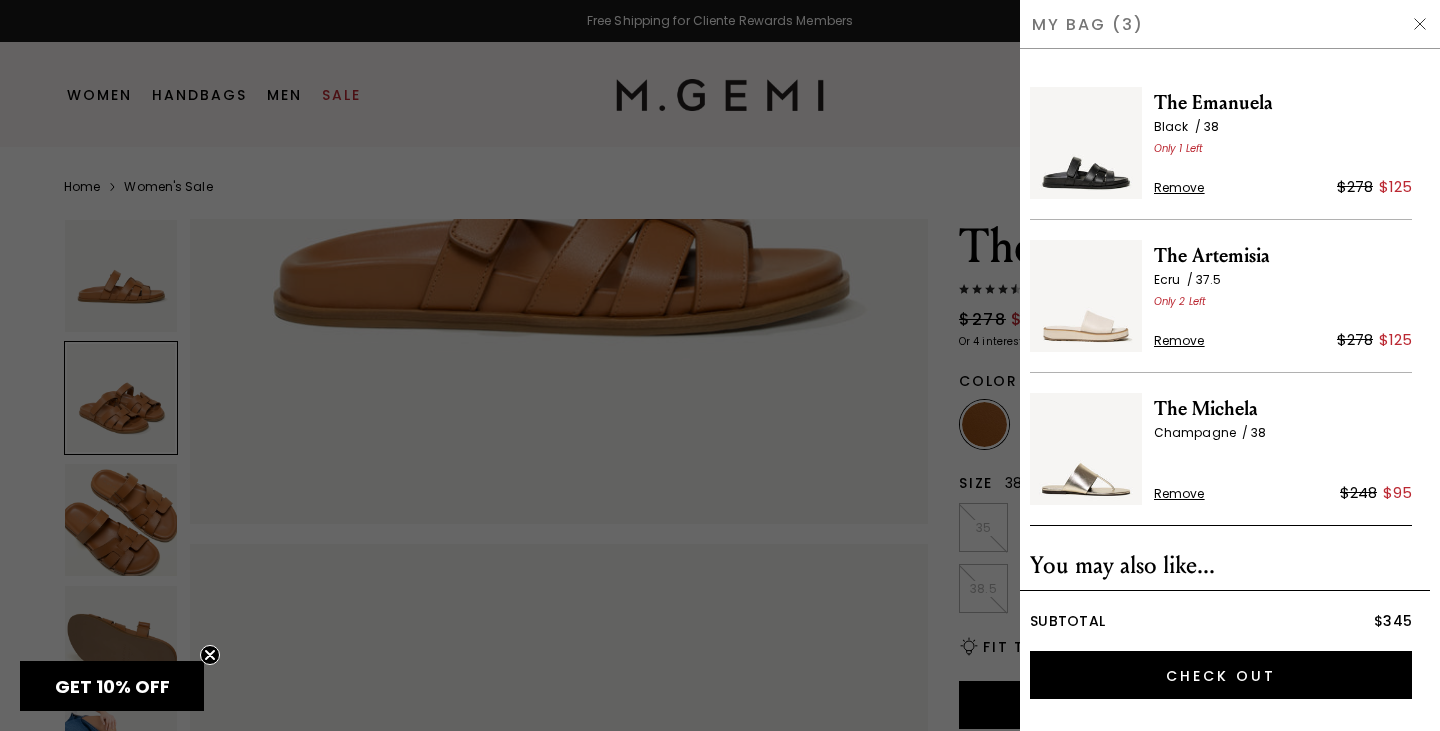click on "The Emanuela" at bounding box center (1283, 103) 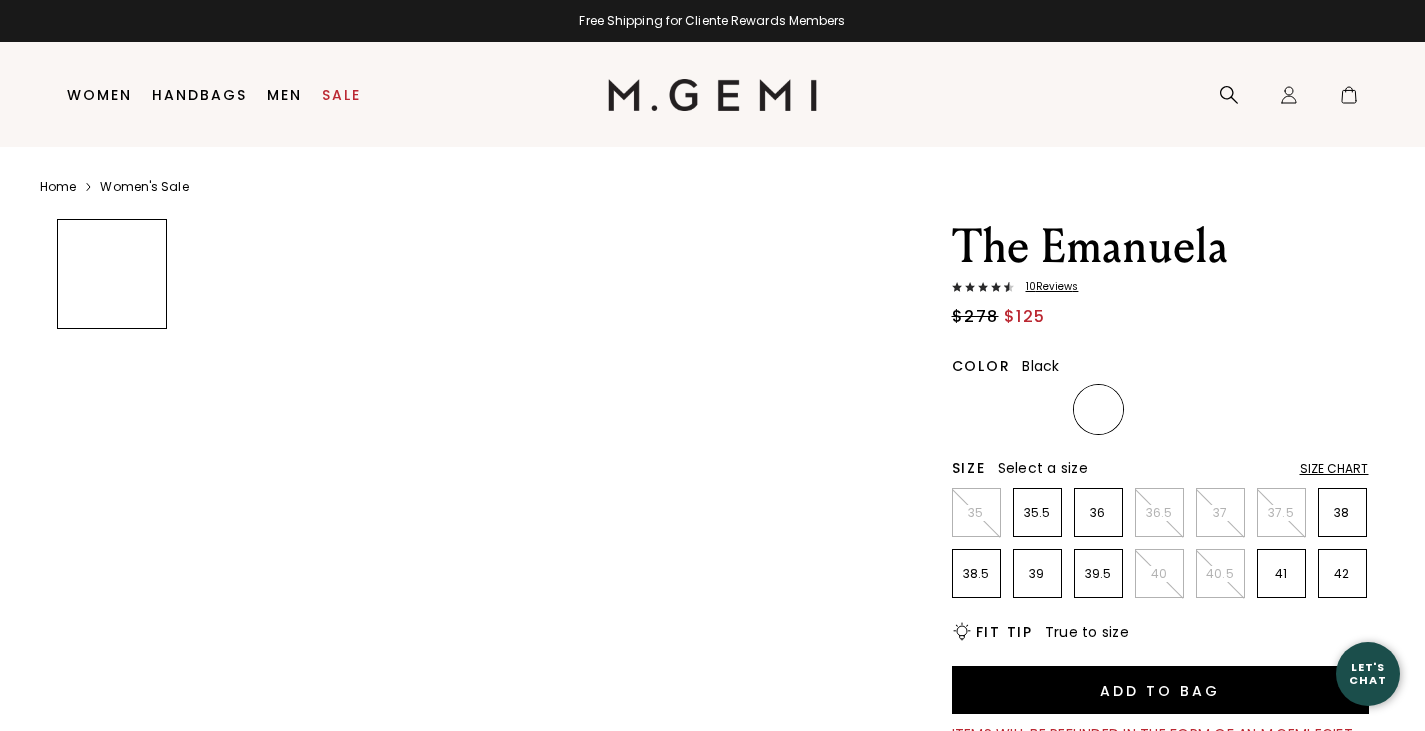 scroll, scrollTop: 0, scrollLeft: 0, axis: both 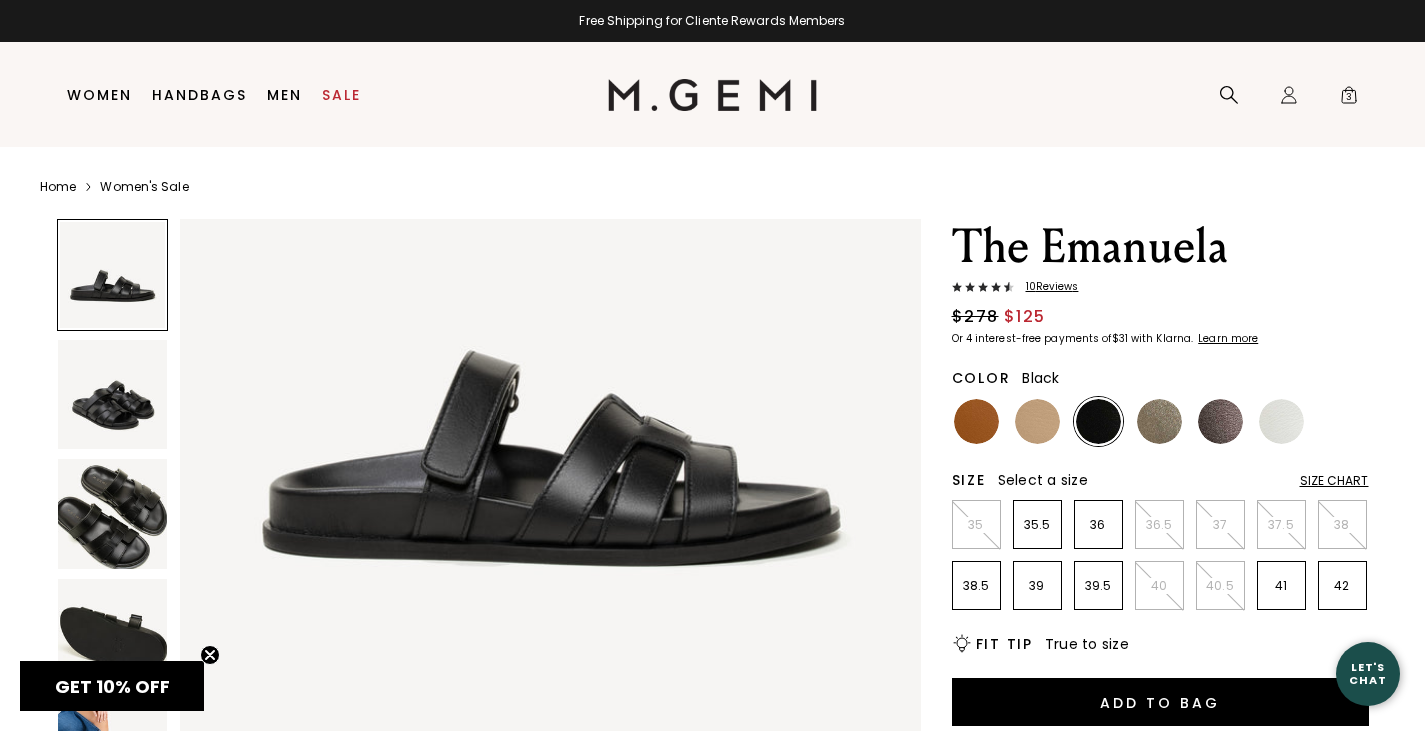 click at bounding box center [113, 395] 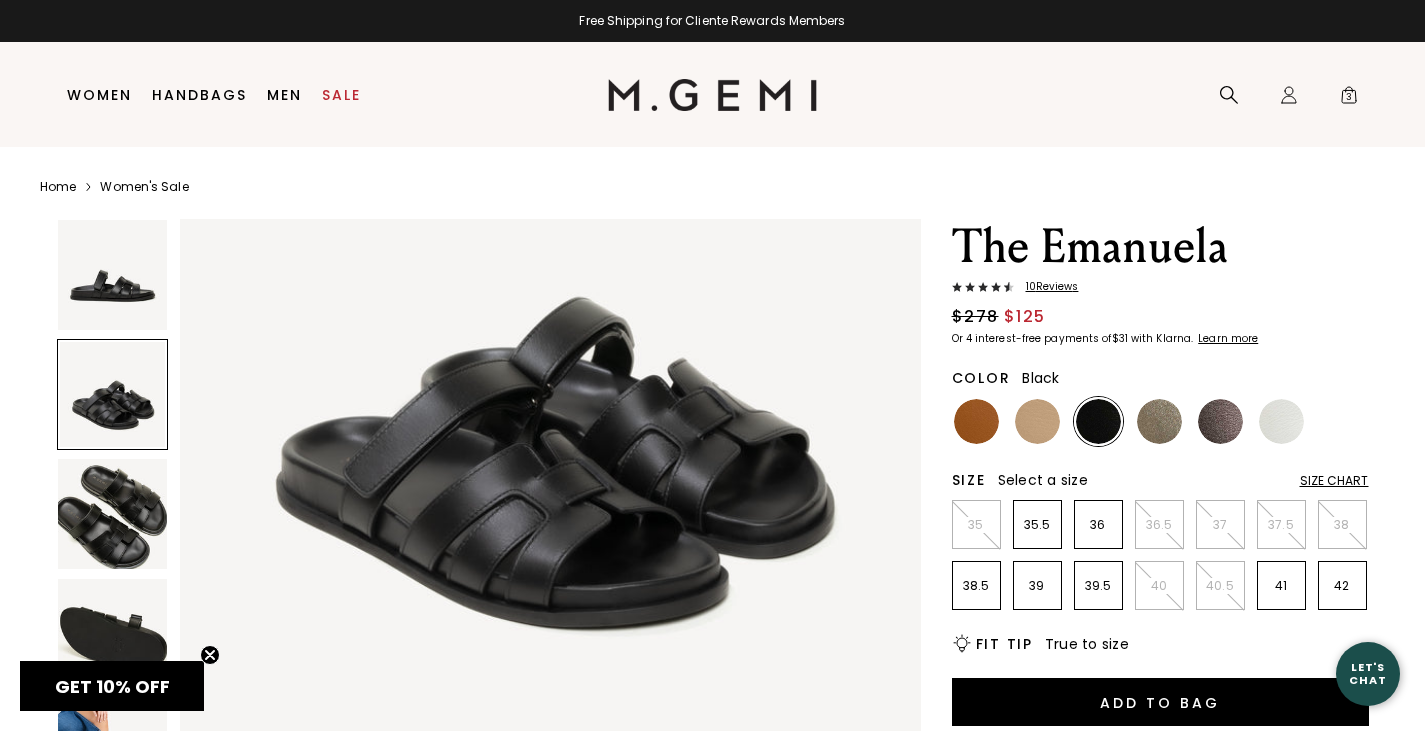 scroll, scrollTop: 959, scrollLeft: 0, axis: vertical 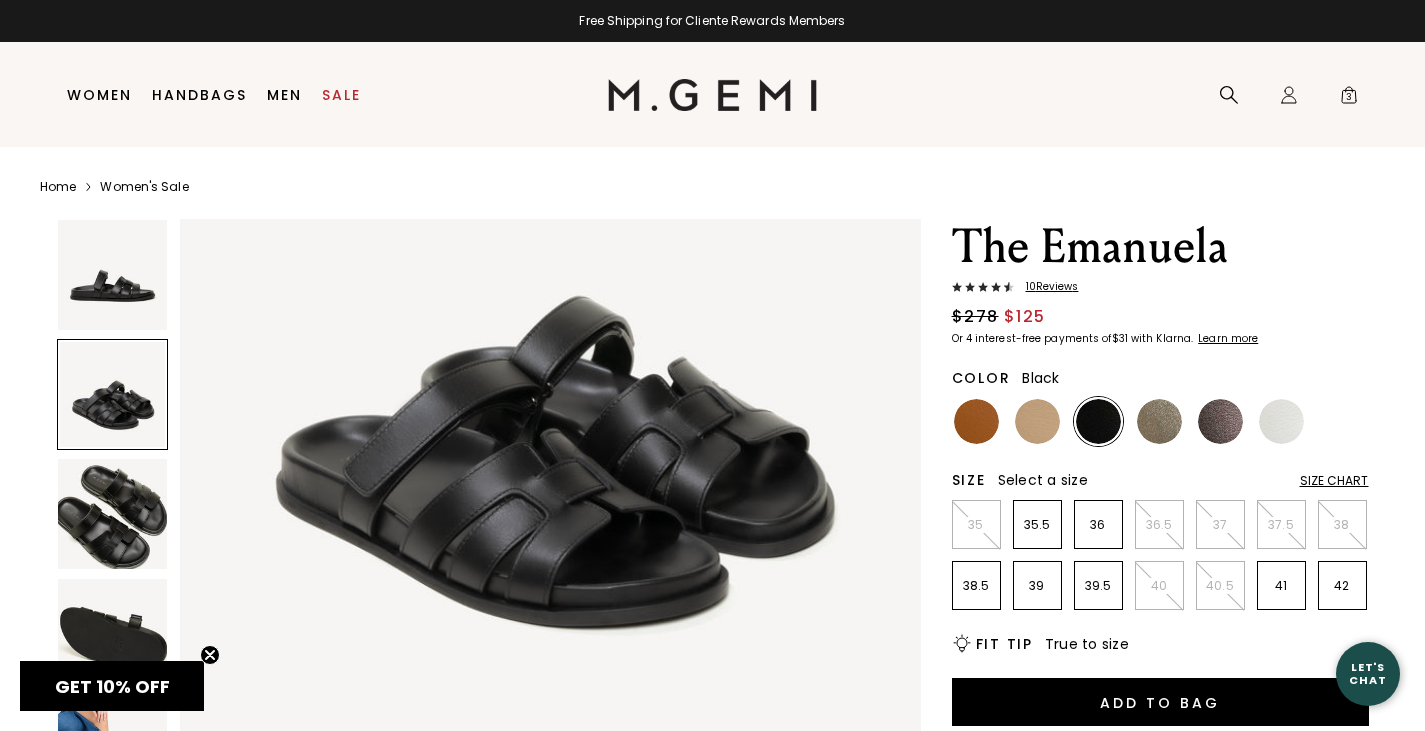 click on "10  Review s" at bounding box center [1046, 287] 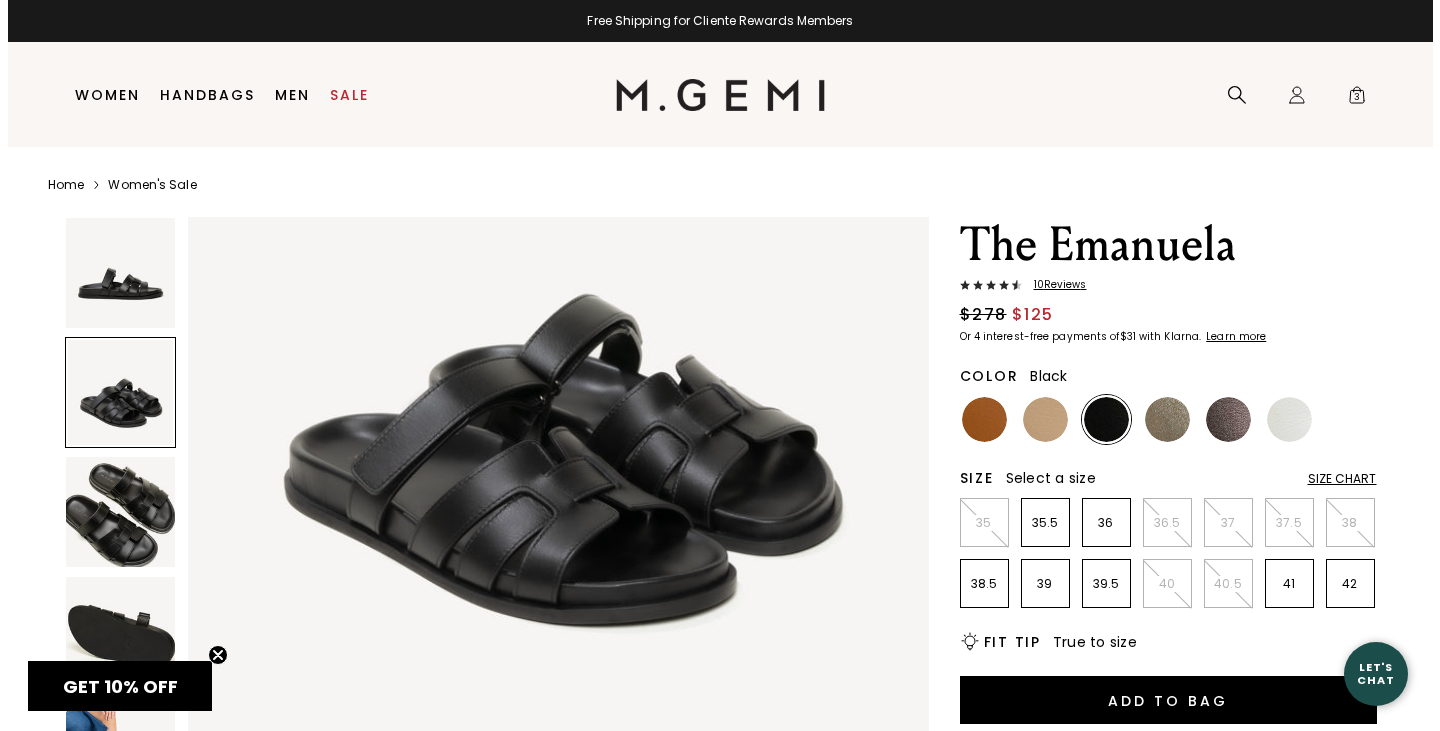 scroll, scrollTop: 0, scrollLeft: 0, axis: both 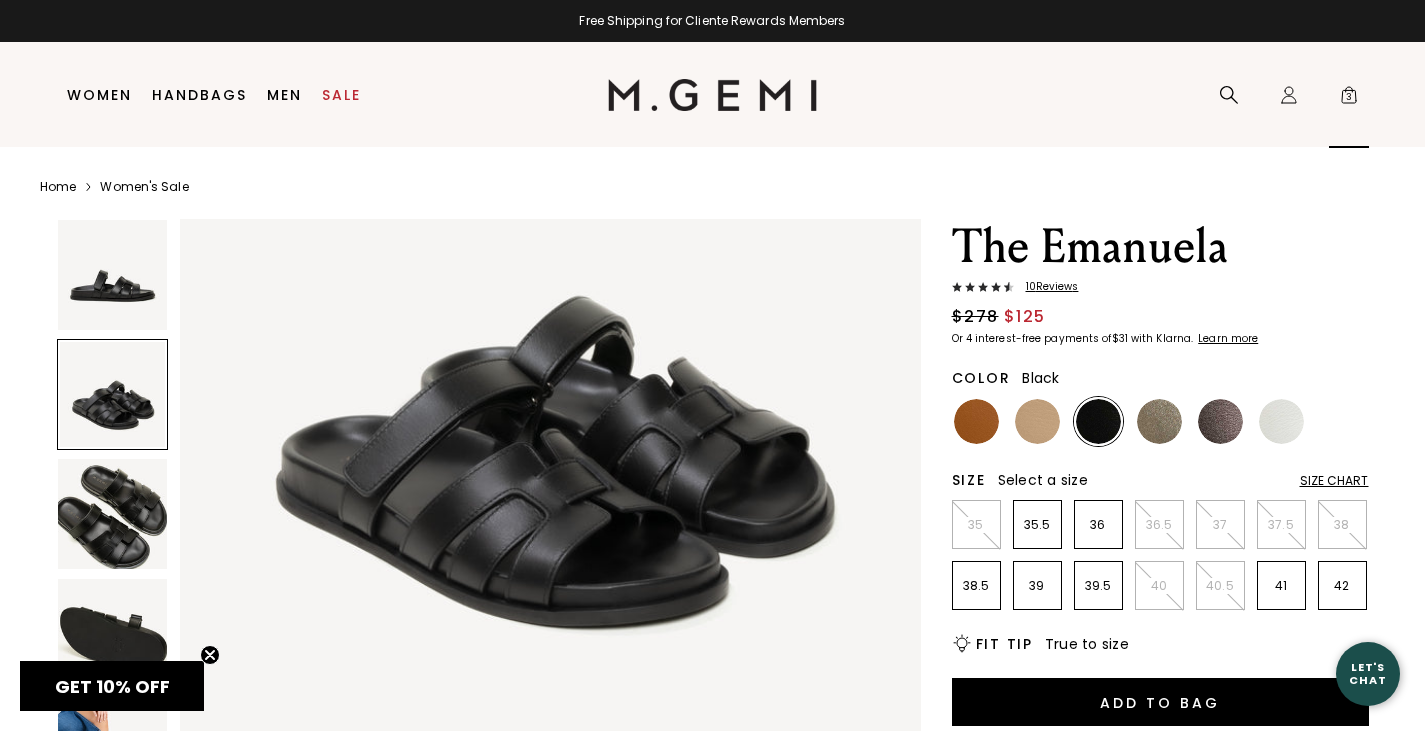 click on "3" at bounding box center (1349, 99) 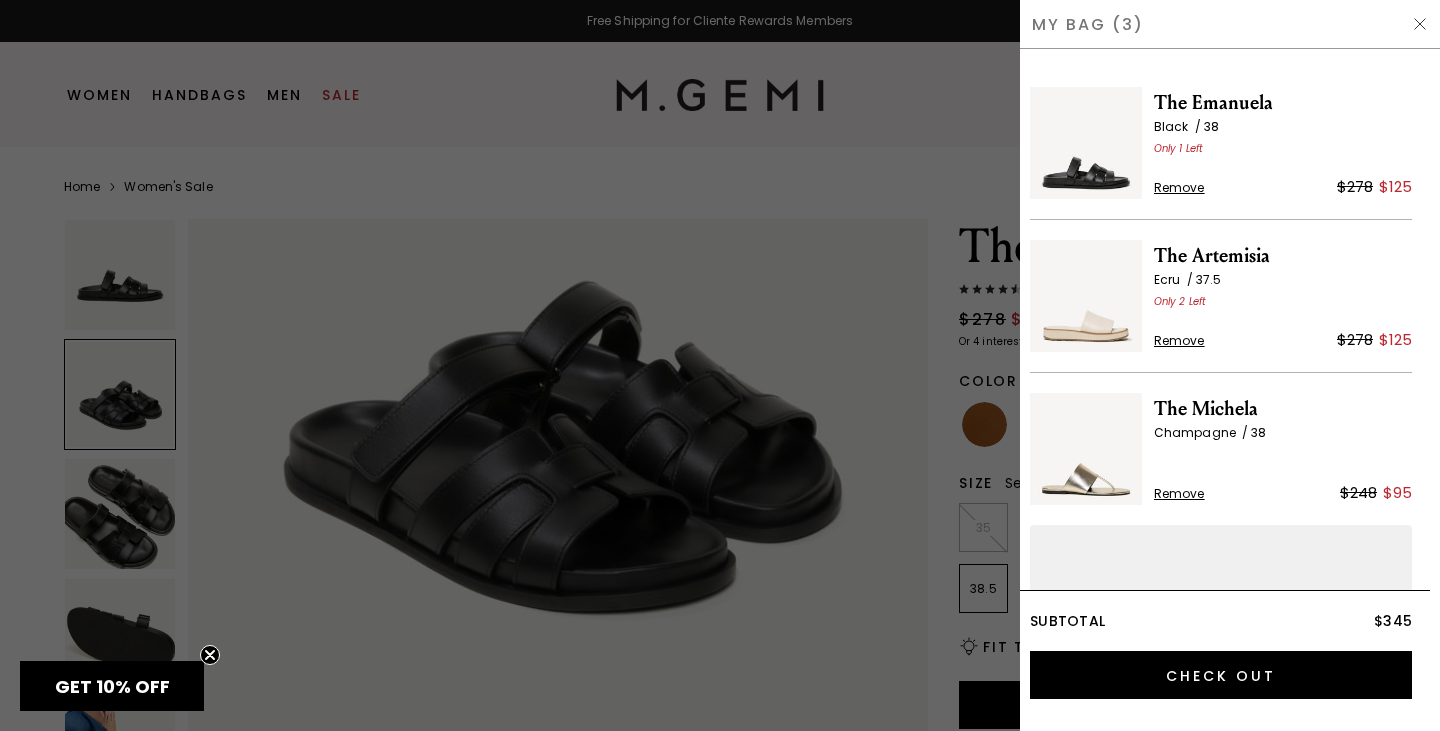 scroll, scrollTop: 971, scrollLeft: 0, axis: vertical 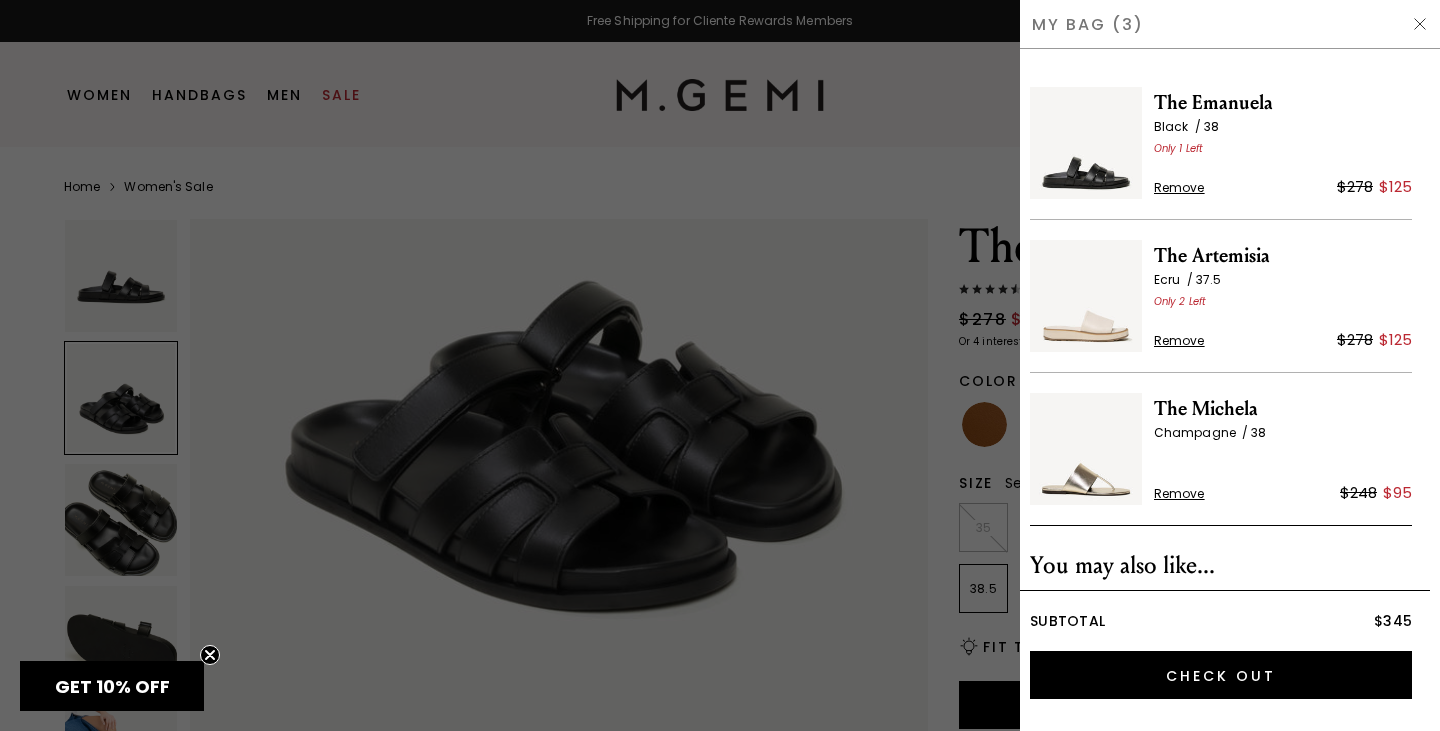 click on "The Artemisia" at bounding box center (1283, 256) 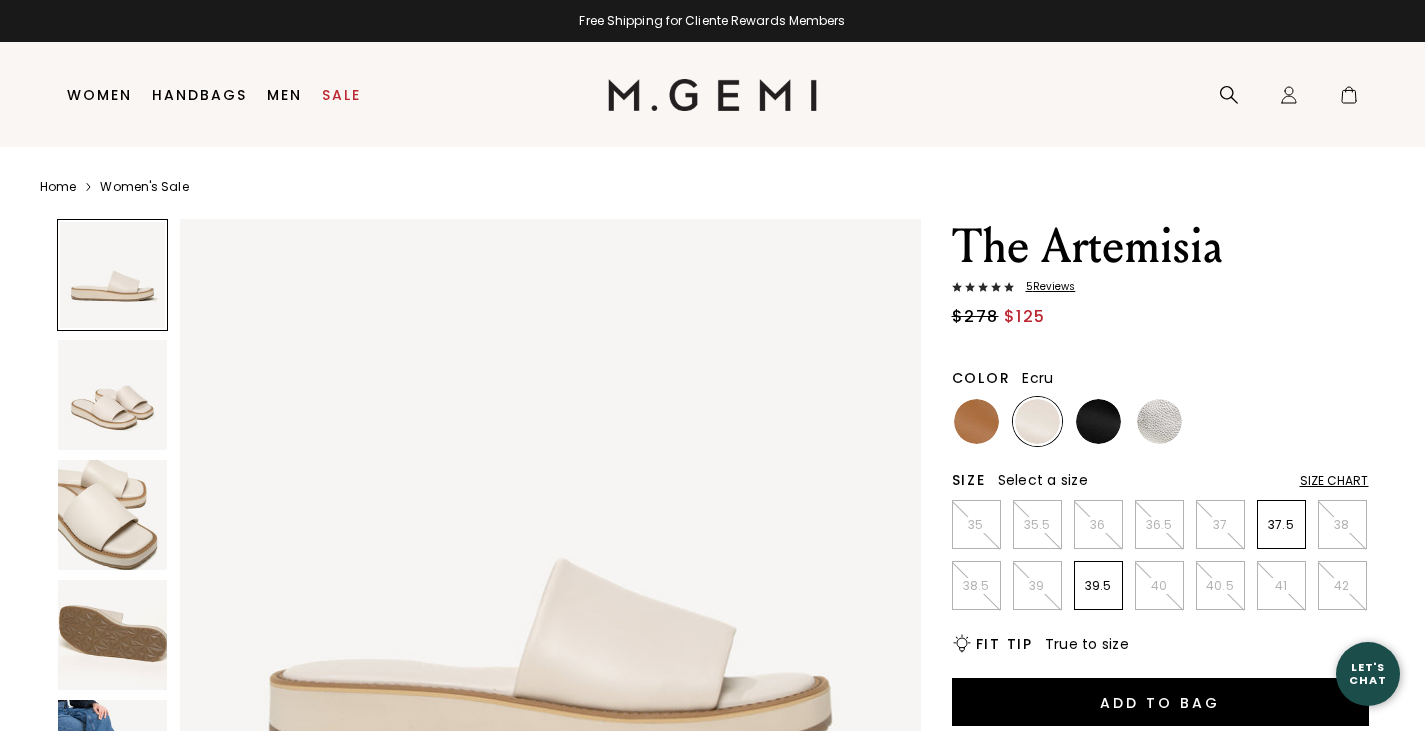 scroll, scrollTop: 0, scrollLeft: 0, axis: both 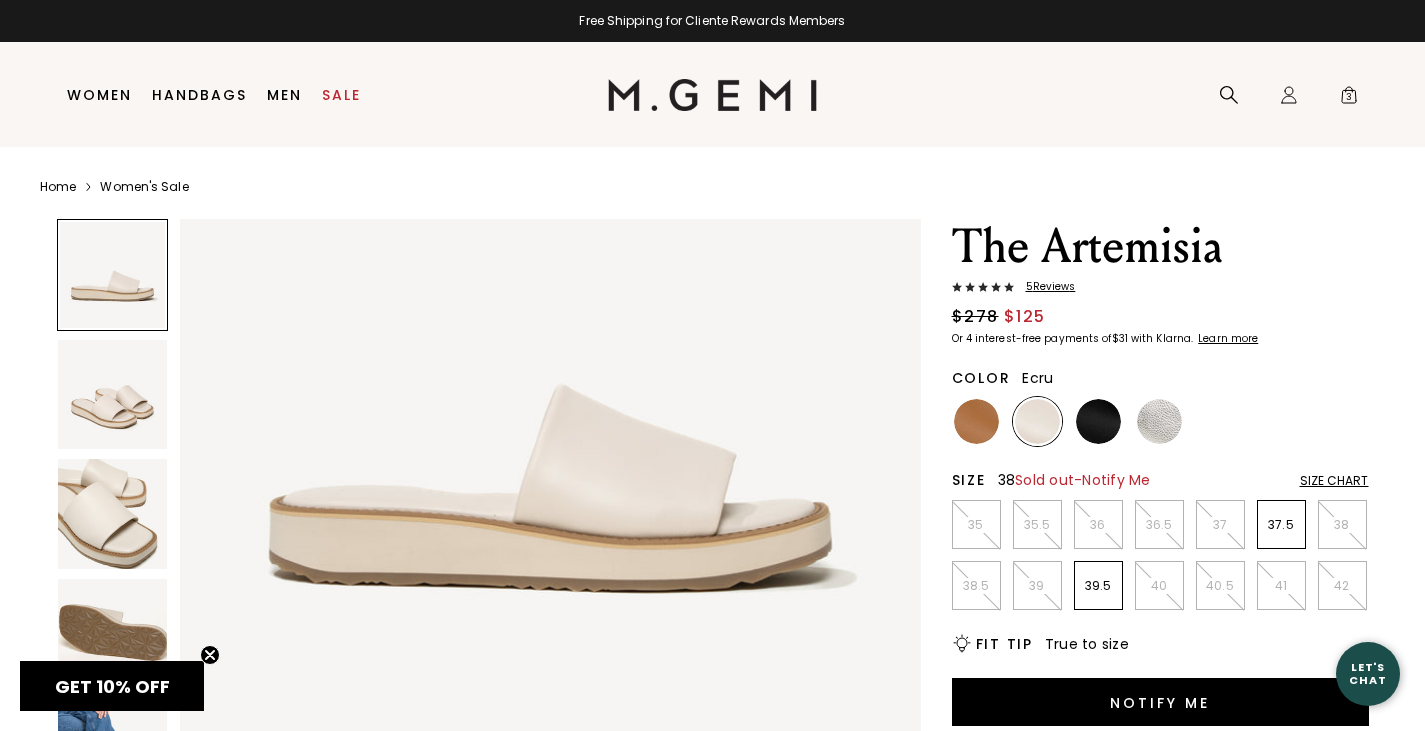 click on "38" at bounding box center (1342, 525) 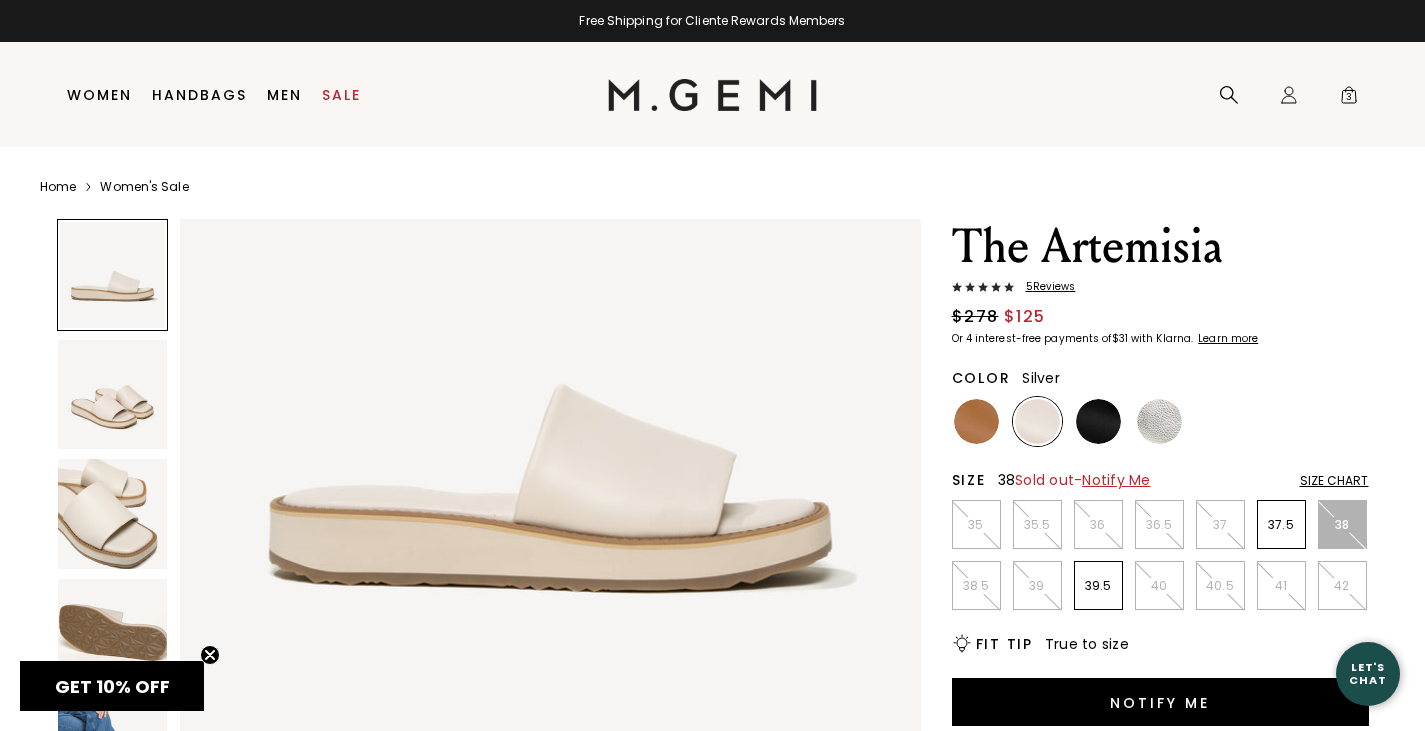 click at bounding box center [1159, 421] 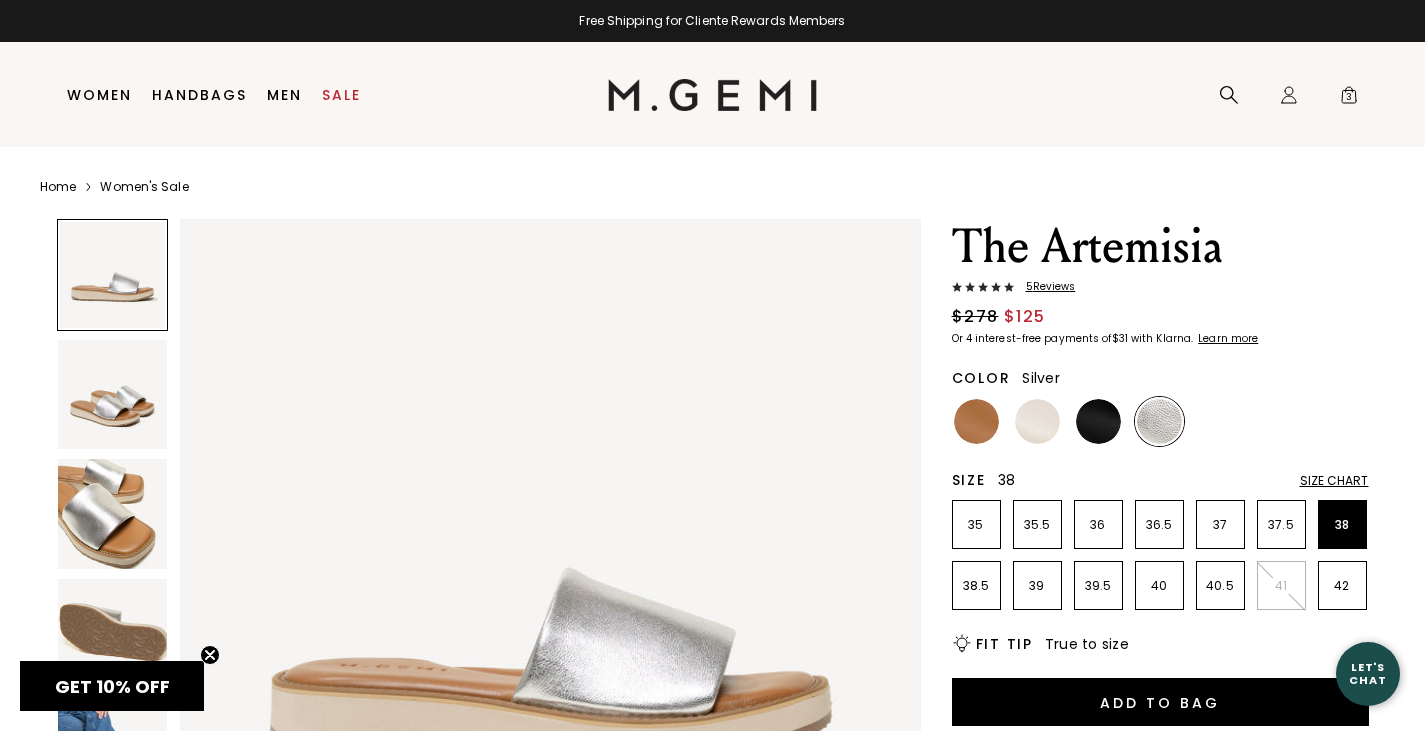 click on "5  Review s" at bounding box center [1045, 287] 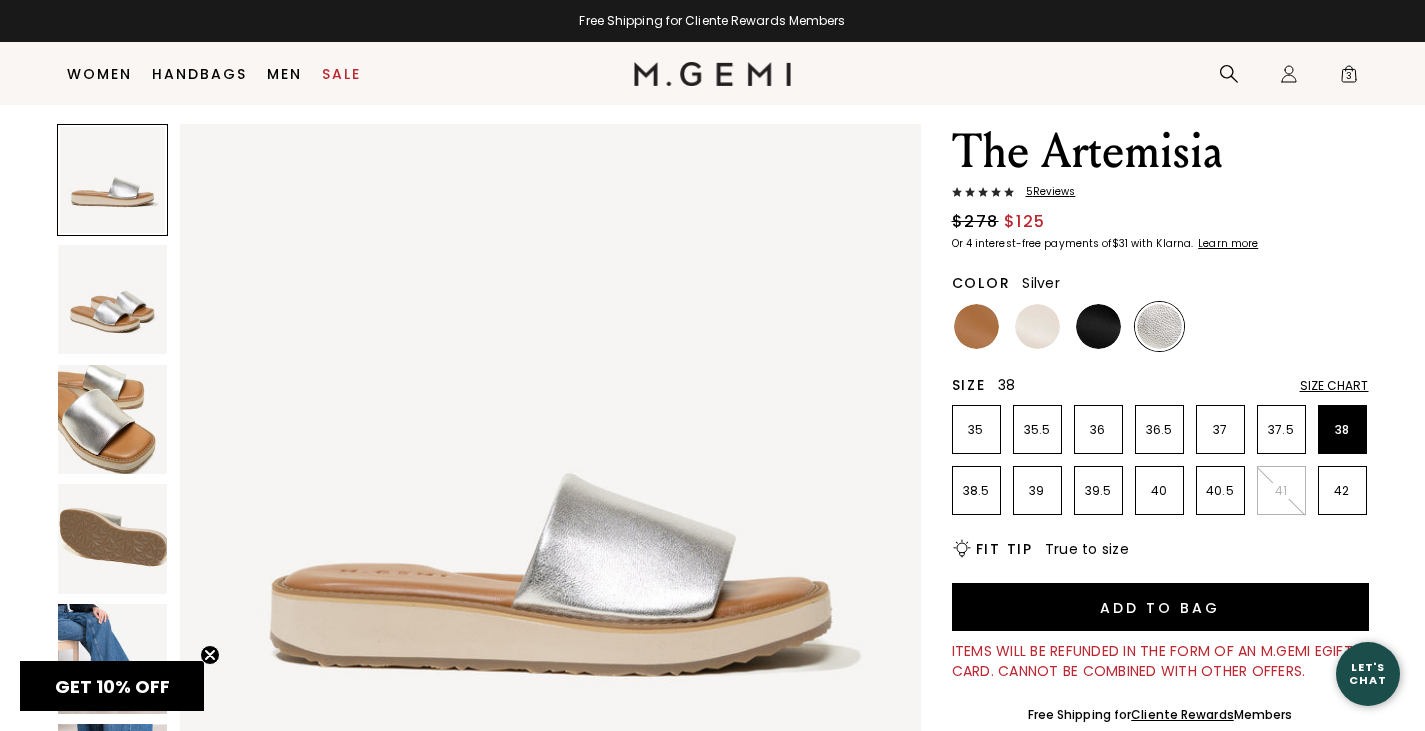 scroll, scrollTop: 0, scrollLeft: 0, axis: both 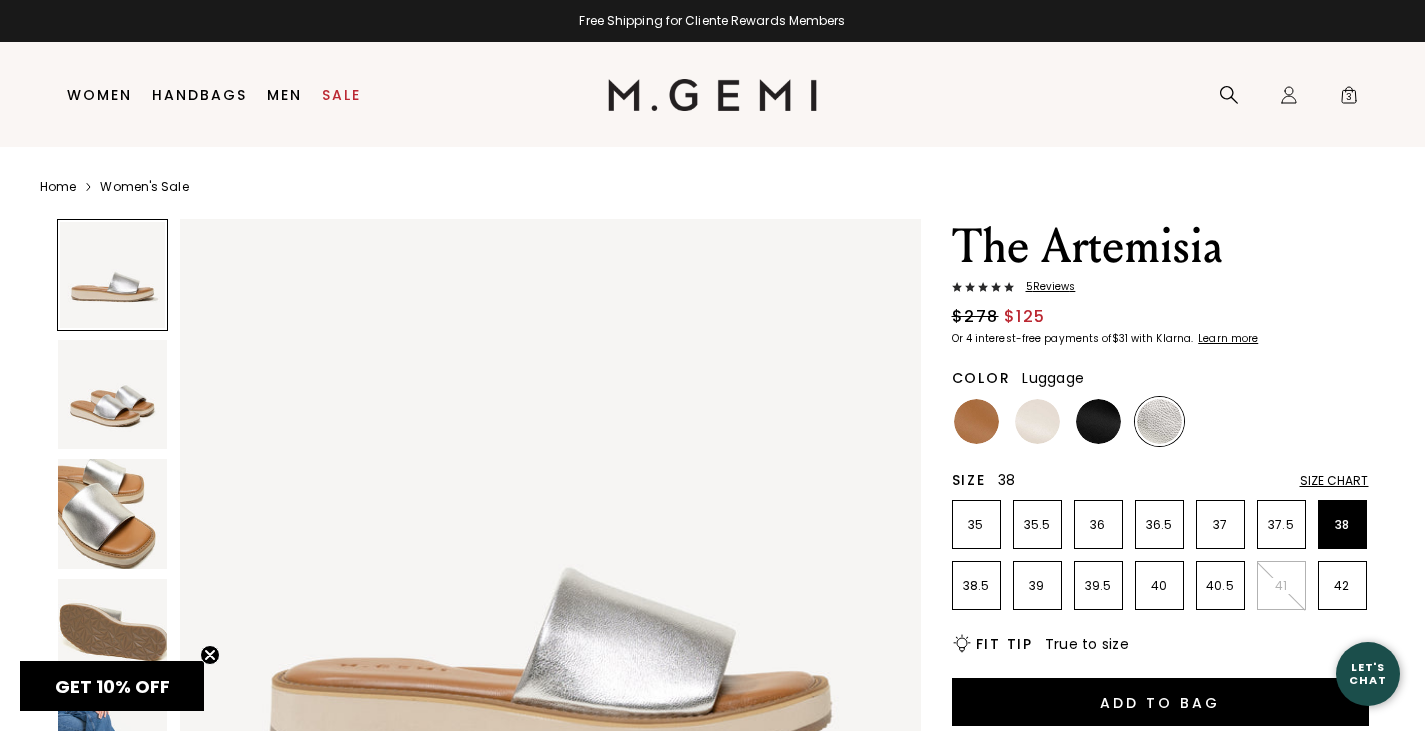 click at bounding box center (976, 421) 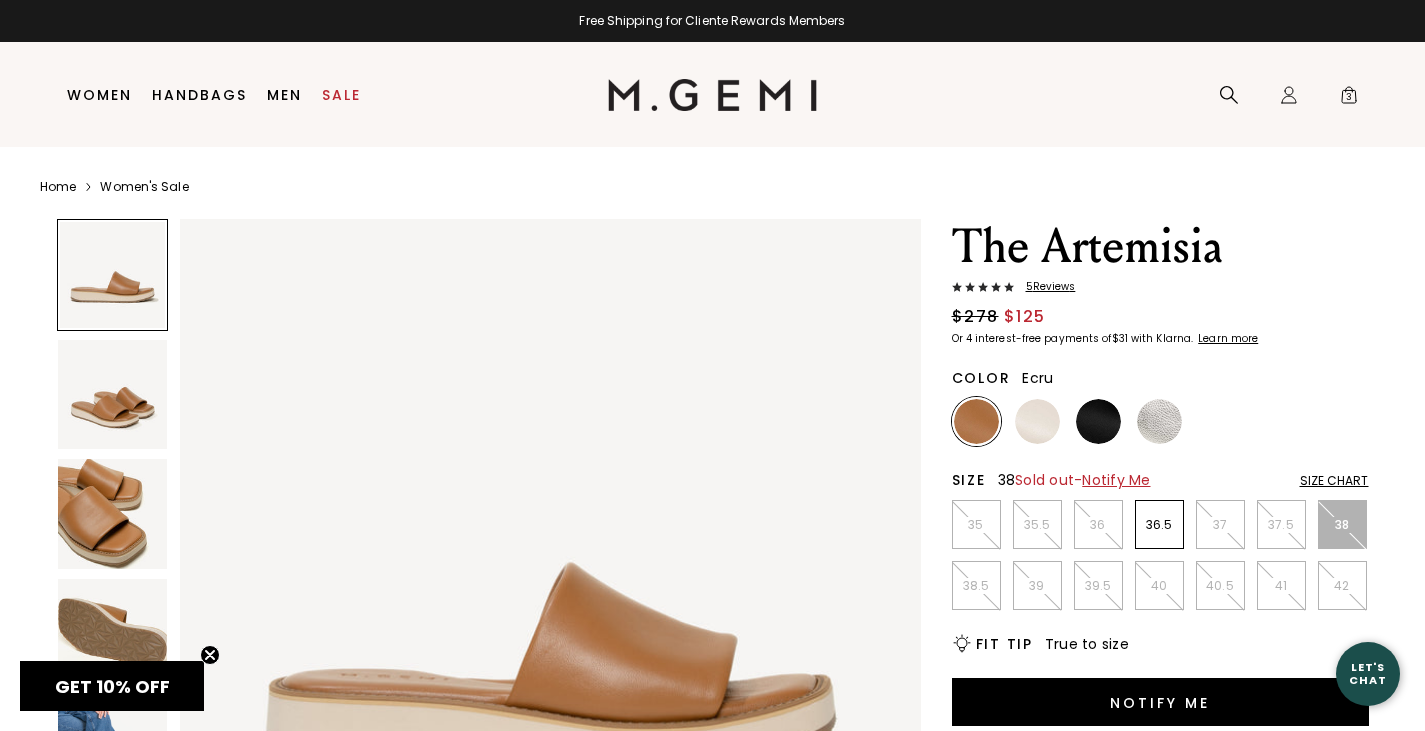 click at bounding box center [1037, 421] 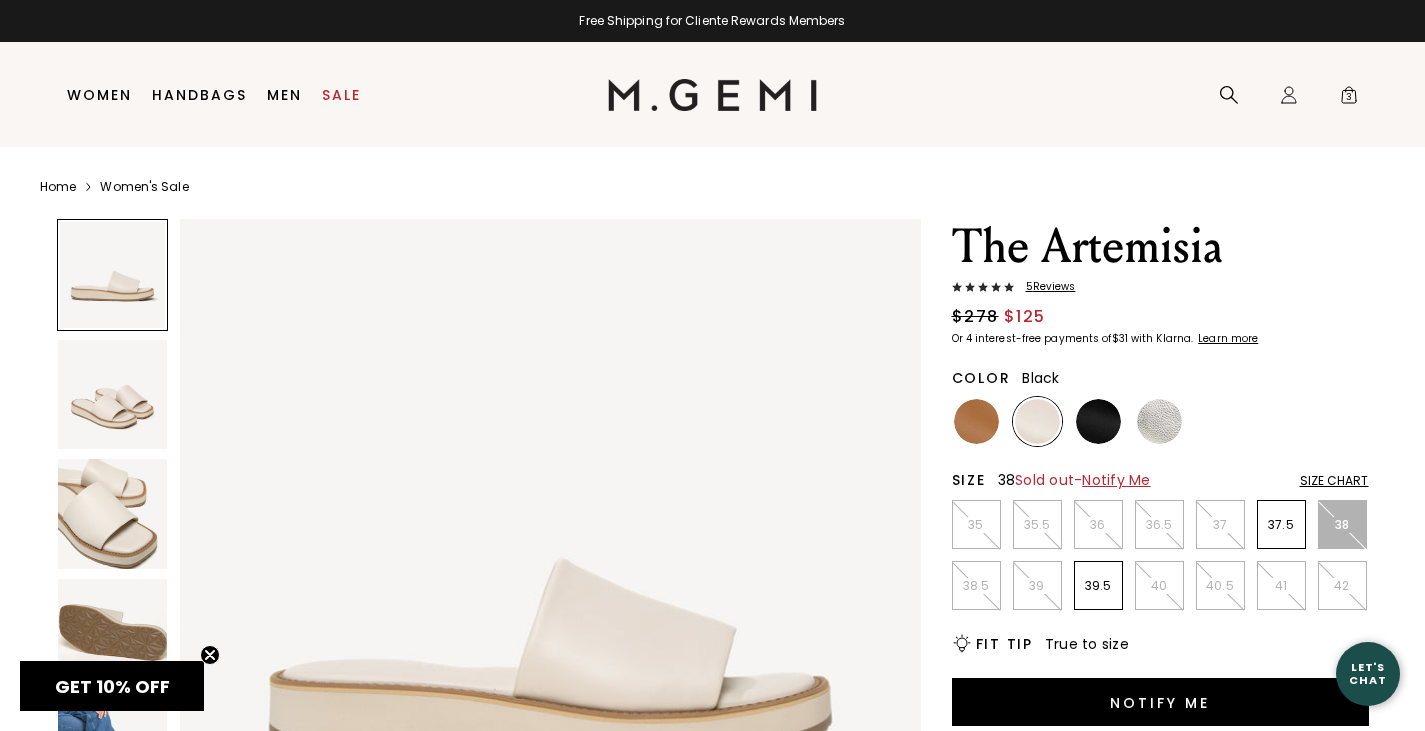 click at bounding box center [1098, 421] 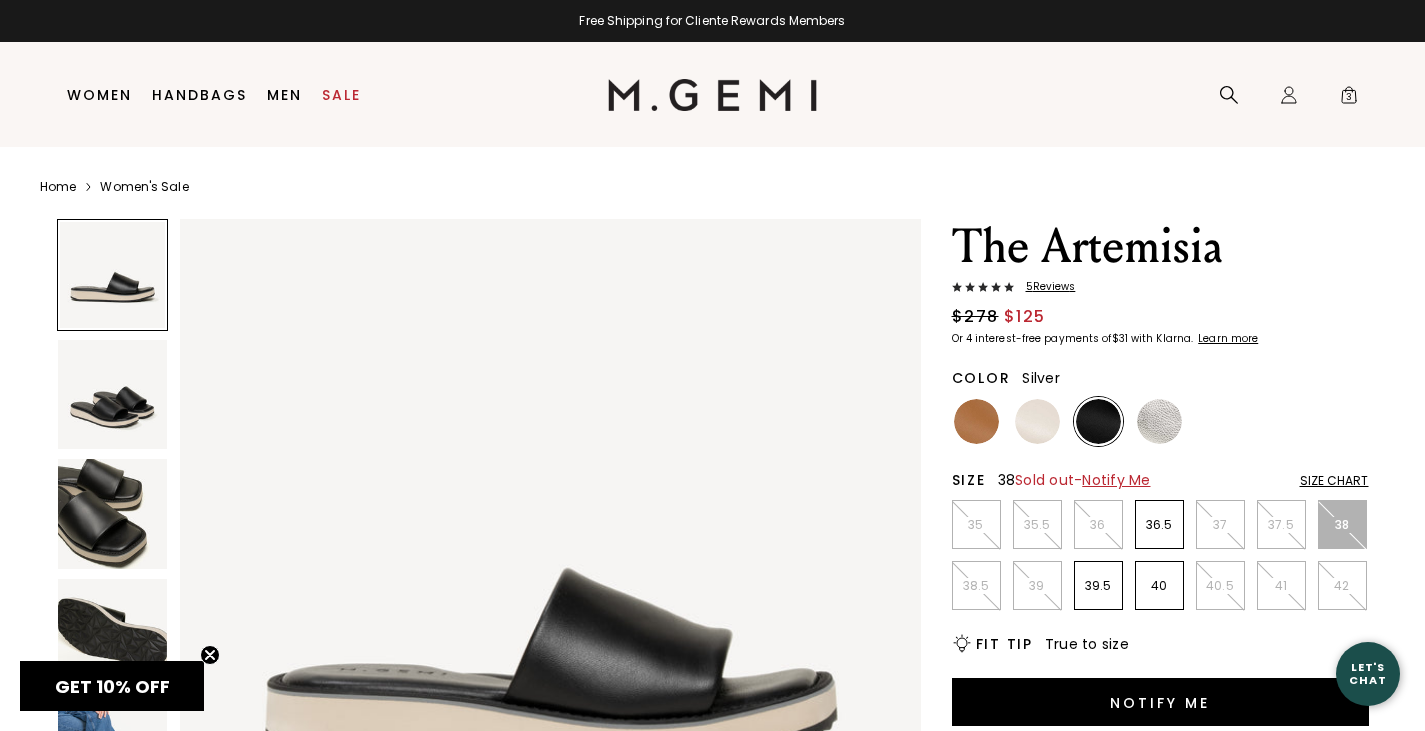 click at bounding box center (1159, 421) 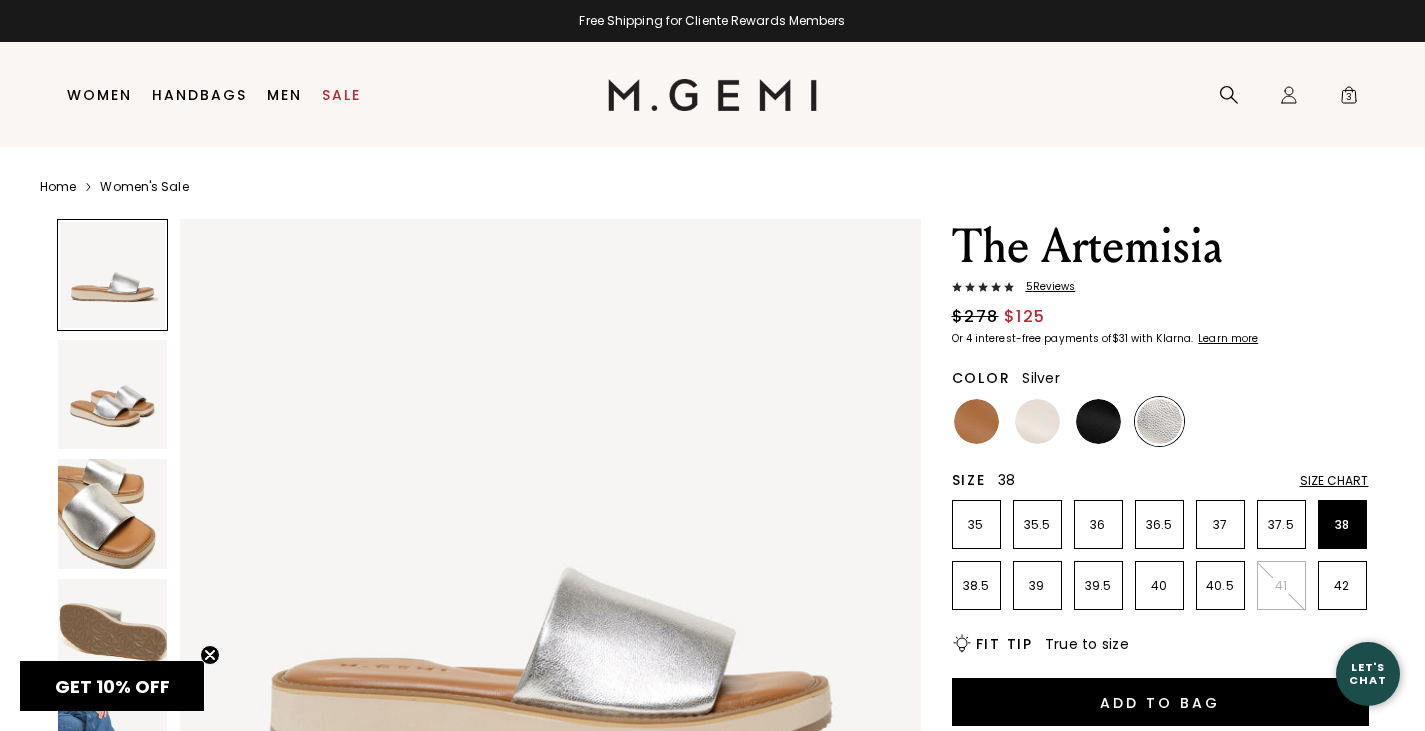 click at bounding box center (113, 395) 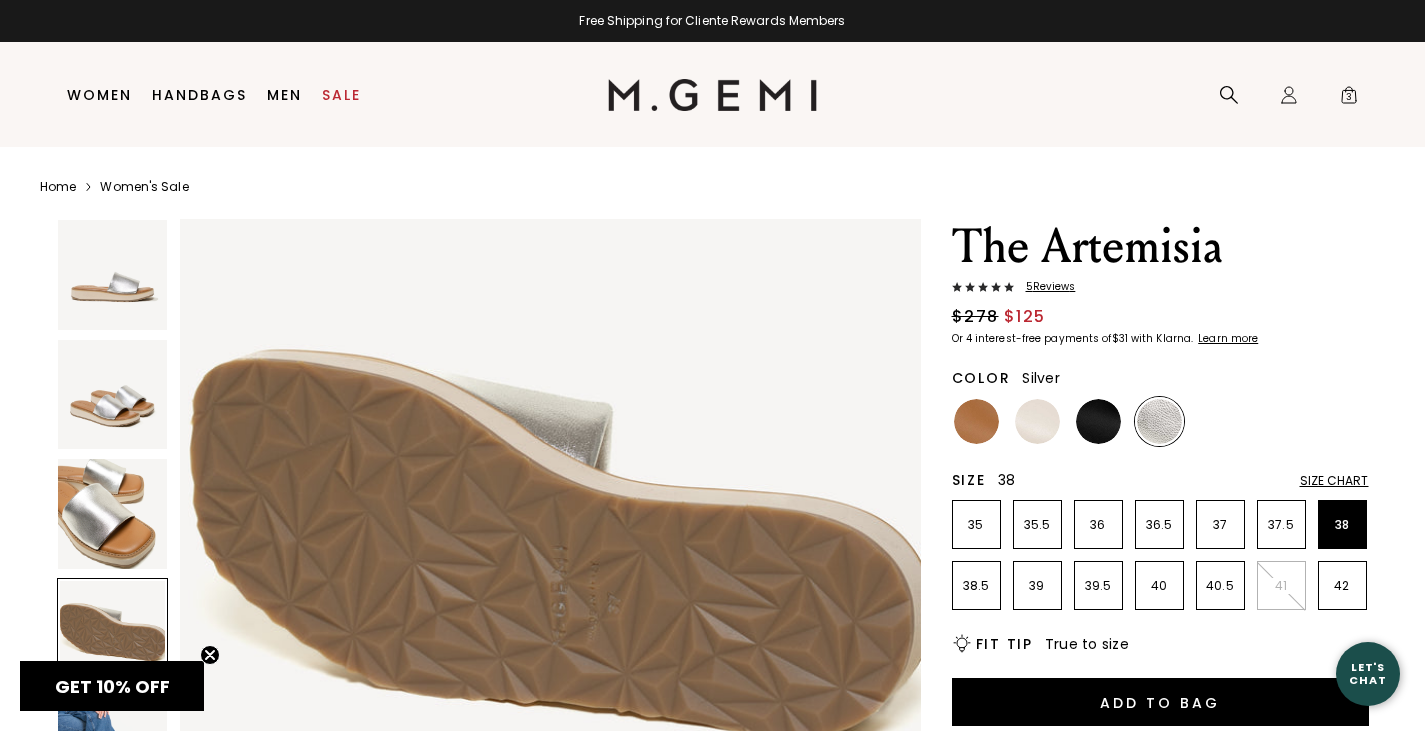 scroll, scrollTop: 2313, scrollLeft: 0, axis: vertical 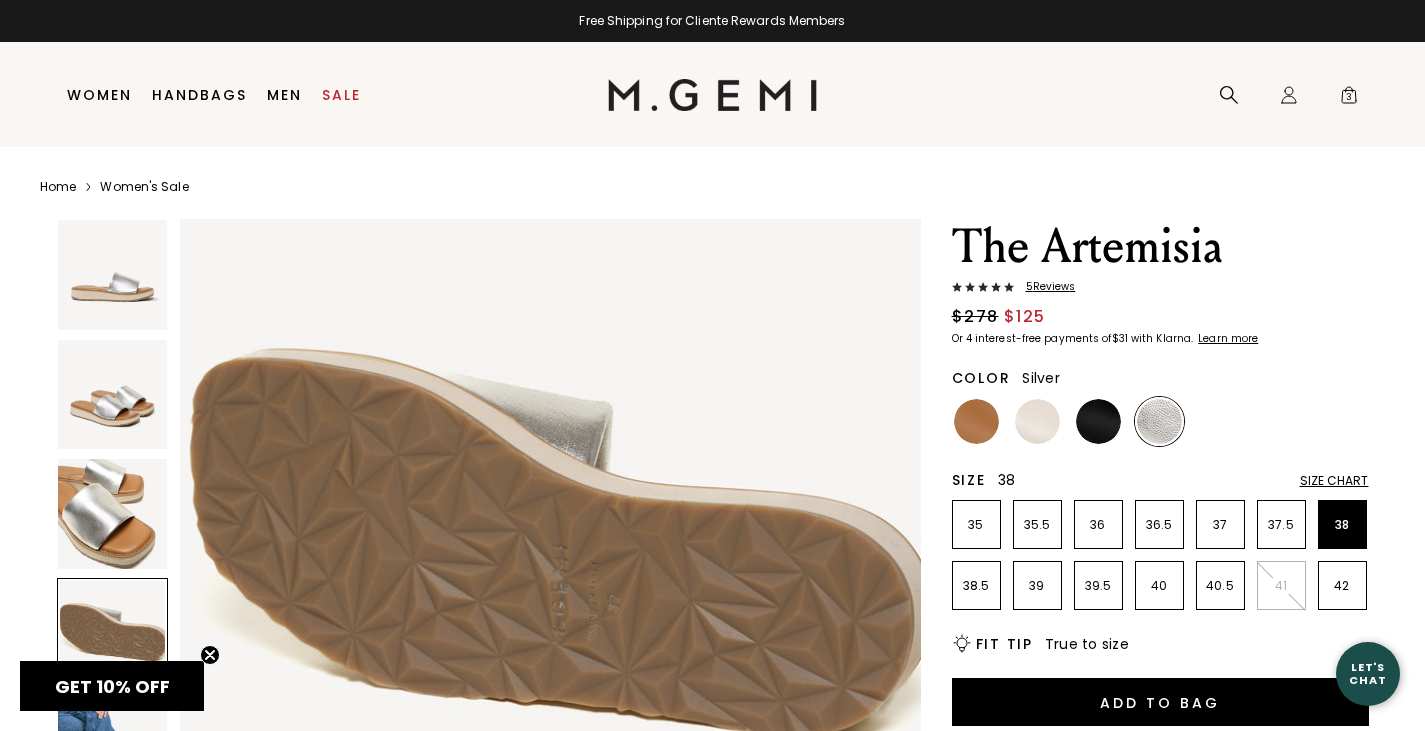 click at bounding box center (550, 557) 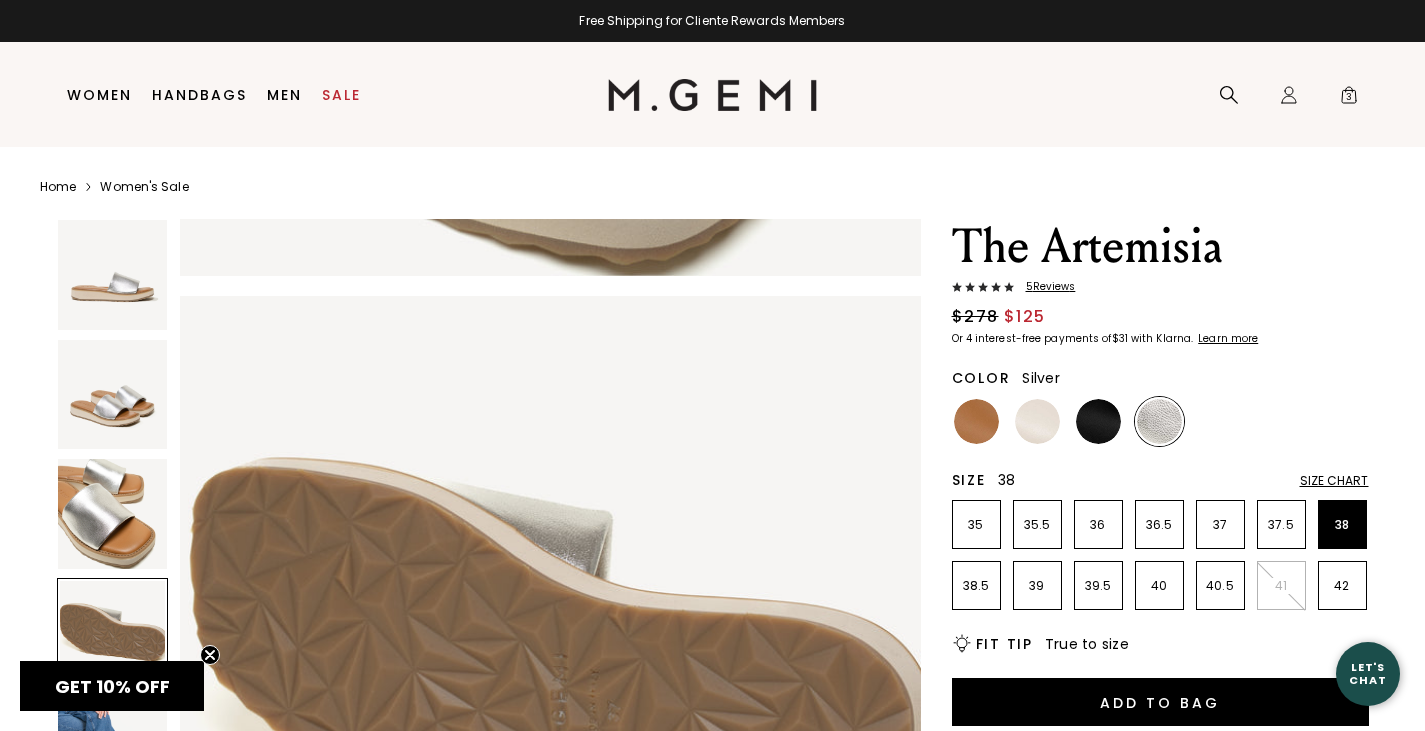 scroll, scrollTop: 2191, scrollLeft: 0, axis: vertical 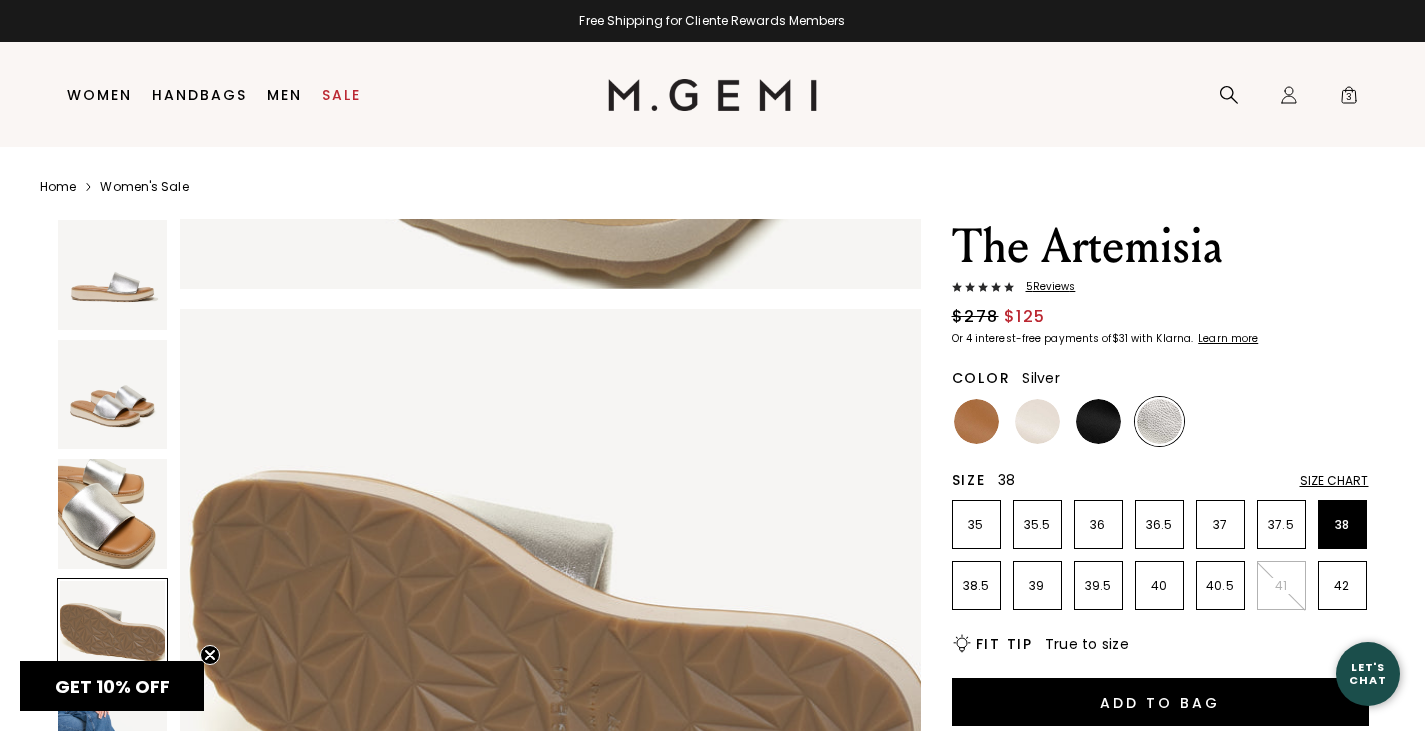 click at bounding box center (113, 275) 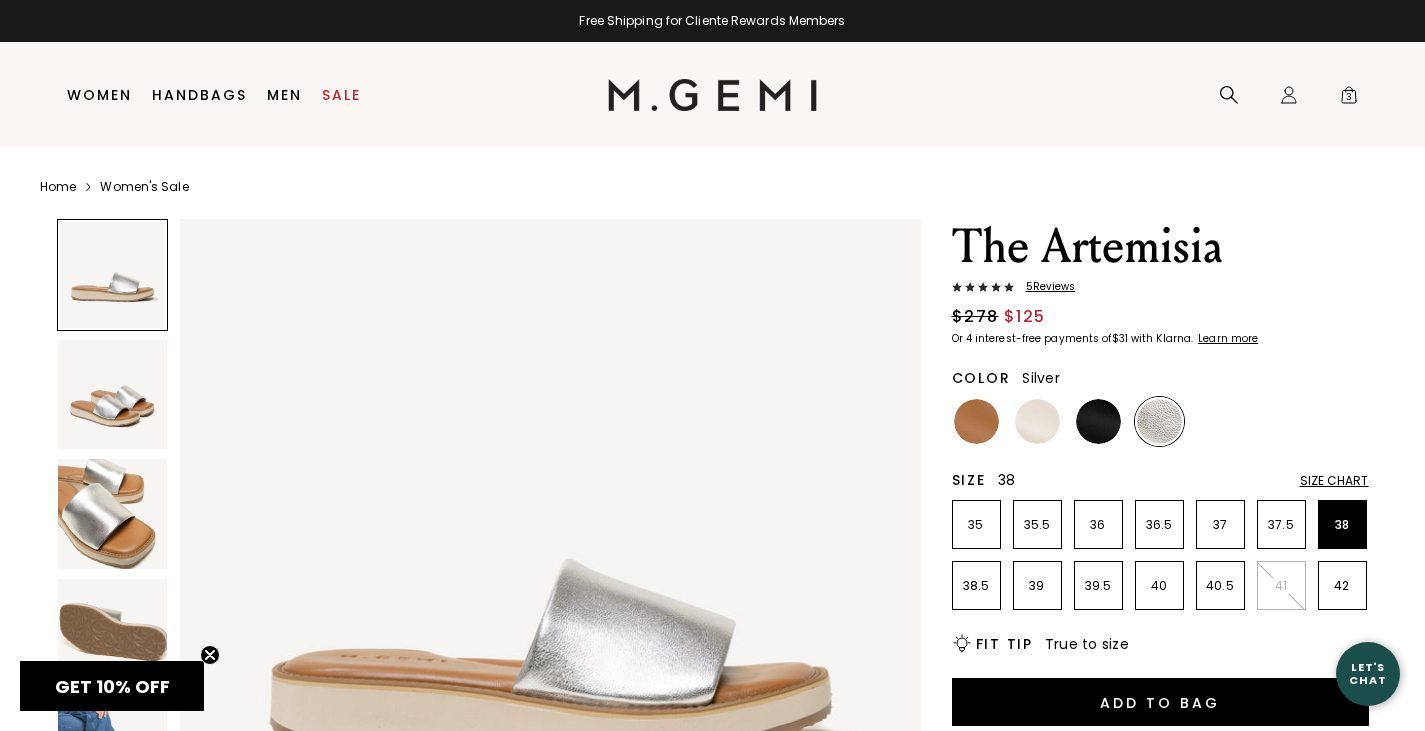 scroll, scrollTop: 0, scrollLeft: 0, axis: both 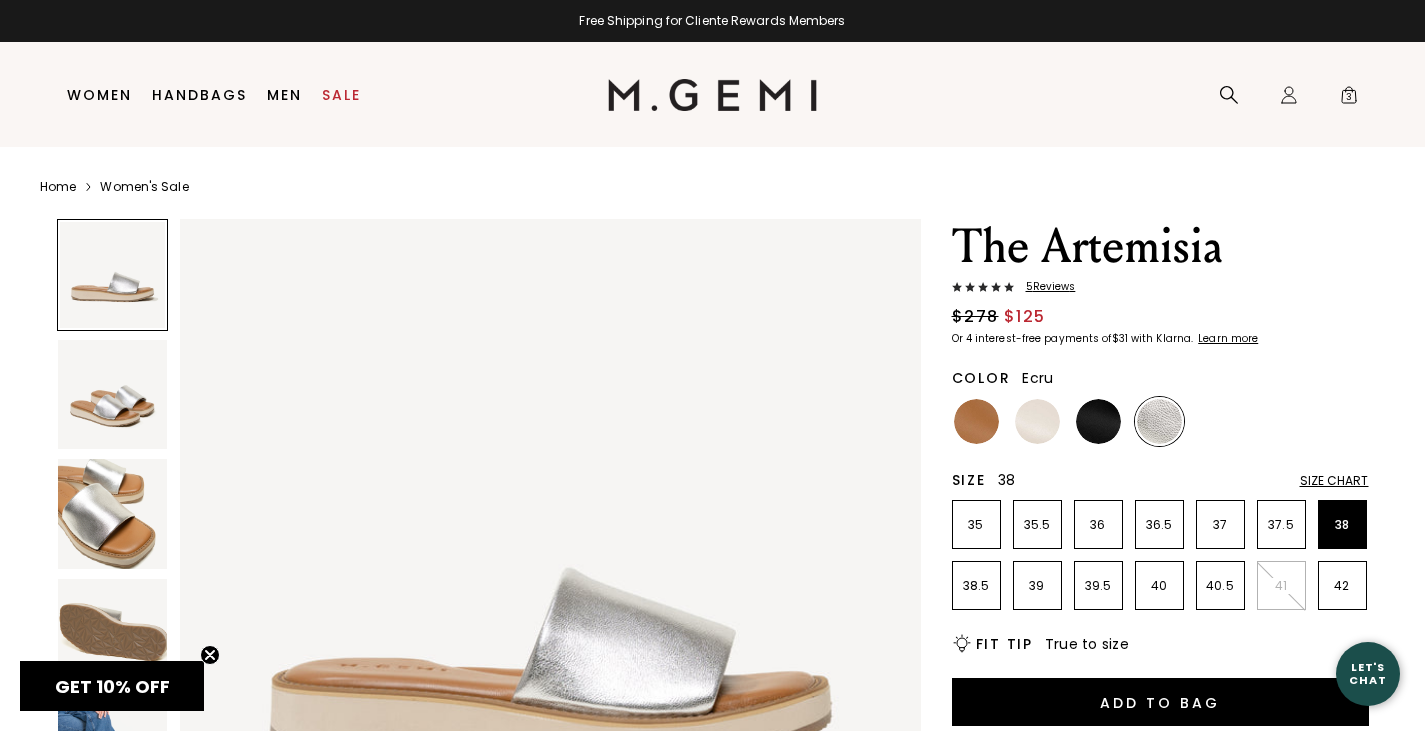click at bounding box center [1037, 421] 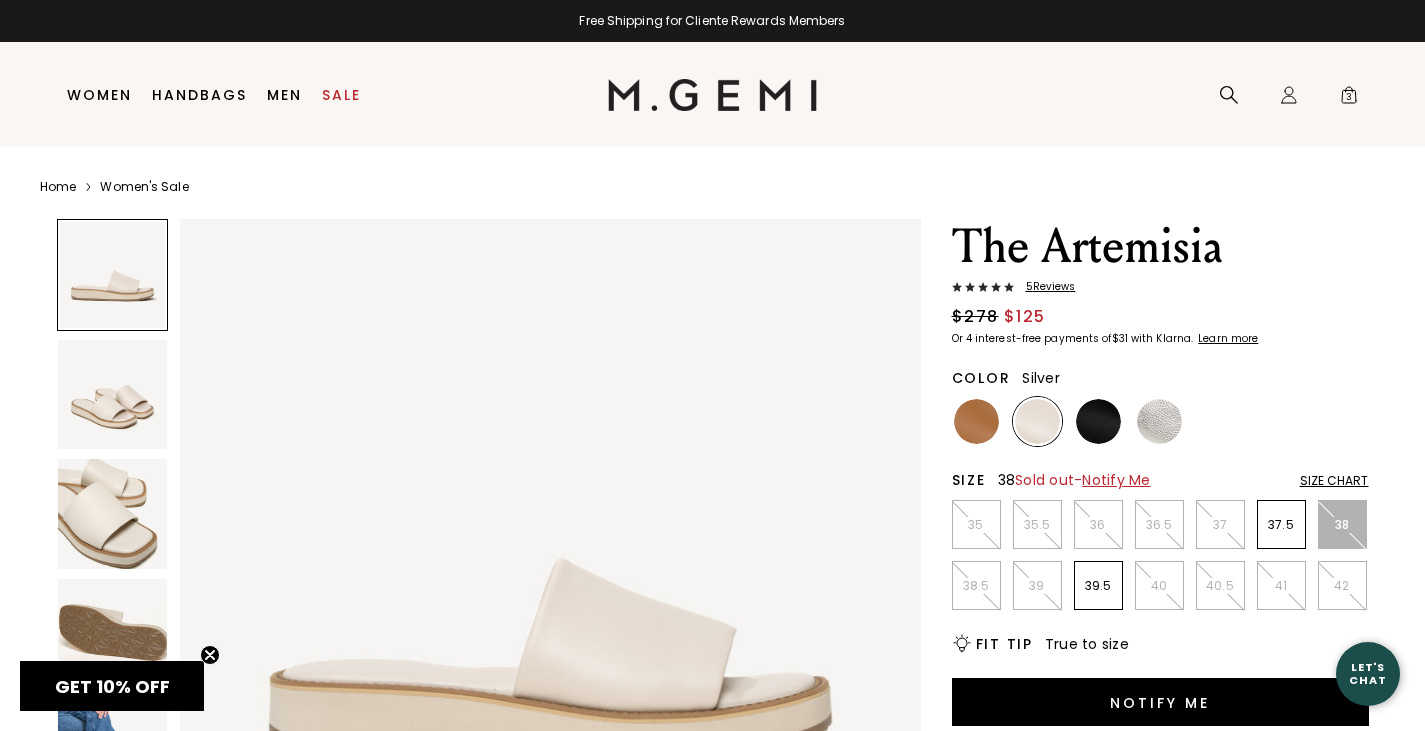 click at bounding box center [1159, 421] 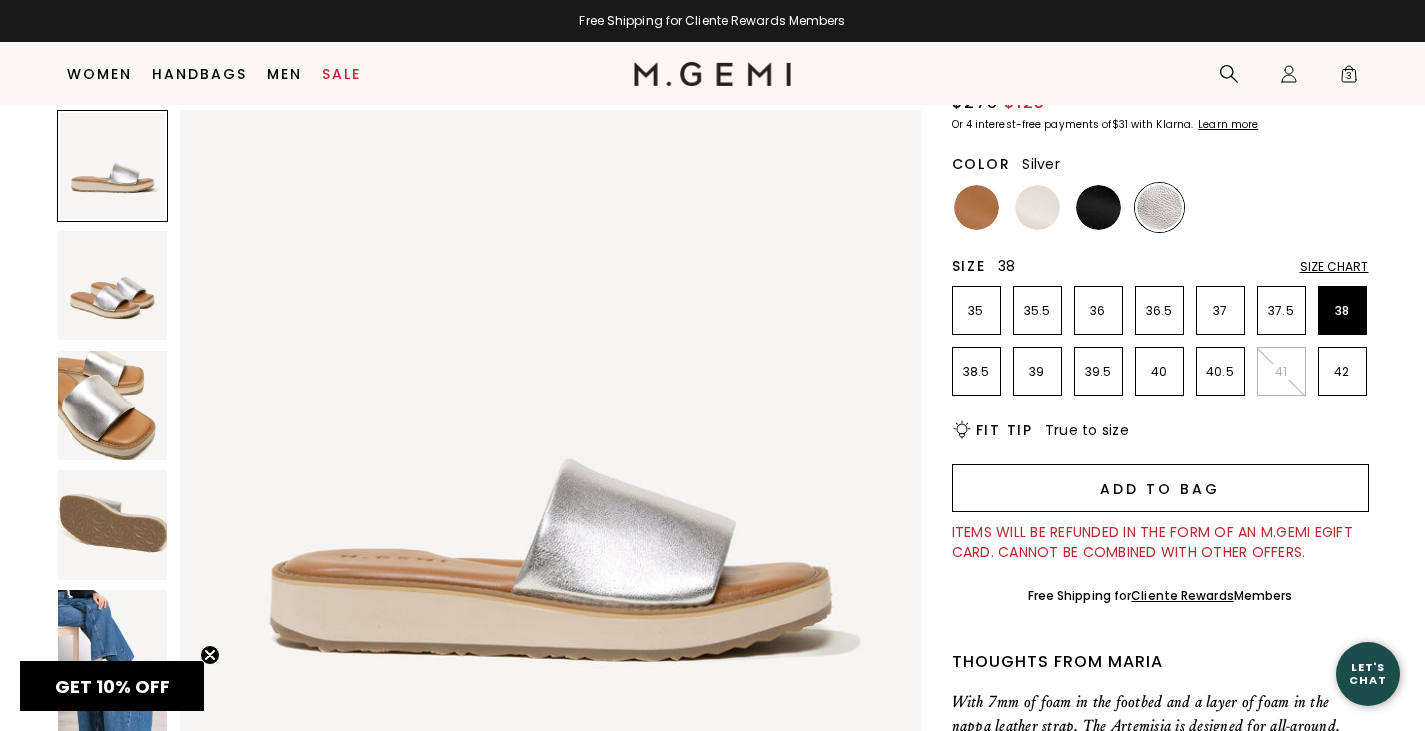 scroll, scrollTop: 173, scrollLeft: 0, axis: vertical 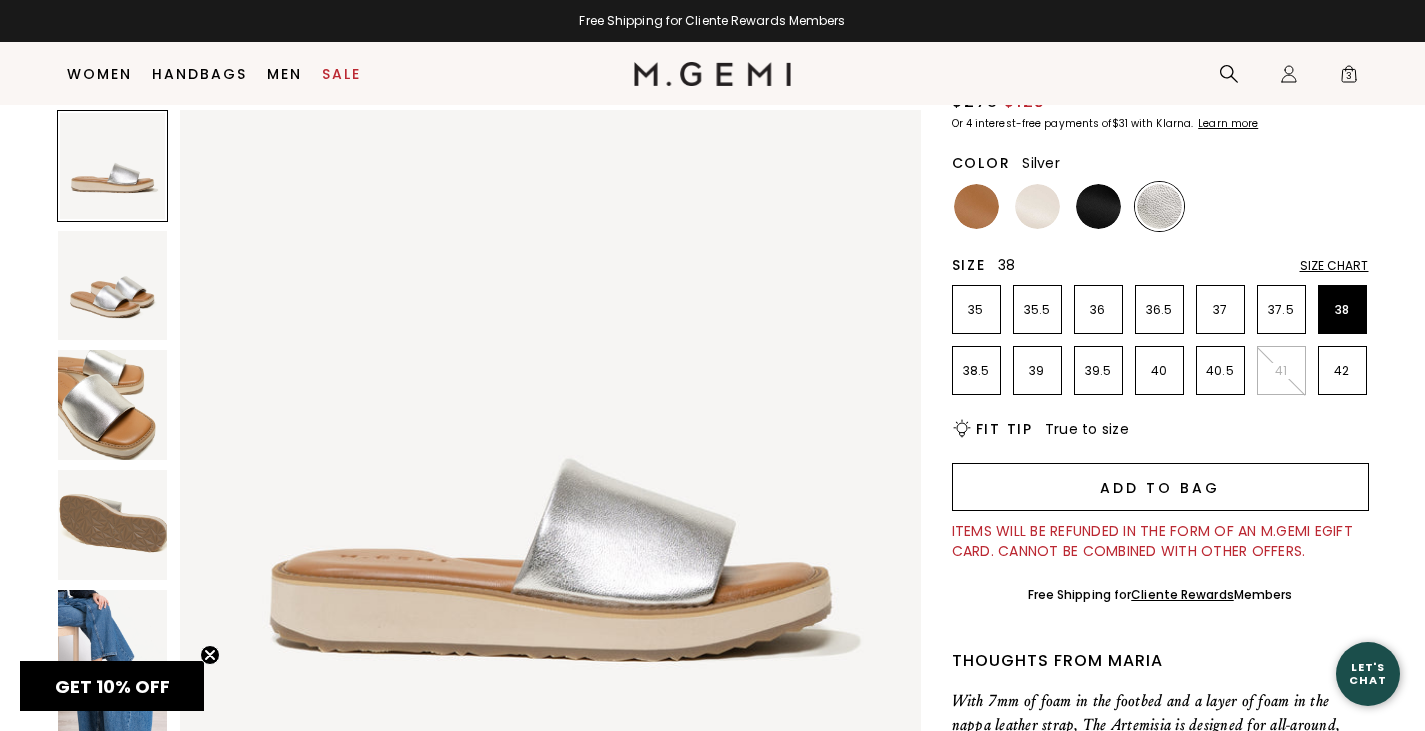 click on "Add to Bag" at bounding box center [1160, 487] 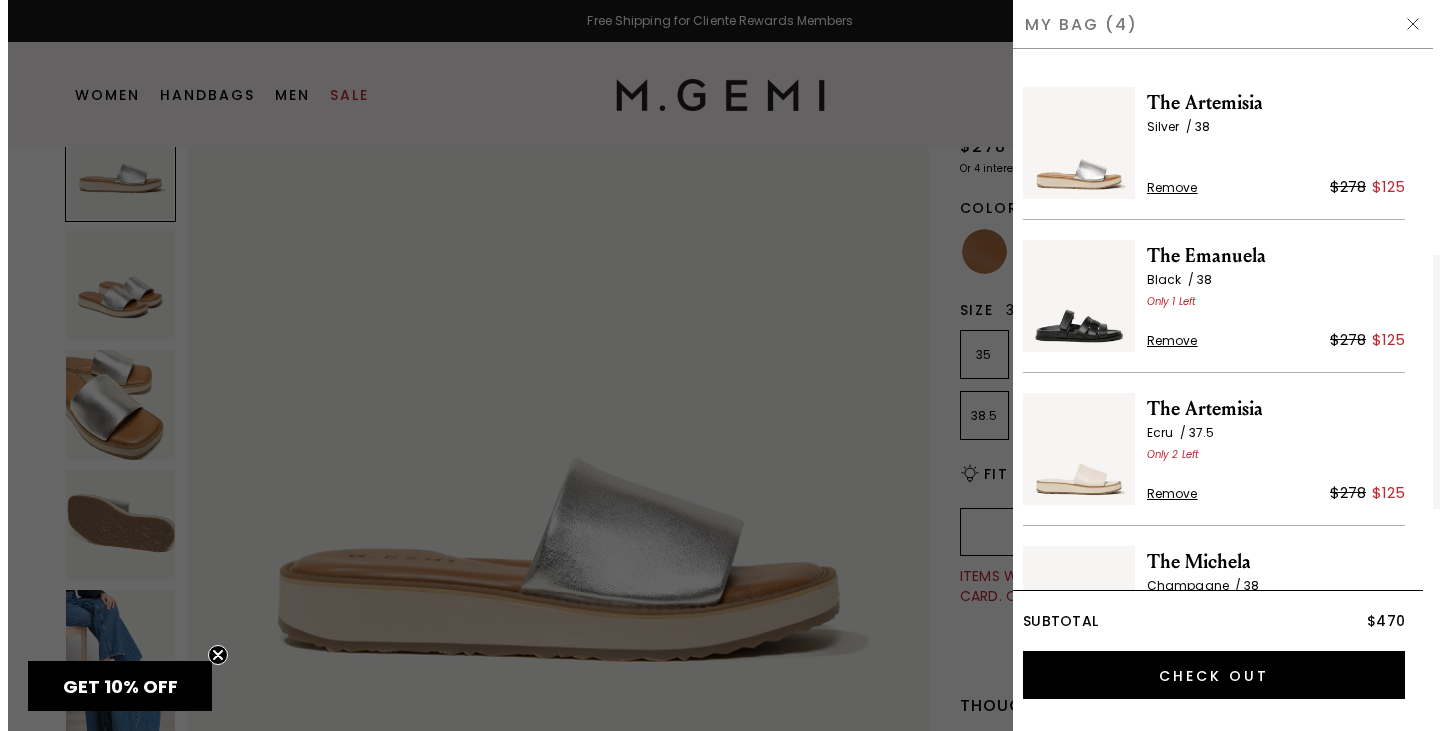 scroll, scrollTop: 0, scrollLeft: 0, axis: both 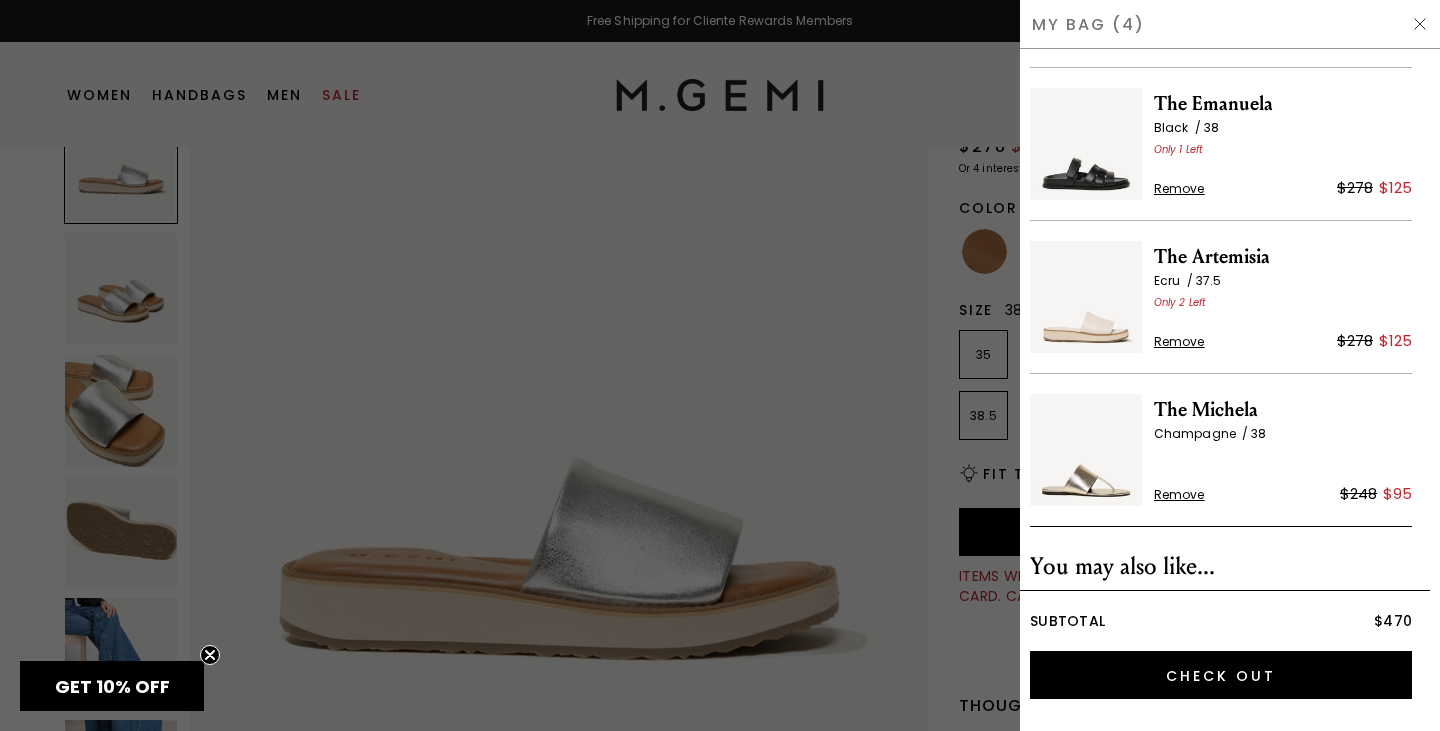 click at bounding box center (720, 365) 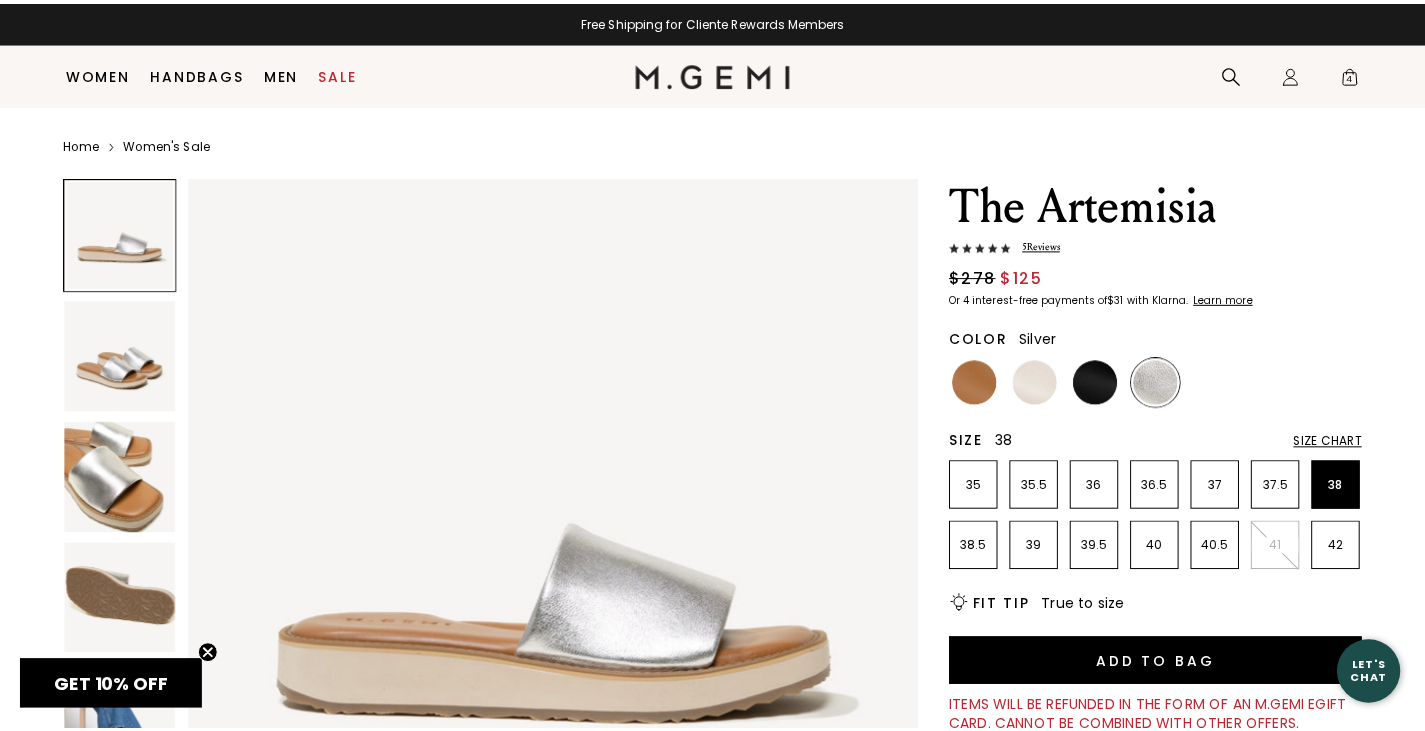 scroll, scrollTop: 131, scrollLeft: 0, axis: vertical 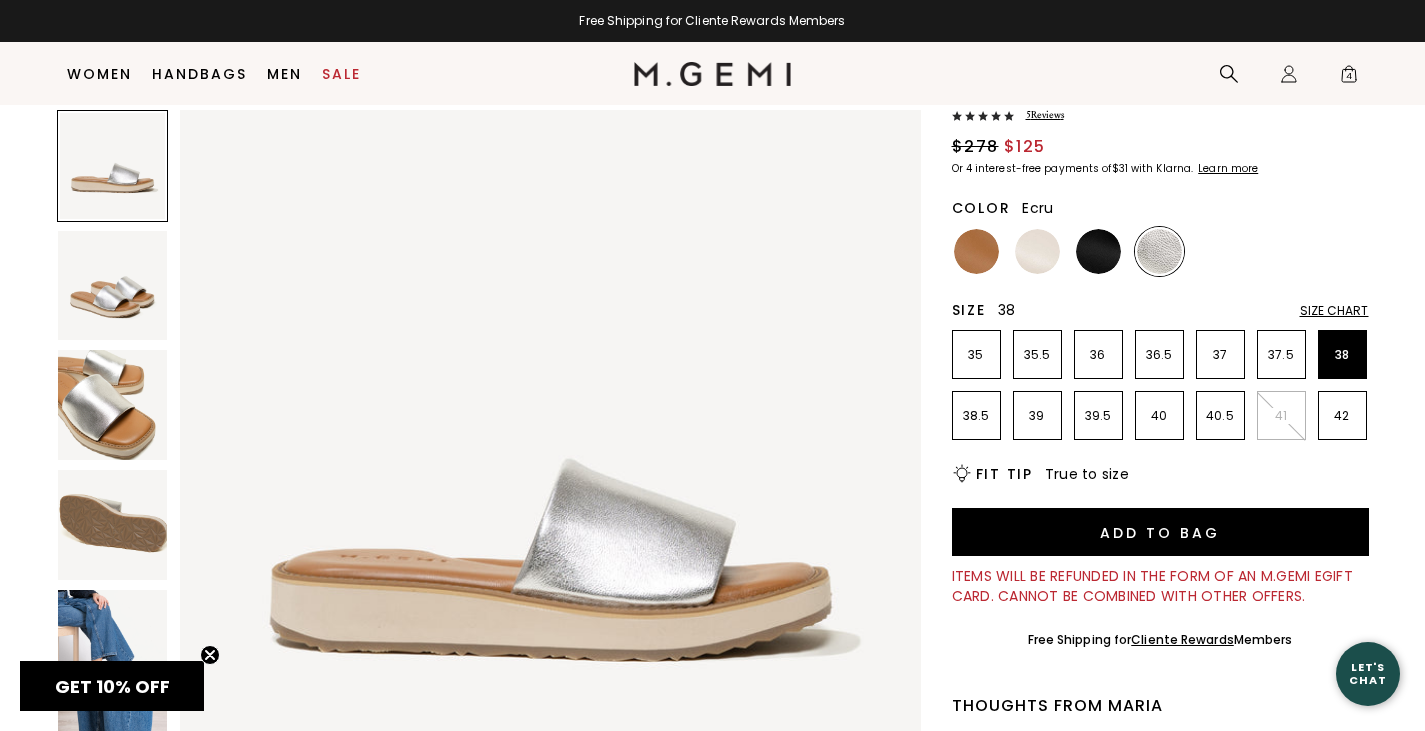 click at bounding box center (1037, 251) 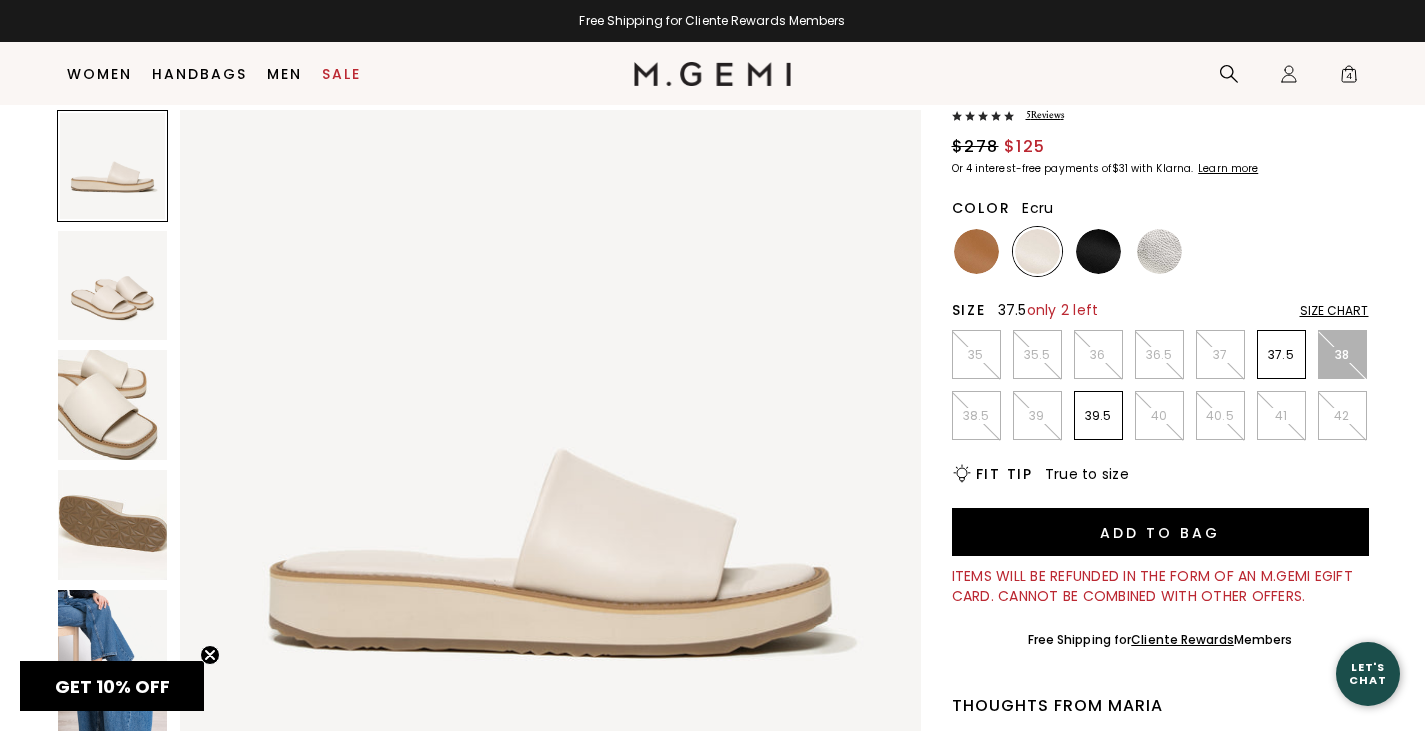 click on "37.5" at bounding box center [1281, 355] 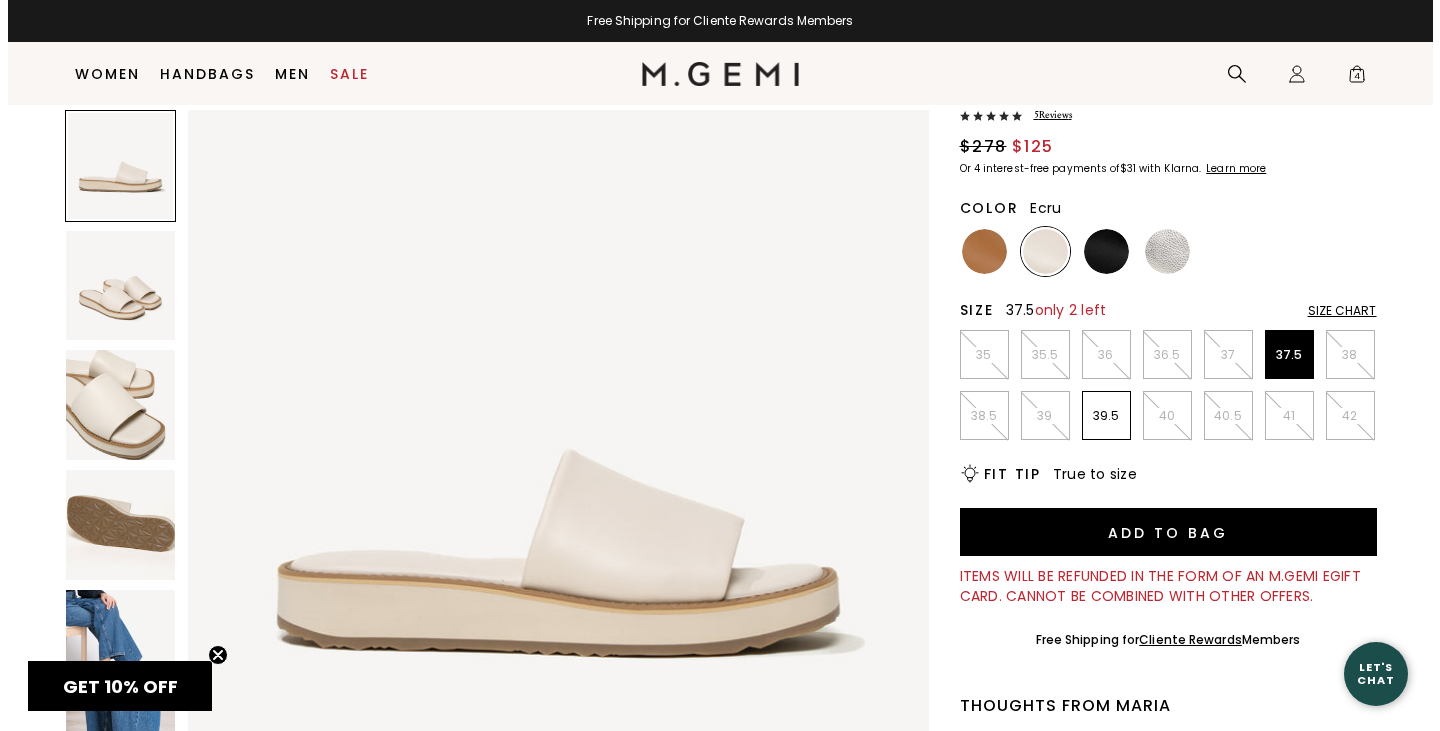 scroll, scrollTop: 0, scrollLeft: 0, axis: both 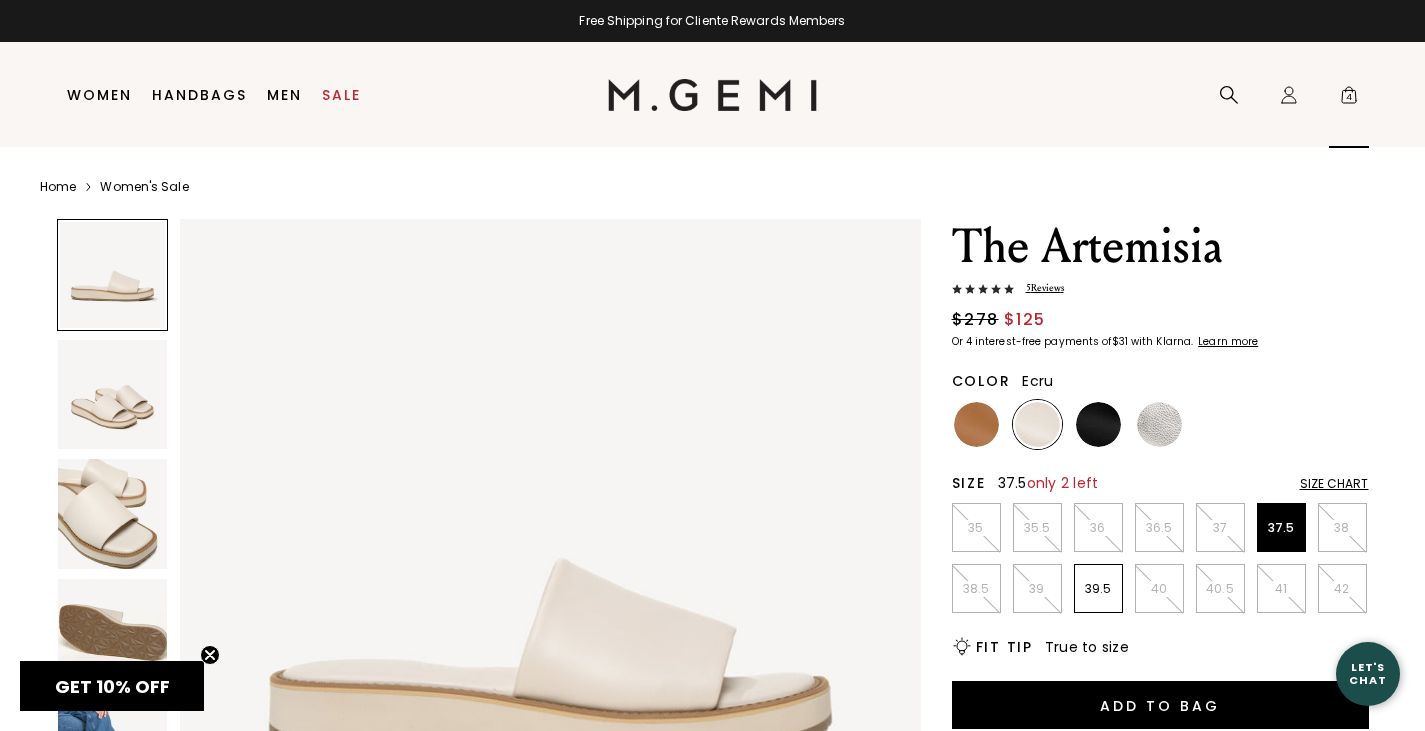 click on "4" at bounding box center [1349, 99] 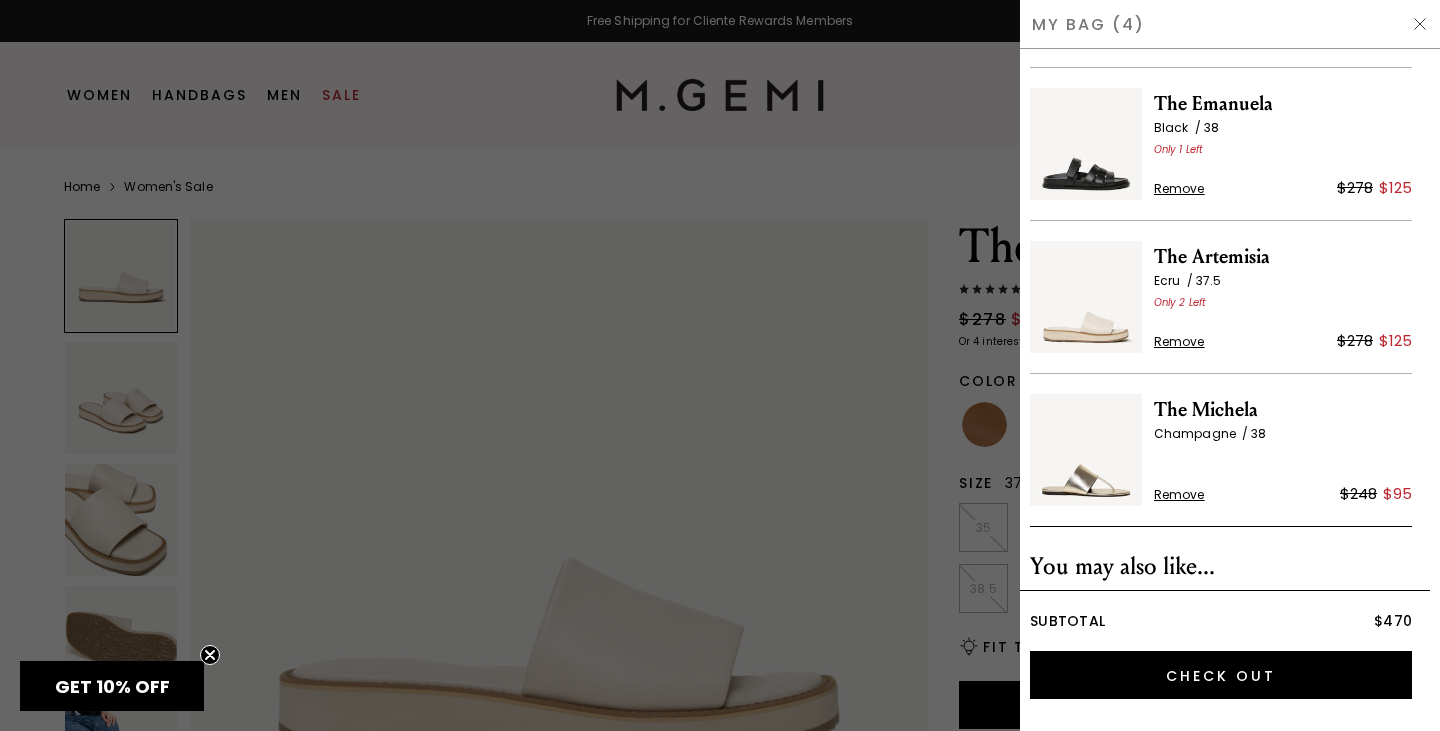 click on "The Emanuela" at bounding box center (1283, 104) 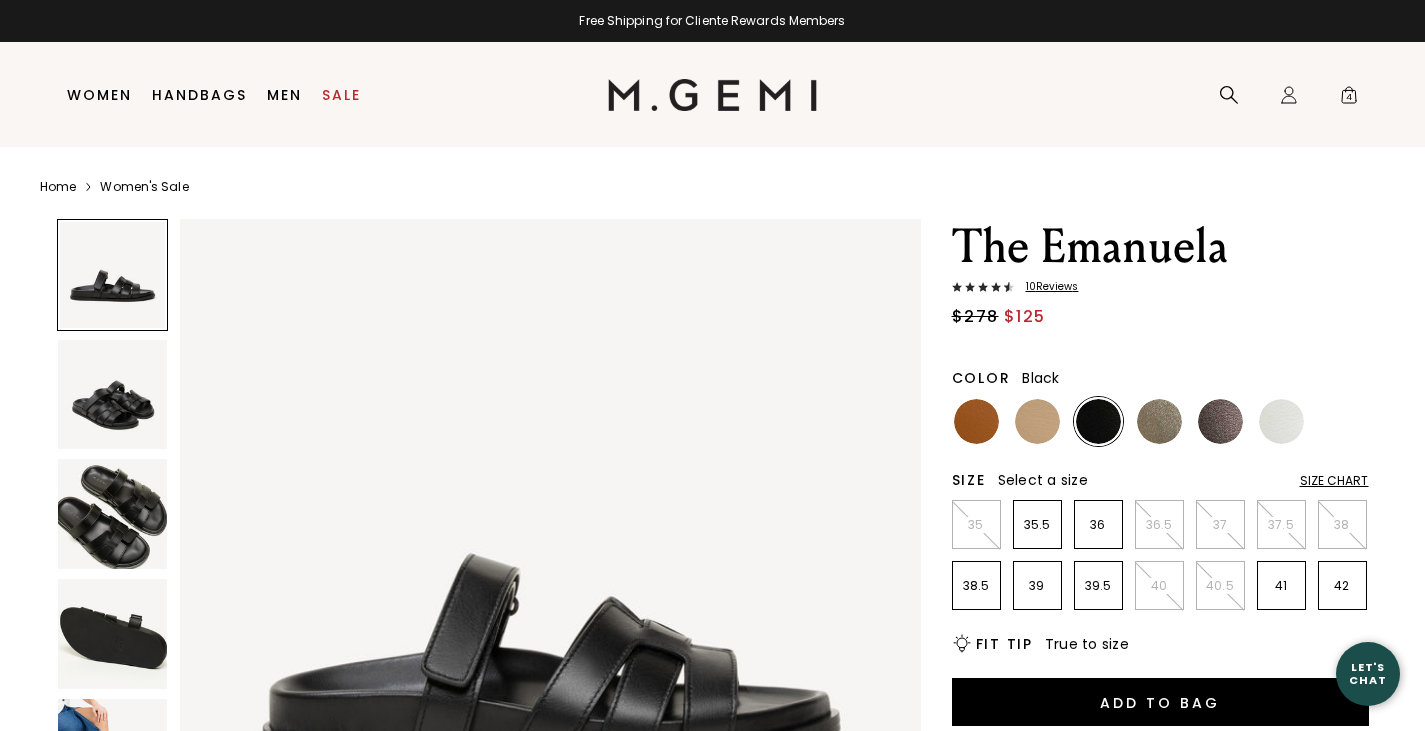 scroll, scrollTop: 0, scrollLeft: 0, axis: both 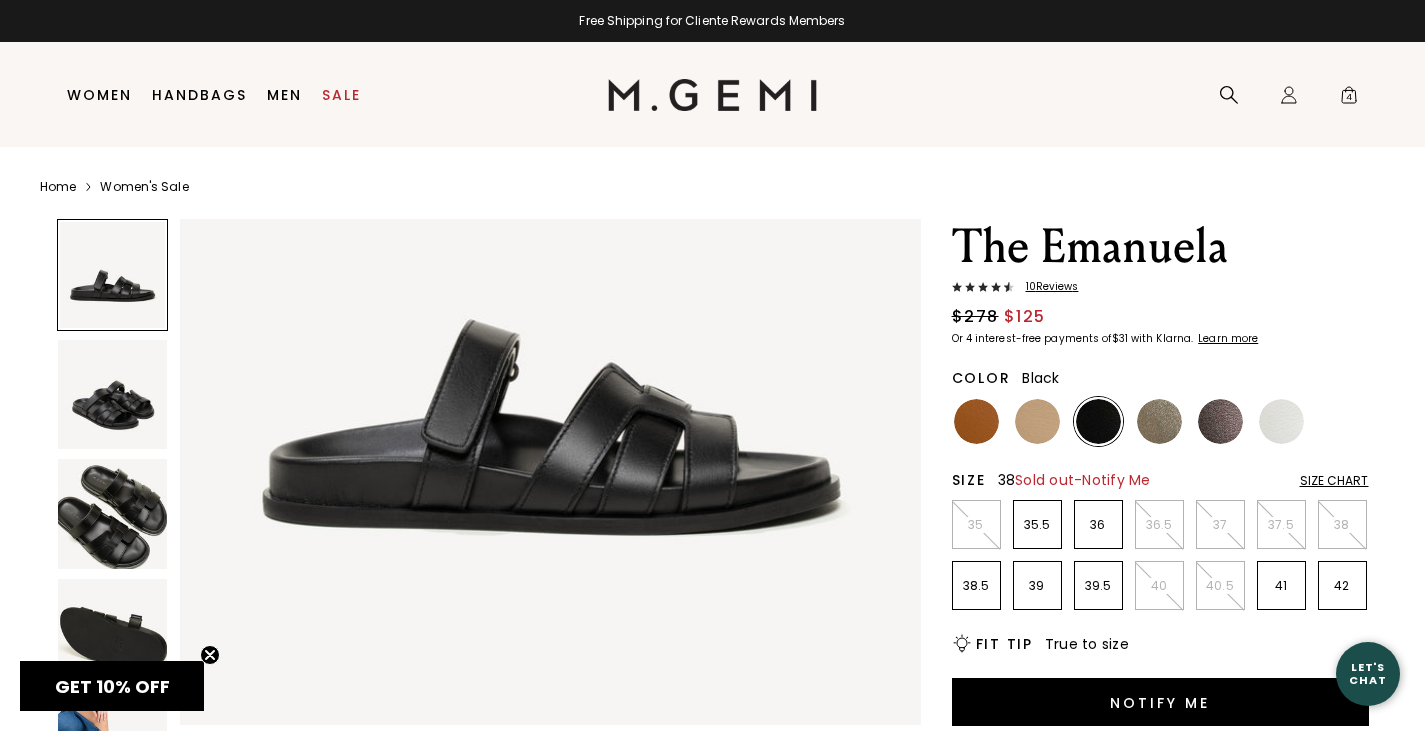 click on "38" at bounding box center [1342, 524] 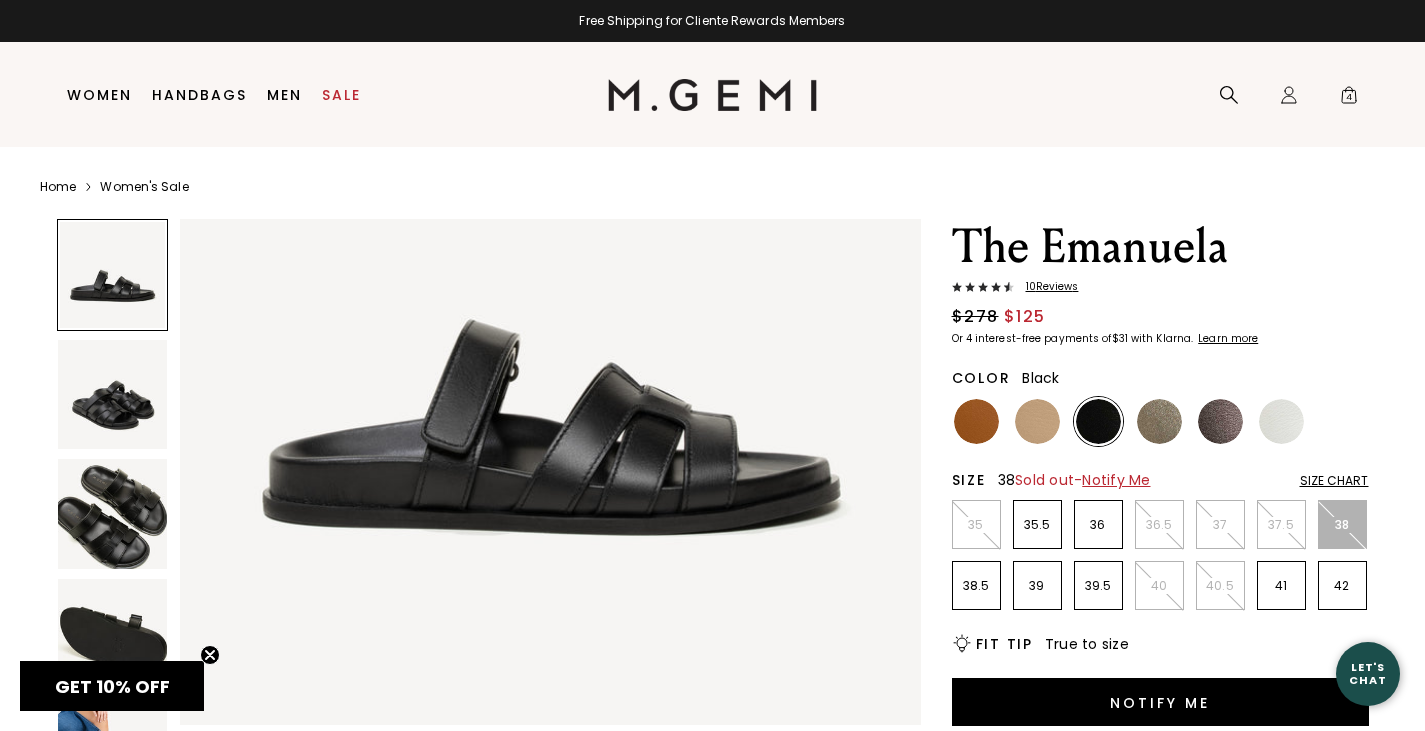click on "Home Women's Sale
The Emanuela 10  Review s $278 $125
Or 4 interest-free payments of  $31   with Klarna Learn more
Color  Black Size 38  Sold out  -  Notify Me Size Chart 35 35.5 36 36.5 37 37.5 38 38.5 39 39.5 40 40.5 41 42 Icons/20x20/bulb@2x Fit Tip True to size Notify Me Free Shipping for  [CLIENT] Rewards  Members Thoughts from [FIRST] I prefer to travel with just a carry-on, so I’m always looking for a shoe that I can wear from touring a new city all day to enjoying a nice dinner out at night. The Emanuela is it. With its cushioned footbed, molded for utmost arch support, and our signature interlocked leather vamp, this versatile sandal strikes all the right notes of comfort and polish. And the added velcro strap helps you find your perfect fit. Details Italian calf leather upper
Italian calf leather lining
Molded, leather-covered footbed
EVA rubber sole with leather welt
10mm (0.4") heel
Adjustable velcro closure
Shipping" at bounding box center (712, 816) 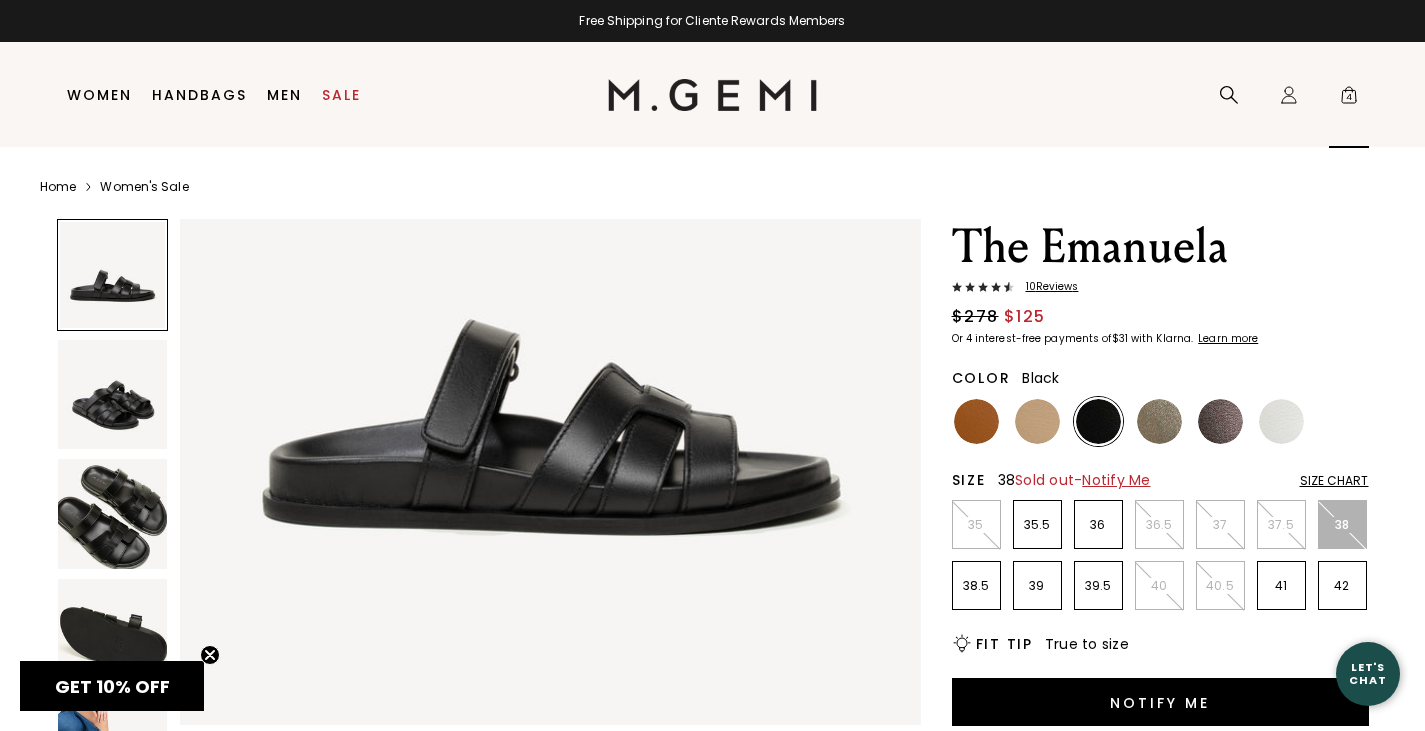click on "4" at bounding box center (1349, 99) 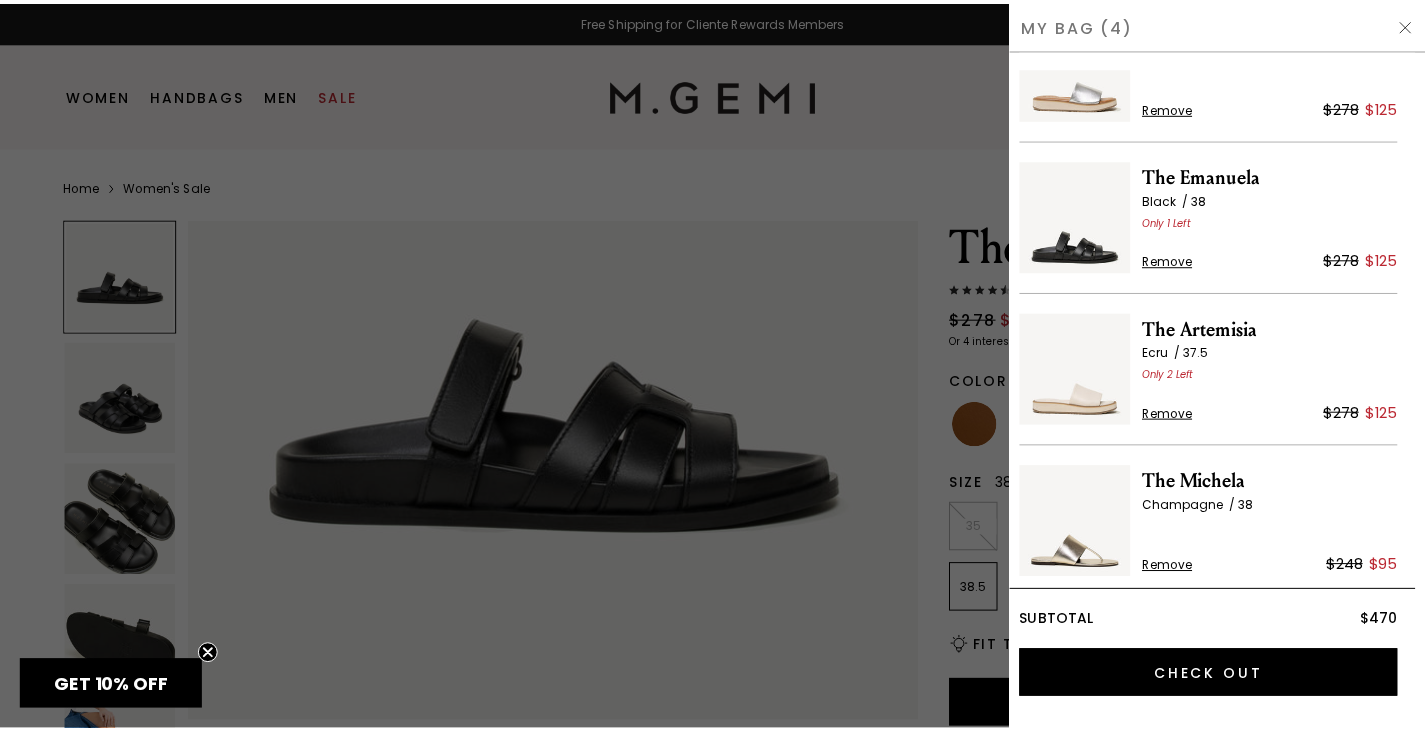 scroll, scrollTop: 80, scrollLeft: 0, axis: vertical 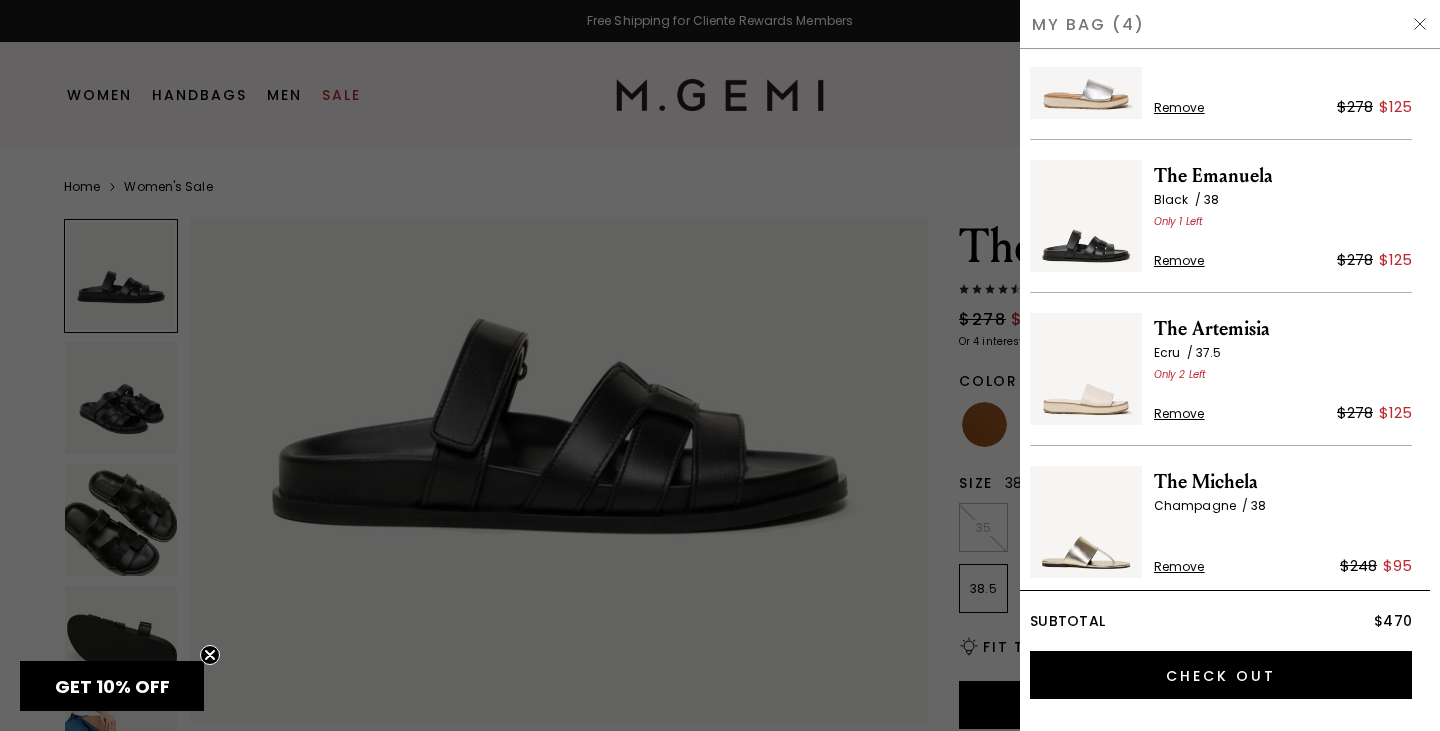 click at bounding box center [720, 365] 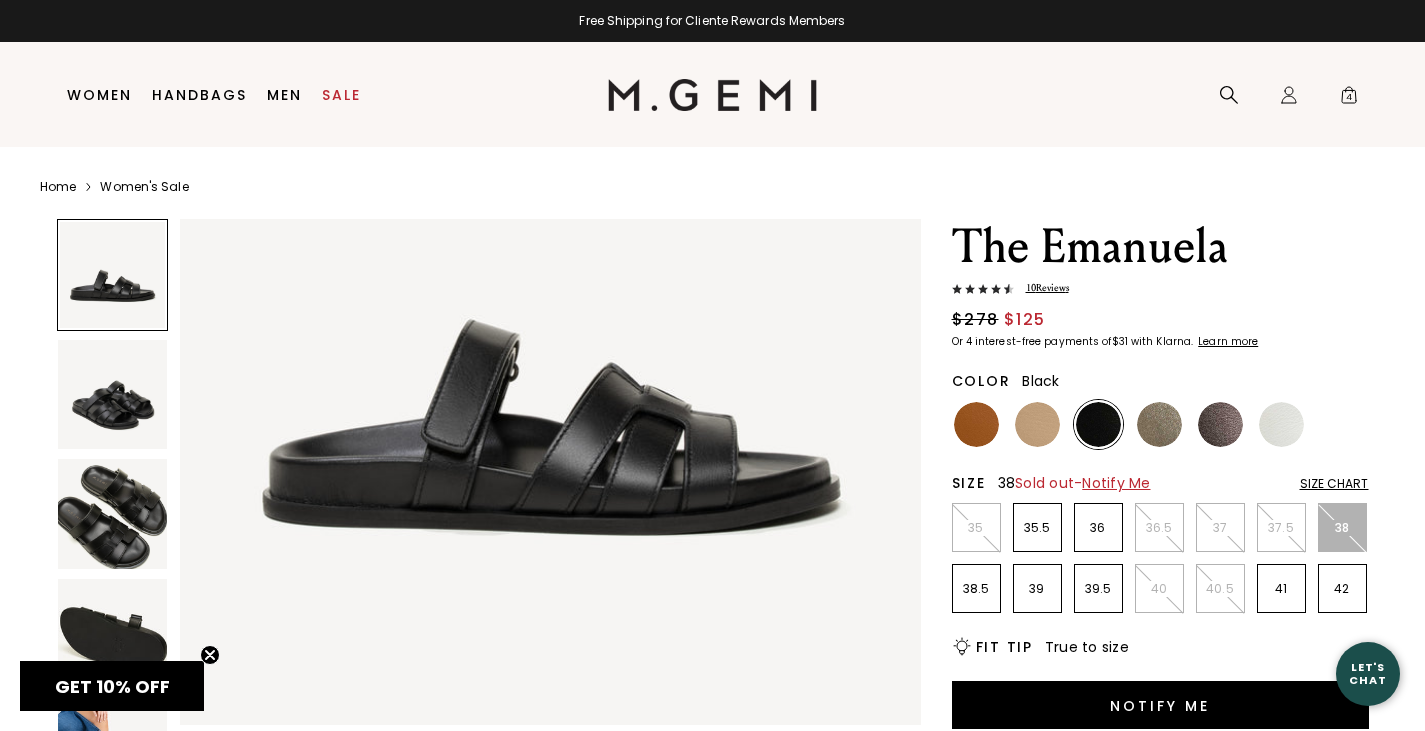 click at bounding box center [113, 514] 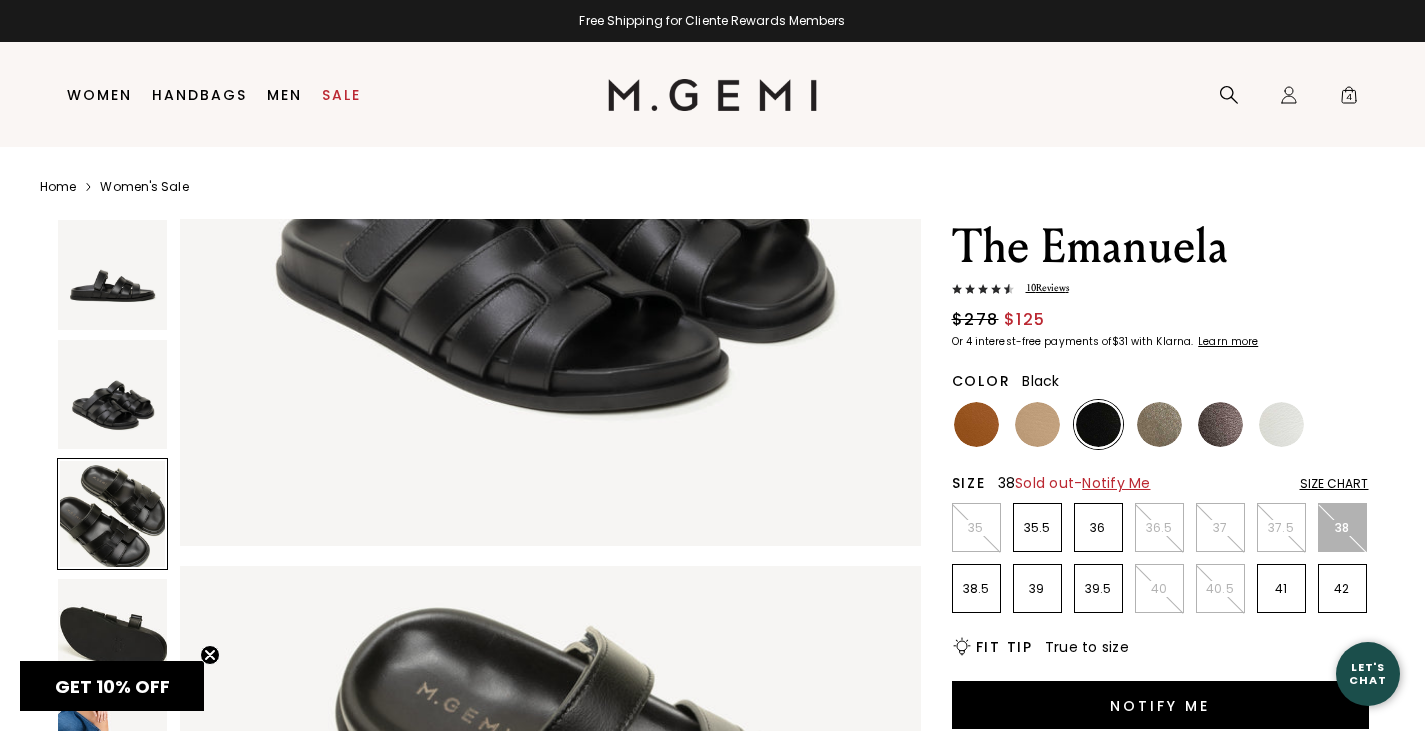 scroll, scrollTop: 1461, scrollLeft: 0, axis: vertical 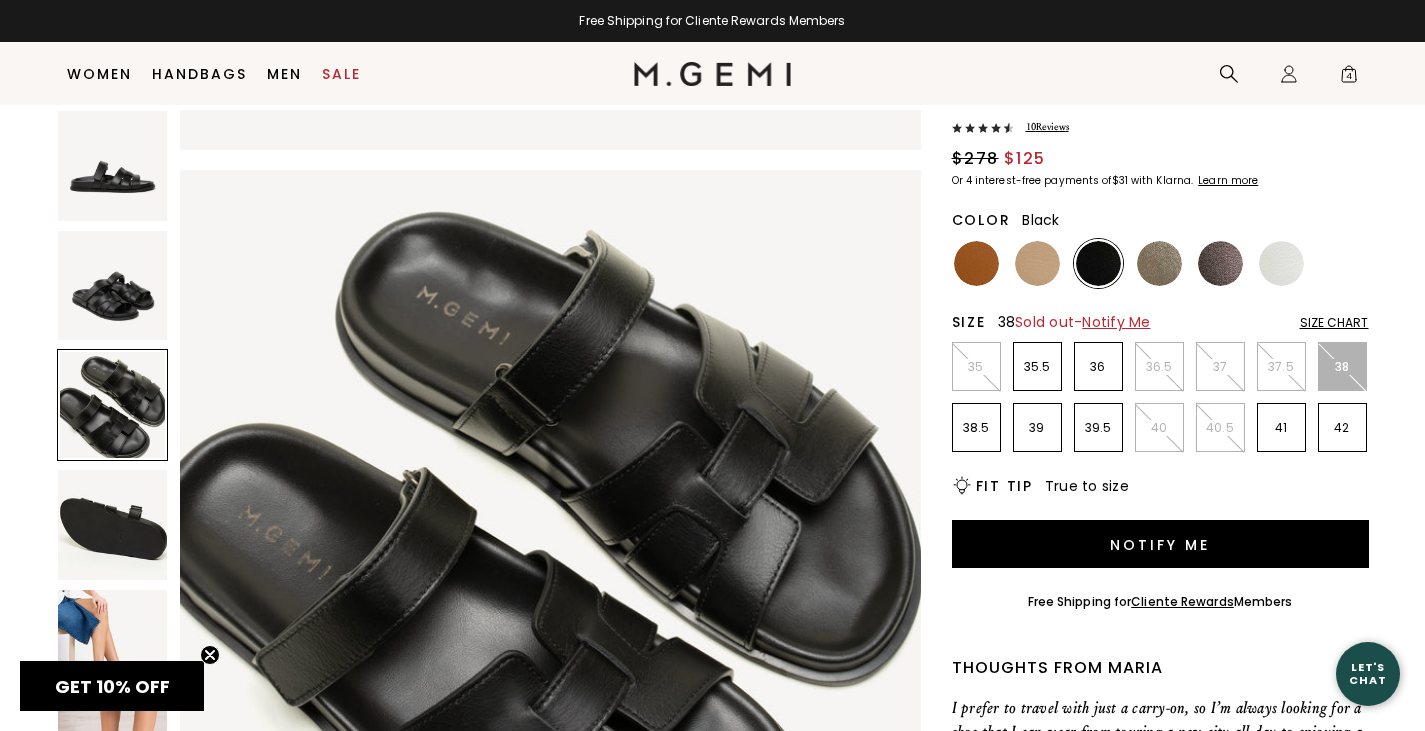 click at bounding box center [113, 645] 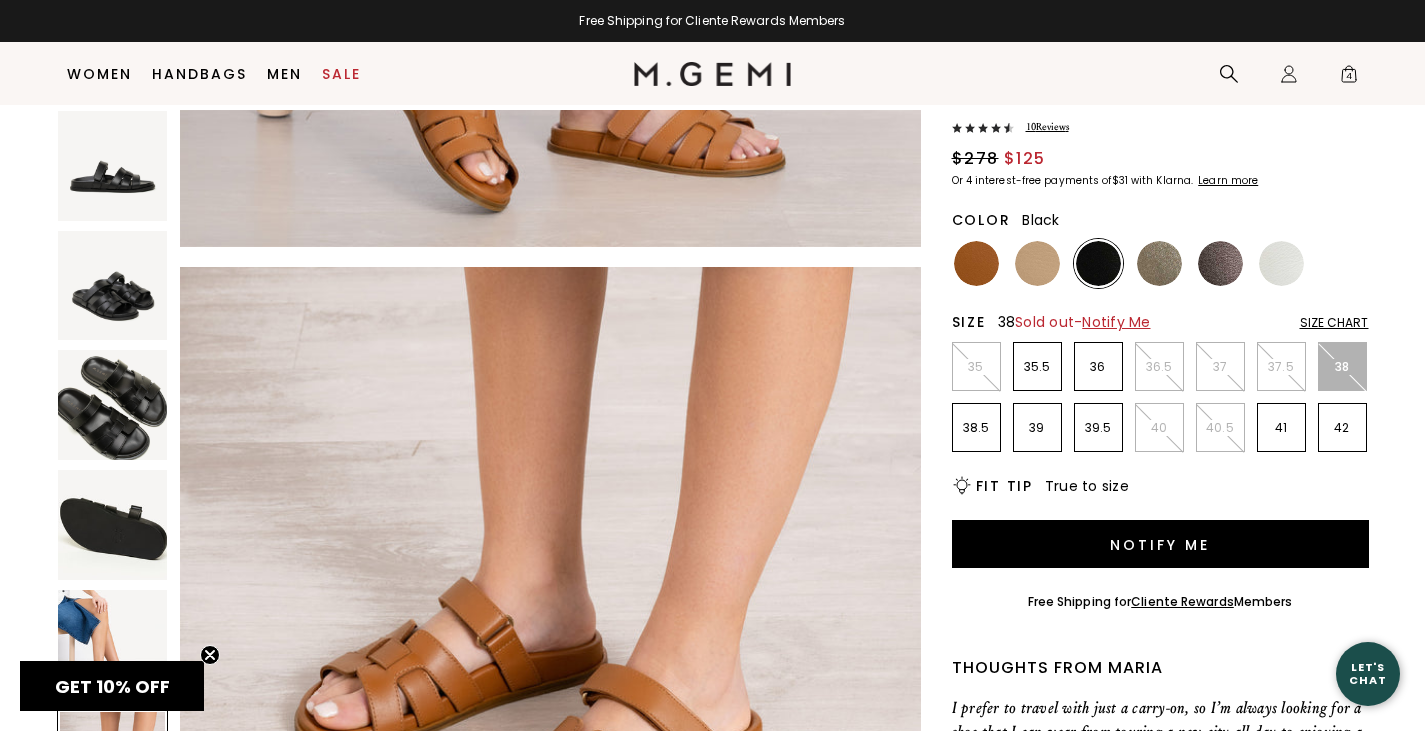 scroll, scrollTop: 3646, scrollLeft: 0, axis: vertical 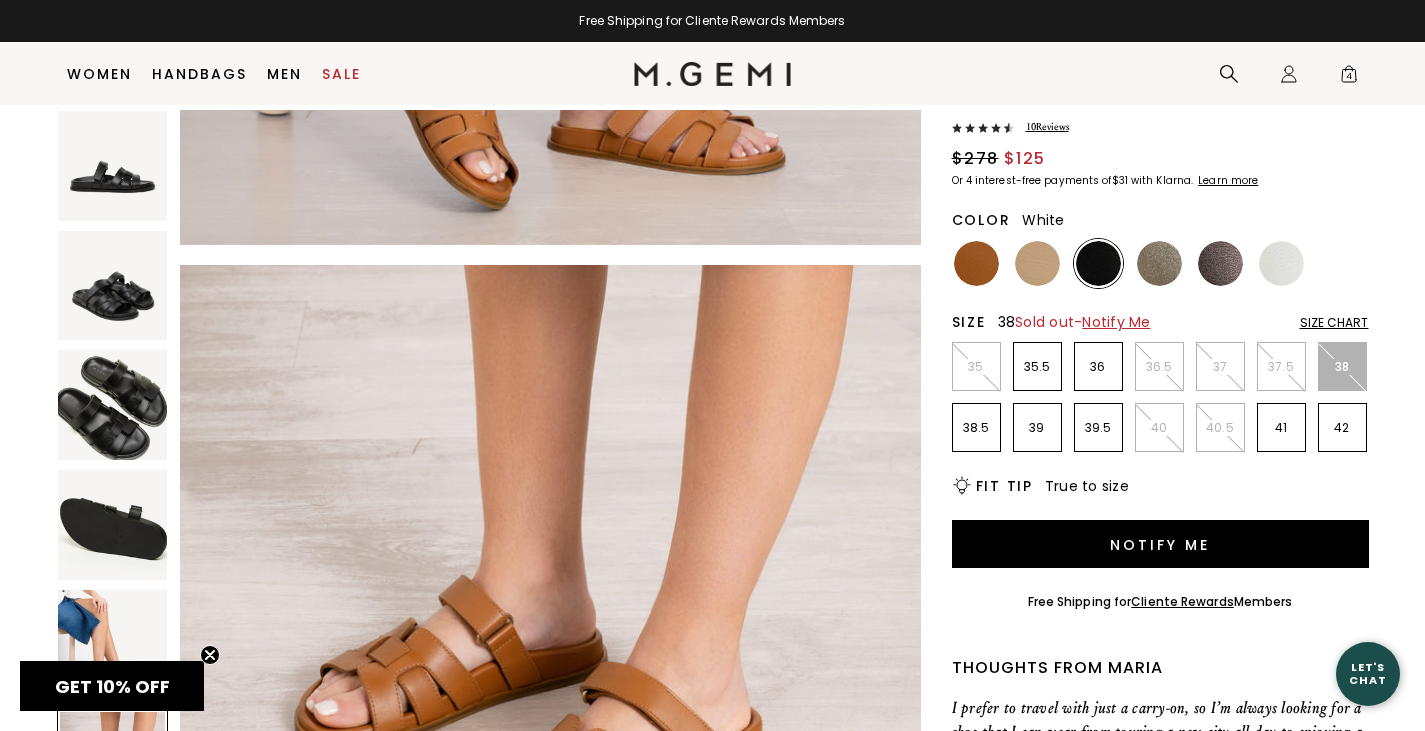click at bounding box center [1281, 263] 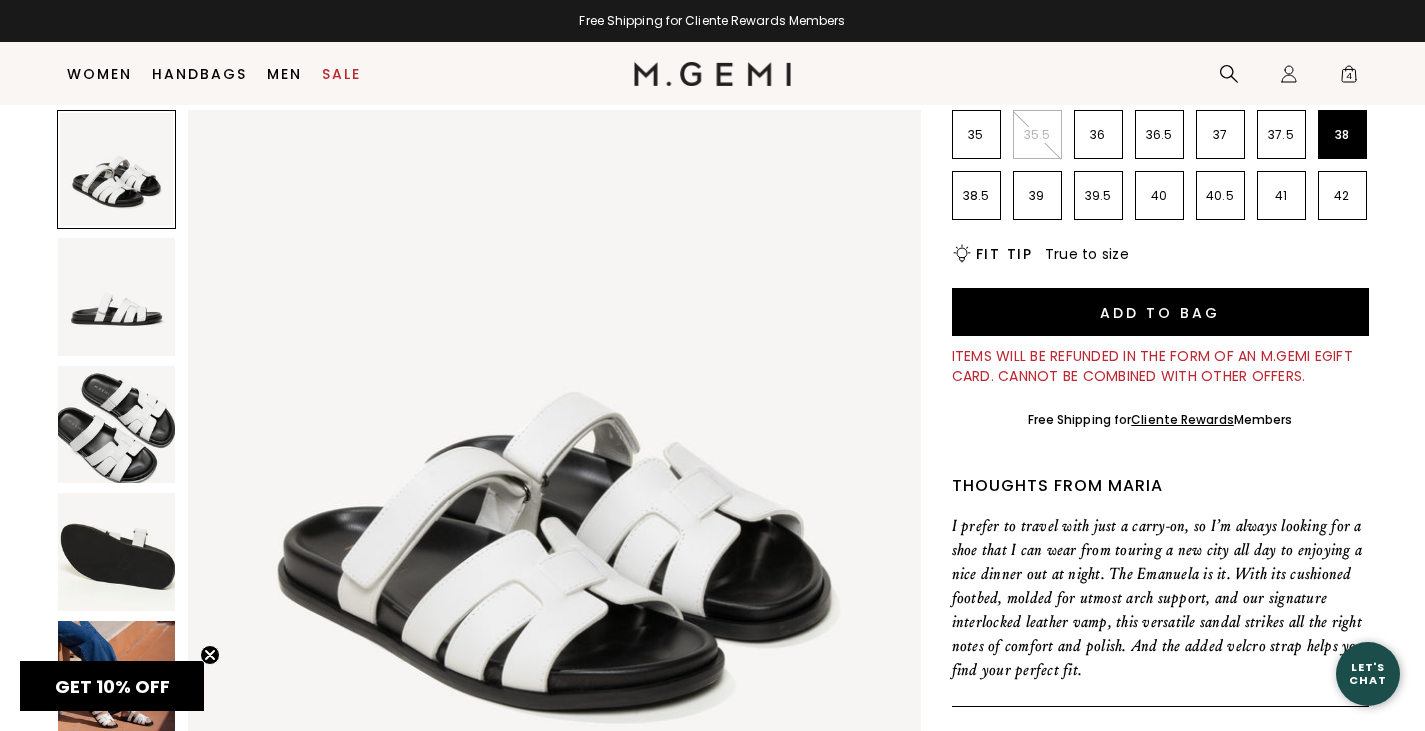 scroll, scrollTop: 352, scrollLeft: 0, axis: vertical 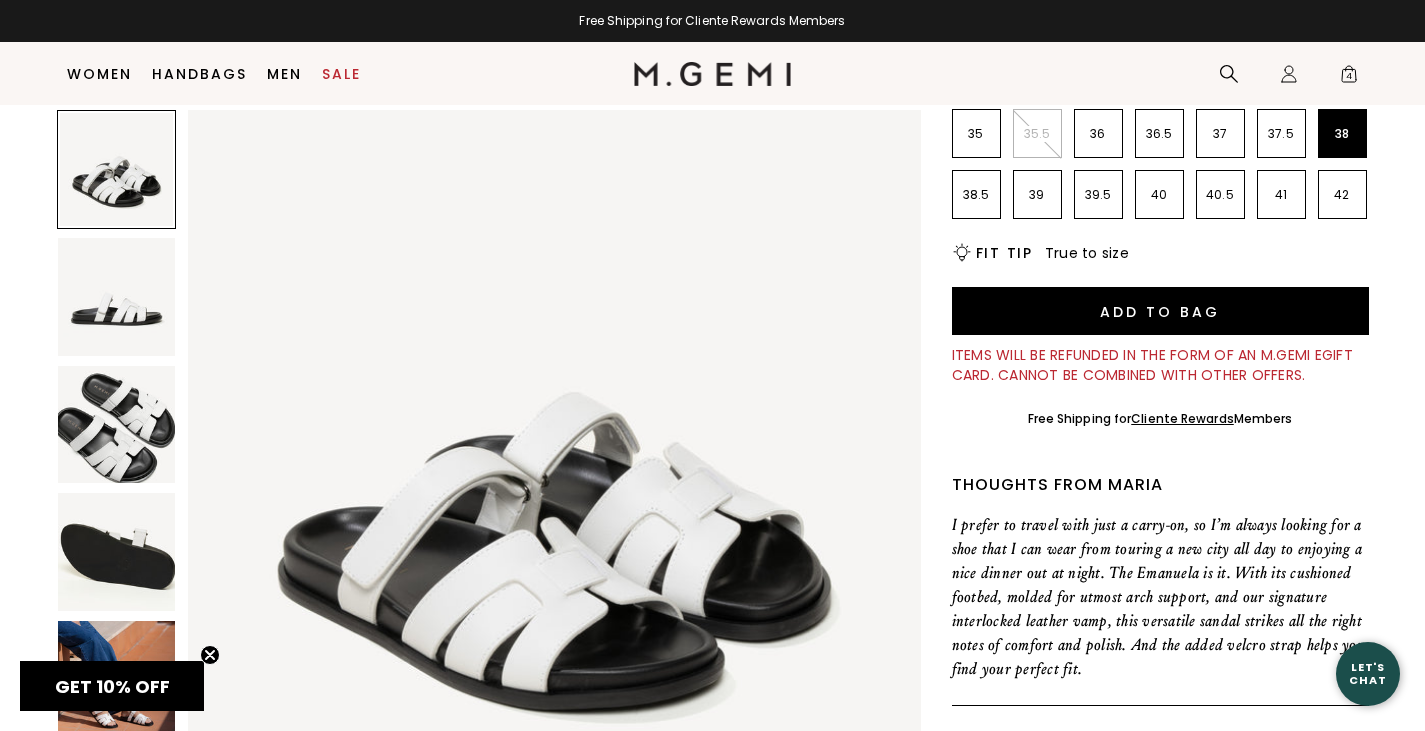 click at bounding box center (116, 679) 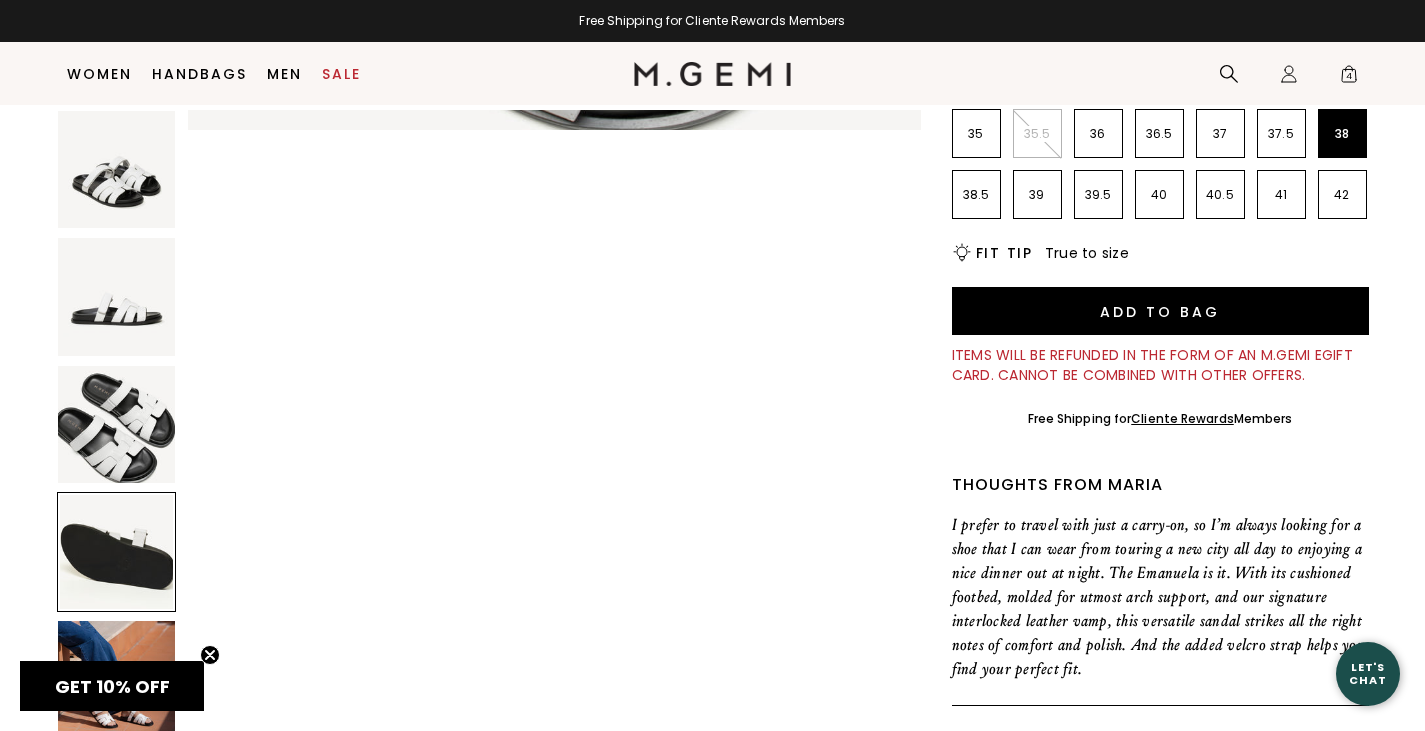 scroll, scrollTop: 2216, scrollLeft: 0, axis: vertical 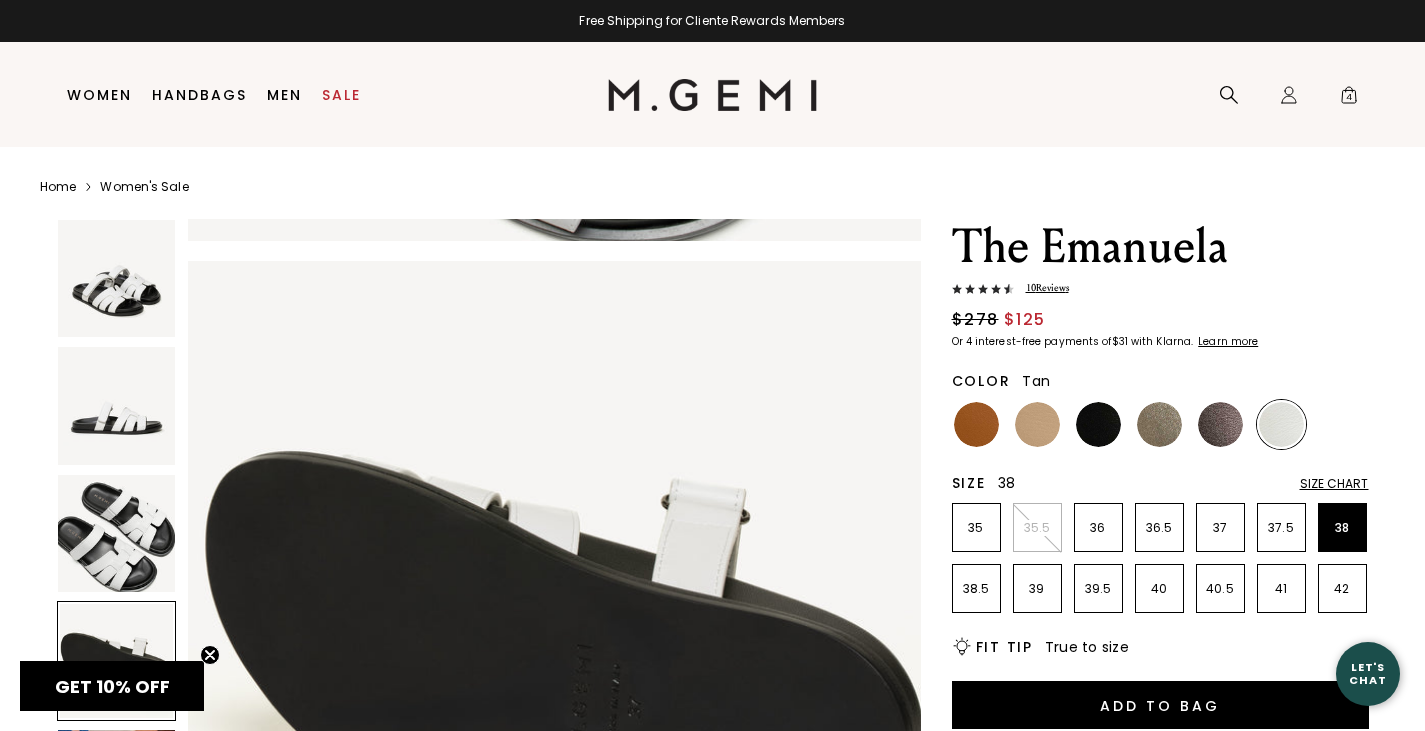 click at bounding box center (976, 424) 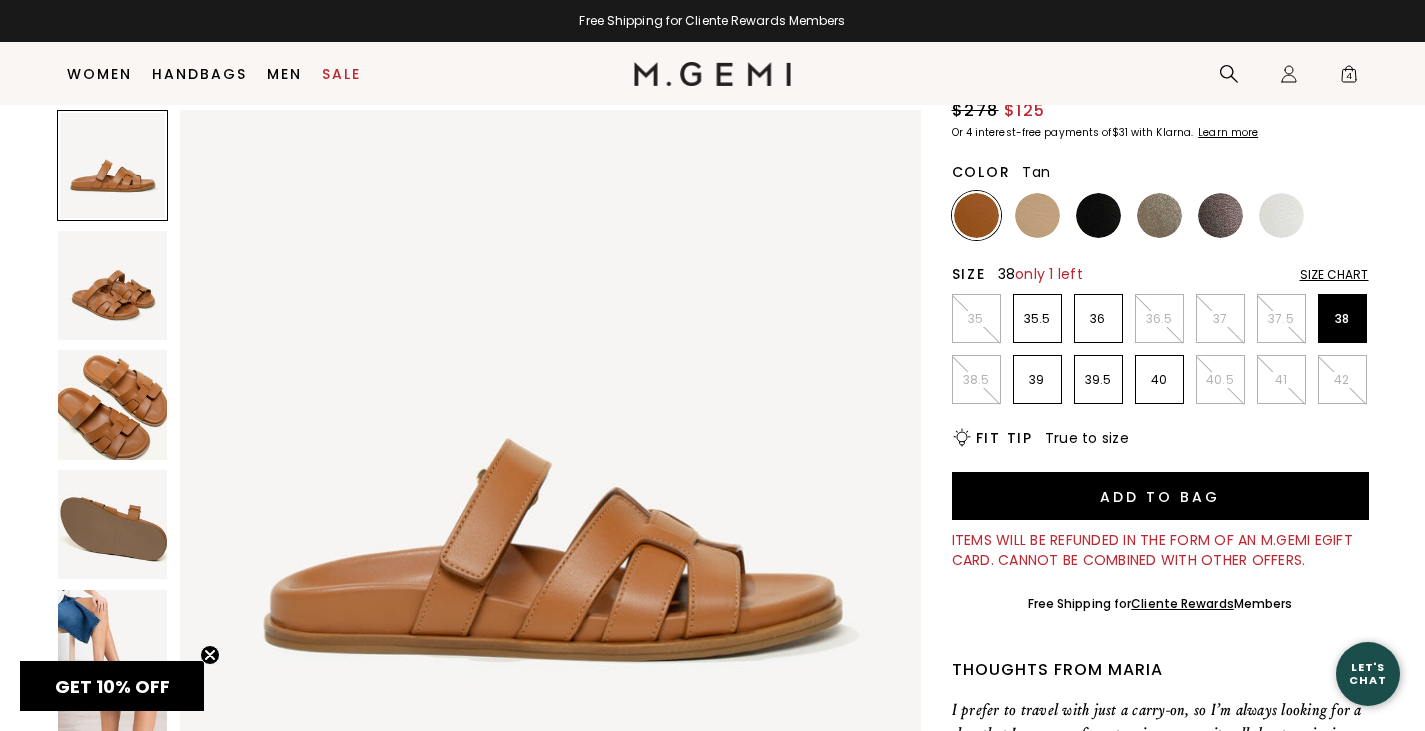 scroll, scrollTop: 167, scrollLeft: 0, axis: vertical 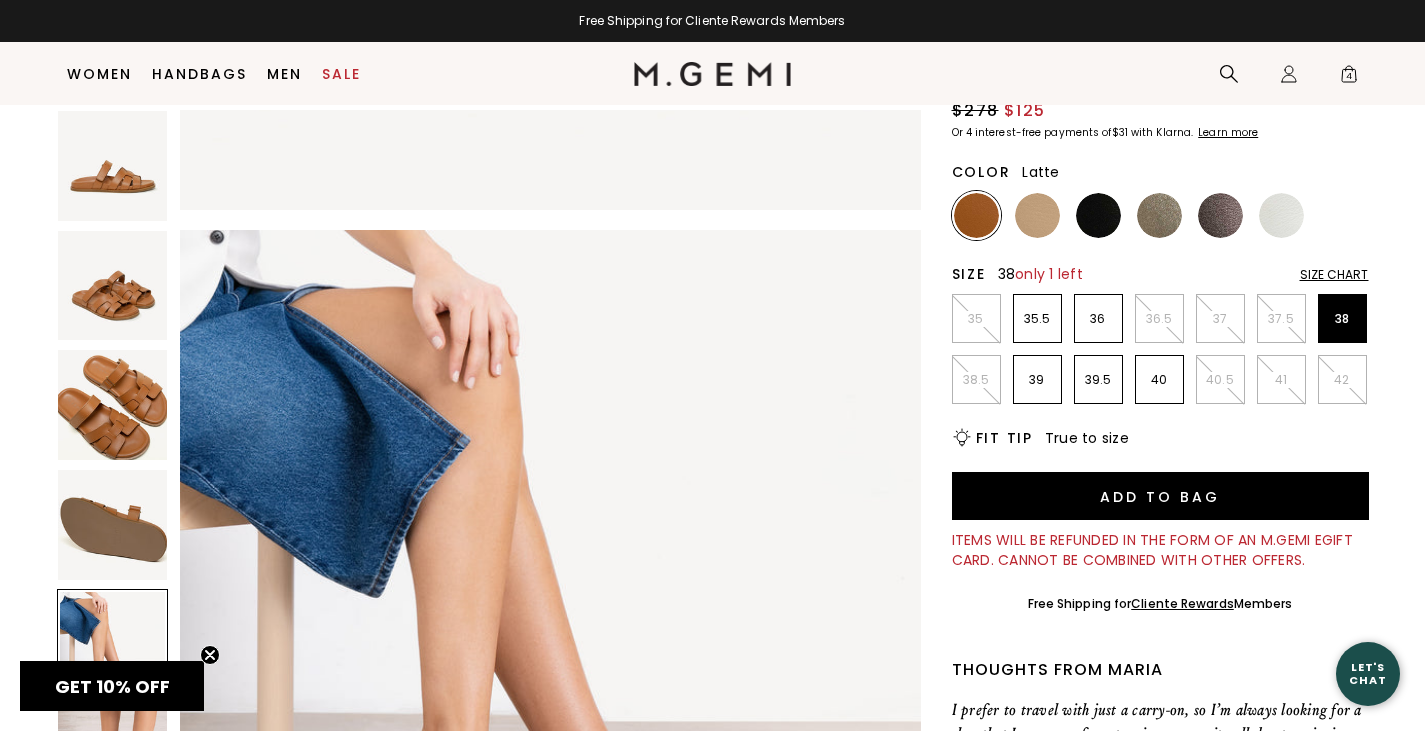 click at bounding box center (1037, 215) 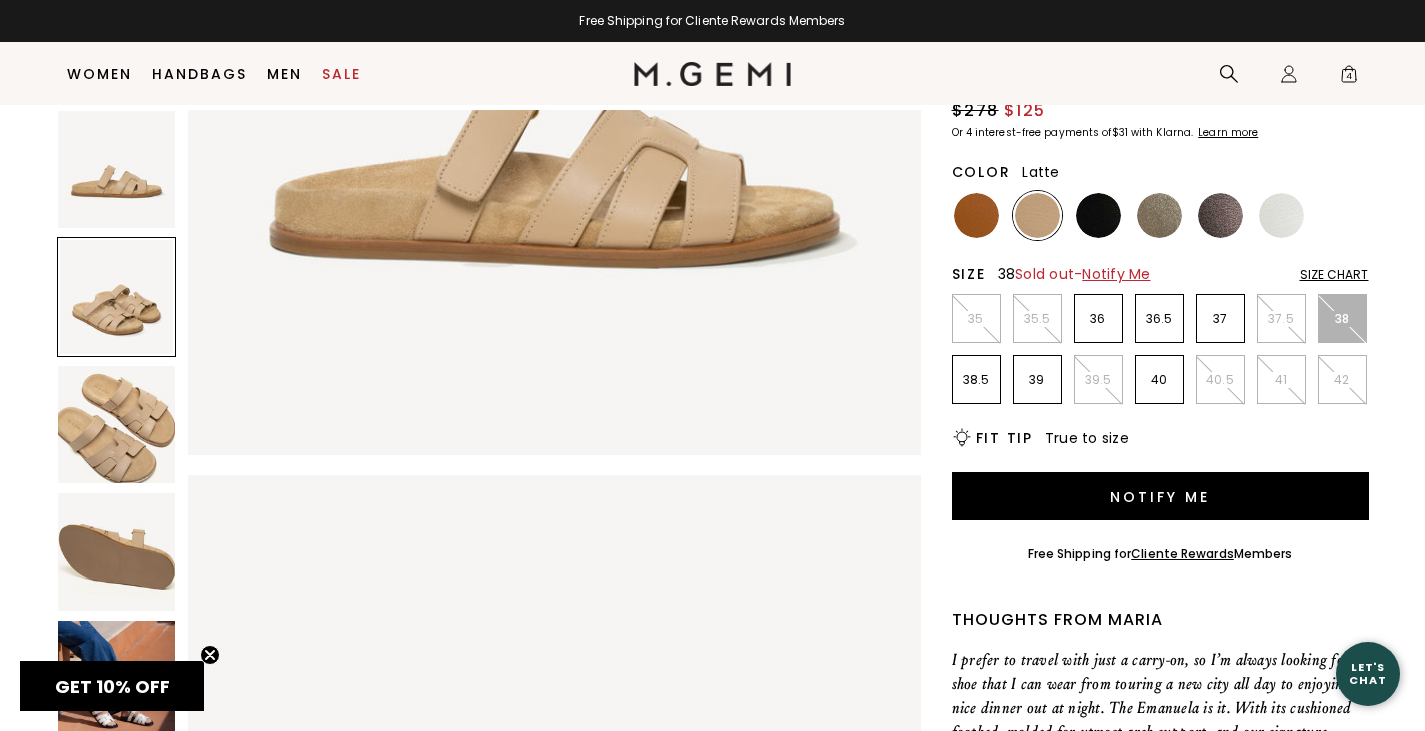 scroll, scrollTop: 389, scrollLeft: 0, axis: vertical 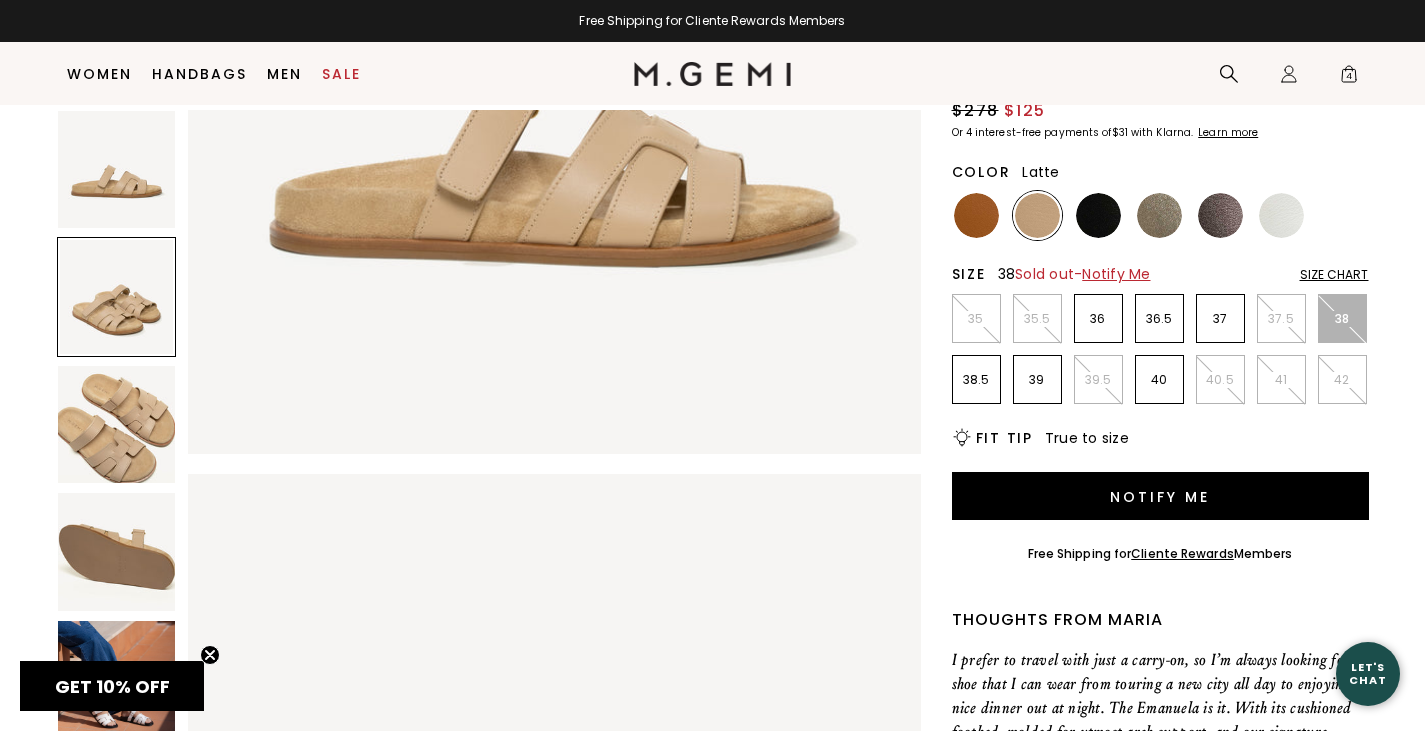 click at bounding box center (116, 551) 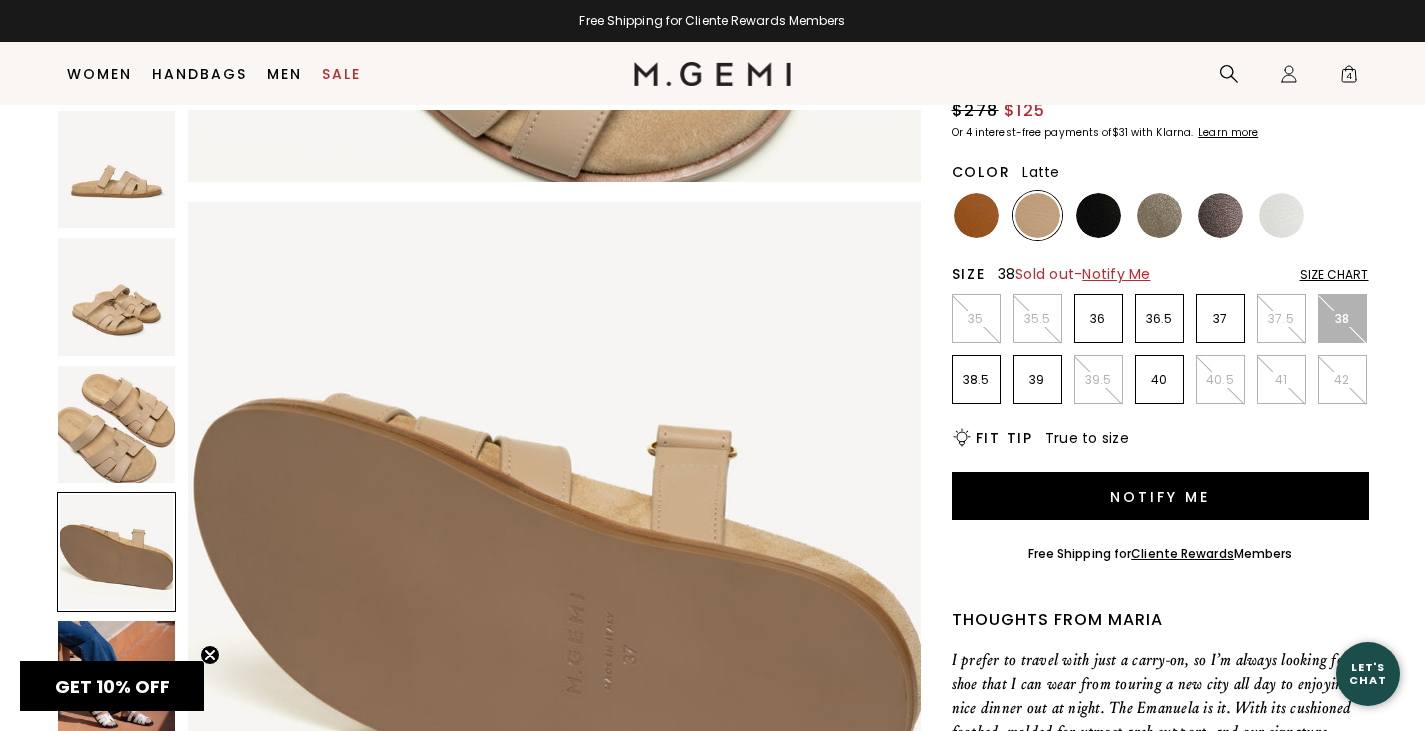 click at bounding box center (116, 424) 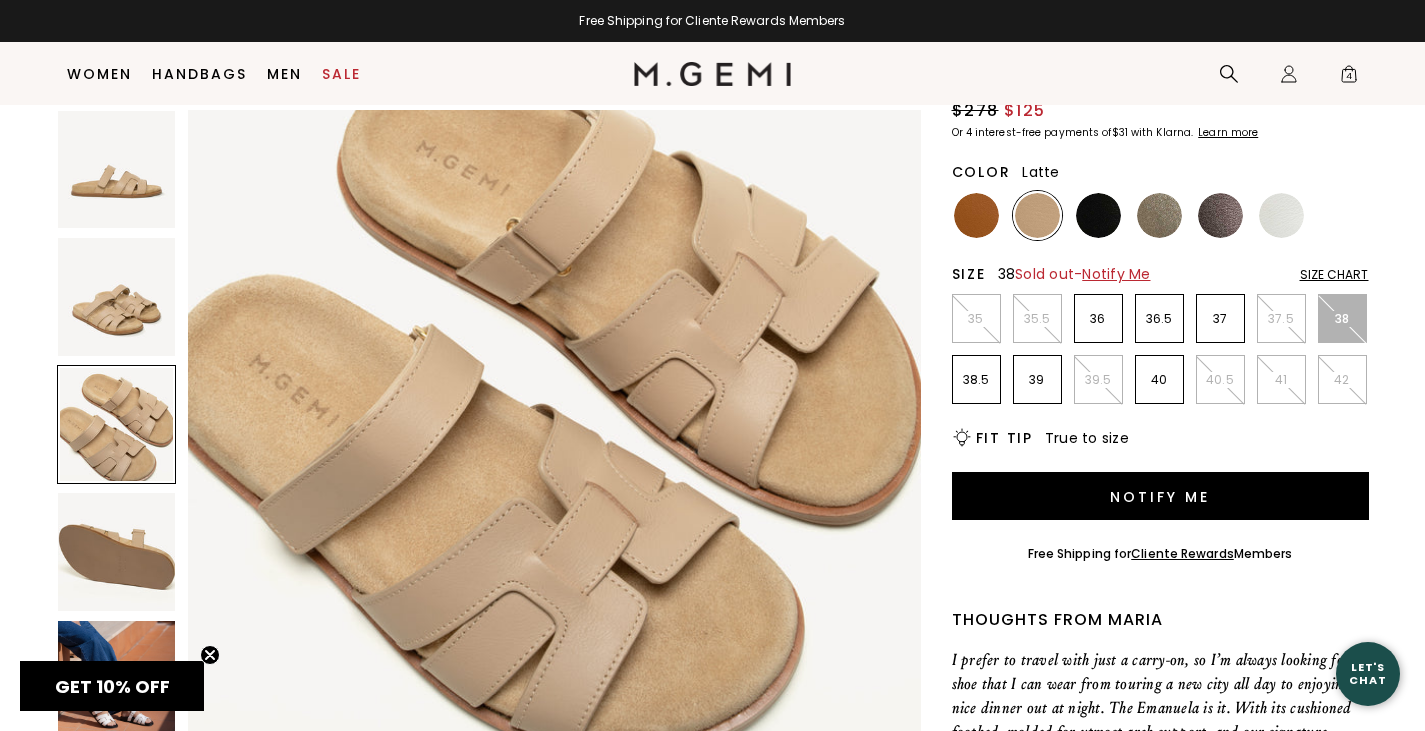 scroll, scrollTop: 1445, scrollLeft: 0, axis: vertical 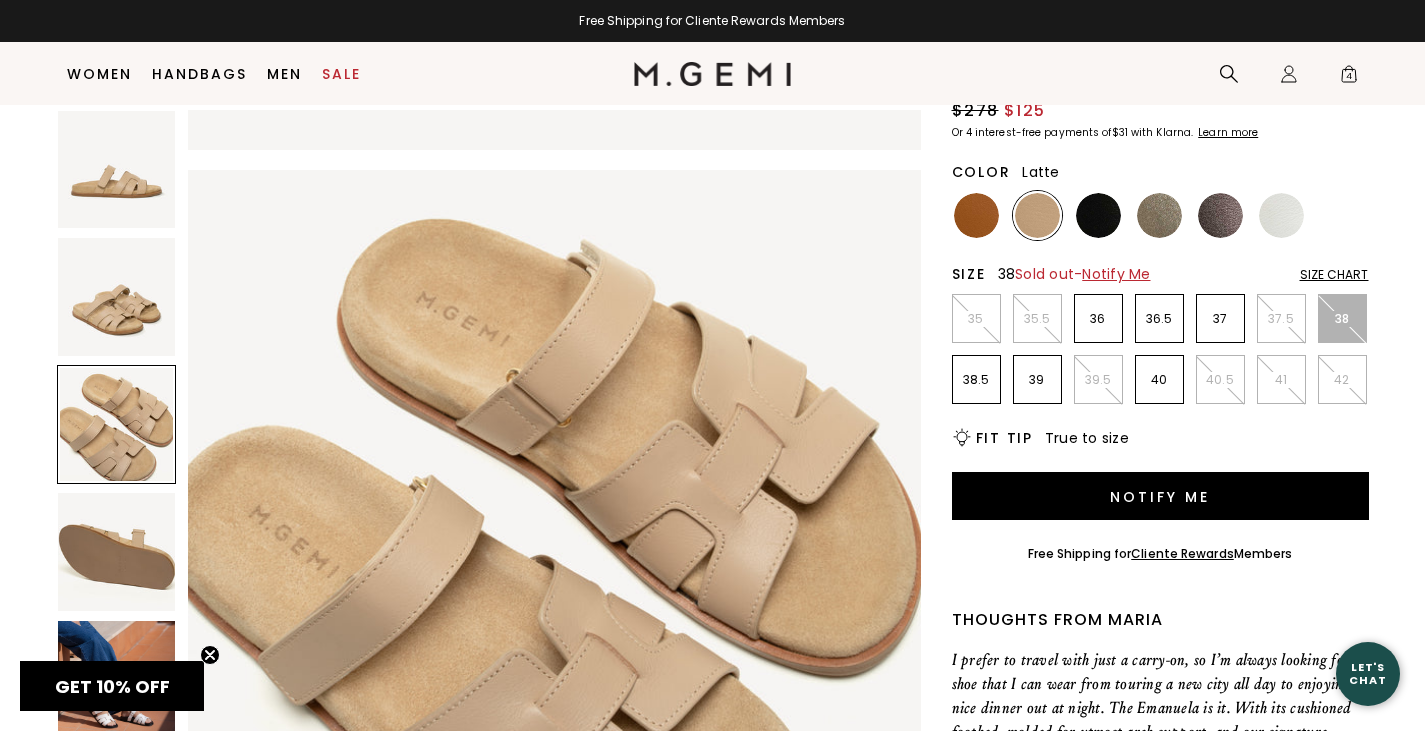 click at bounding box center (116, 679) 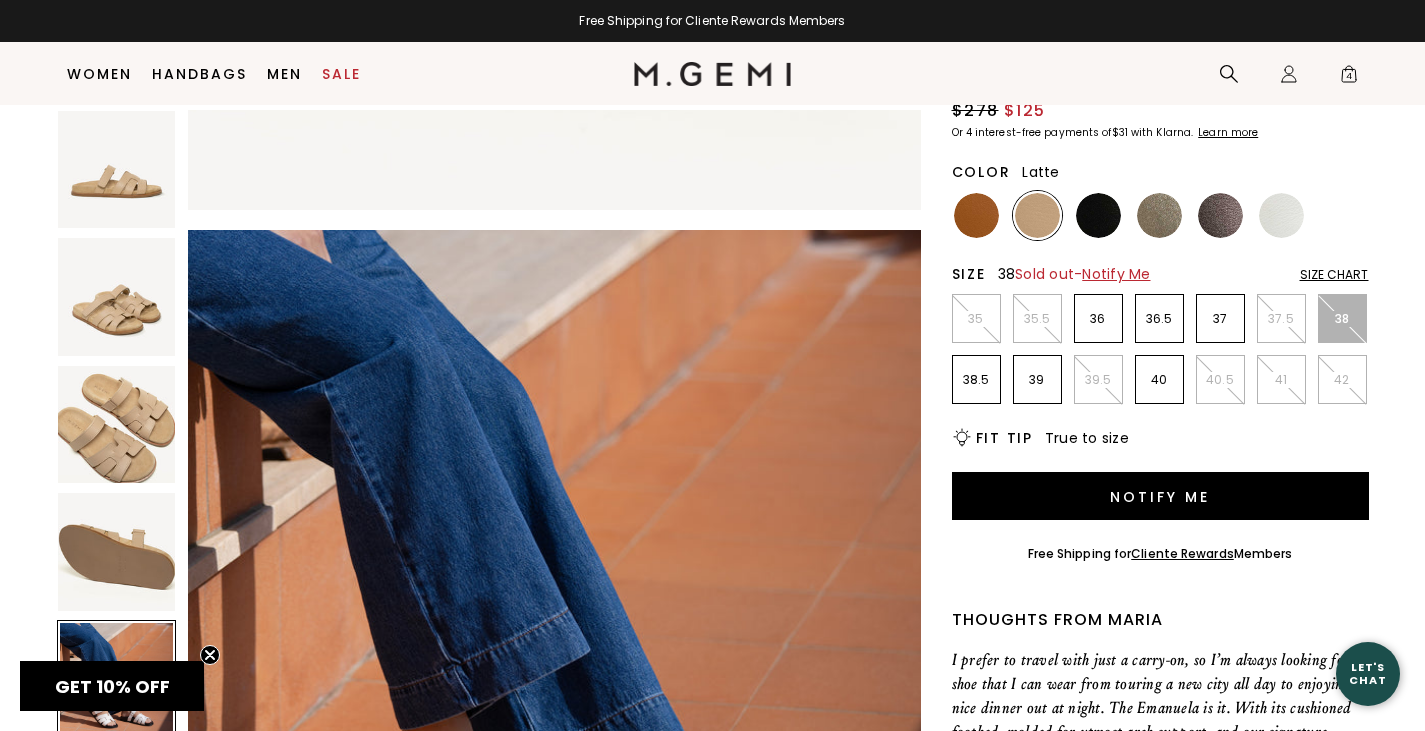 scroll, scrollTop: 2910, scrollLeft: 0, axis: vertical 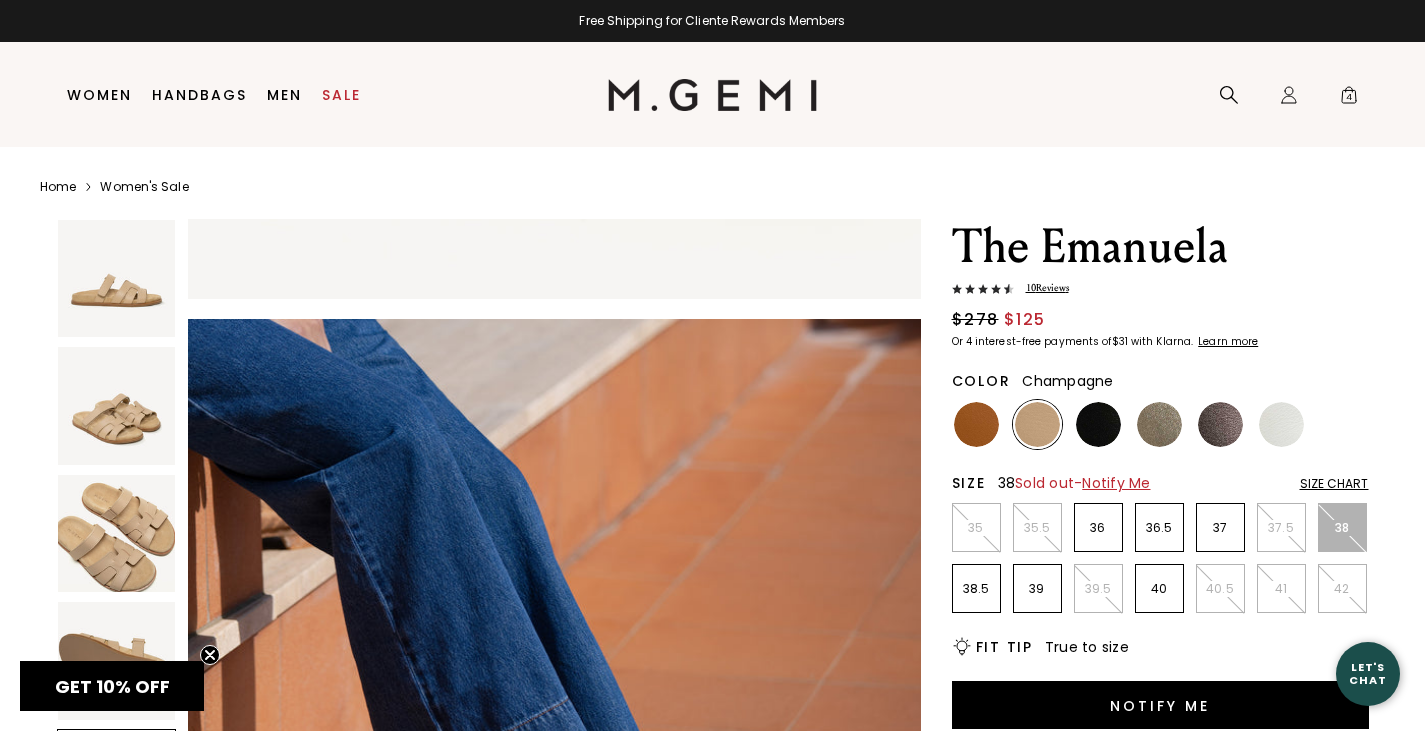 click at bounding box center [1159, 424] 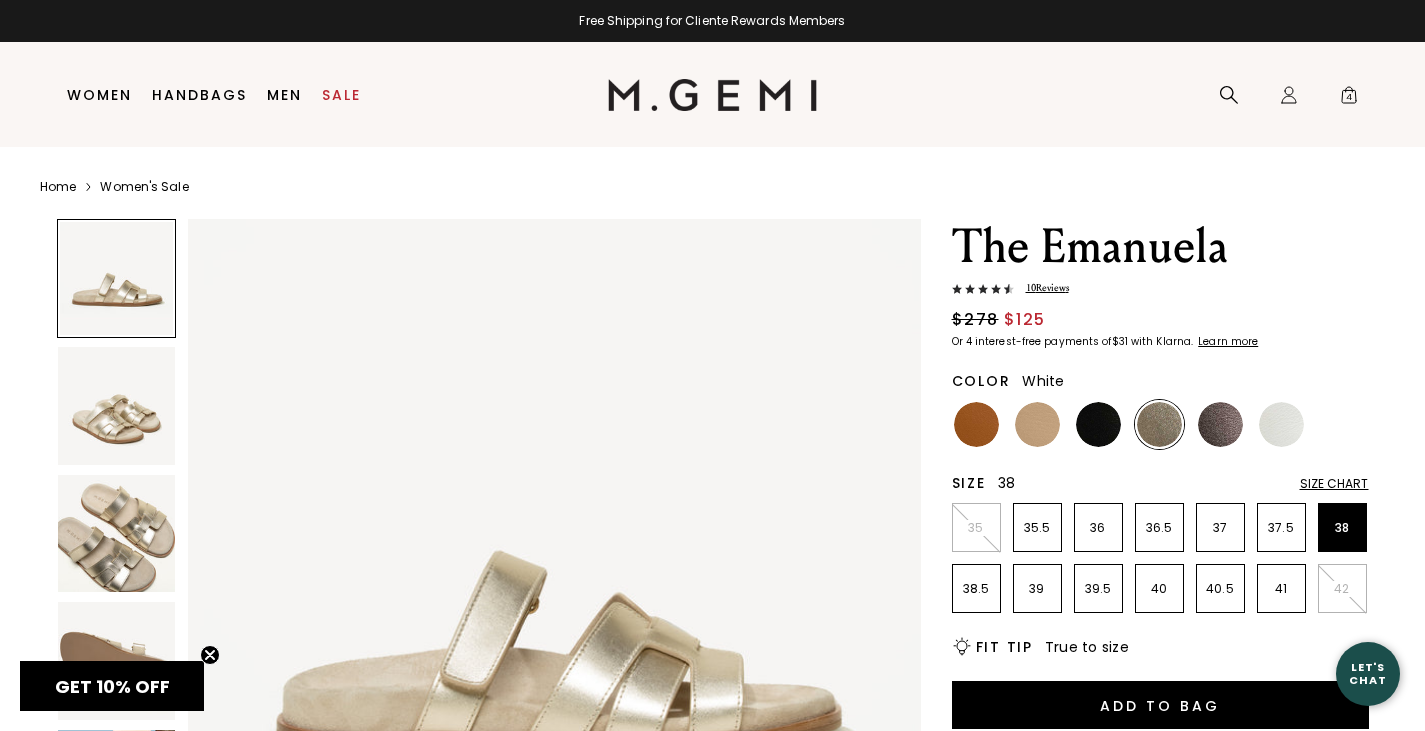 click at bounding box center (1281, 424) 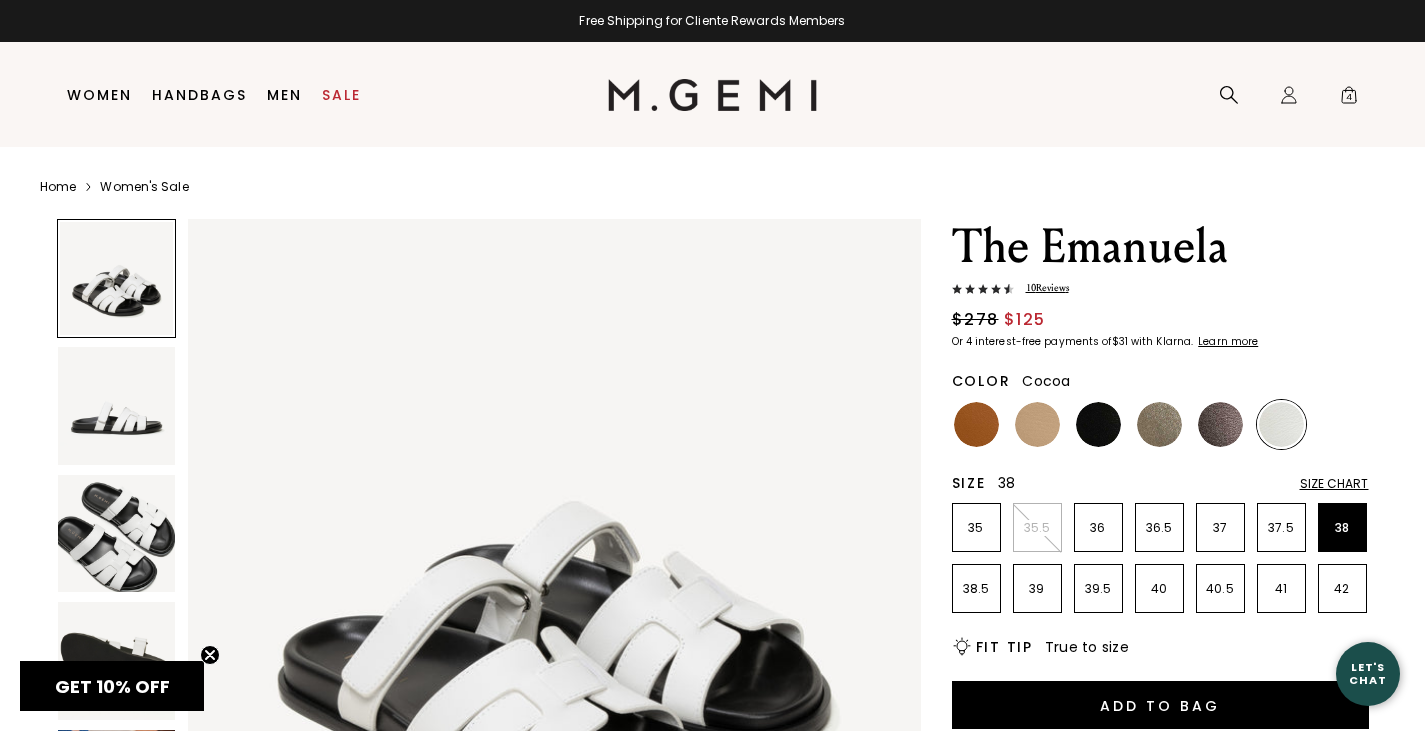 click at bounding box center [1220, 424] 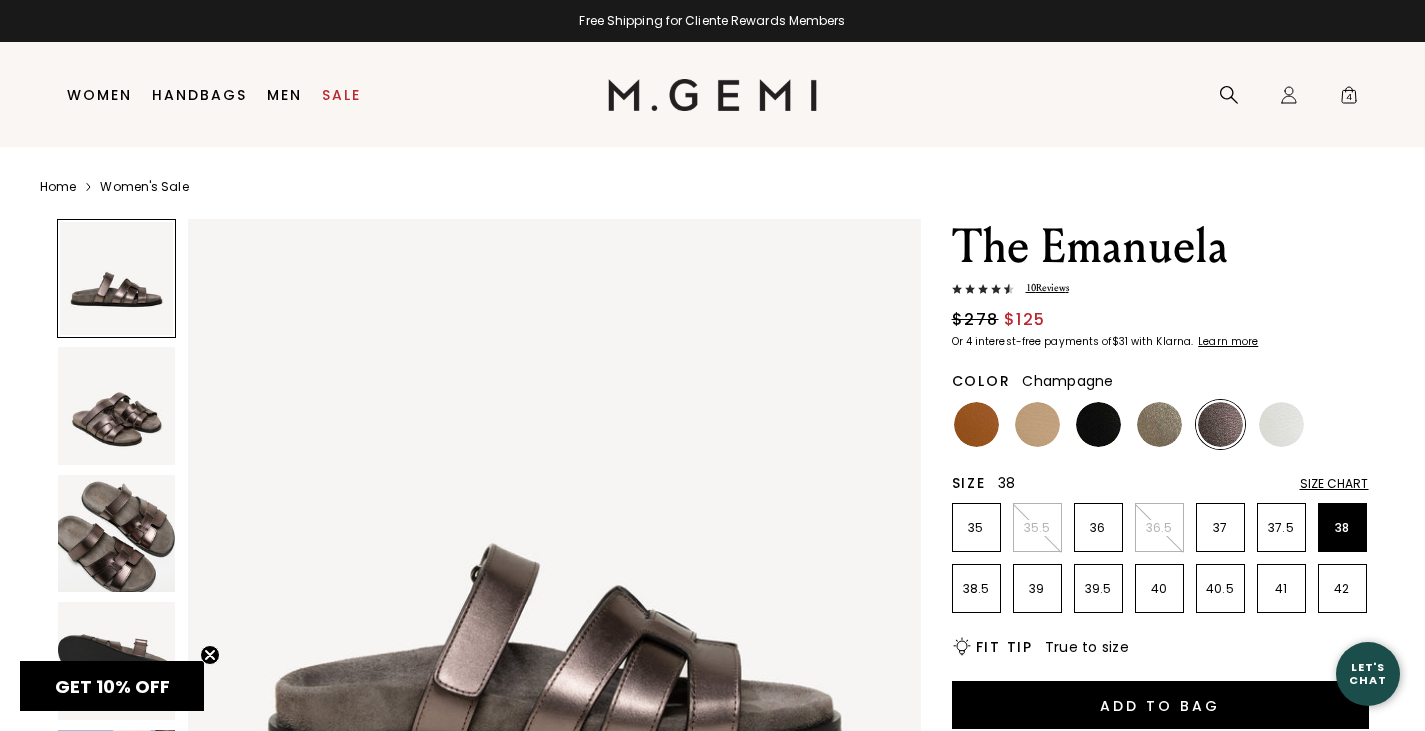 click at bounding box center (1159, 424) 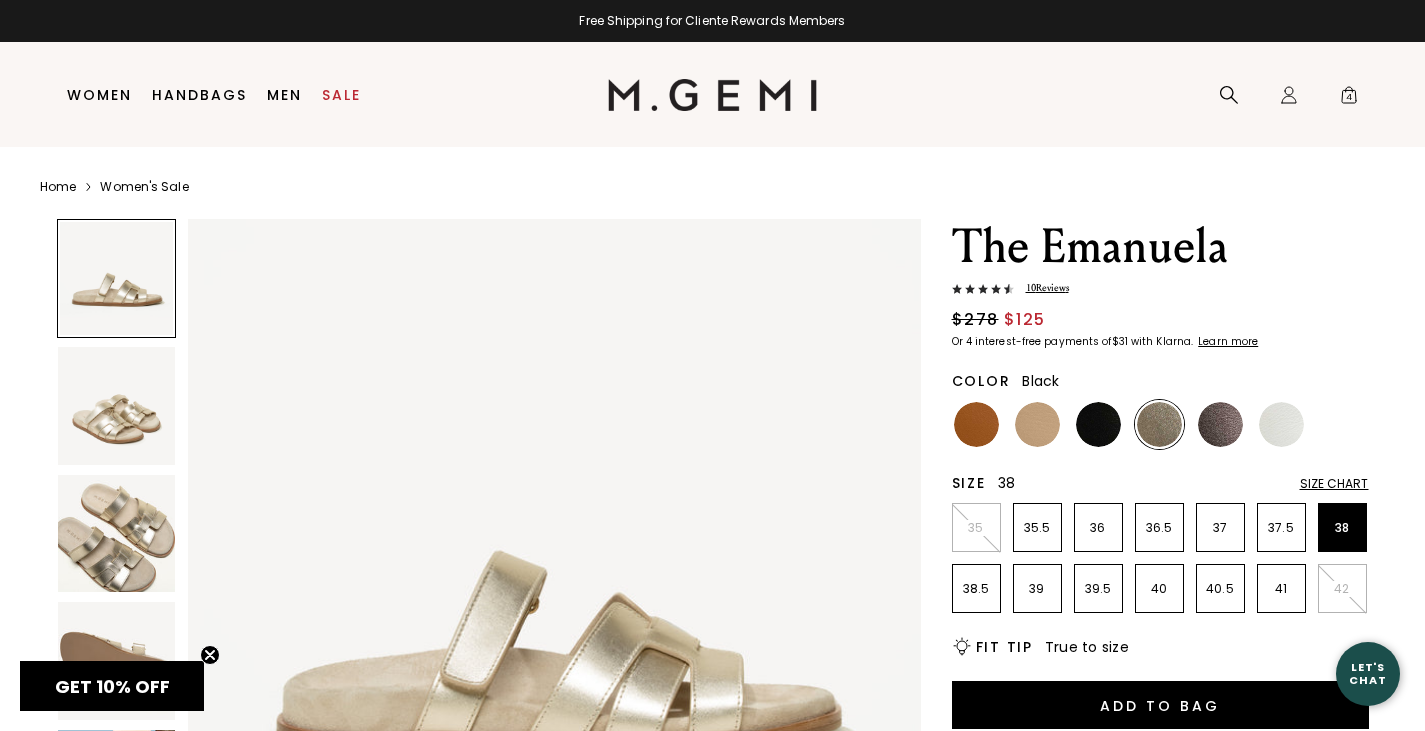 click at bounding box center (1098, 424) 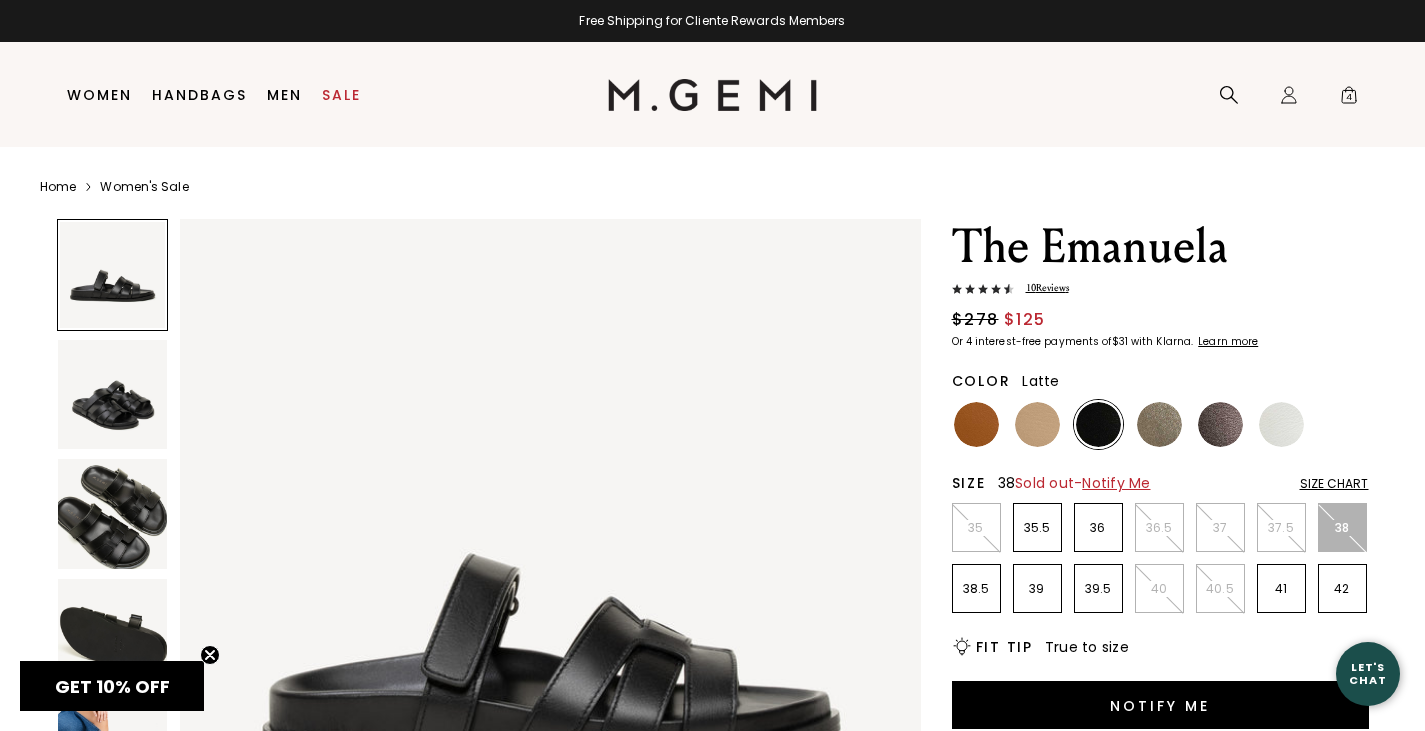 click at bounding box center [1037, 424] 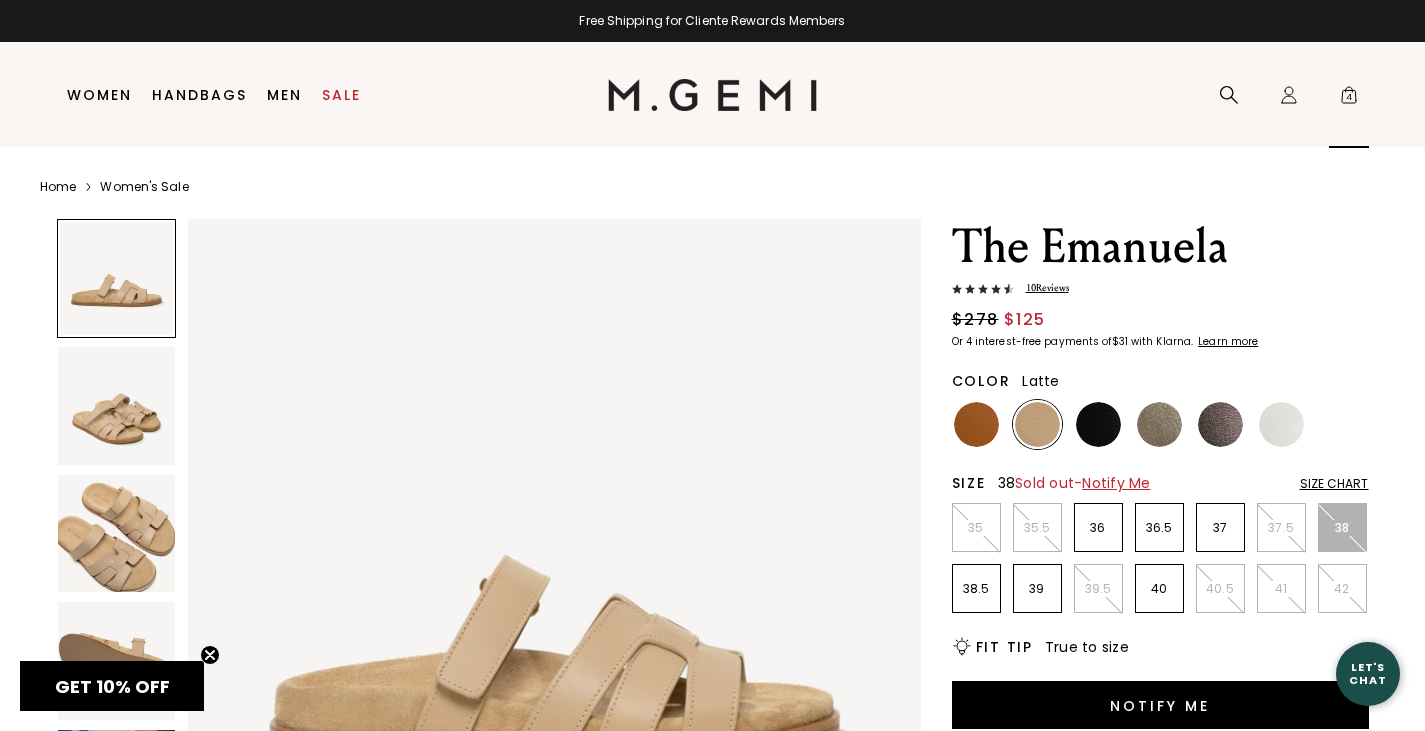 click on "Icons/20x20/bag@2x" 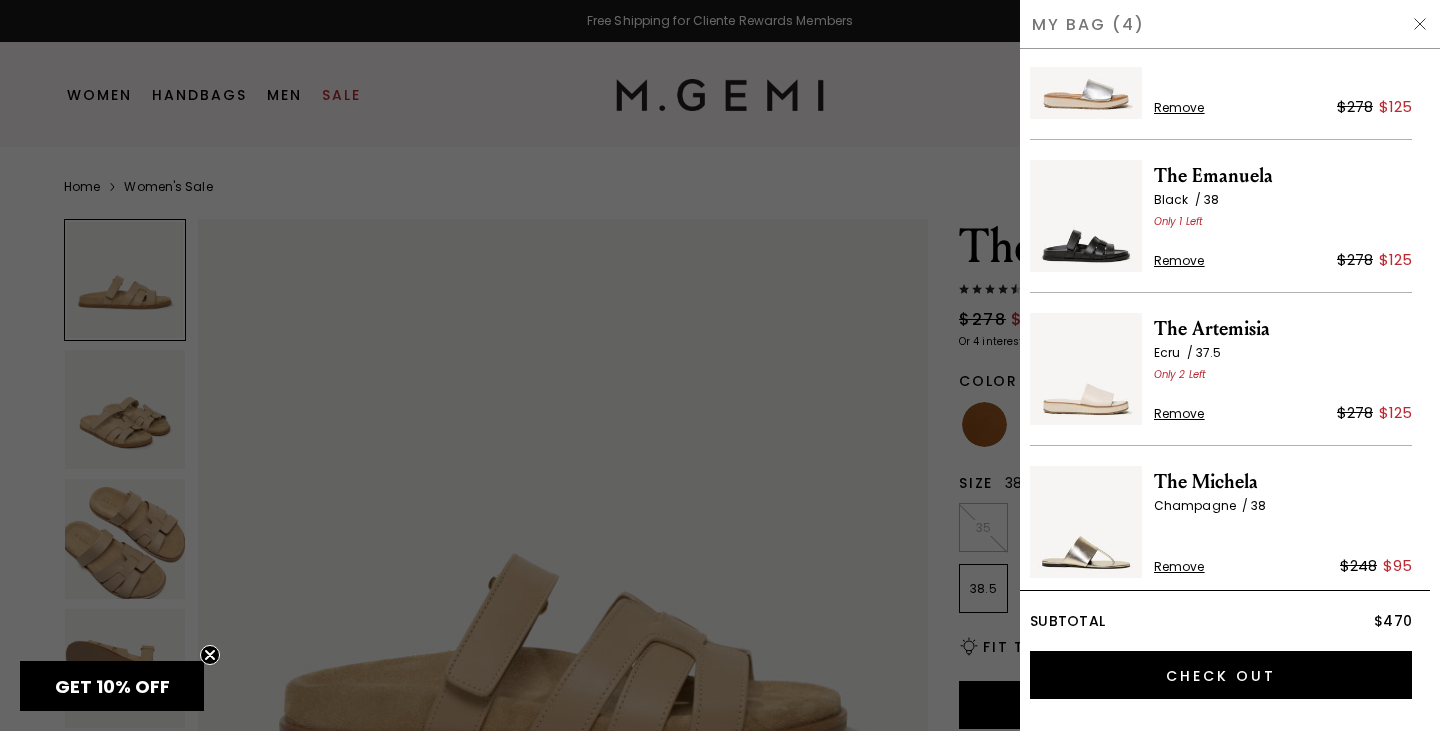 click on "Remove" at bounding box center [1179, 261] 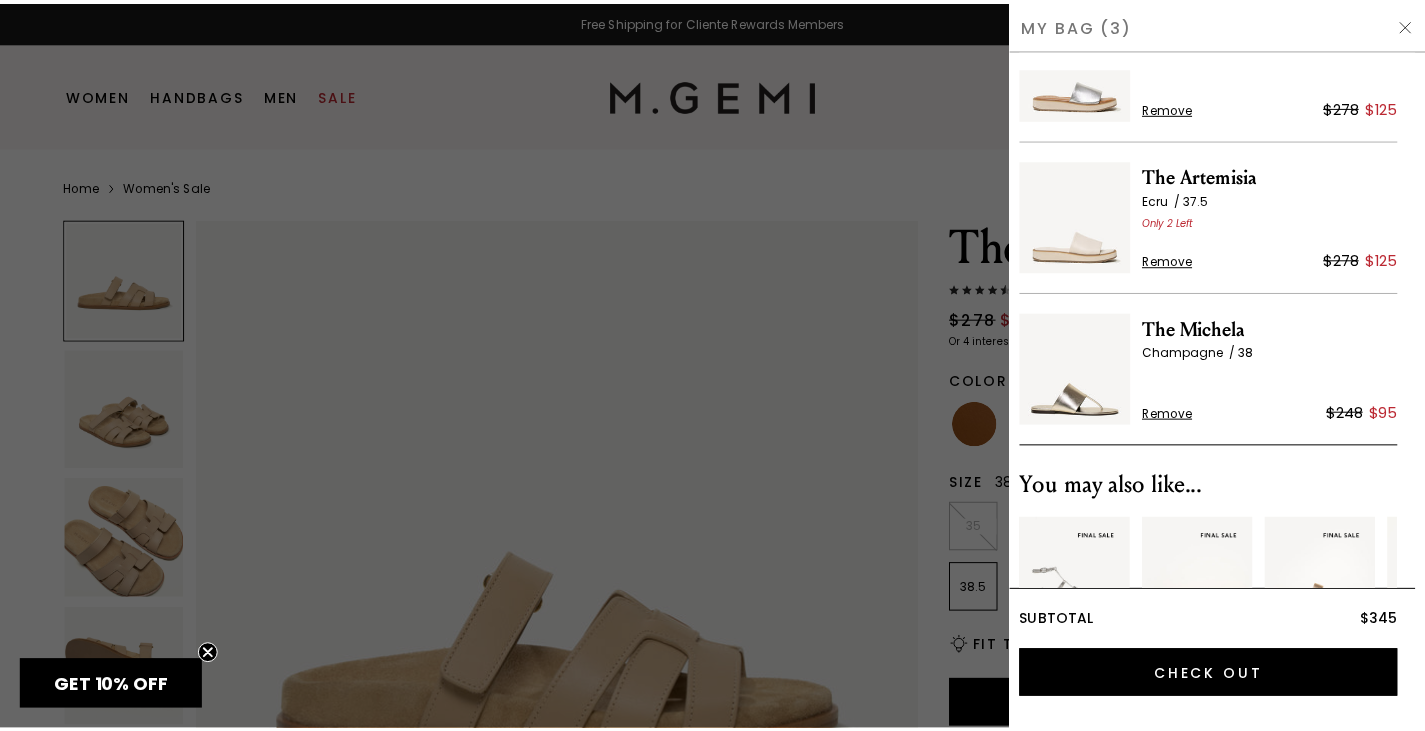 scroll, scrollTop: 80, scrollLeft: 0, axis: vertical 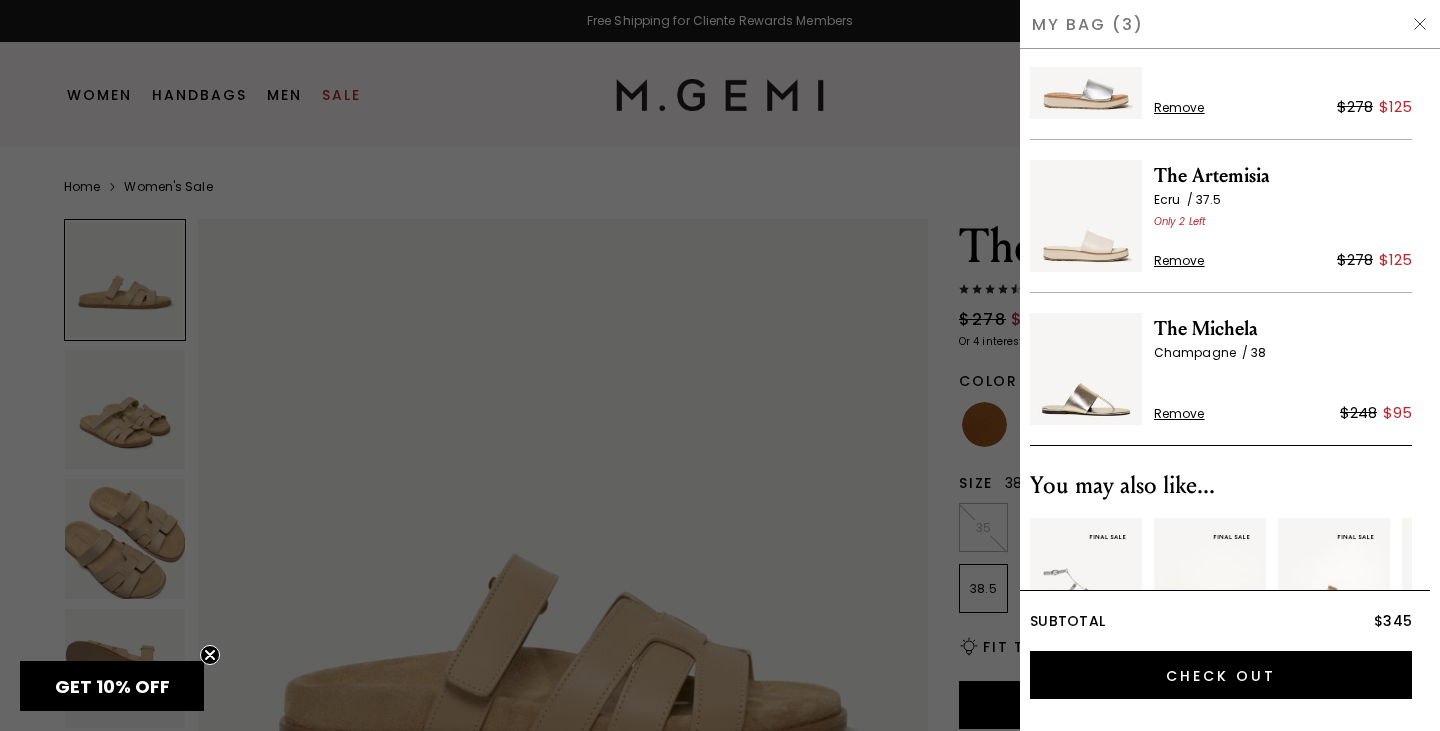 click at bounding box center [720, 365] 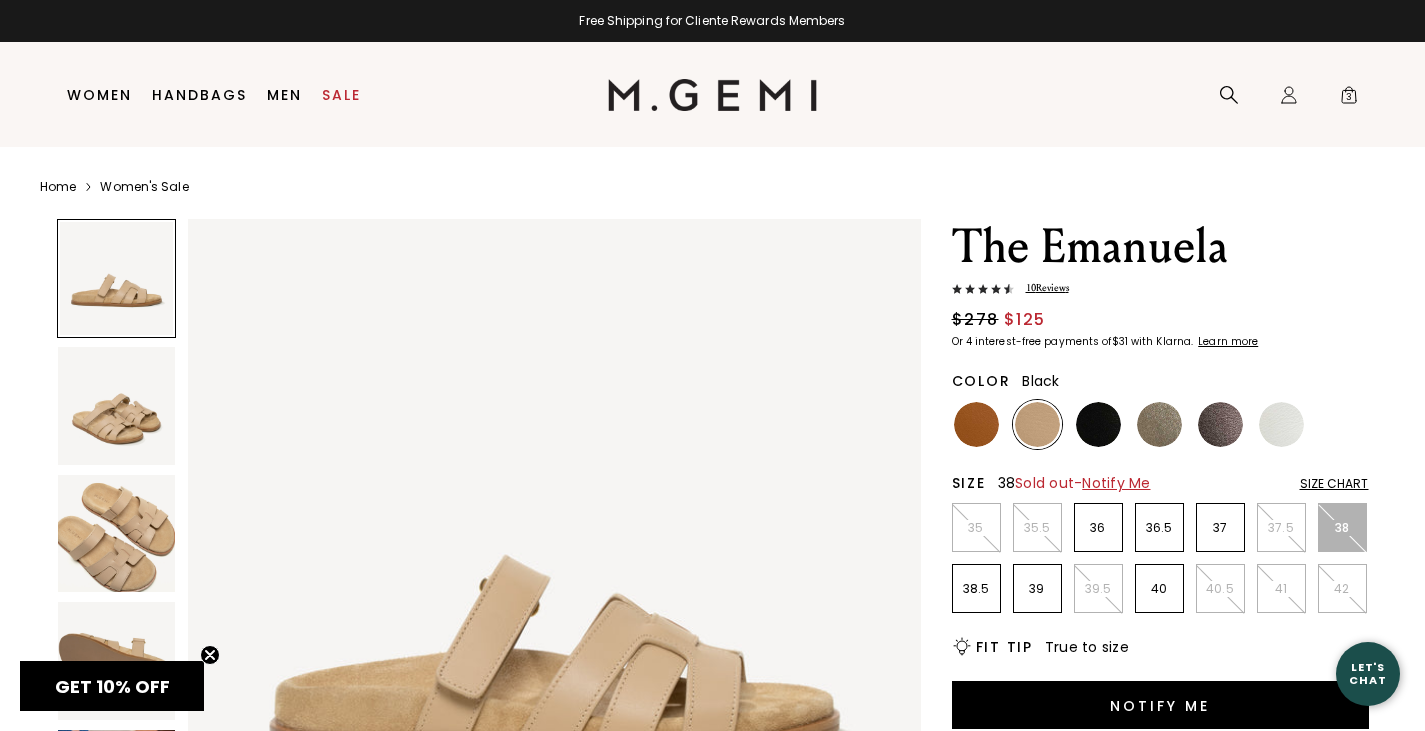 click at bounding box center (1098, 424) 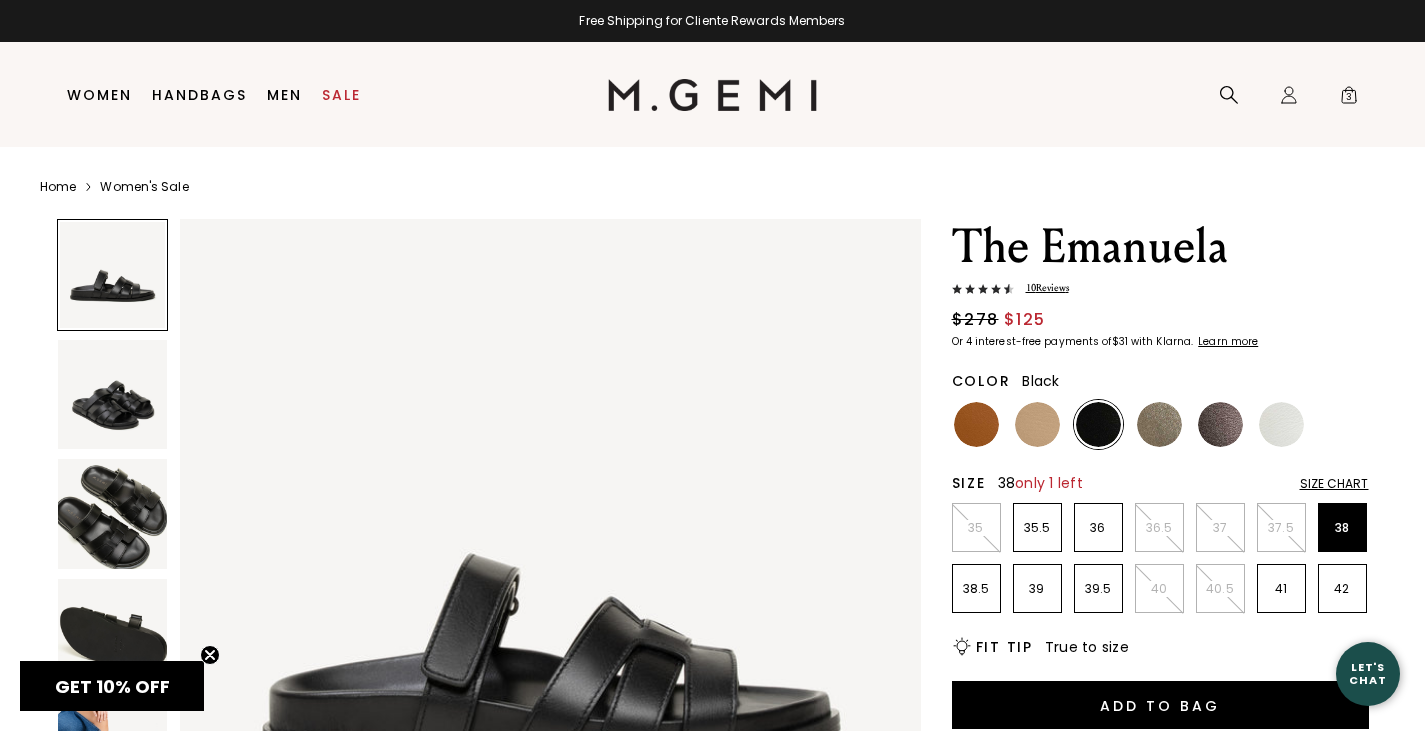 click on "38" at bounding box center [1342, 528] 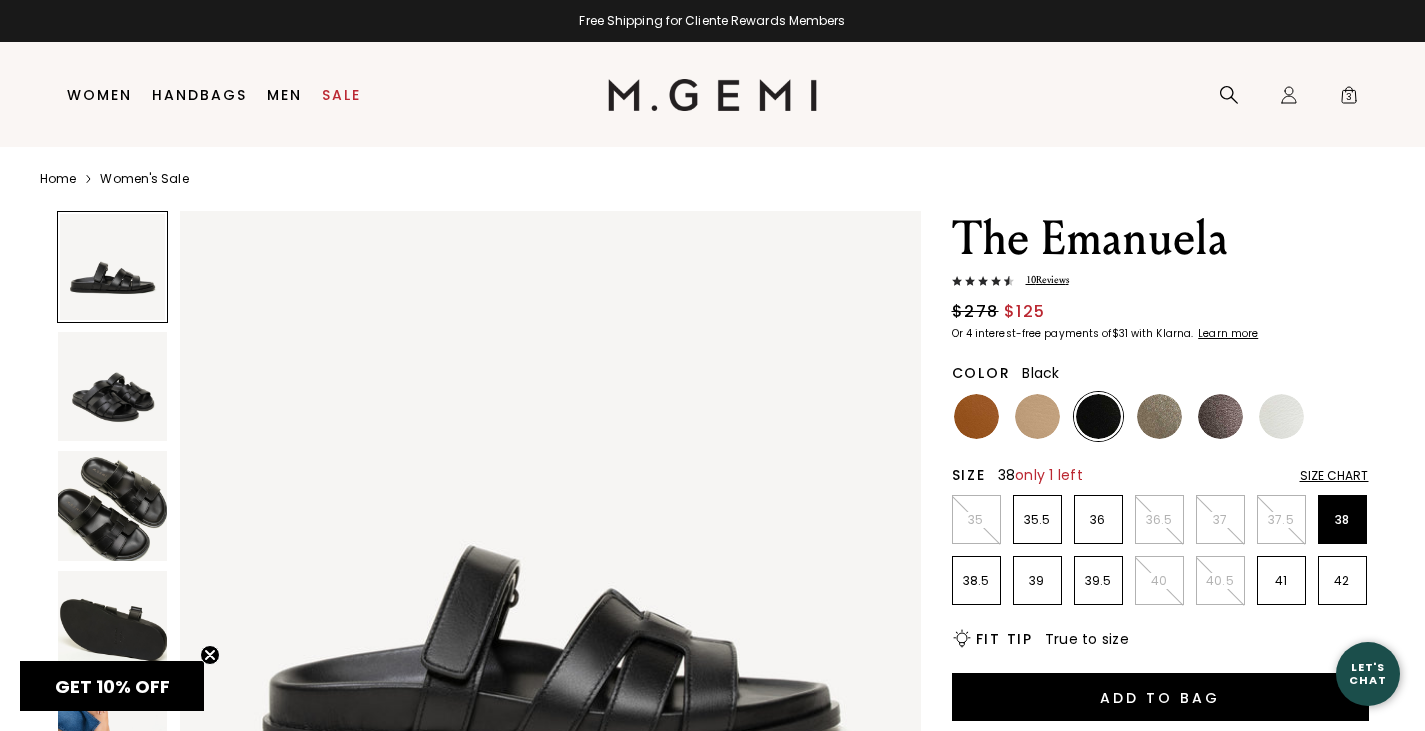 click at bounding box center (1098, 416) 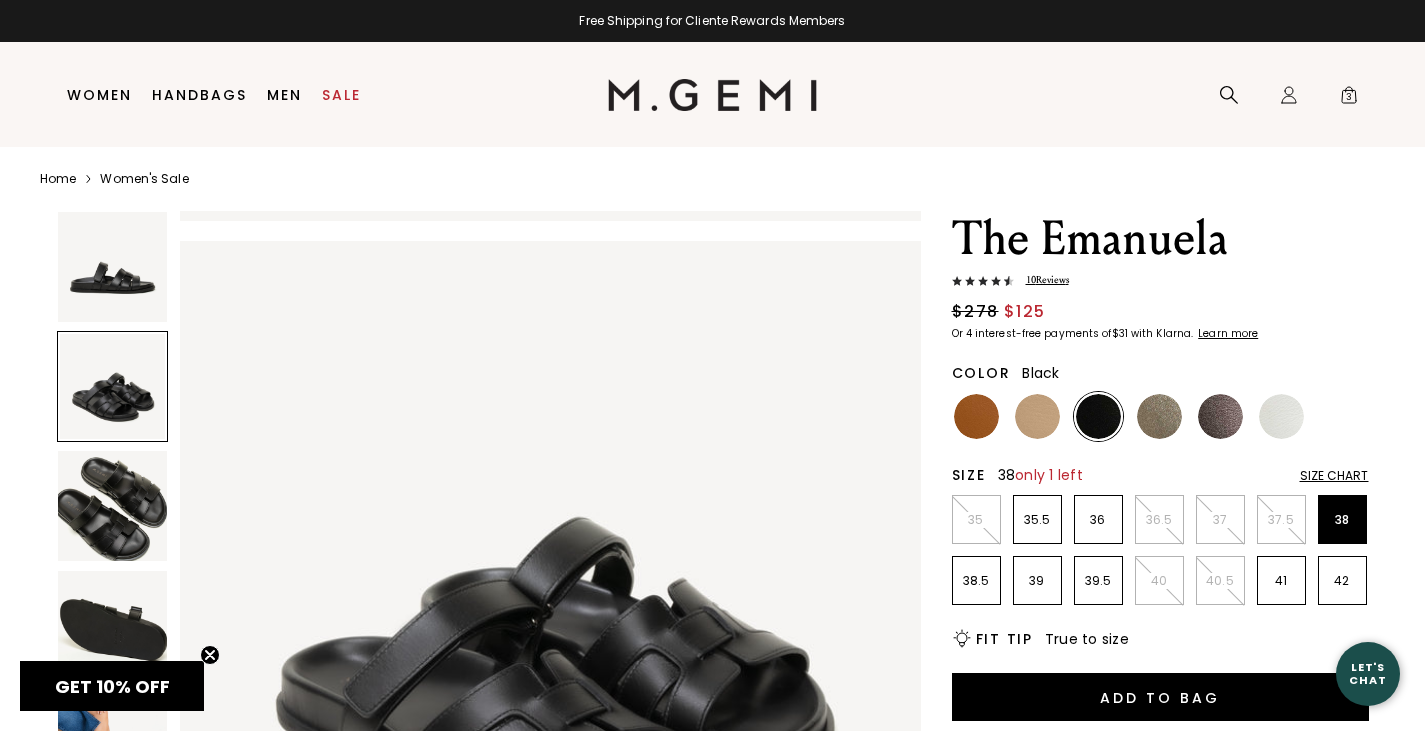 click at bounding box center [113, 506] 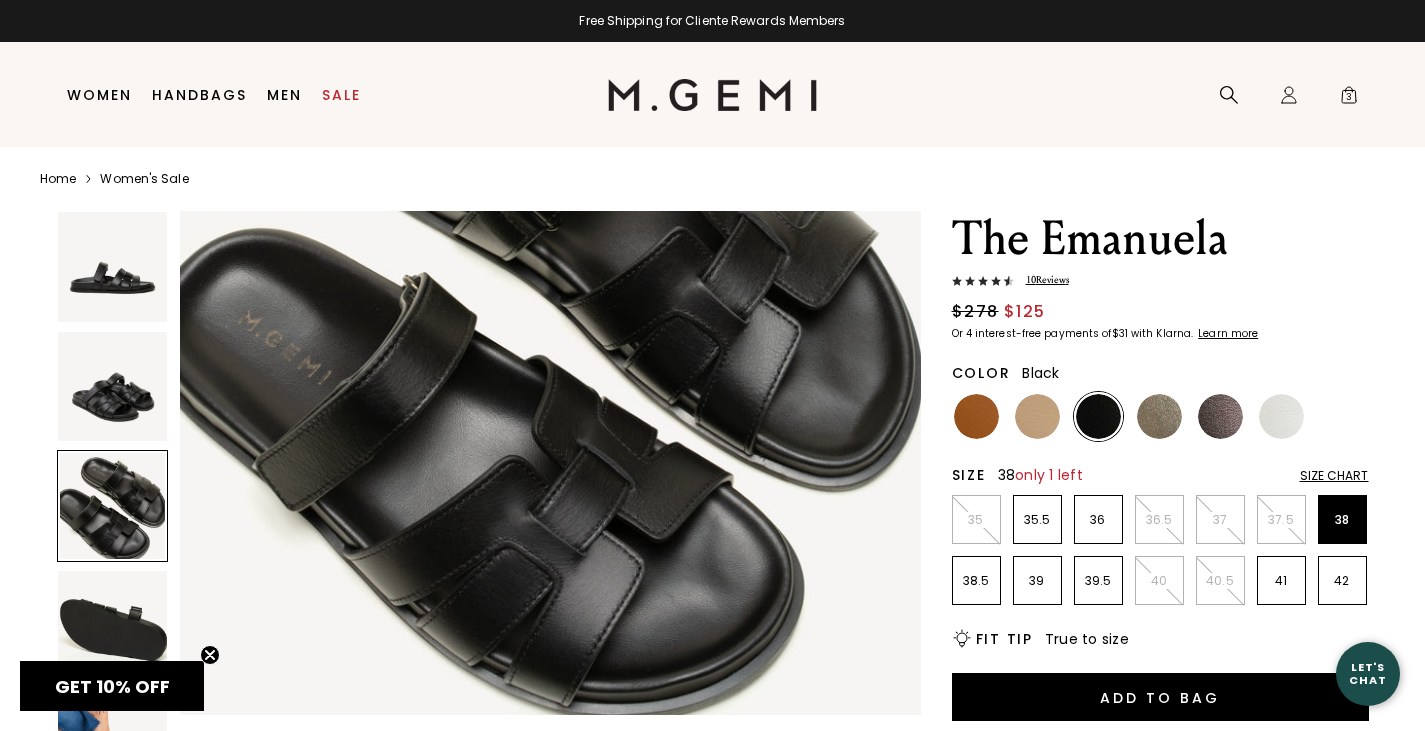 scroll, scrollTop: 1758, scrollLeft: 0, axis: vertical 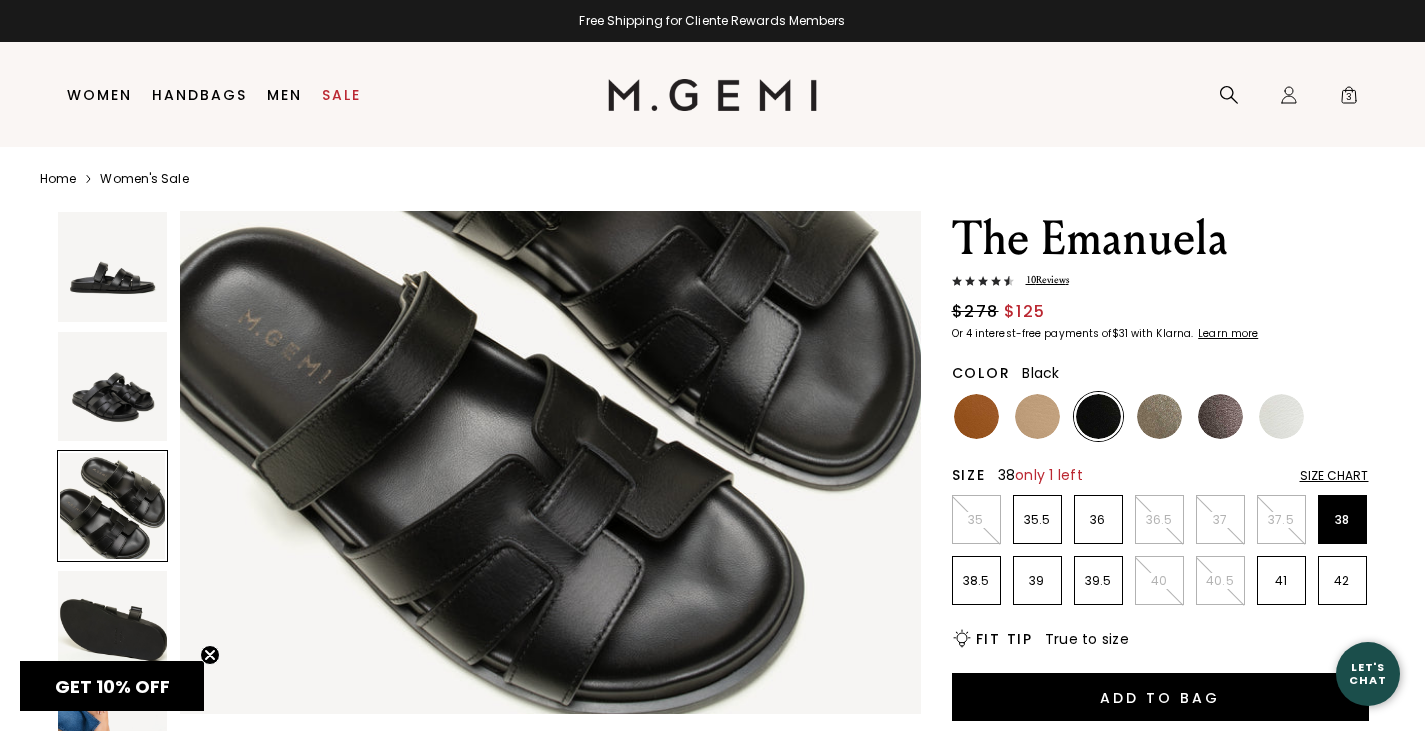 click at bounding box center (113, 387) 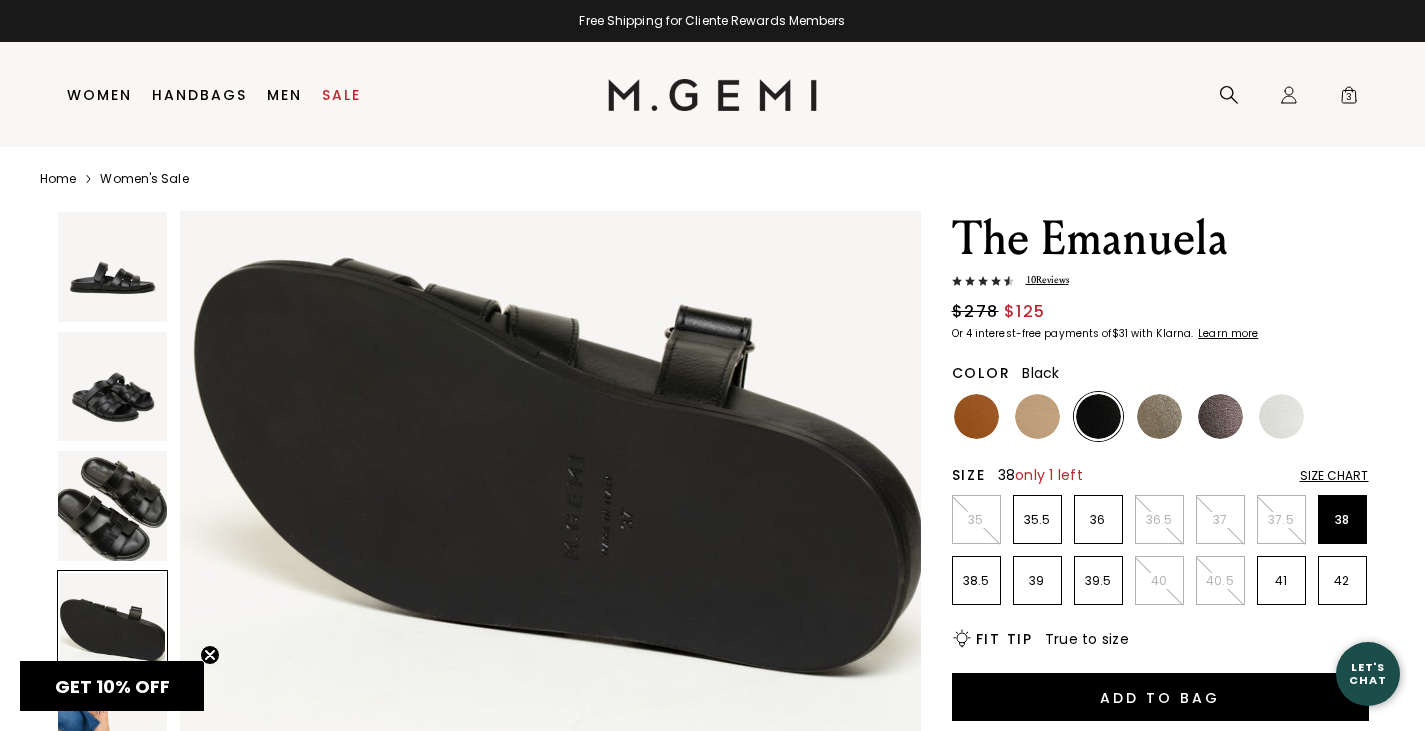 scroll, scrollTop: 2423, scrollLeft: 0, axis: vertical 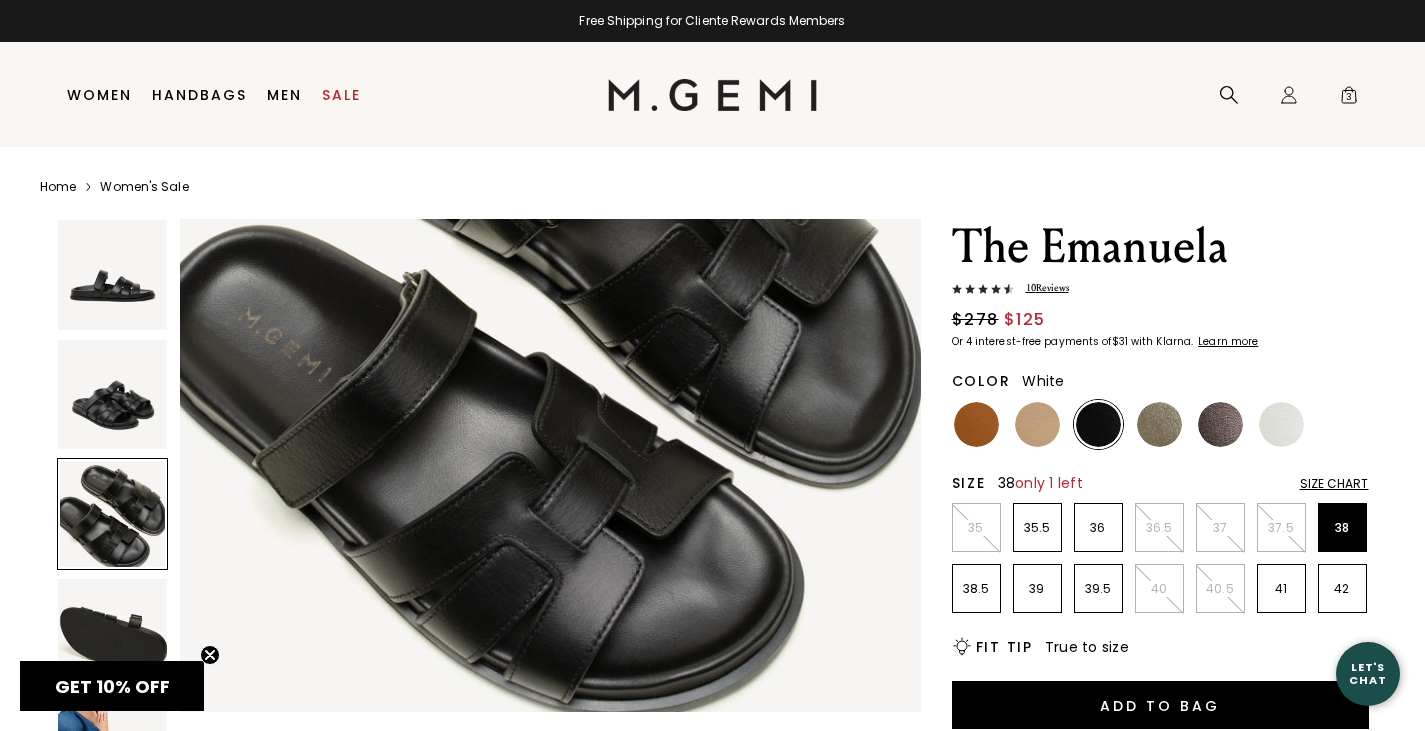 click at bounding box center [1281, 424] 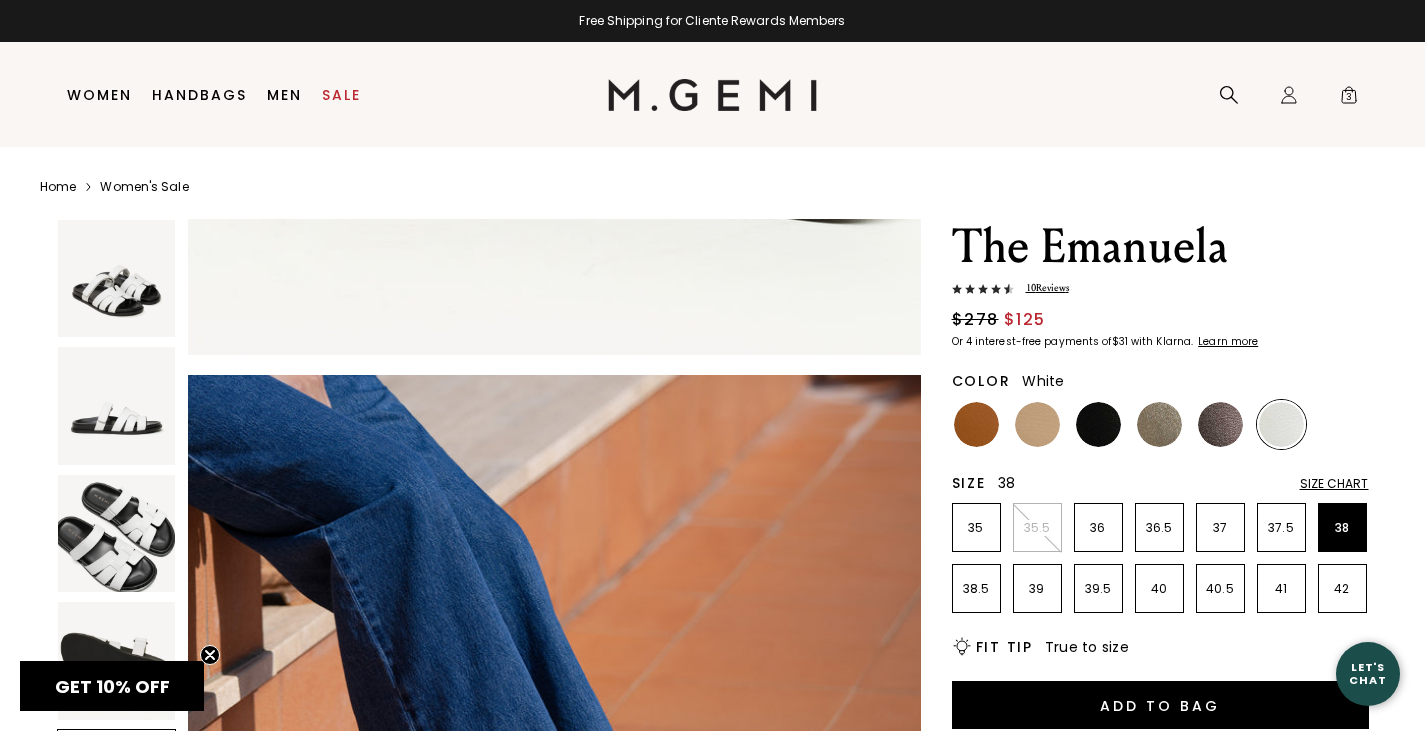 scroll, scrollTop: 2910, scrollLeft: 0, axis: vertical 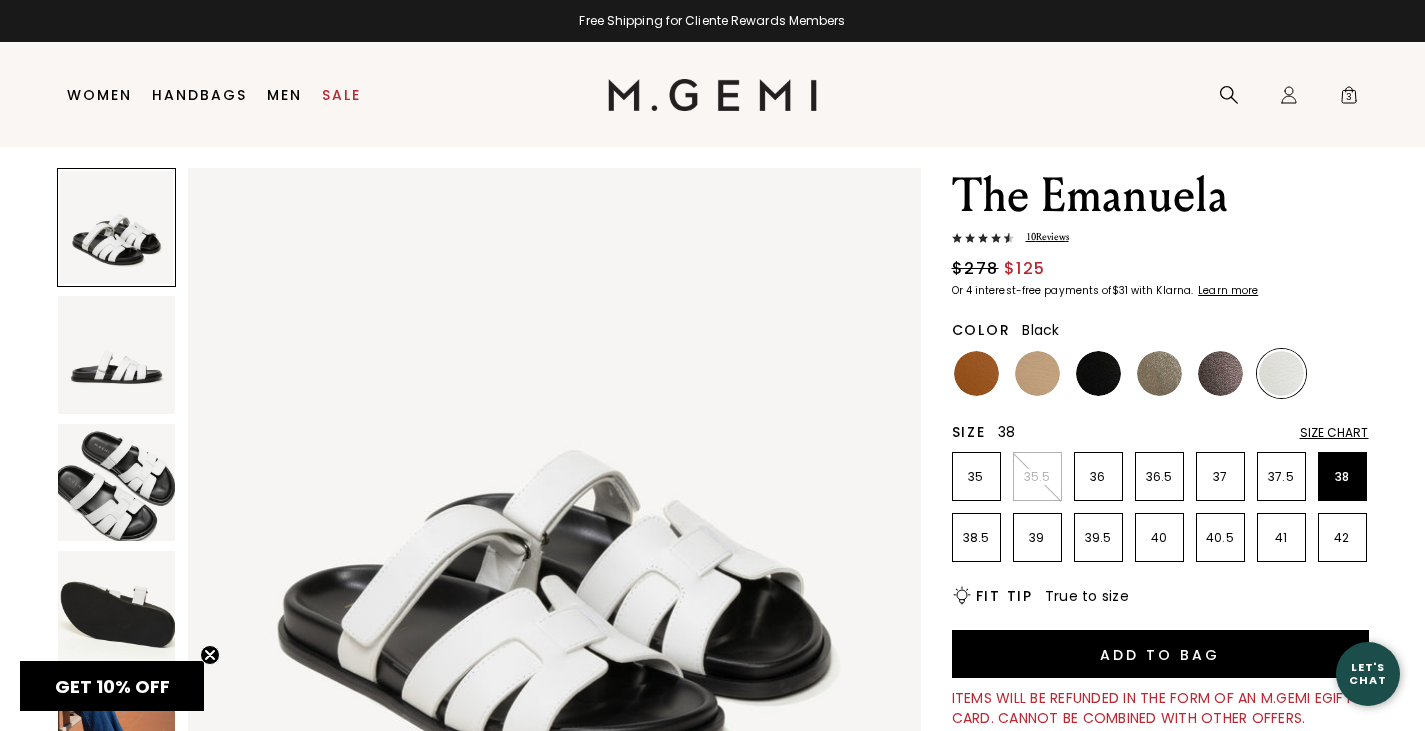 click at bounding box center [1098, 373] 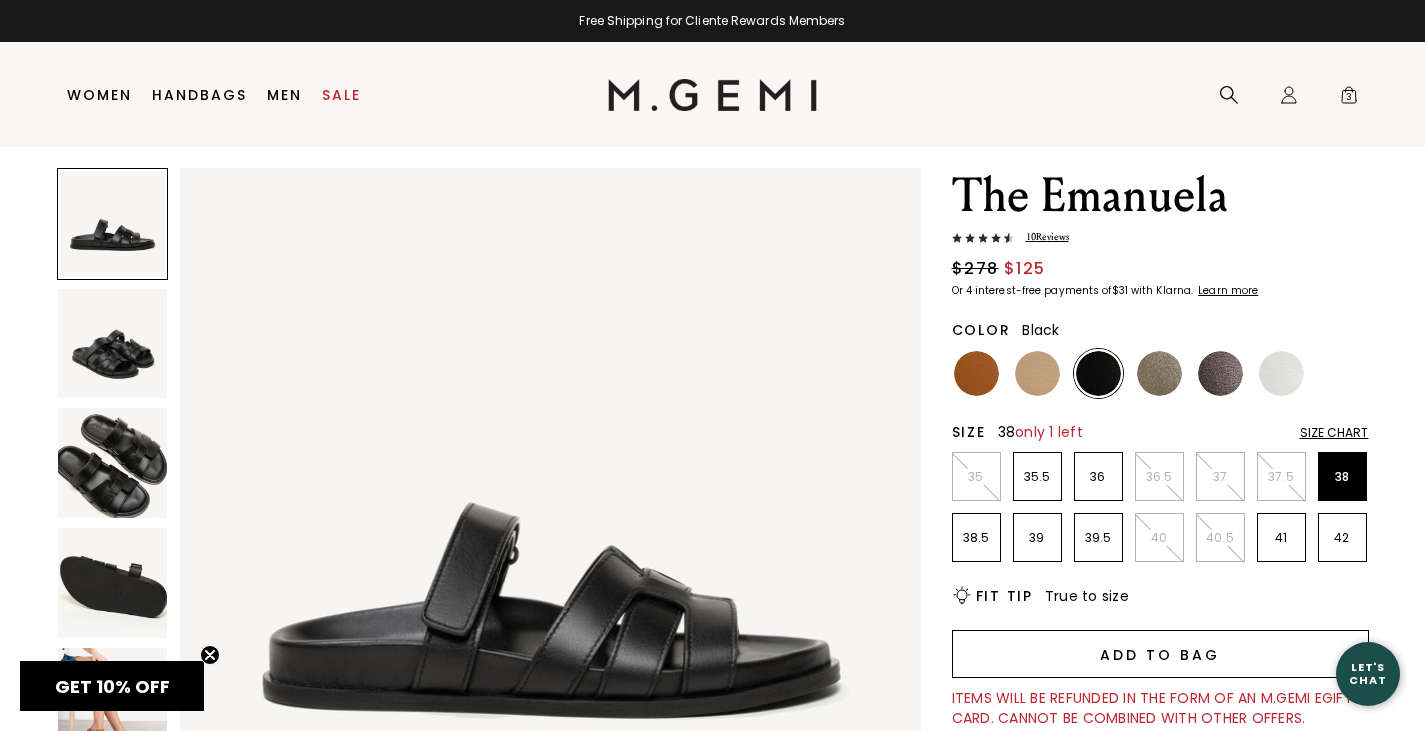 click on "Add to Bag" at bounding box center (1160, 654) 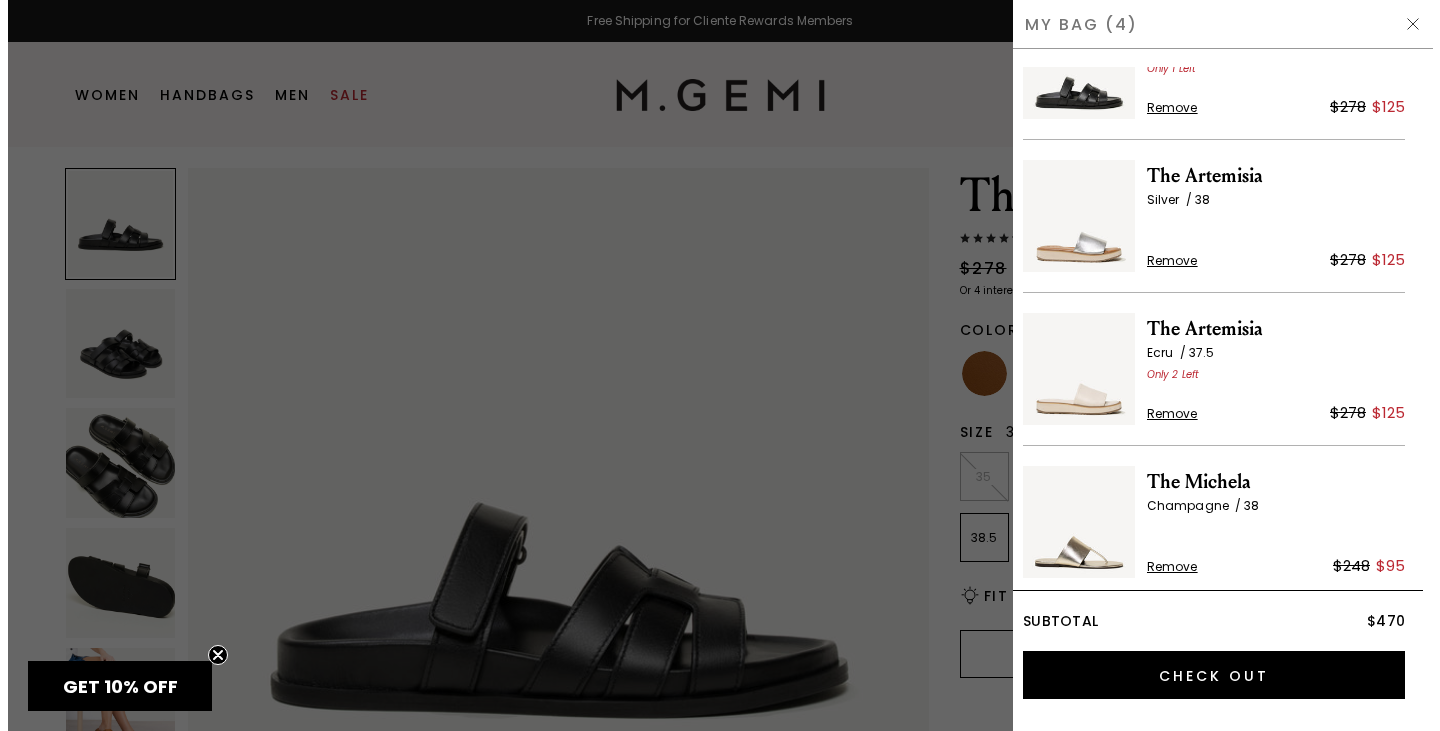 scroll, scrollTop: 0, scrollLeft: 0, axis: both 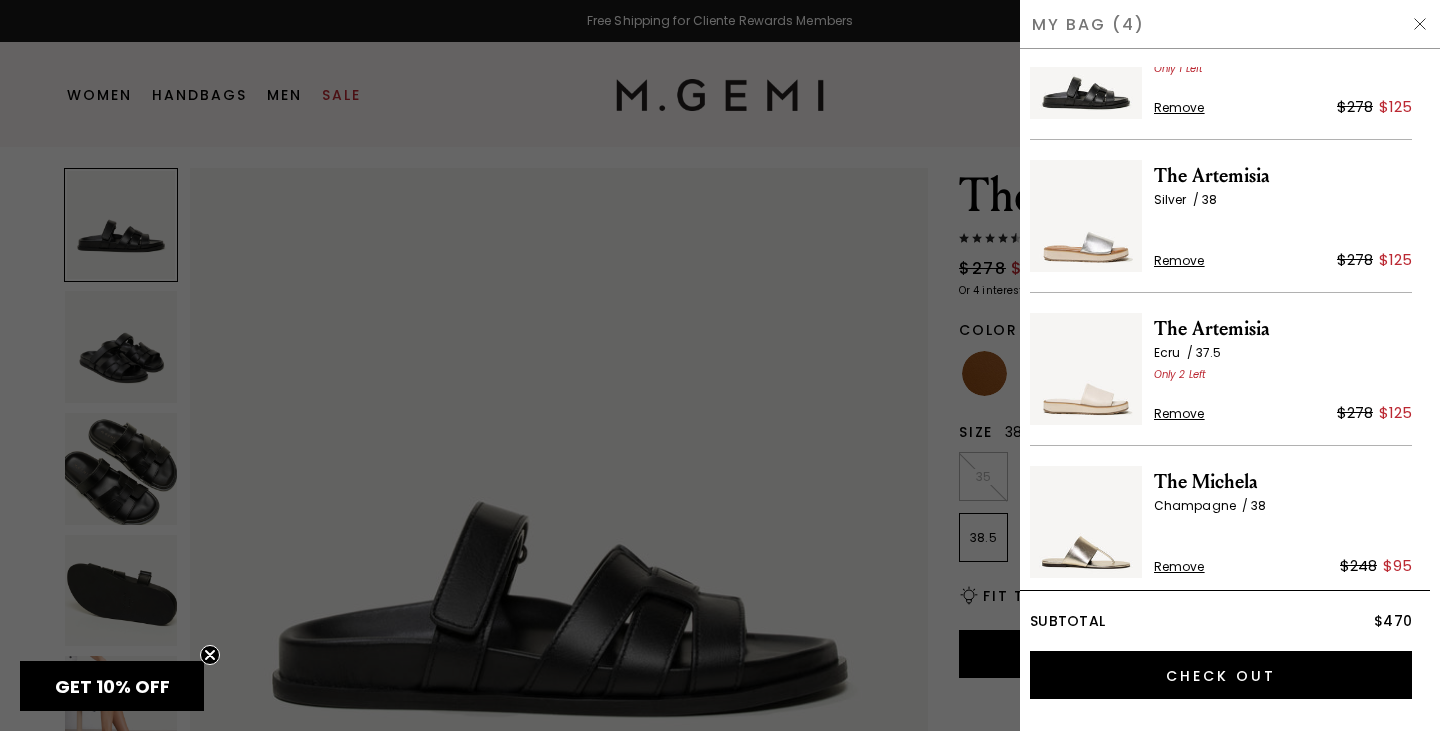 click on "The Artemisia" at bounding box center [1283, 176] 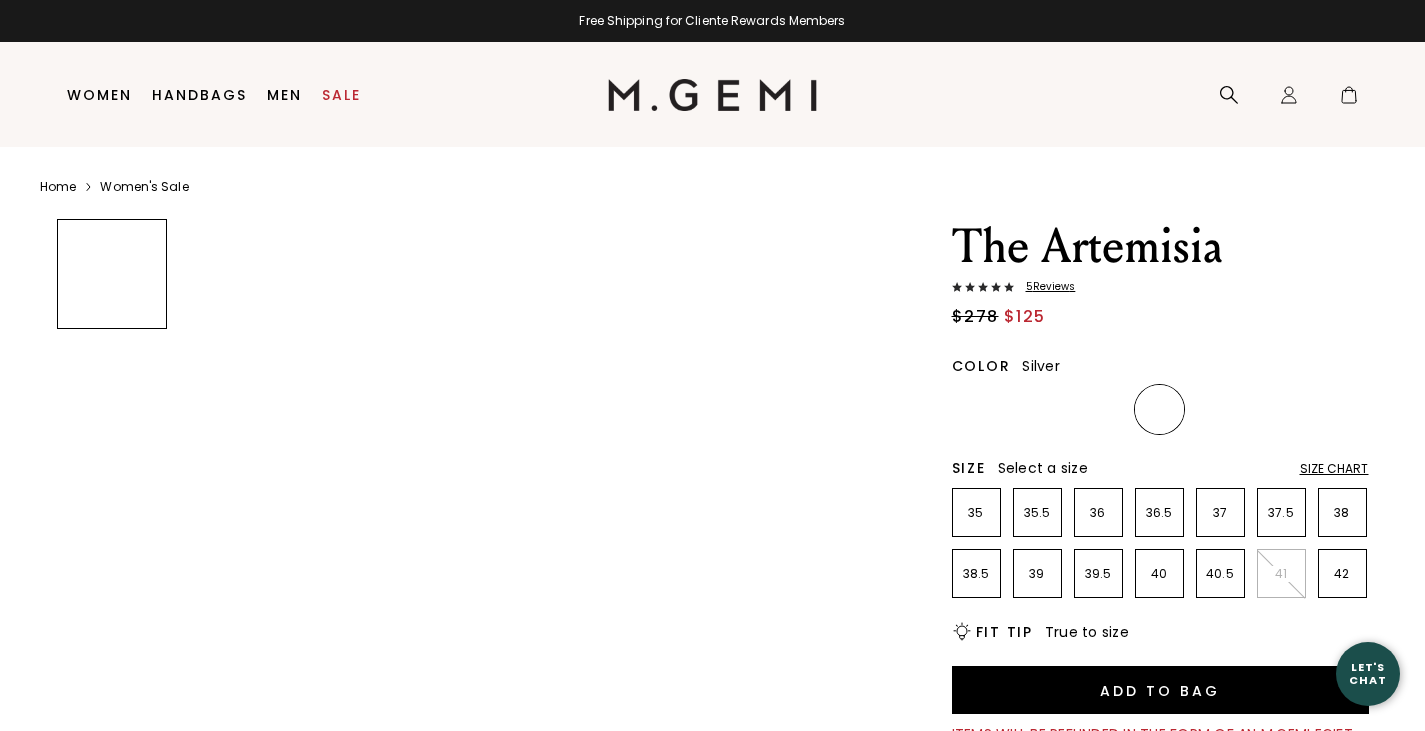 scroll, scrollTop: 0, scrollLeft: 0, axis: both 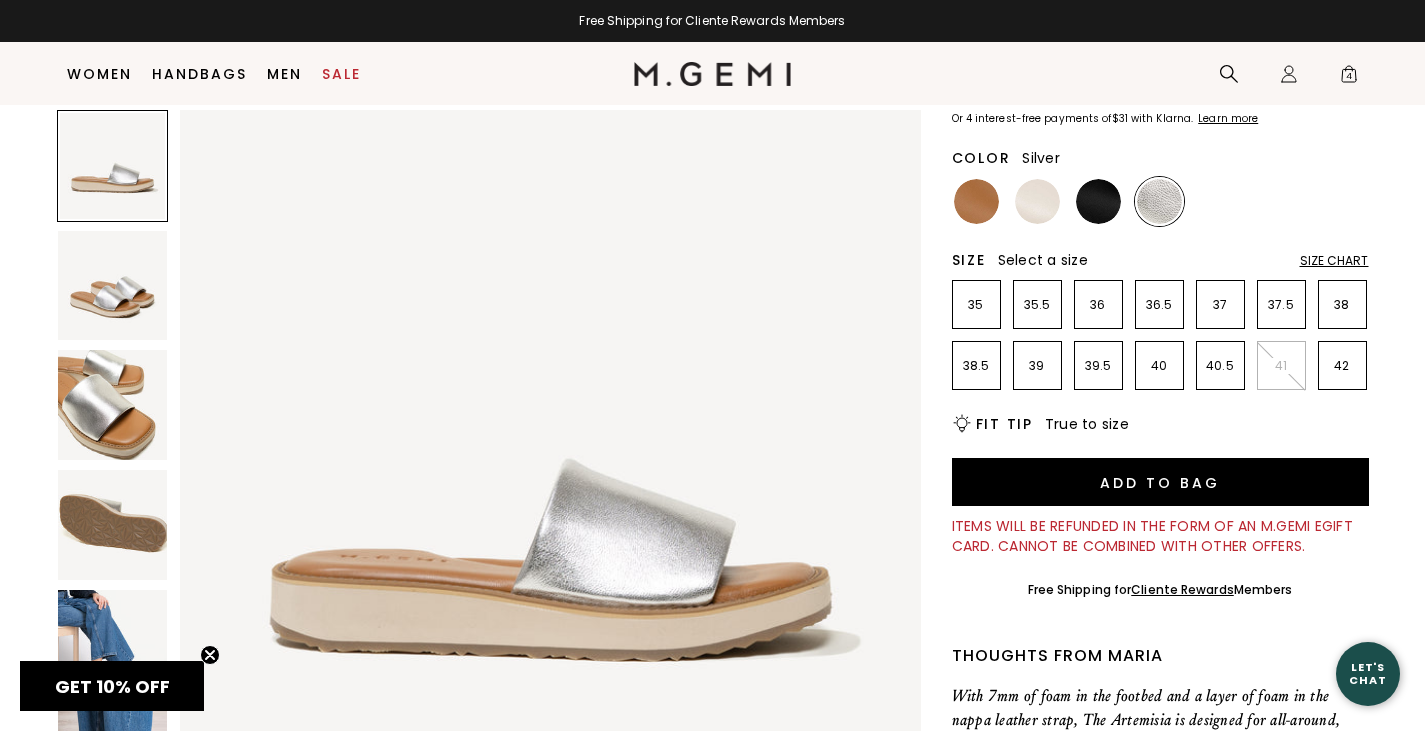 click at bounding box center [113, 405] 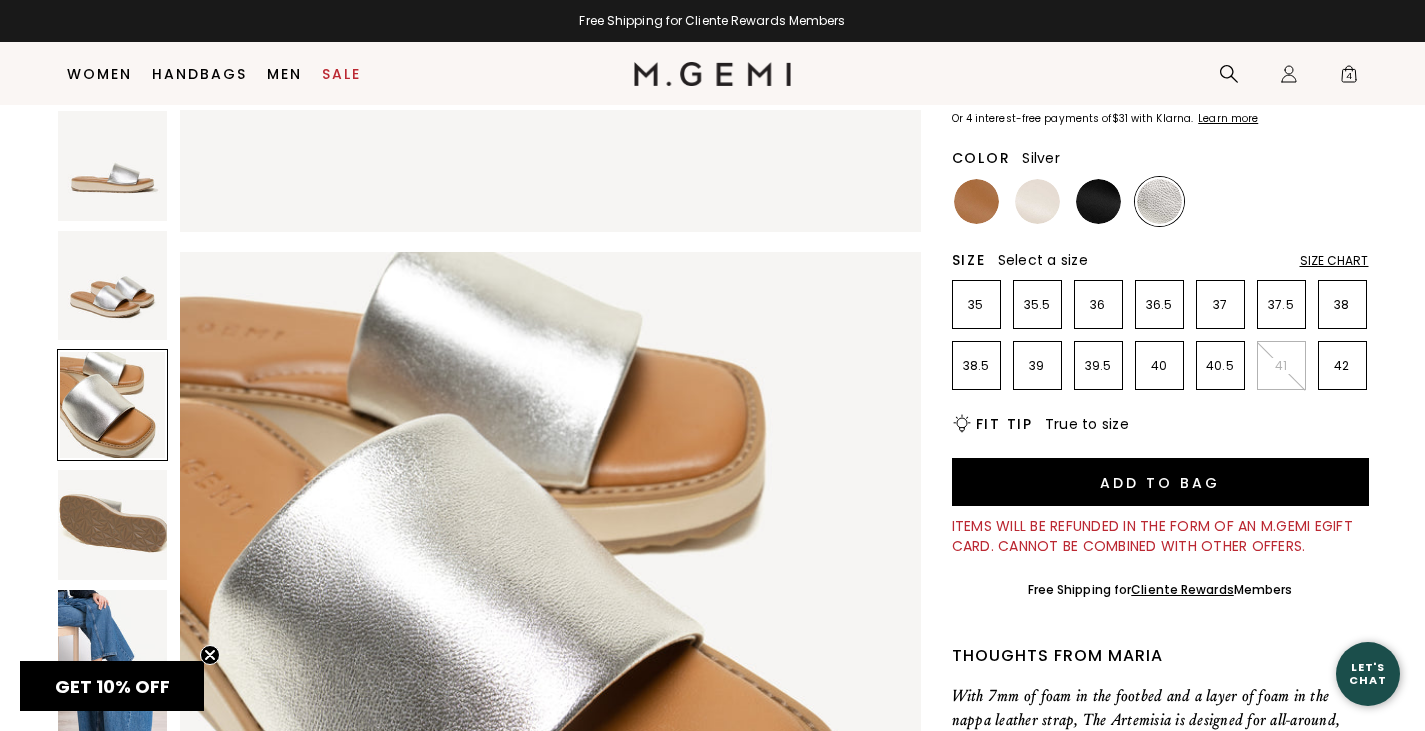 scroll, scrollTop: 1461, scrollLeft: 0, axis: vertical 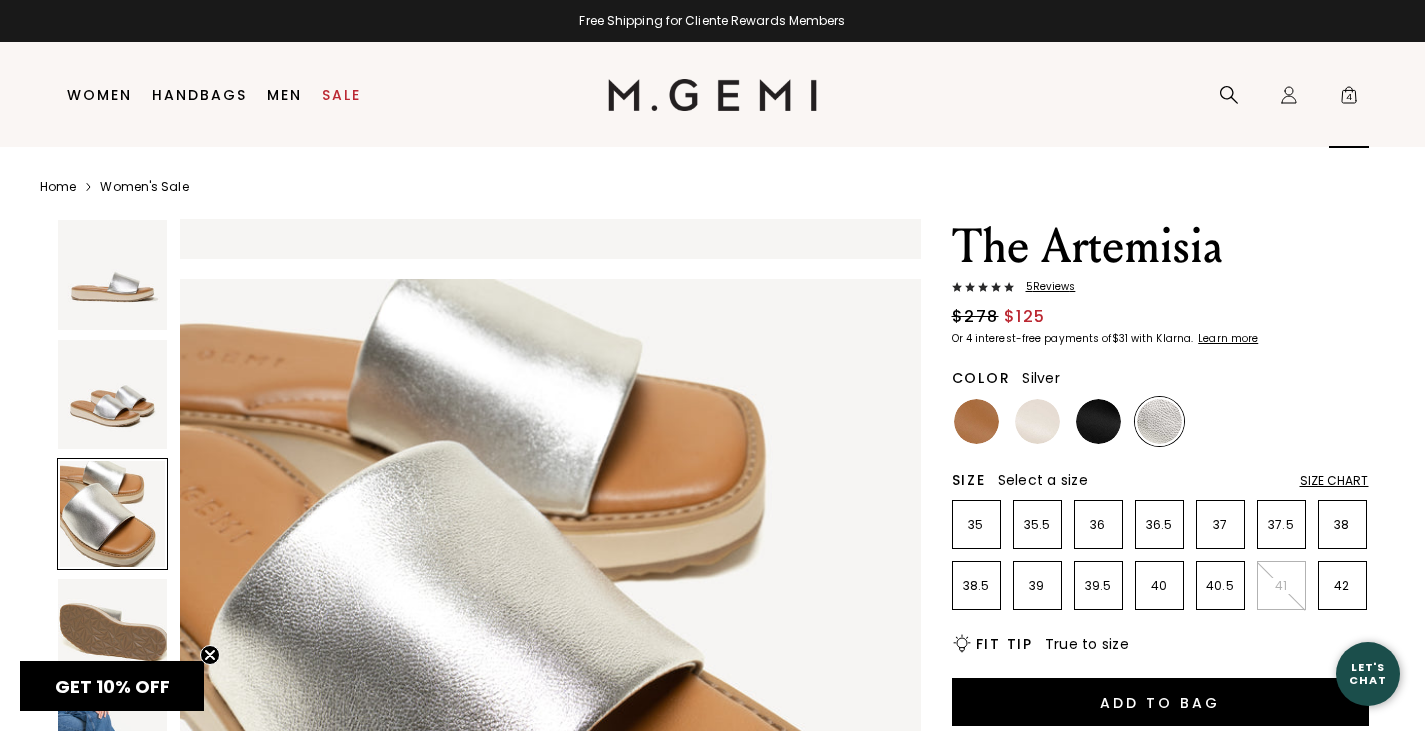 click on "4" at bounding box center (1349, 99) 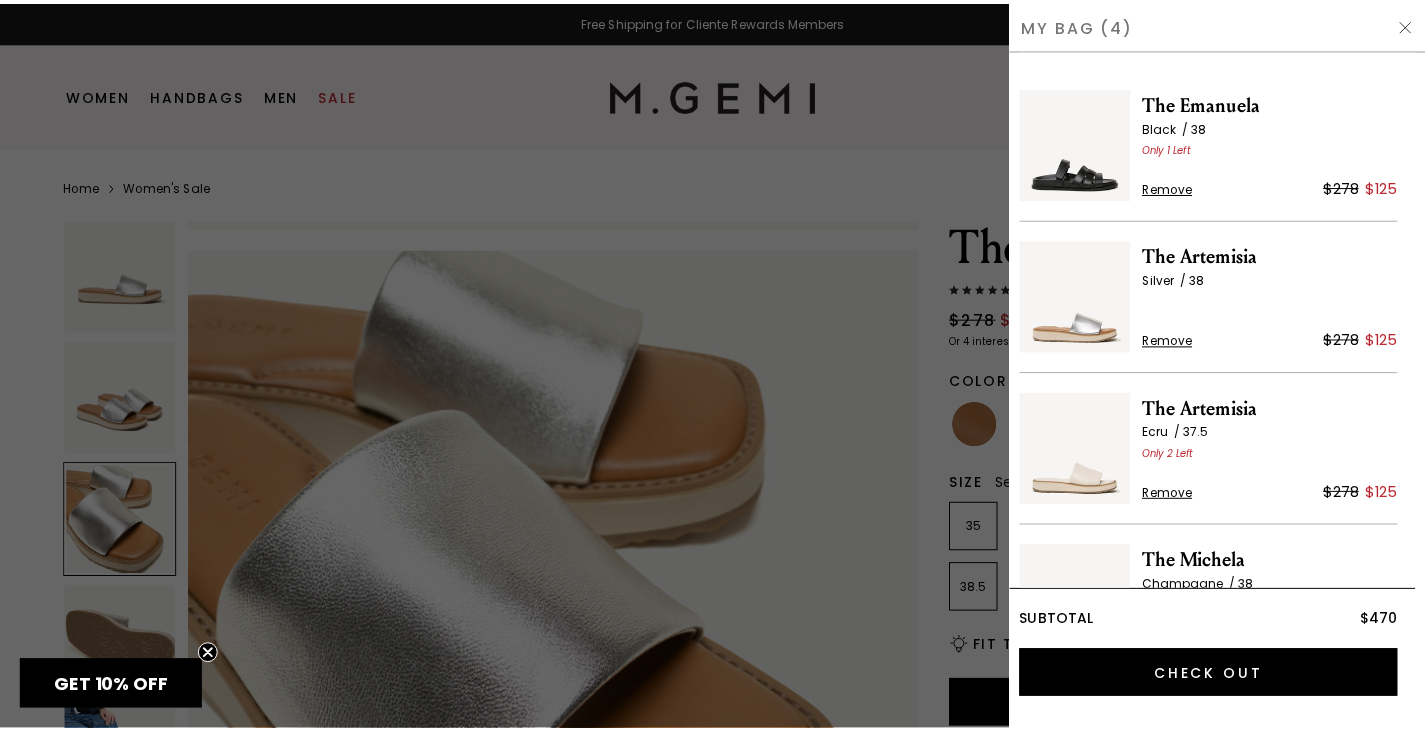 scroll, scrollTop: 1487, scrollLeft: 0, axis: vertical 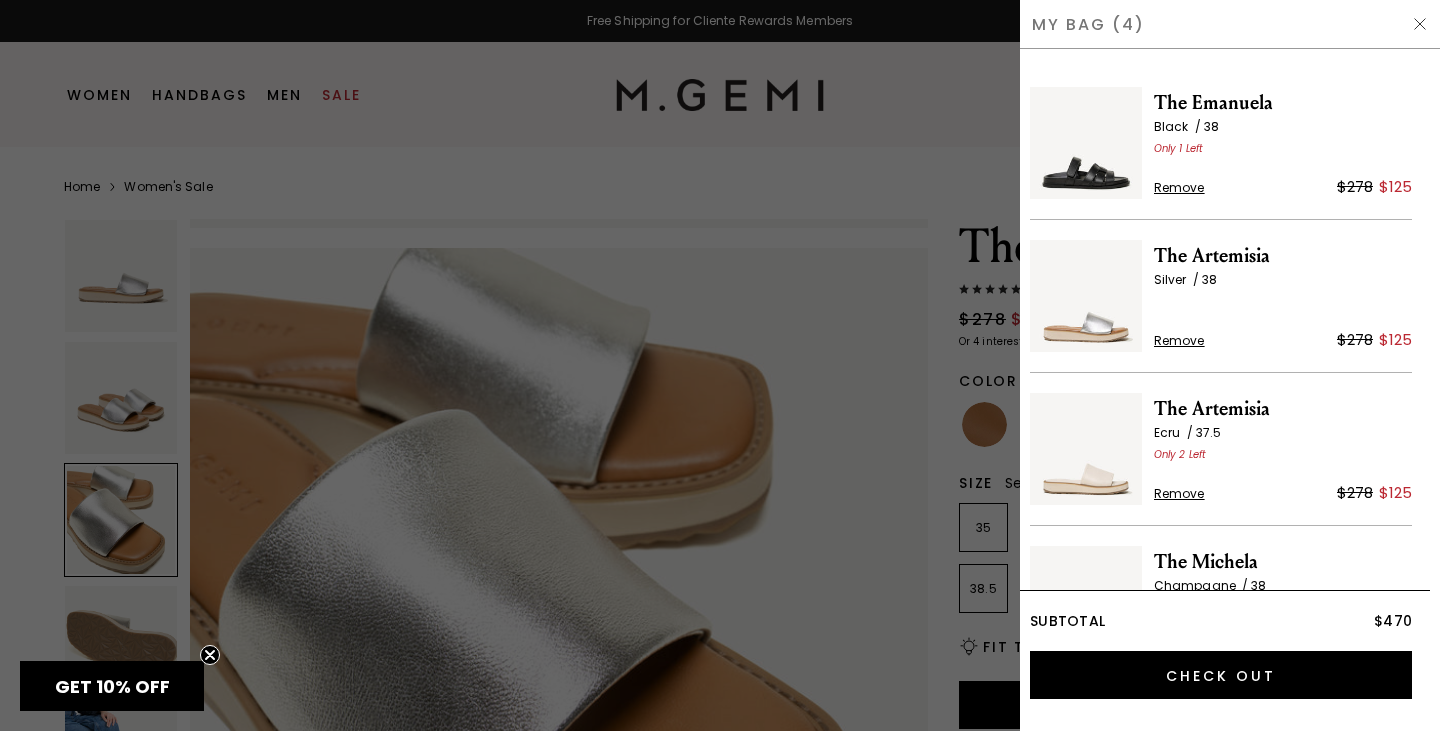 click at bounding box center [720, 365] 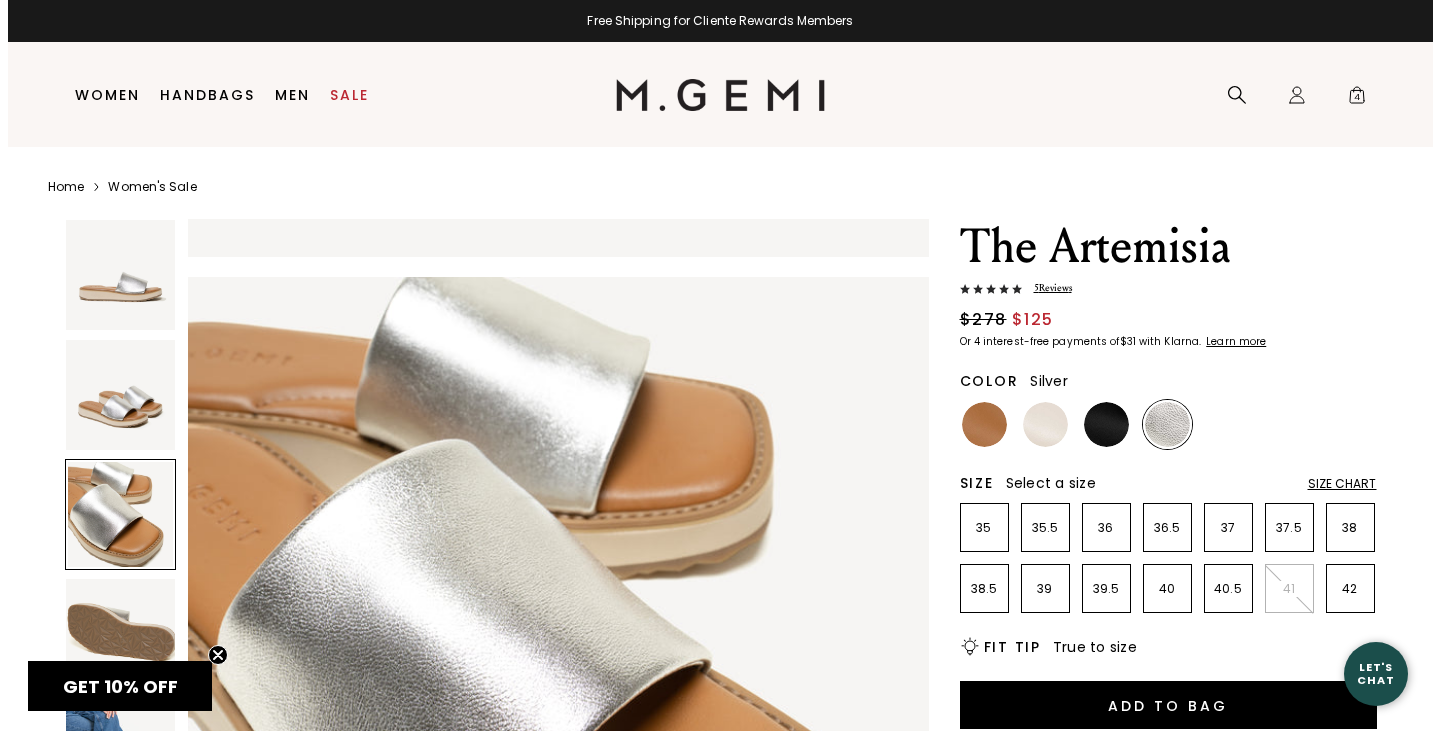 scroll, scrollTop: 1461, scrollLeft: 0, axis: vertical 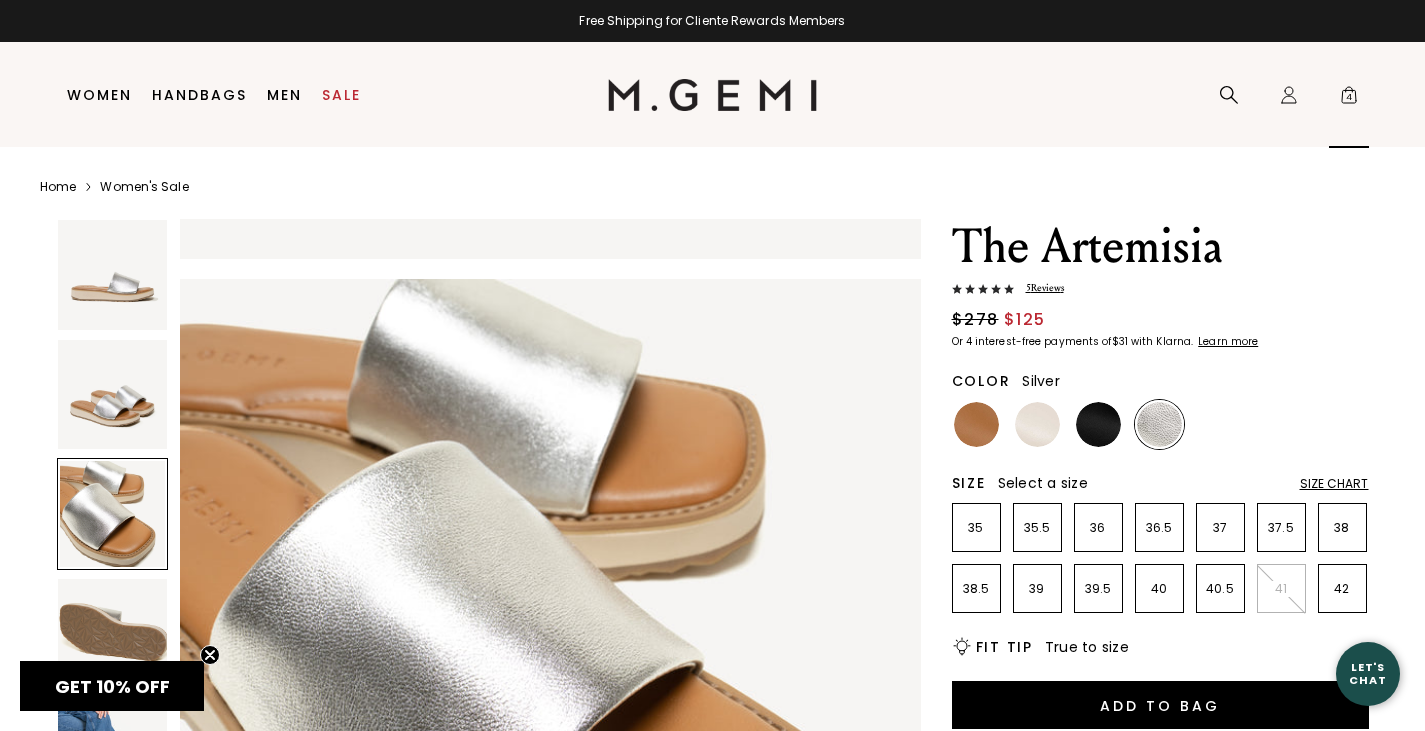 click on "4" at bounding box center (1349, 99) 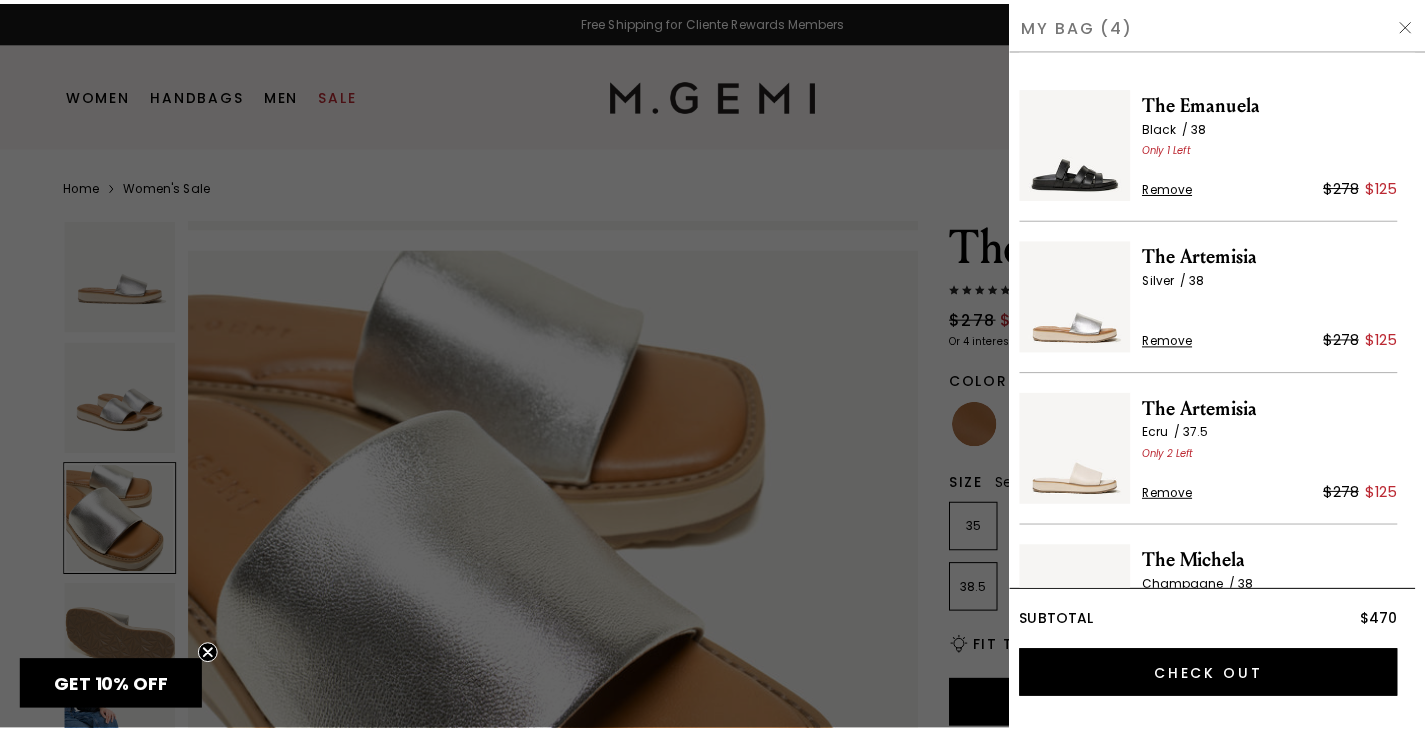 scroll, scrollTop: 1487, scrollLeft: 0, axis: vertical 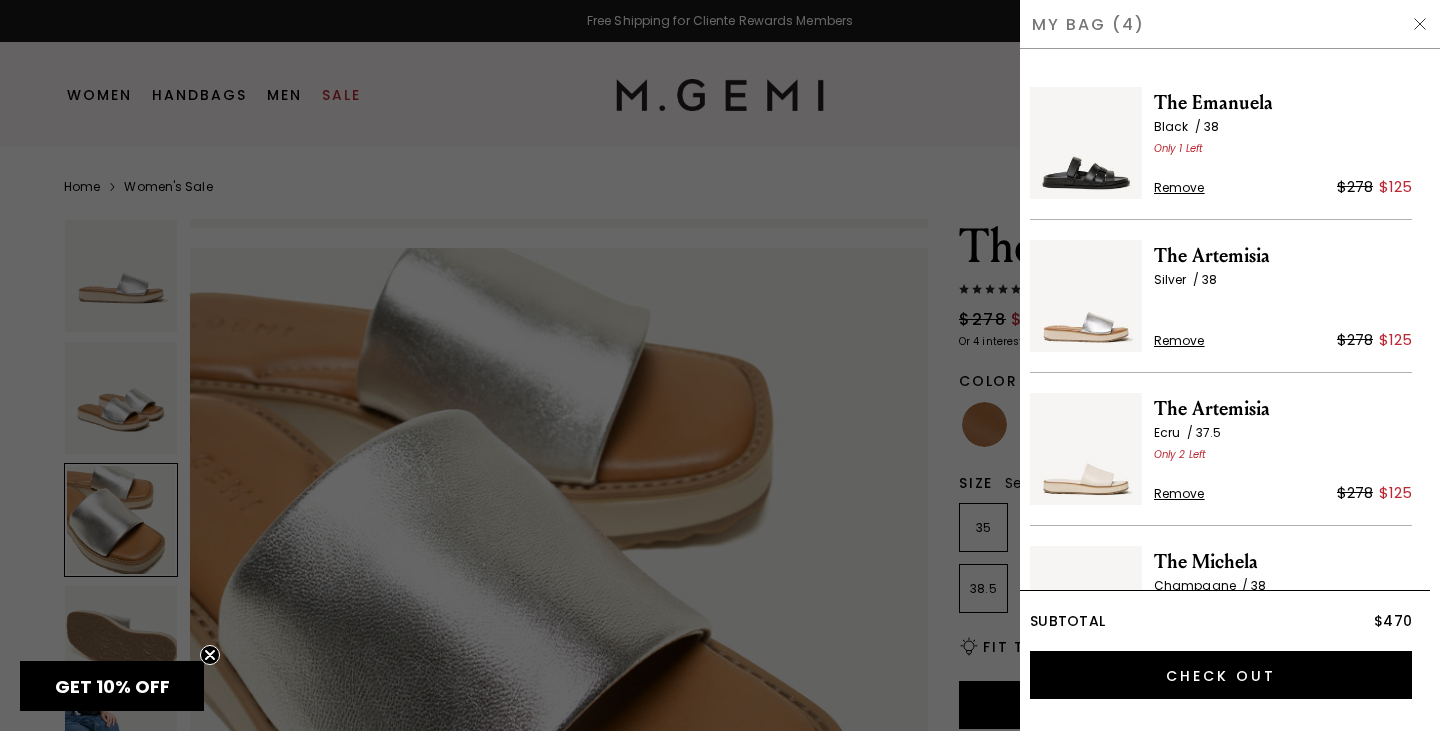 click at bounding box center (720, 365) 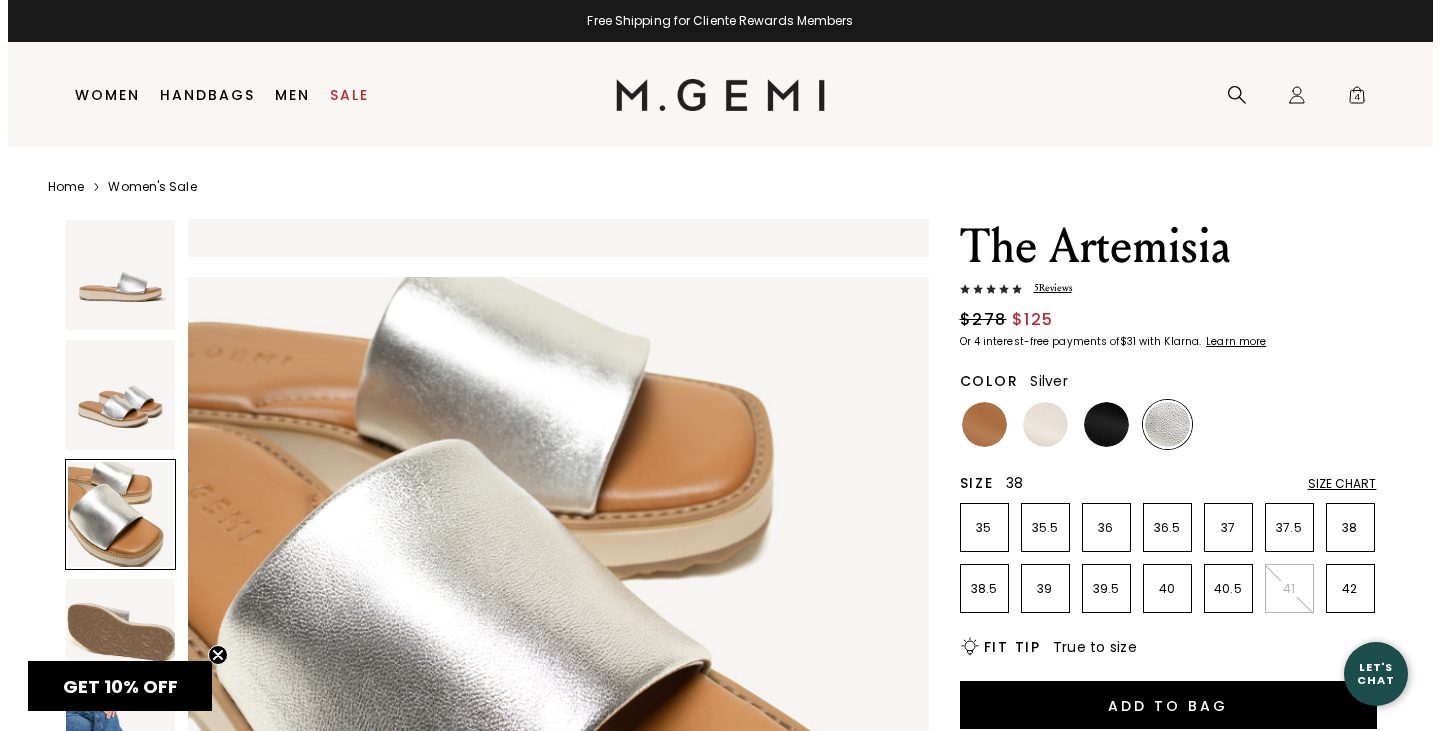 scroll, scrollTop: 1461, scrollLeft: 0, axis: vertical 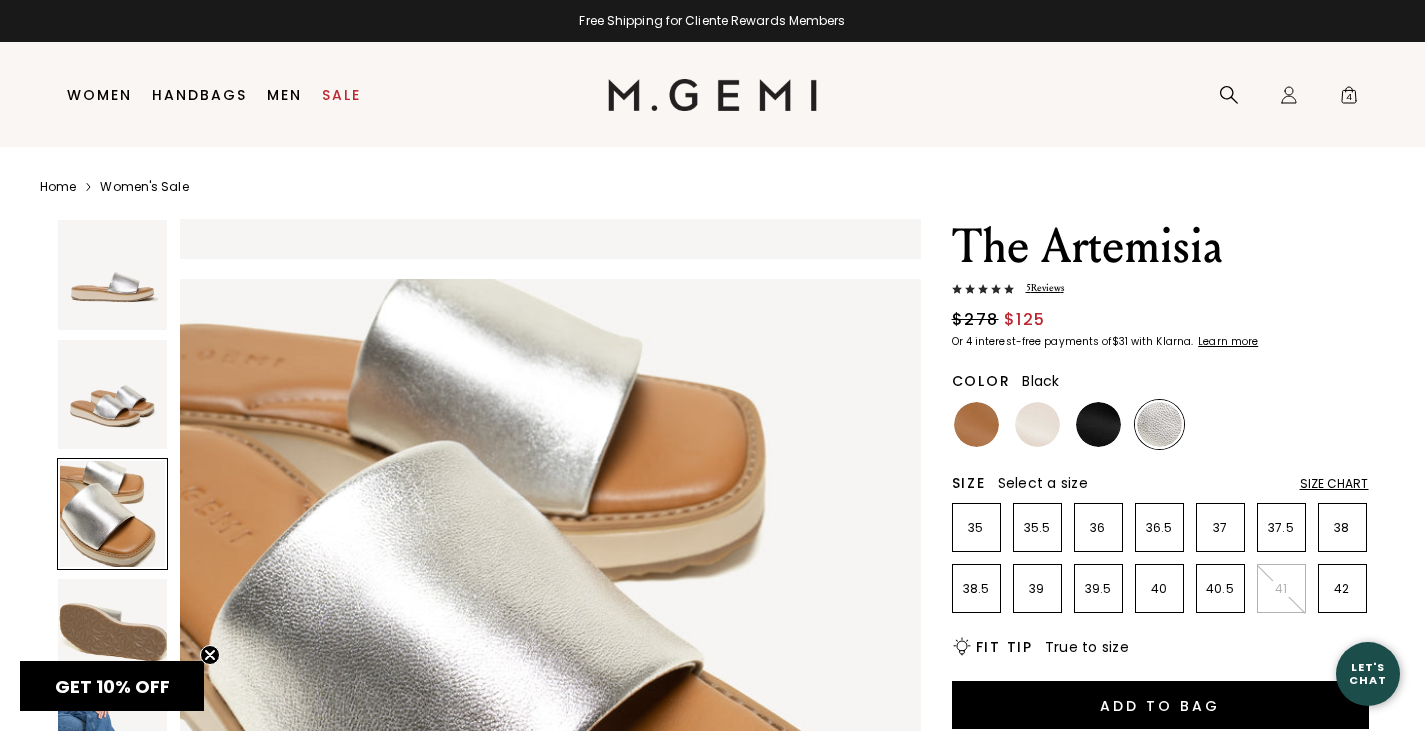 click at bounding box center (1098, 424) 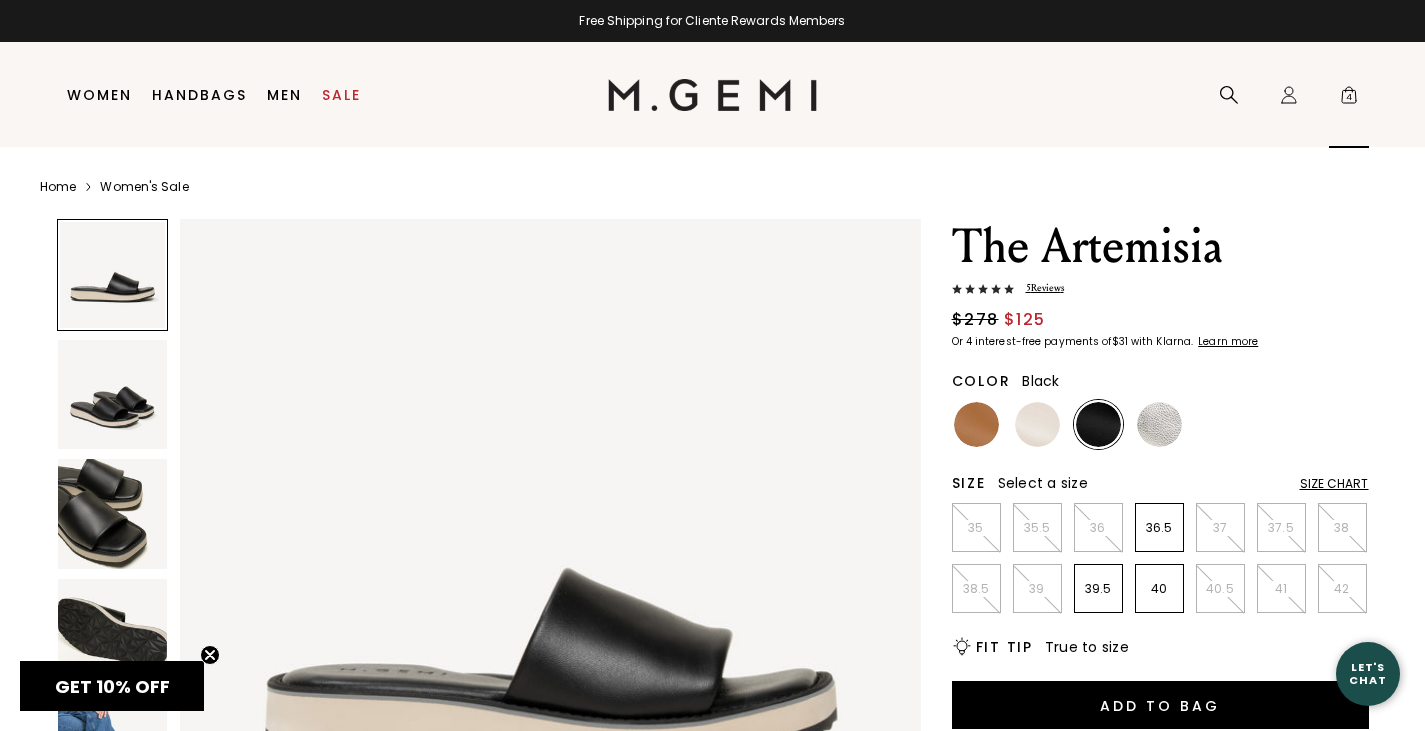 click on "4" at bounding box center [1349, 99] 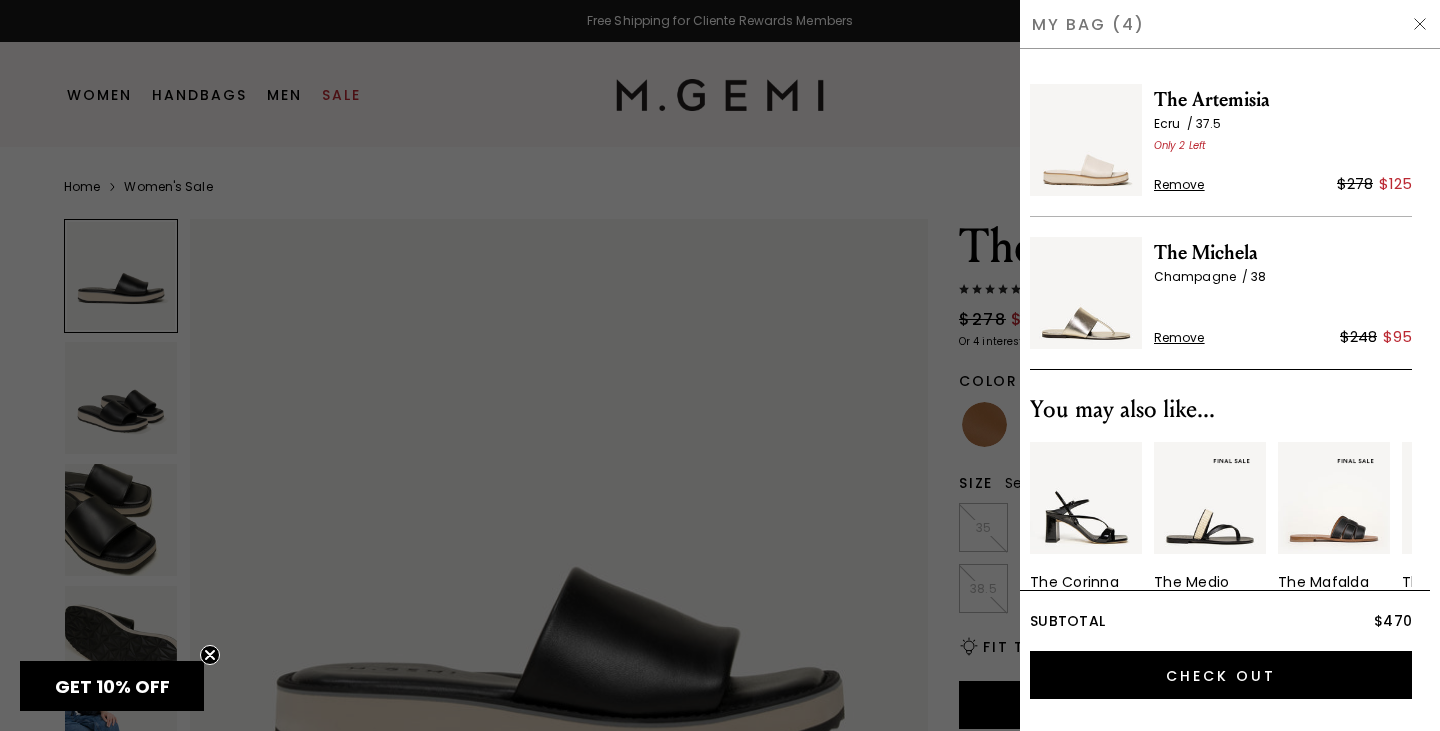scroll, scrollTop: 309, scrollLeft: 0, axis: vertical 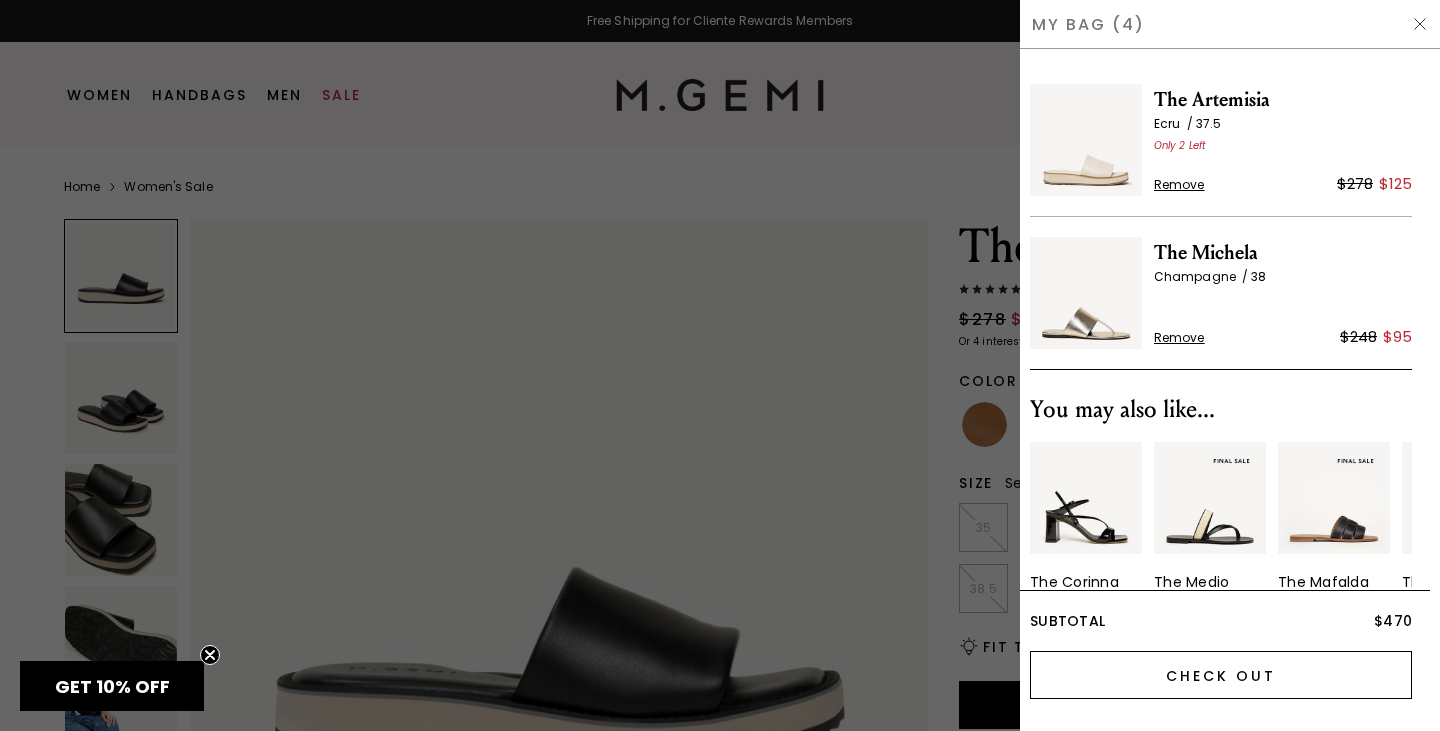 click on "Check Out" at bounding box center (1221, 675) 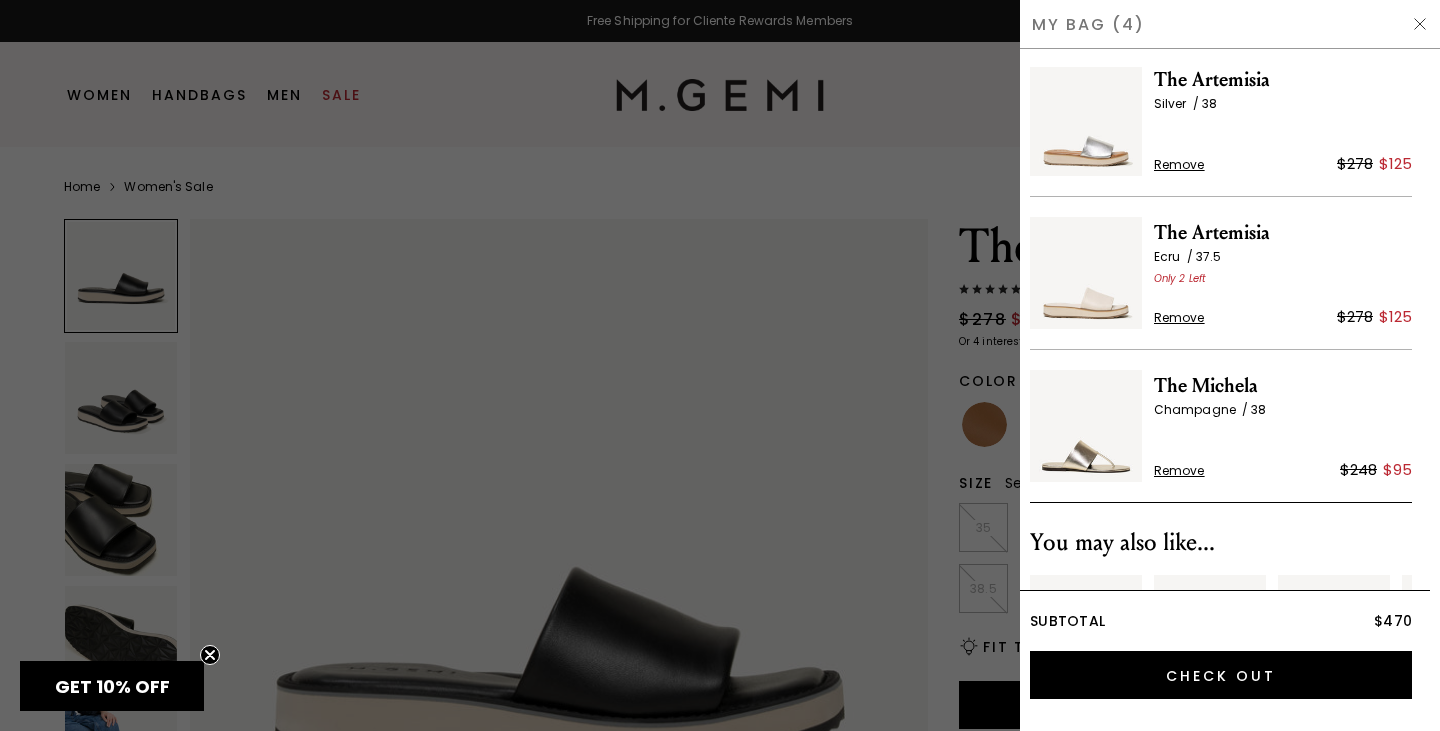 scroll, scrollTop: 0, scrollLeft: 0, axis: both 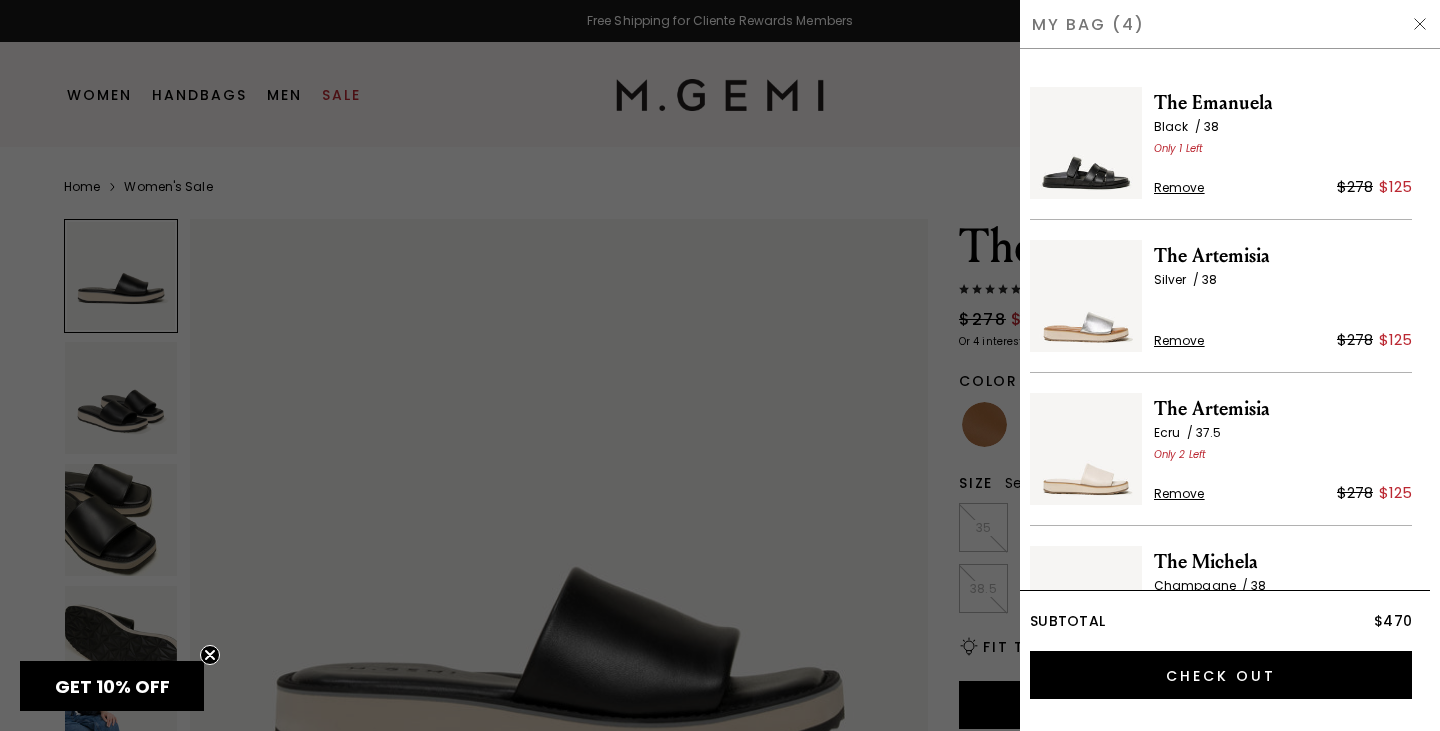 click on "The Artemisia" at bounding box center (1283, 256) 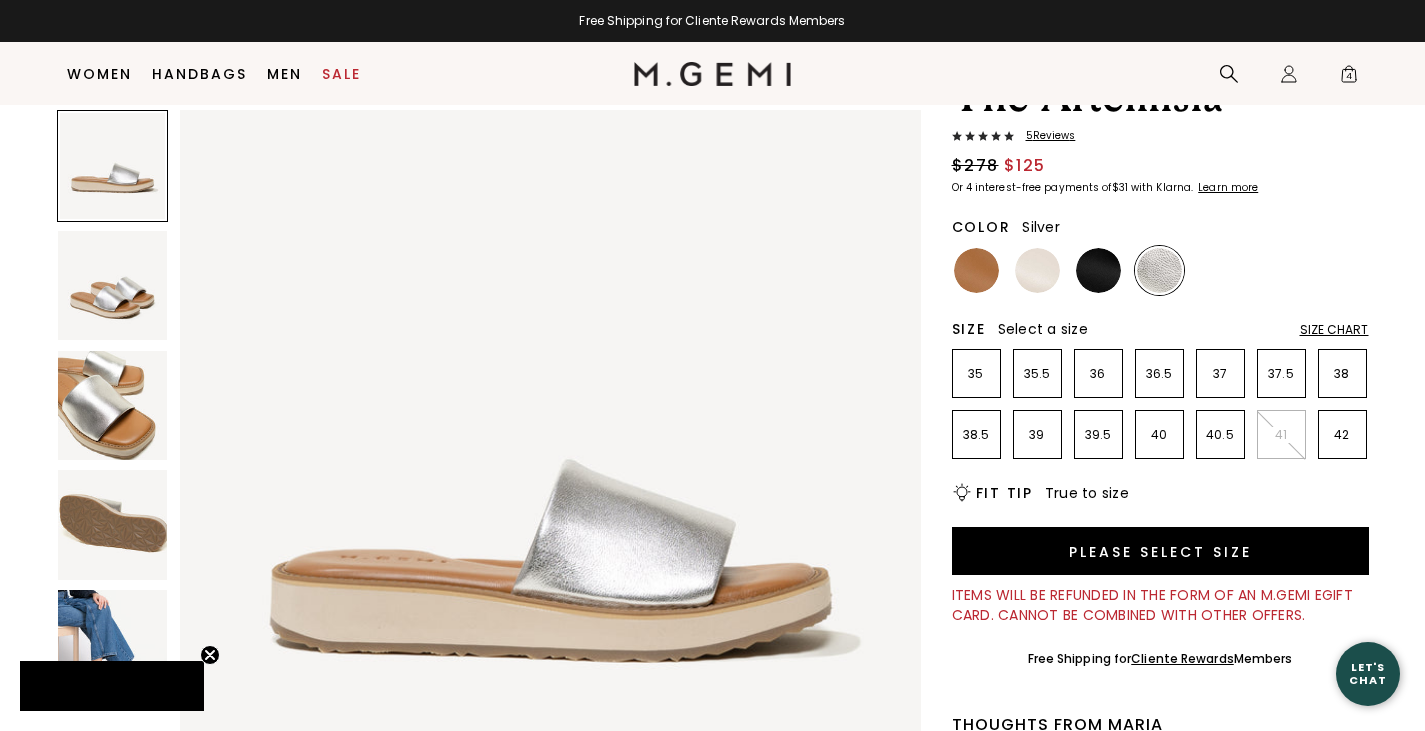 scroll, scrollTop: 336, scrollLeft: 0, axis: vertical 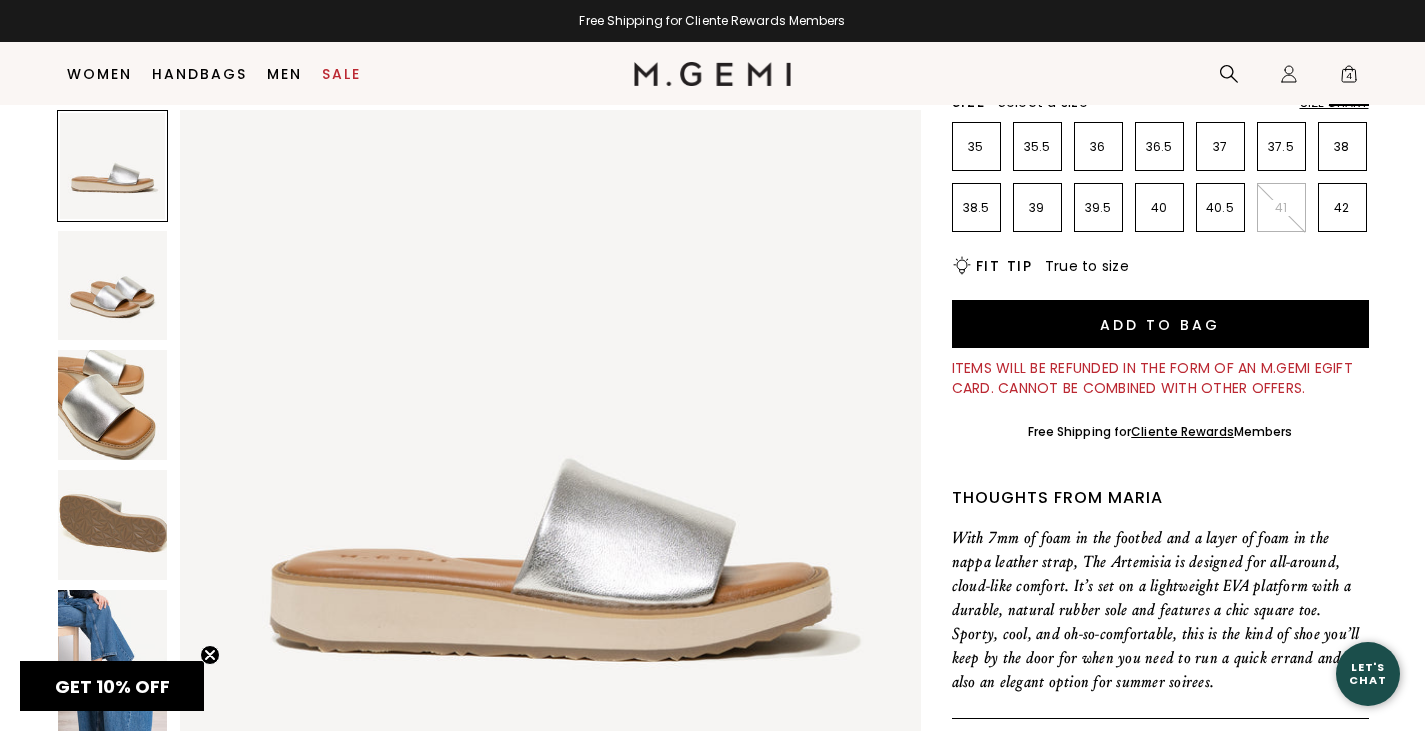 click on "4" at bounding box center [1349, 78] 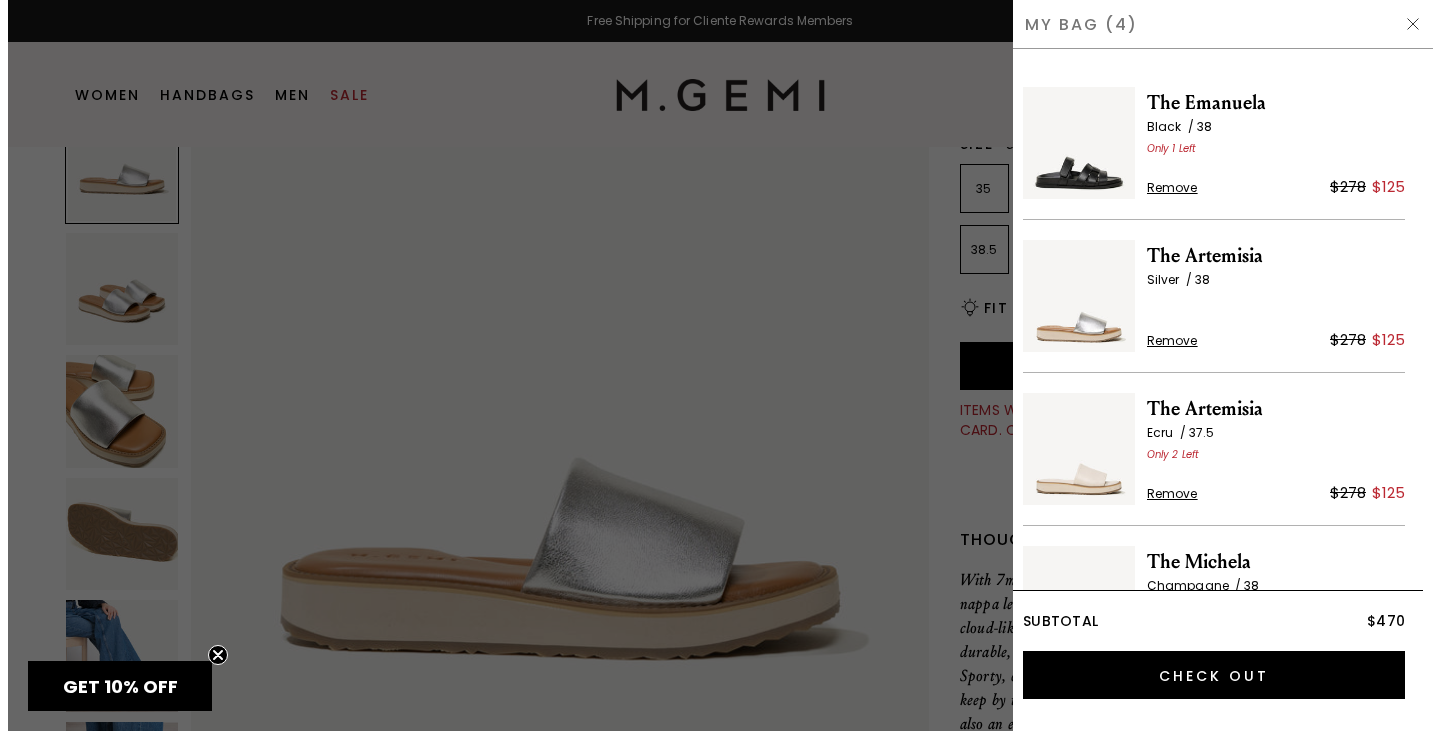 scroll, scrollTop: 0, scrollLeft: 0, axis: both 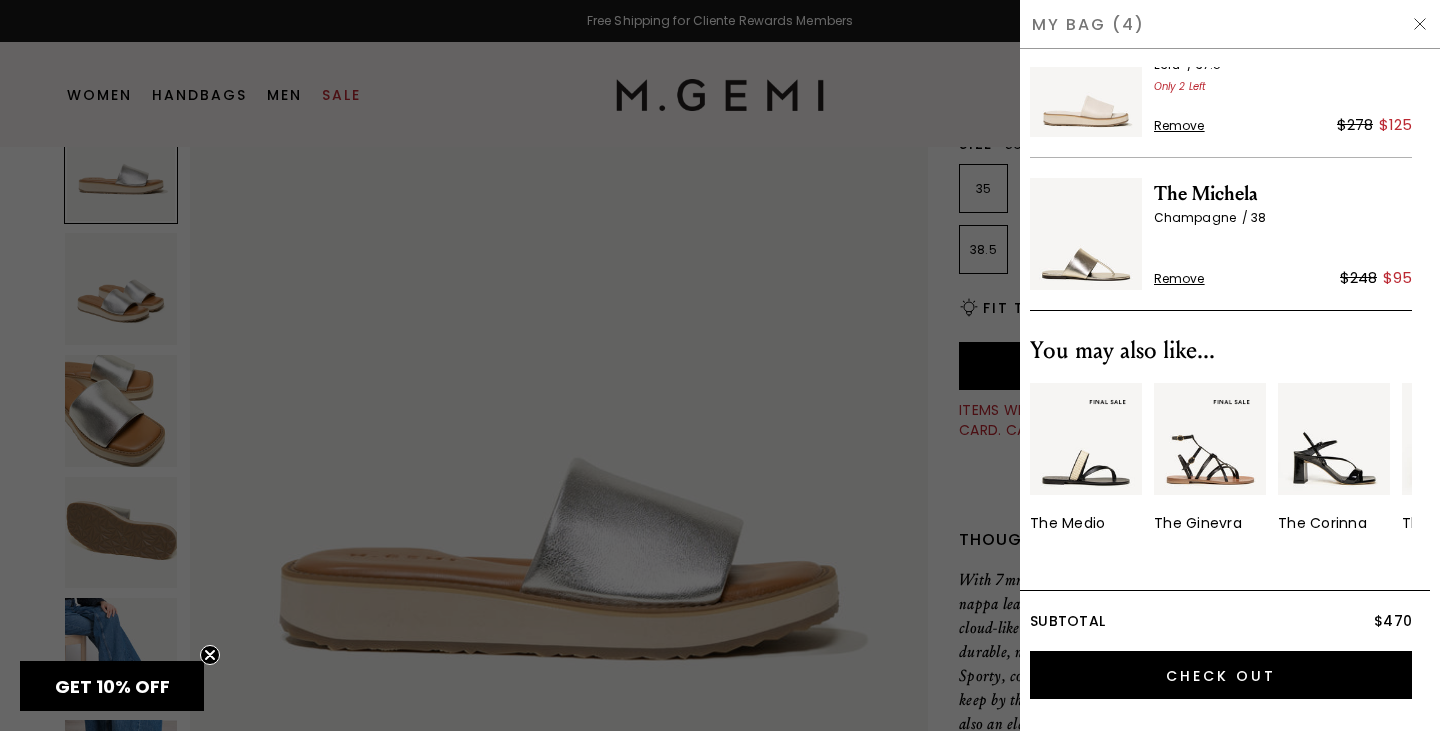 click on "The Michela" at bounding box center [1283, 194] 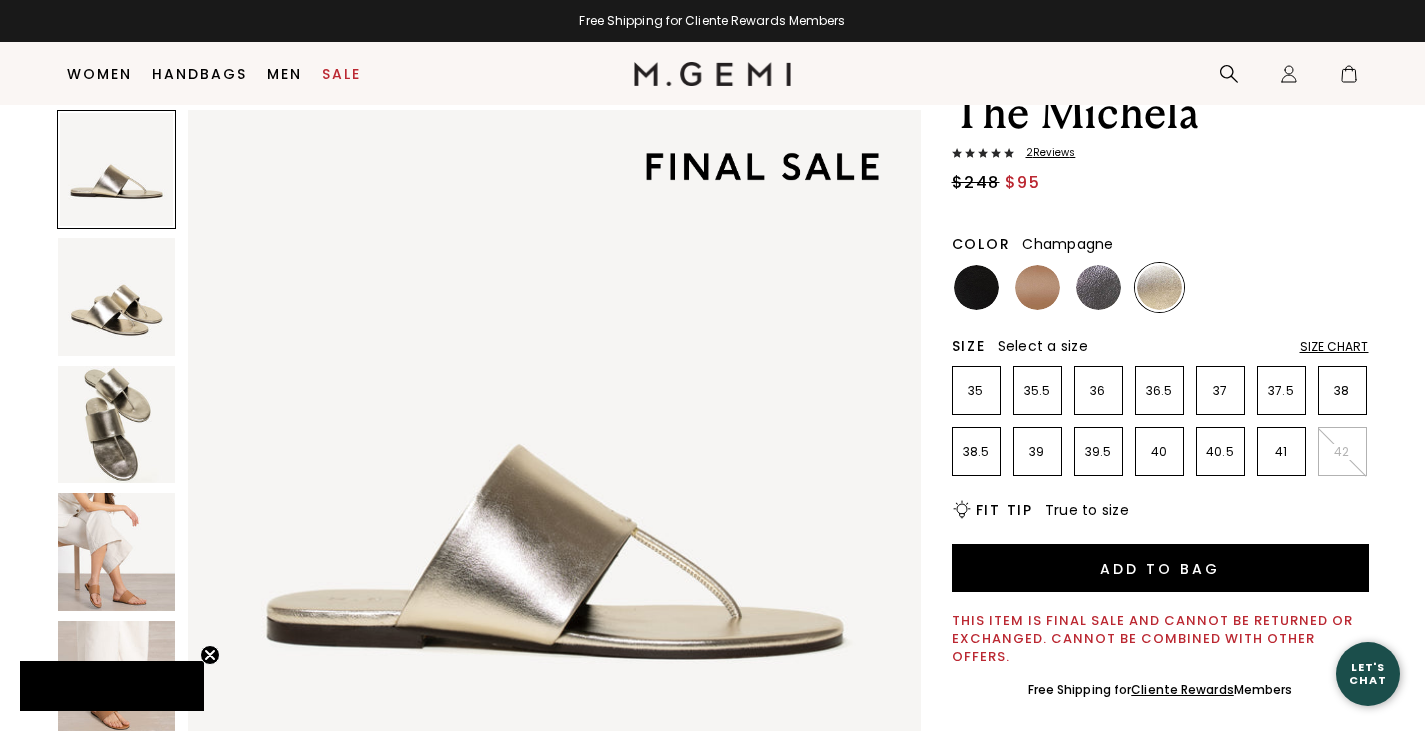 scroll, scrollTop: 356, scrollLeft: 0, axis: vertical 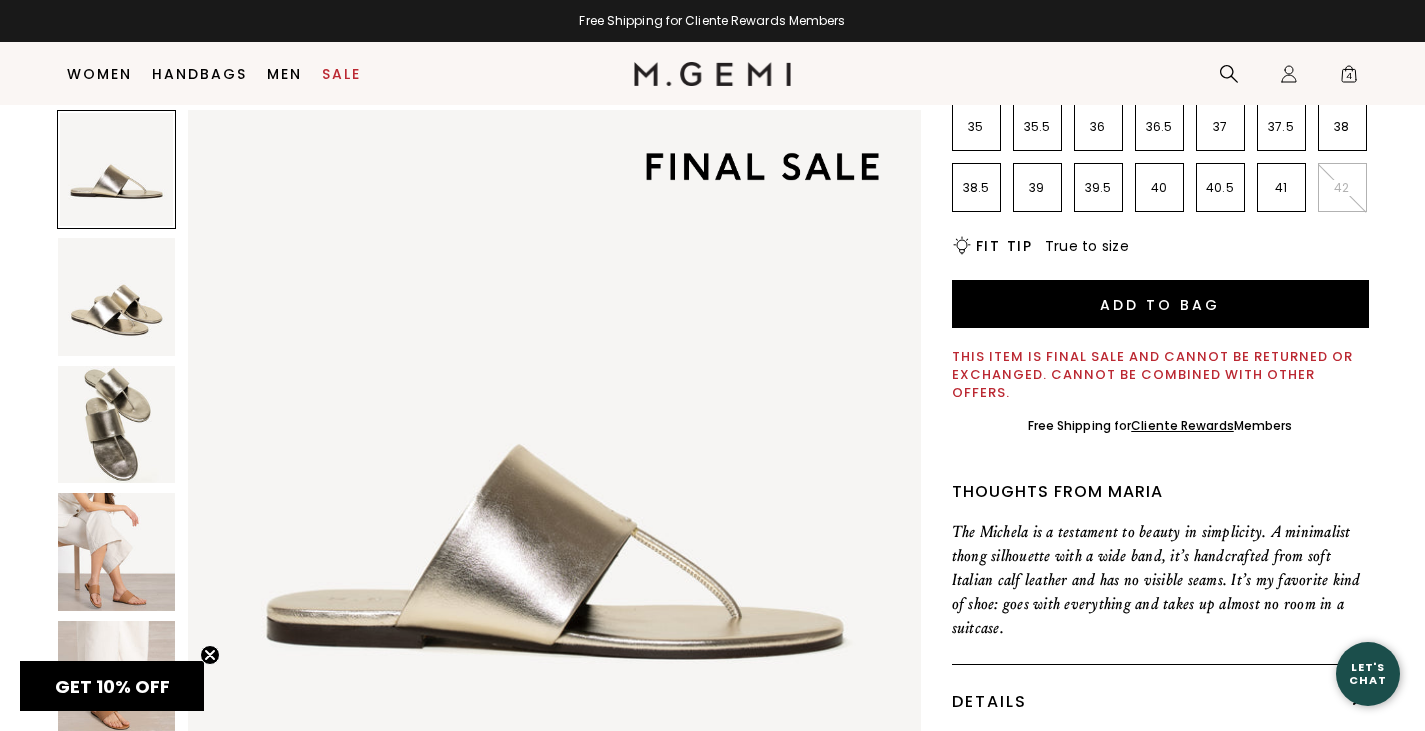 click at bounding box center (116, 424) 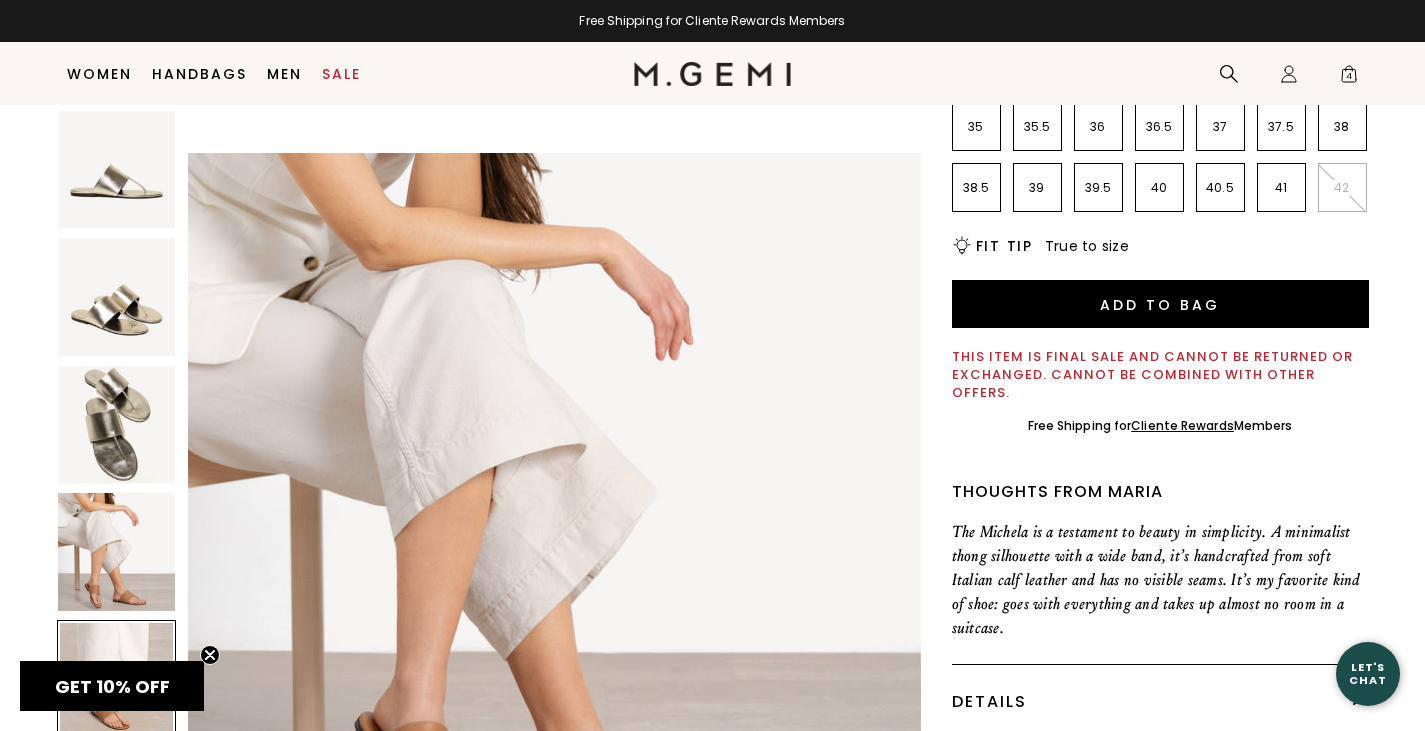 scroll, scrollTop: 2211, scrollLeft: 0, axis: vertical 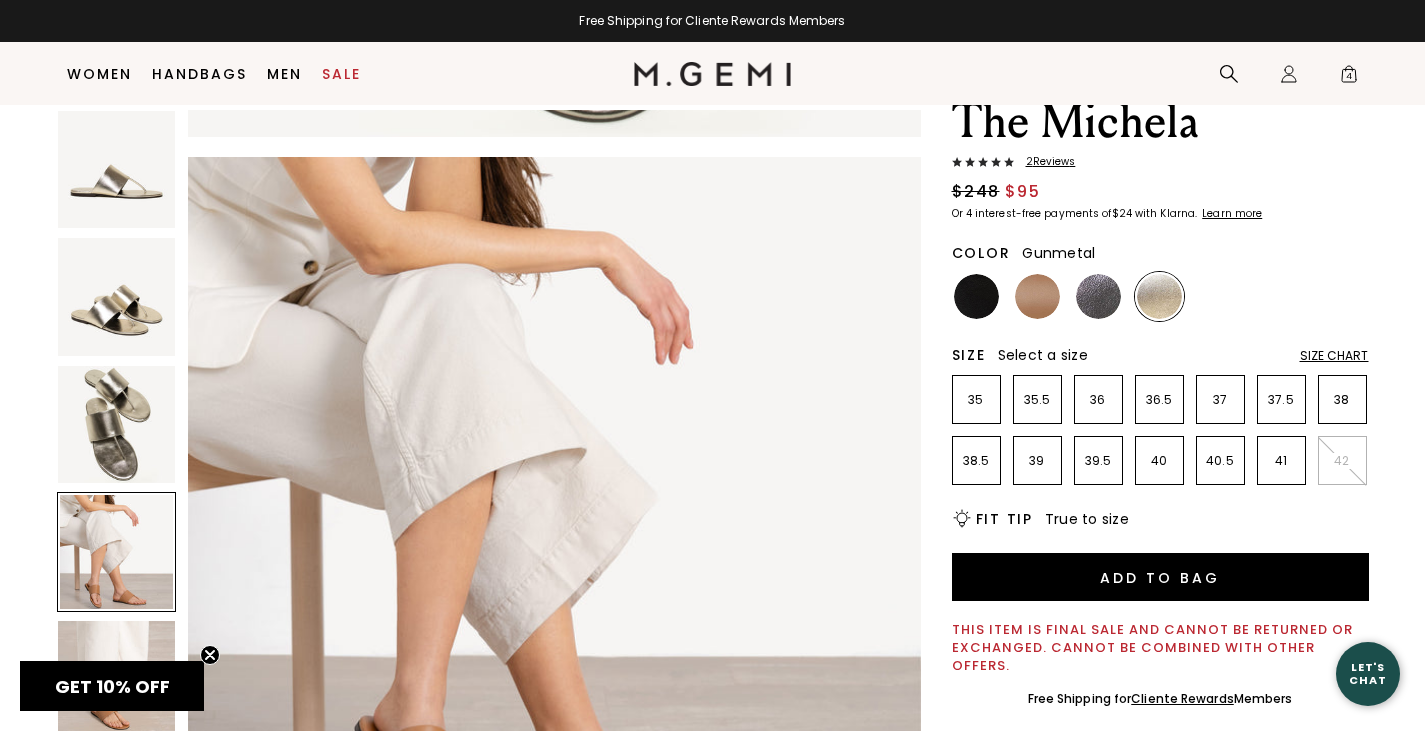 click at bounding box center [1098, 296] 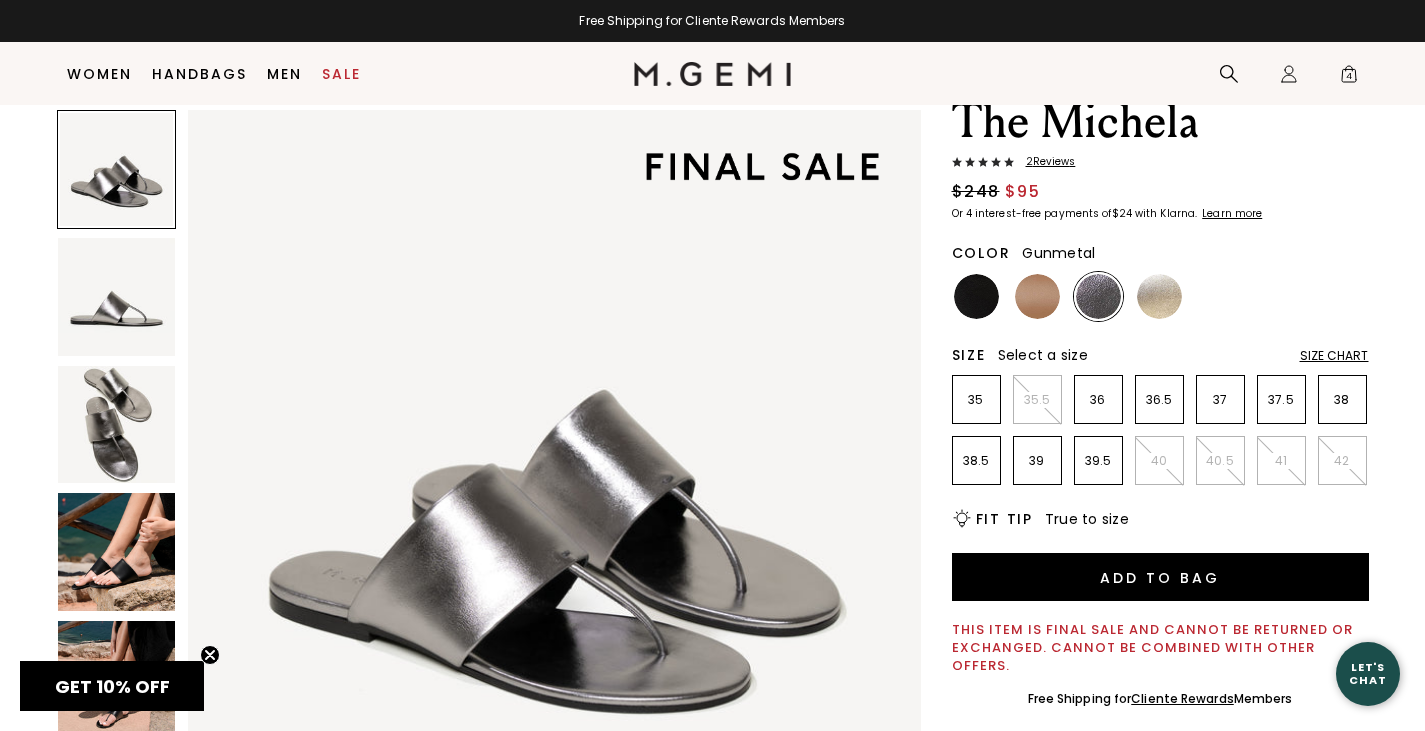 click at bounding box center (116, 551) 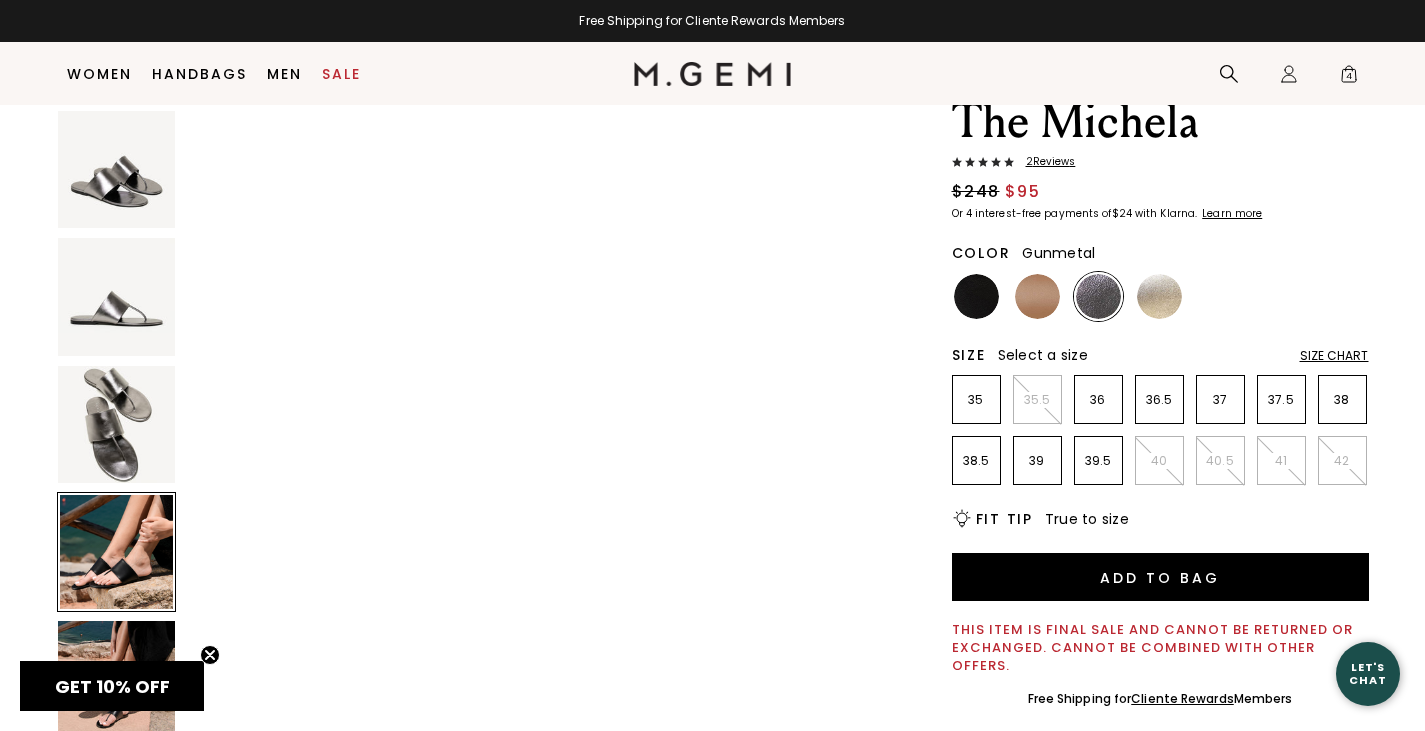 scroll, scrollTop: 2168, scrollLeft: 0, axis: vertical 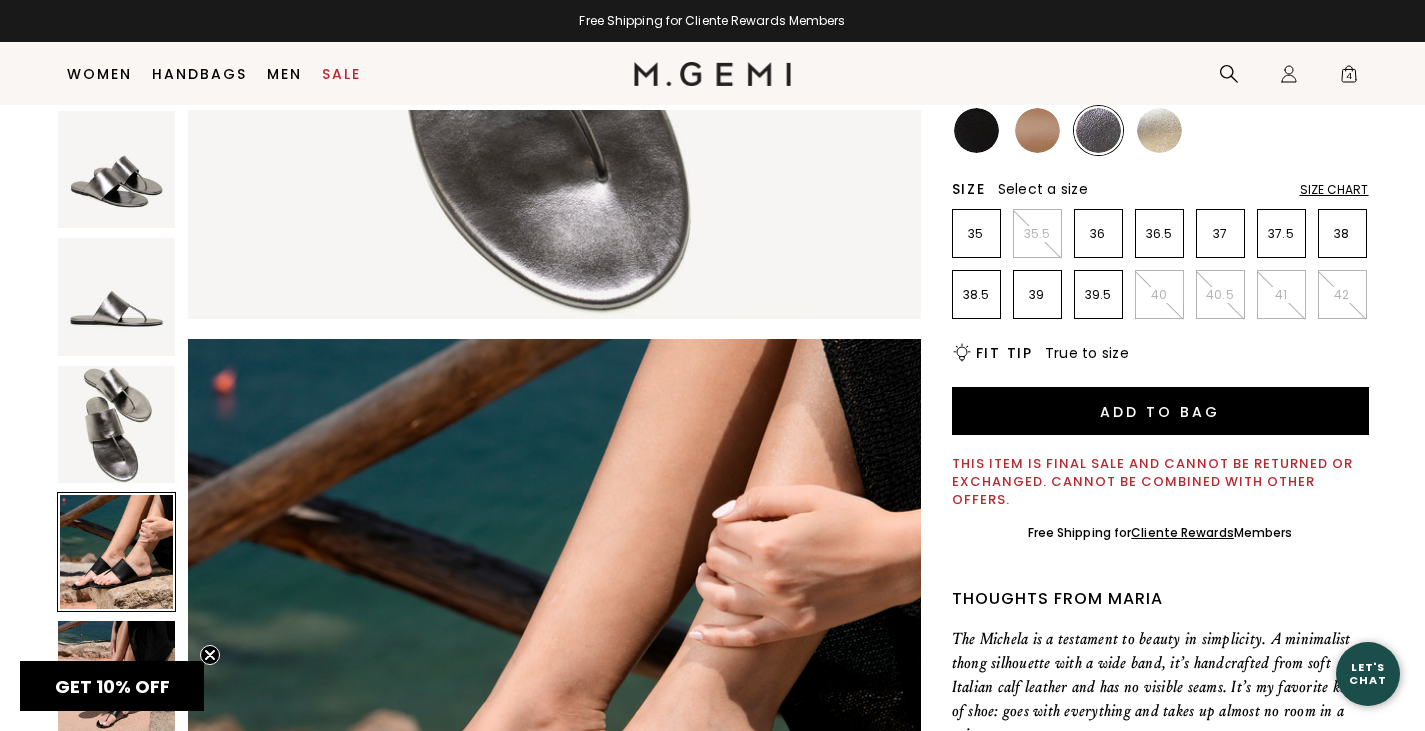 click at bounding box center [1037, 130] 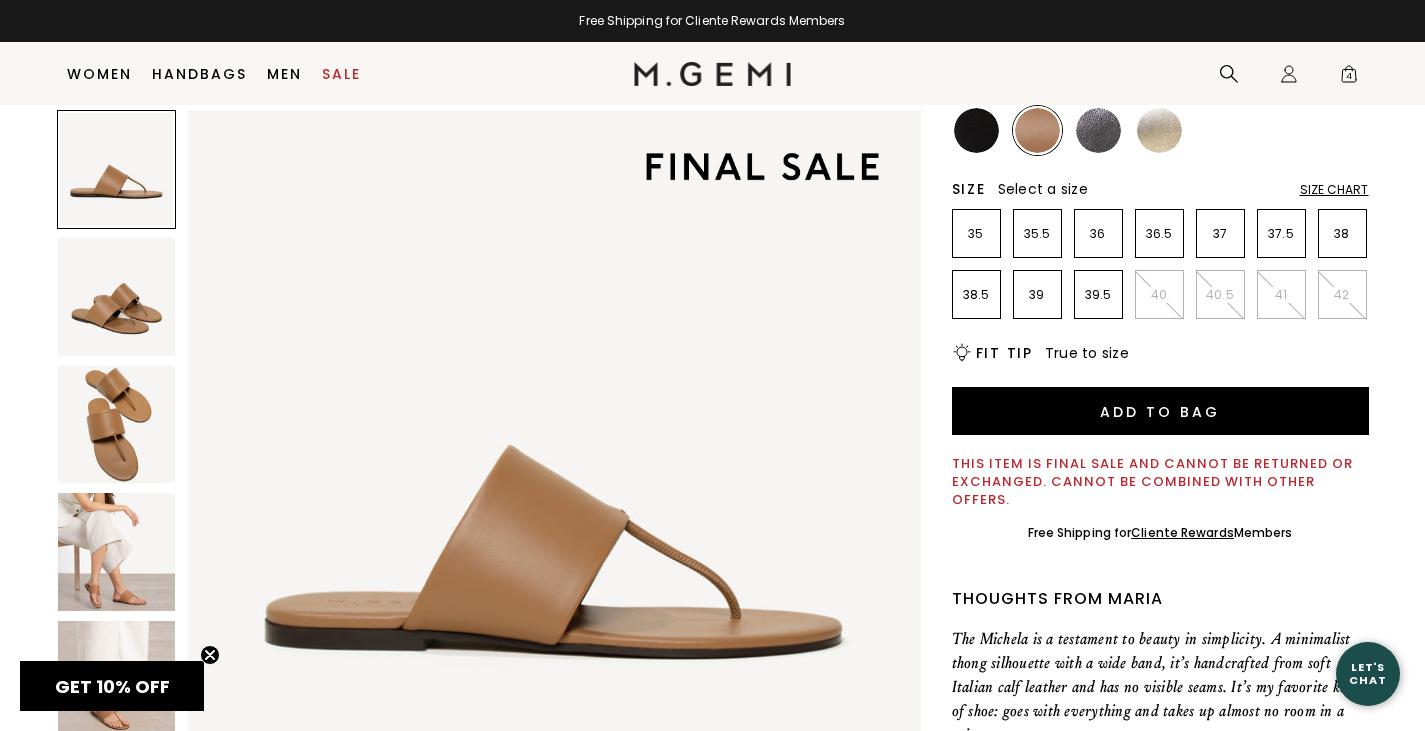 click at bounding box center (116, 424) 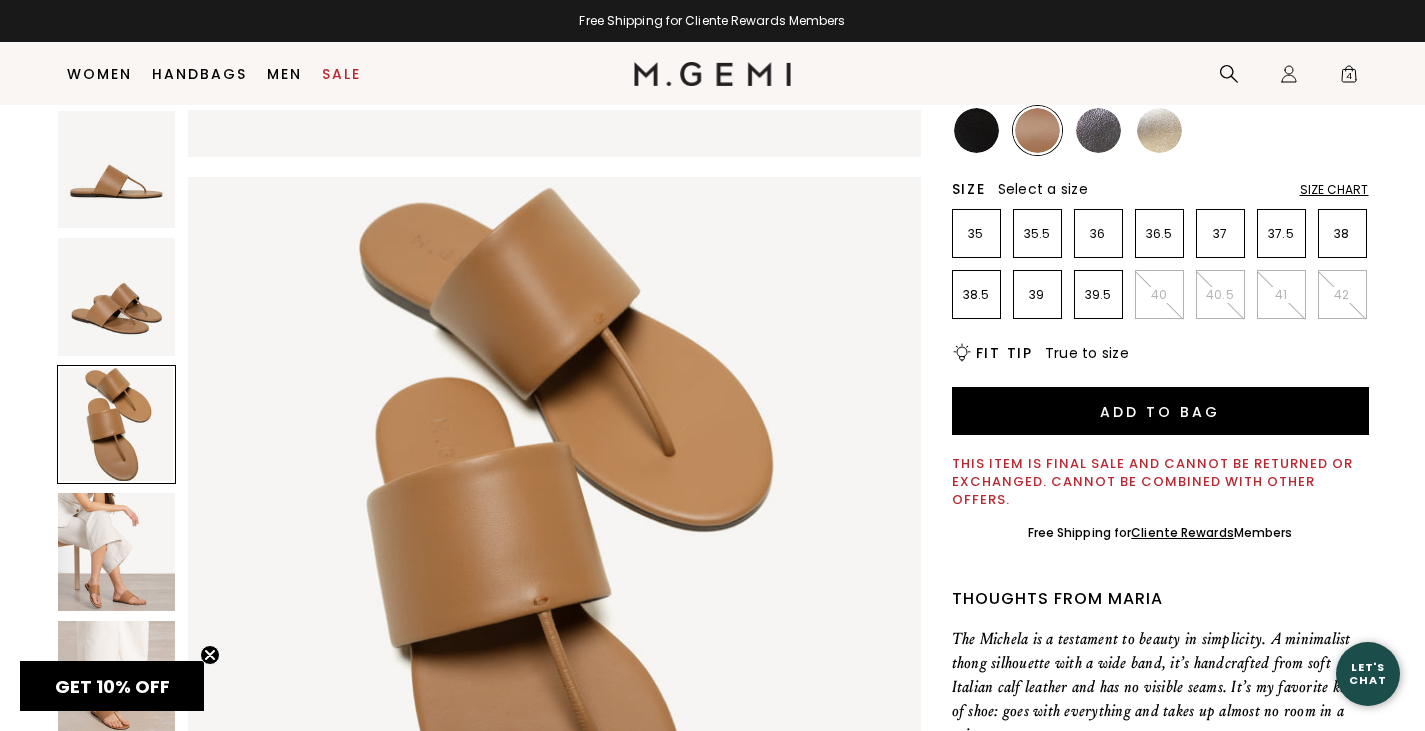 scroll, scrollTop: 1445, scrollLeft: 0, axis: vertical 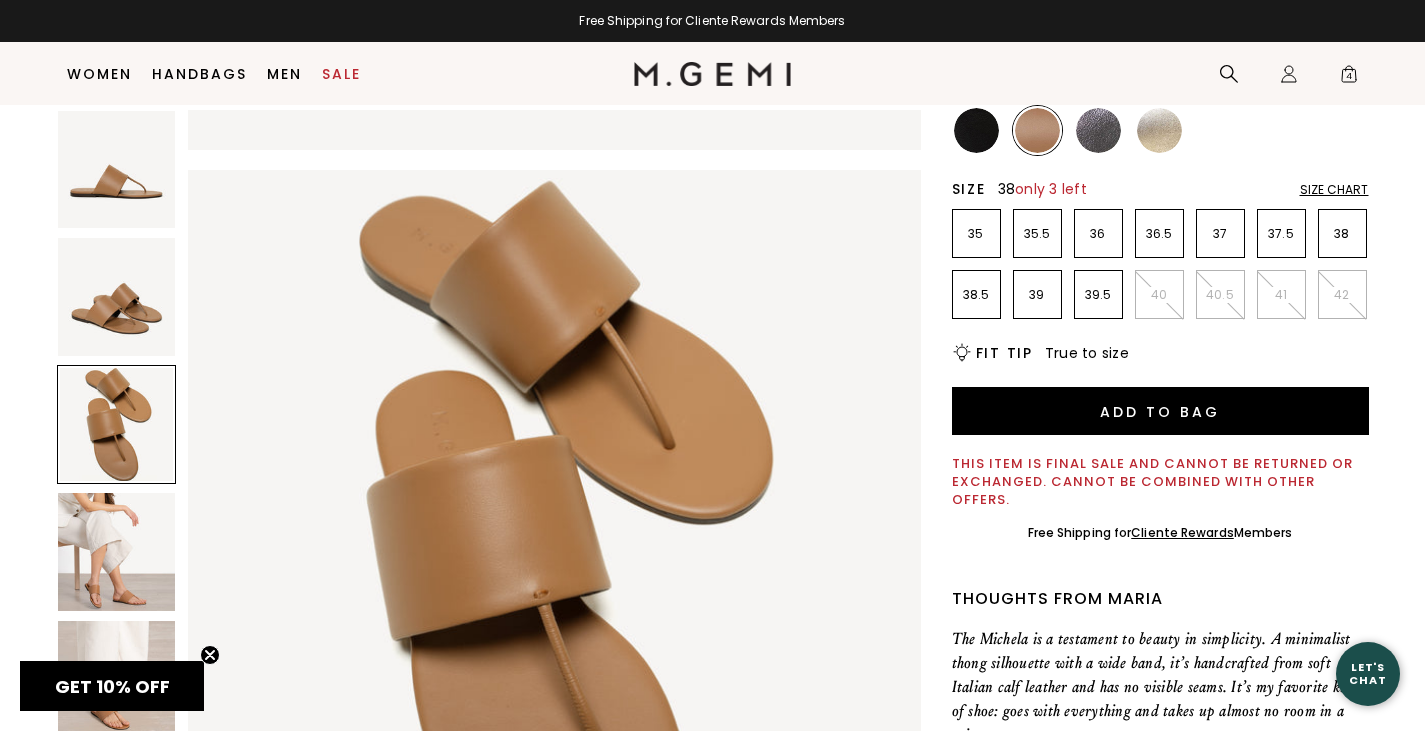 click on "38" at bounding box center (1342, 234) 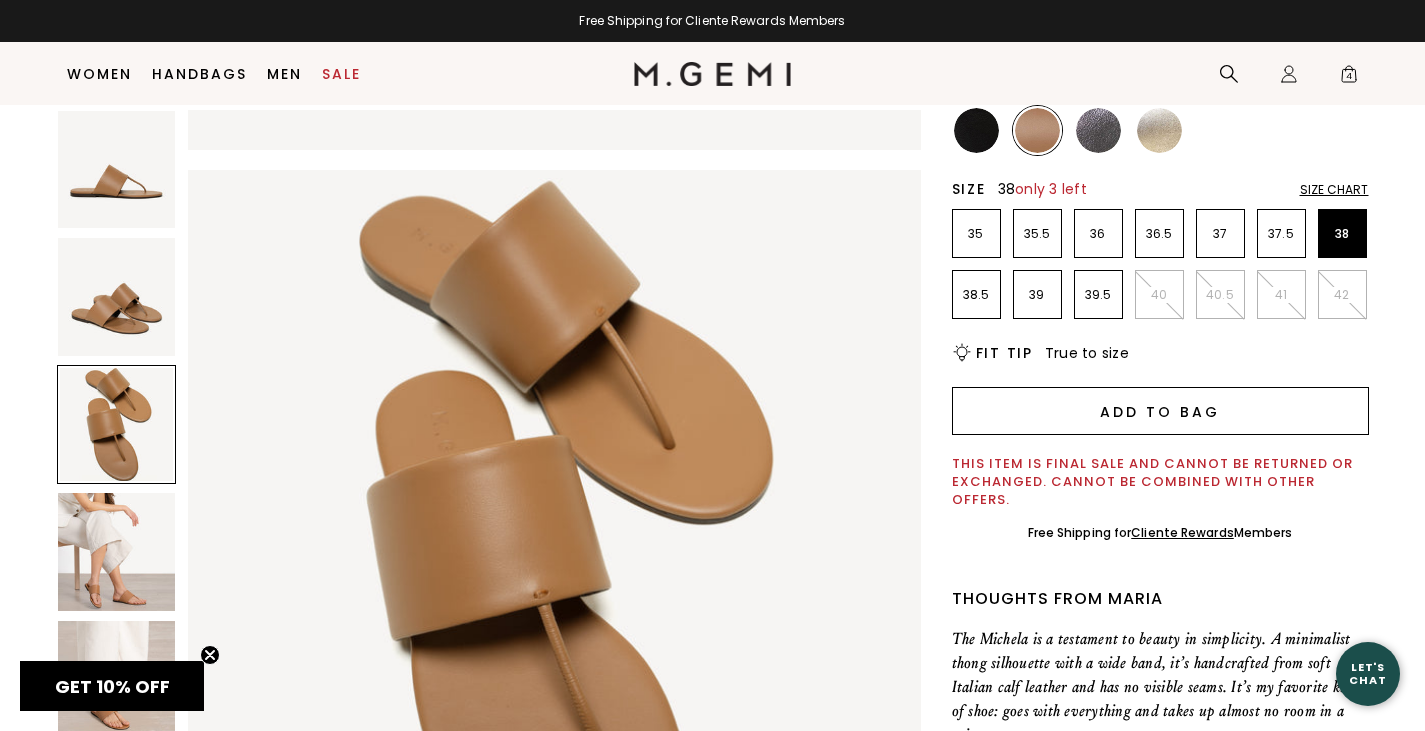 click on "Add to Bag" at bounding box center [1160, 411] 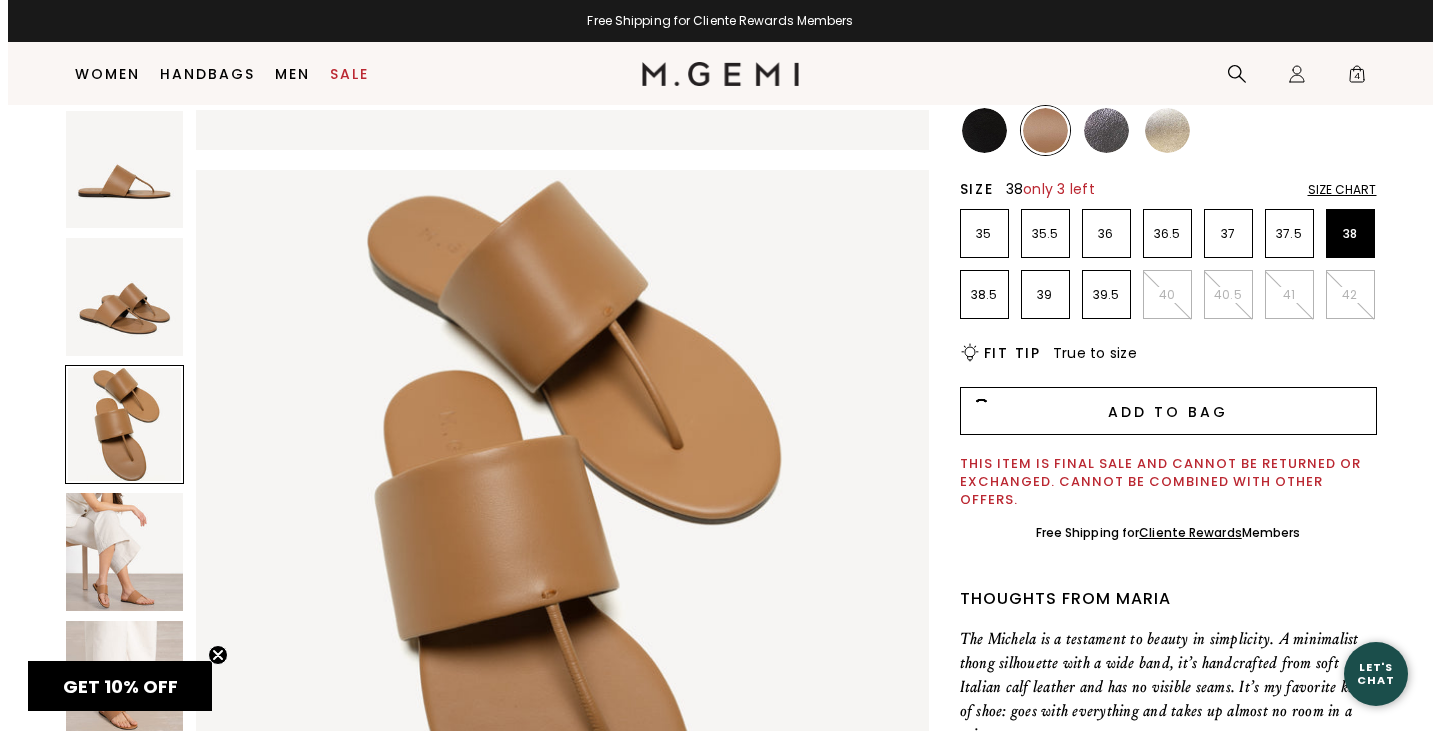 scroll, scrollTop: 0, scrollLeft: 0, axis: both 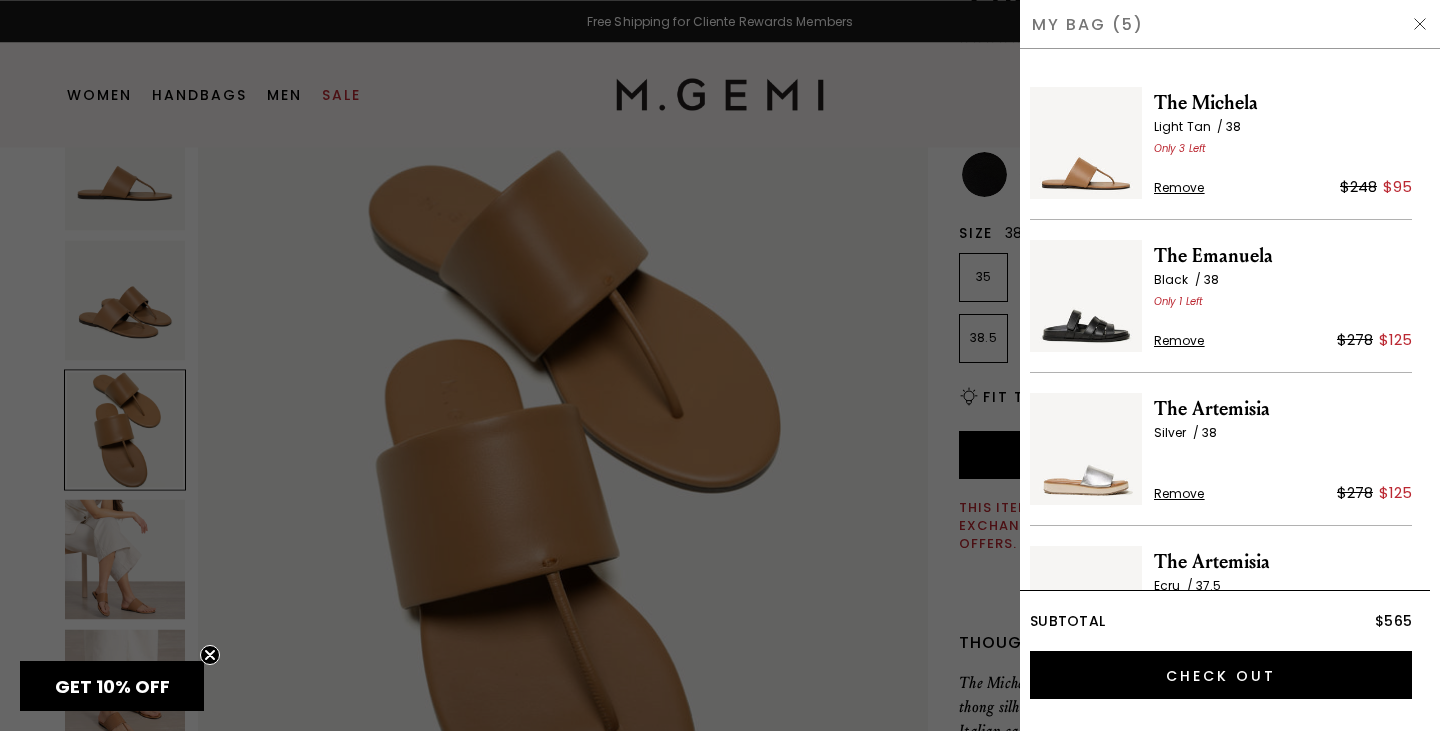click at bounding box center (1420, 24) 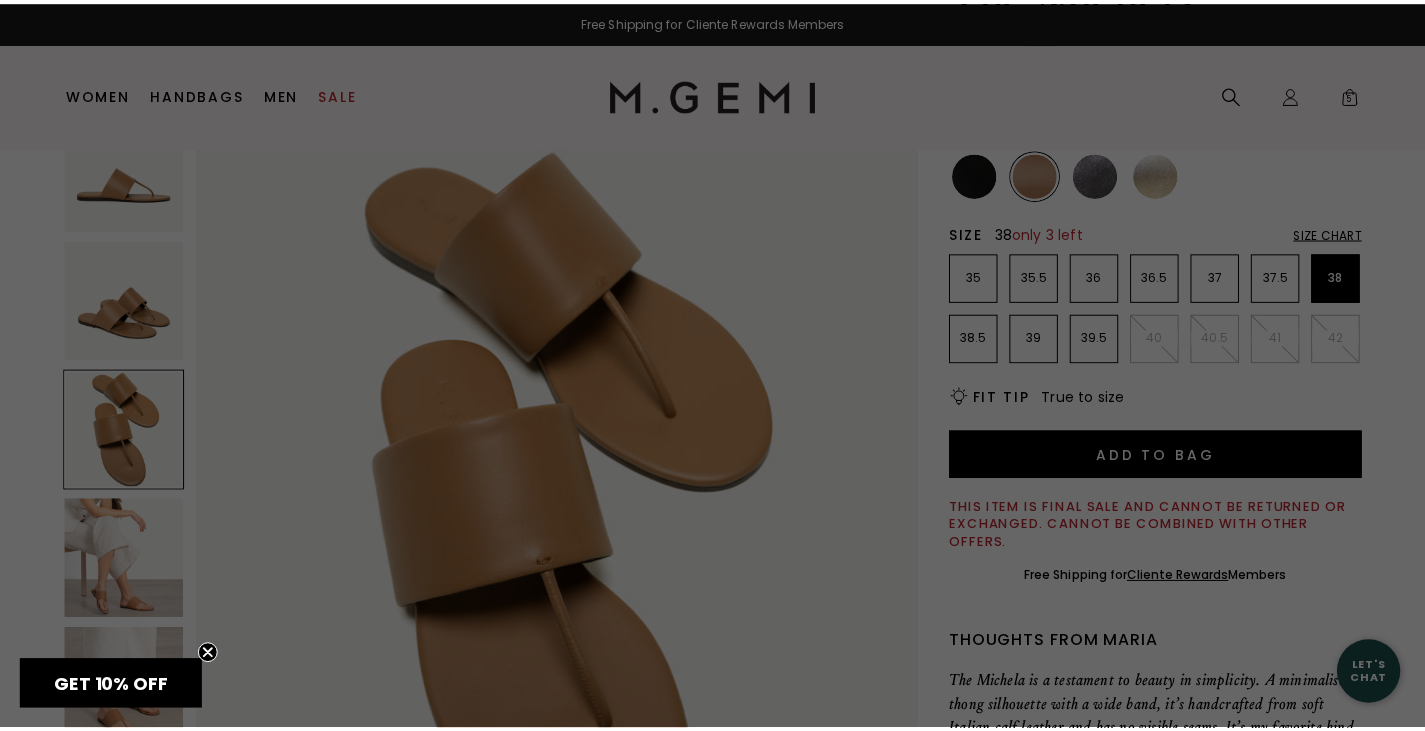 scroll, scrollTop: 221, scrollLeft: 0, axis: vertical 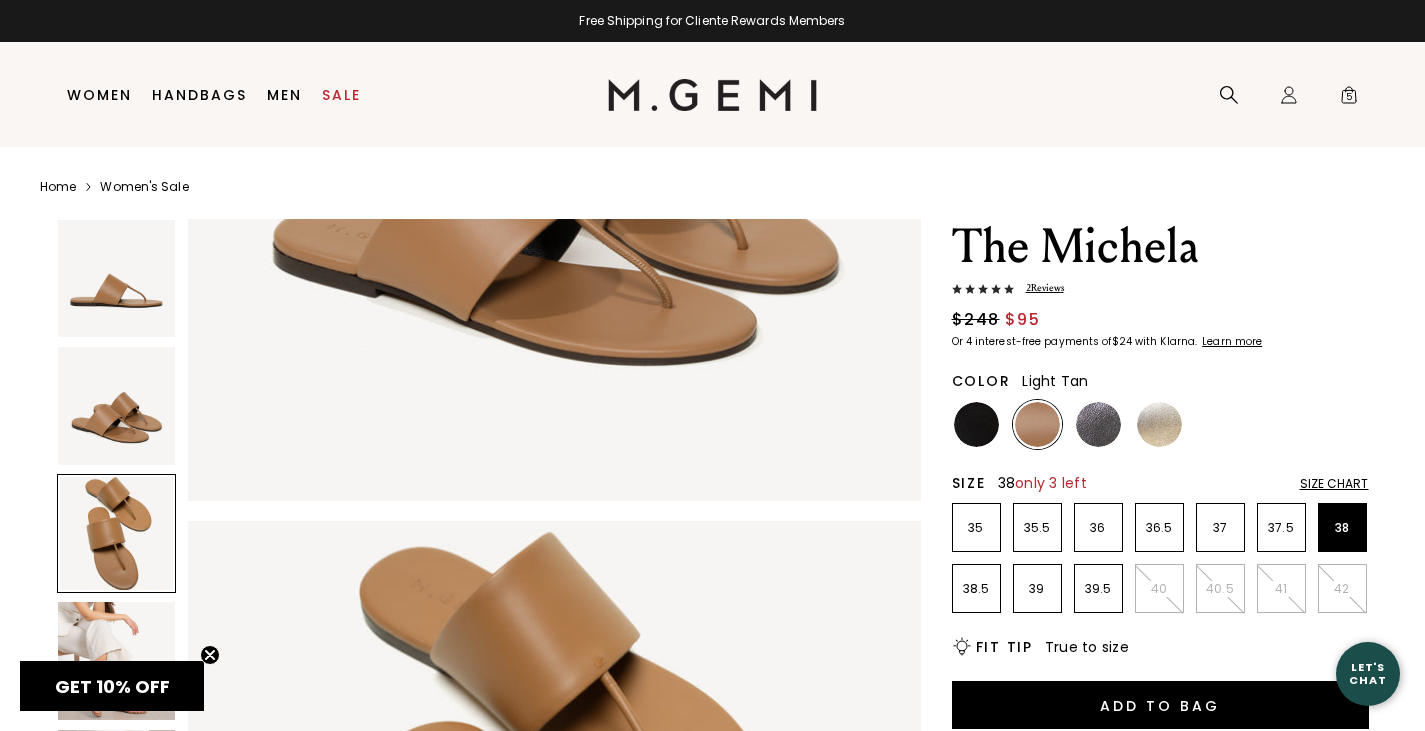 click on "2  Review s" at bounding box center [1039, 288] 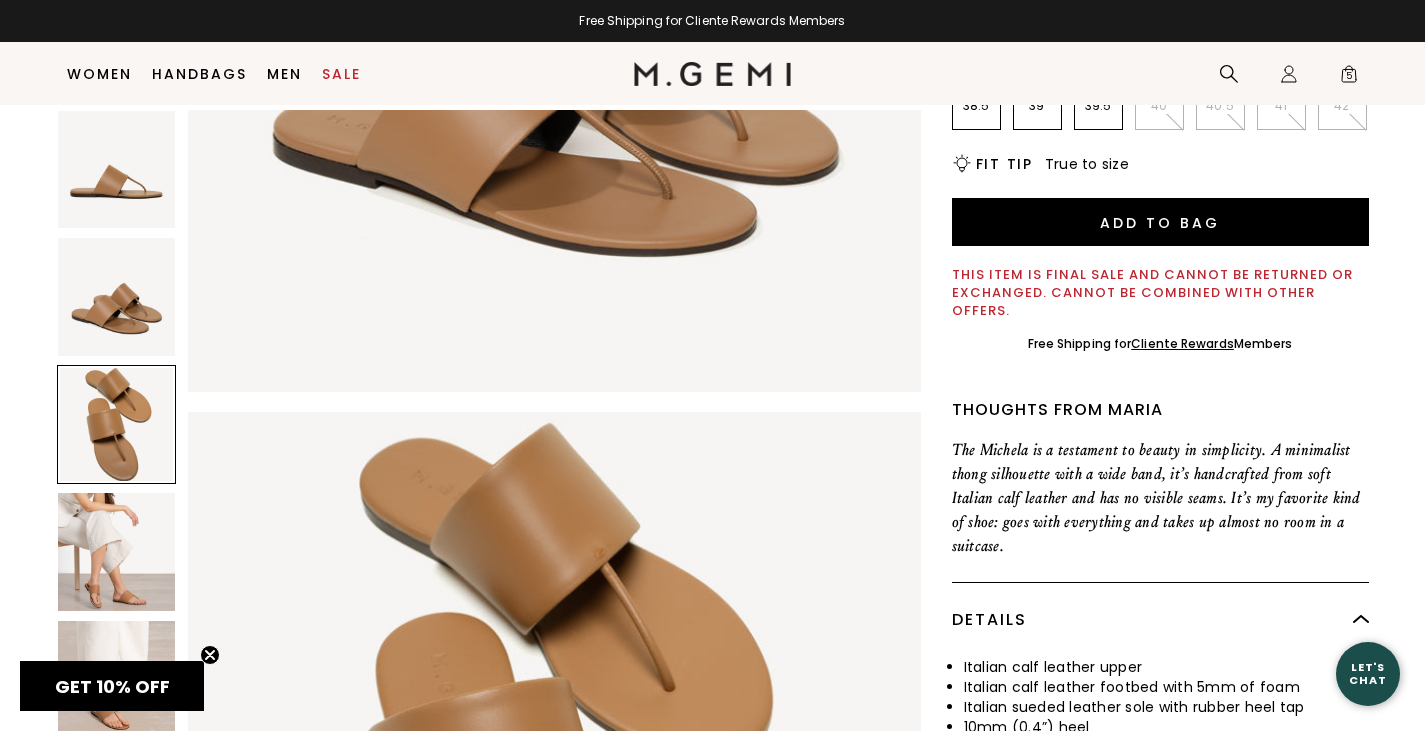 scroll, scrollTop: 436, scrollLeft: 0, axis: vertical 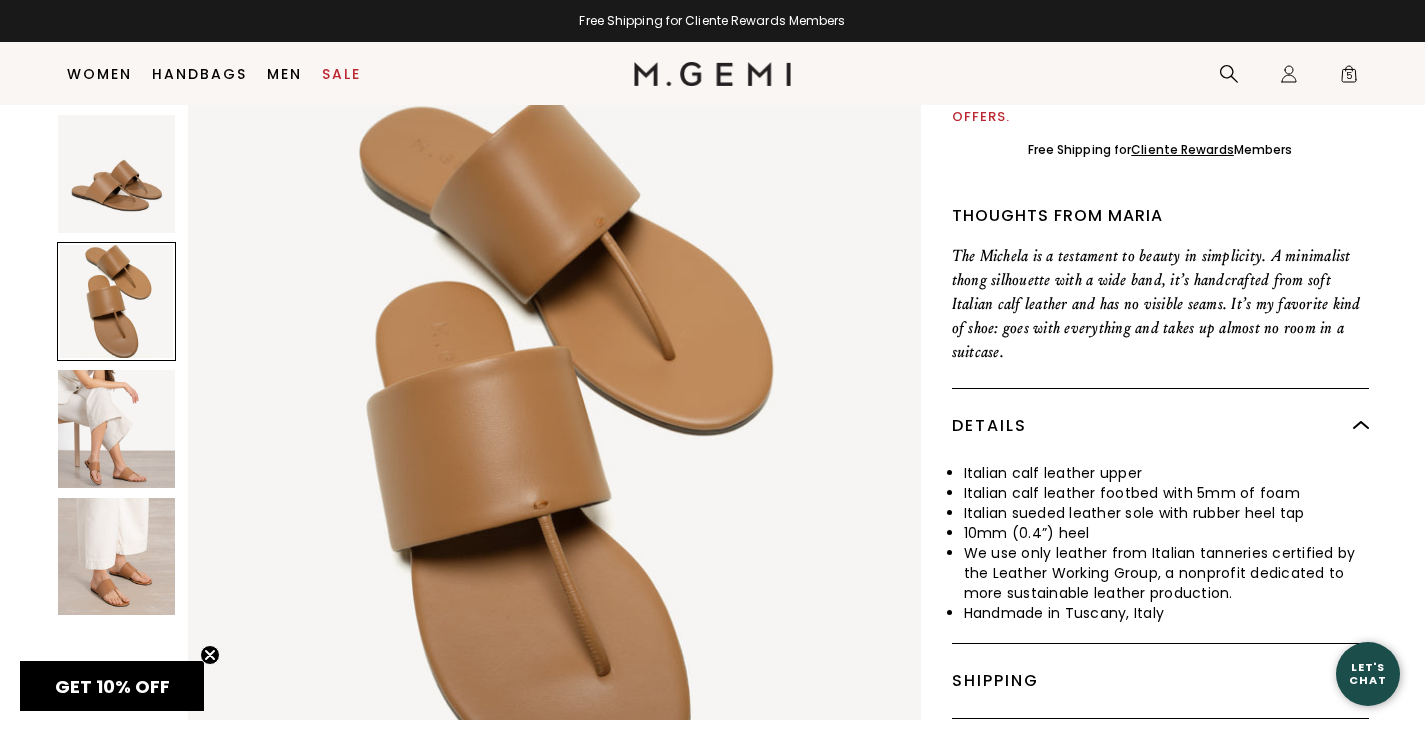 click at bounding box center [116, 556] 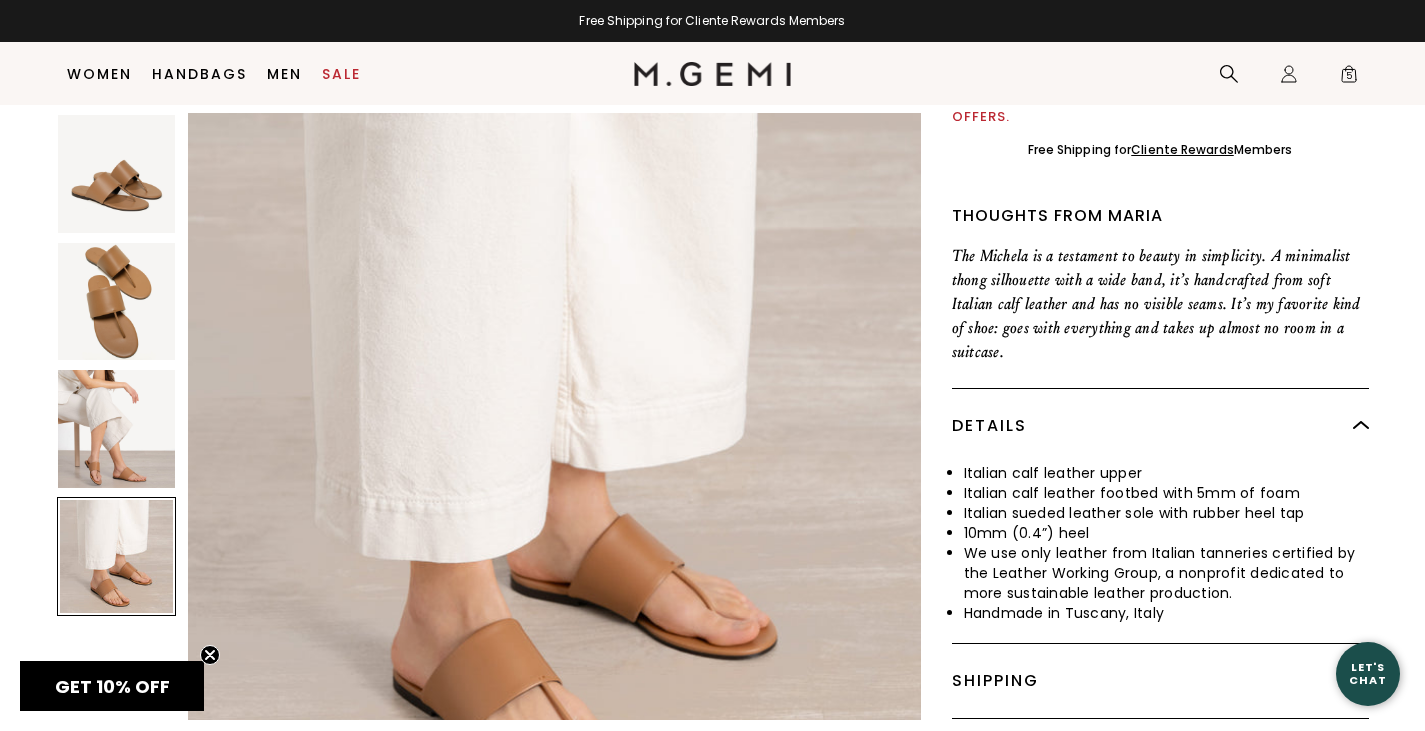 scroll, scrollTop: 2890, scrollLeft: 0, axis: vertical 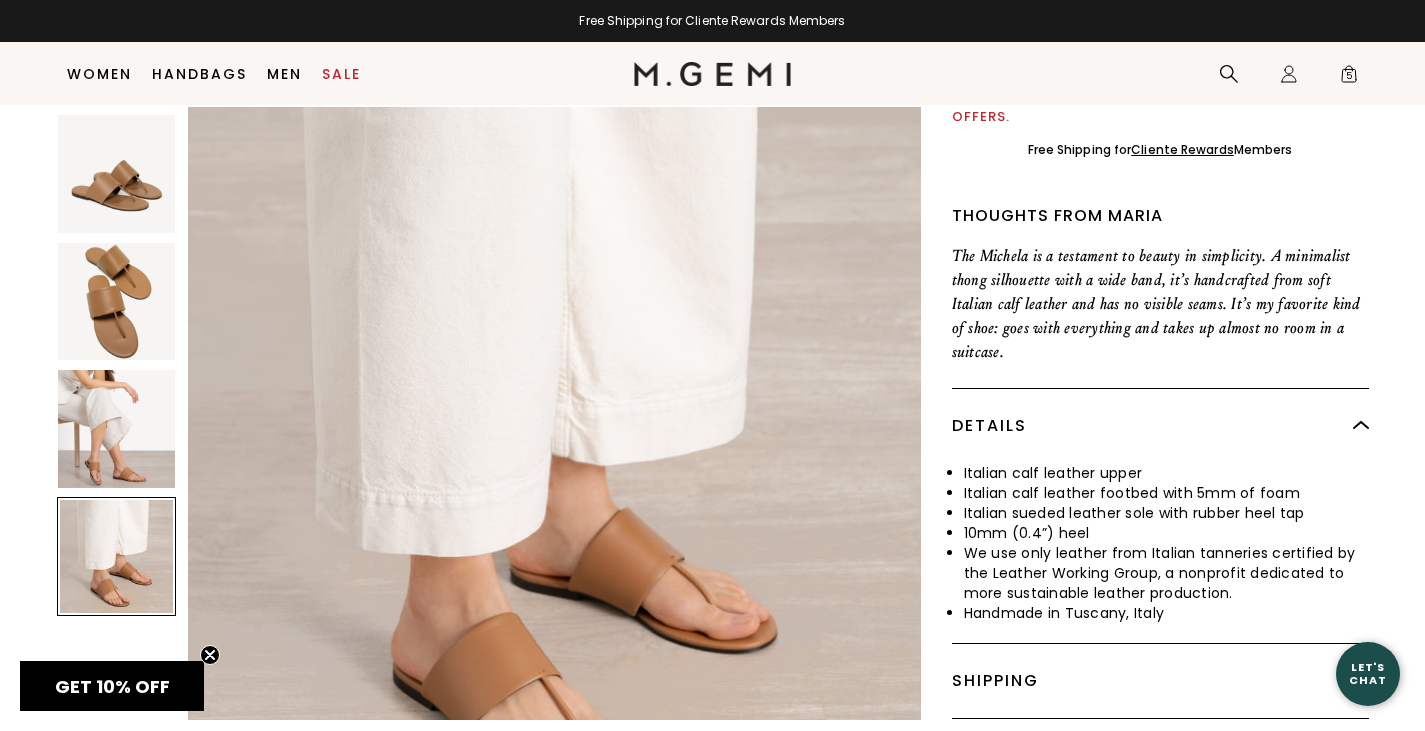click at bounding box center [116, 301] 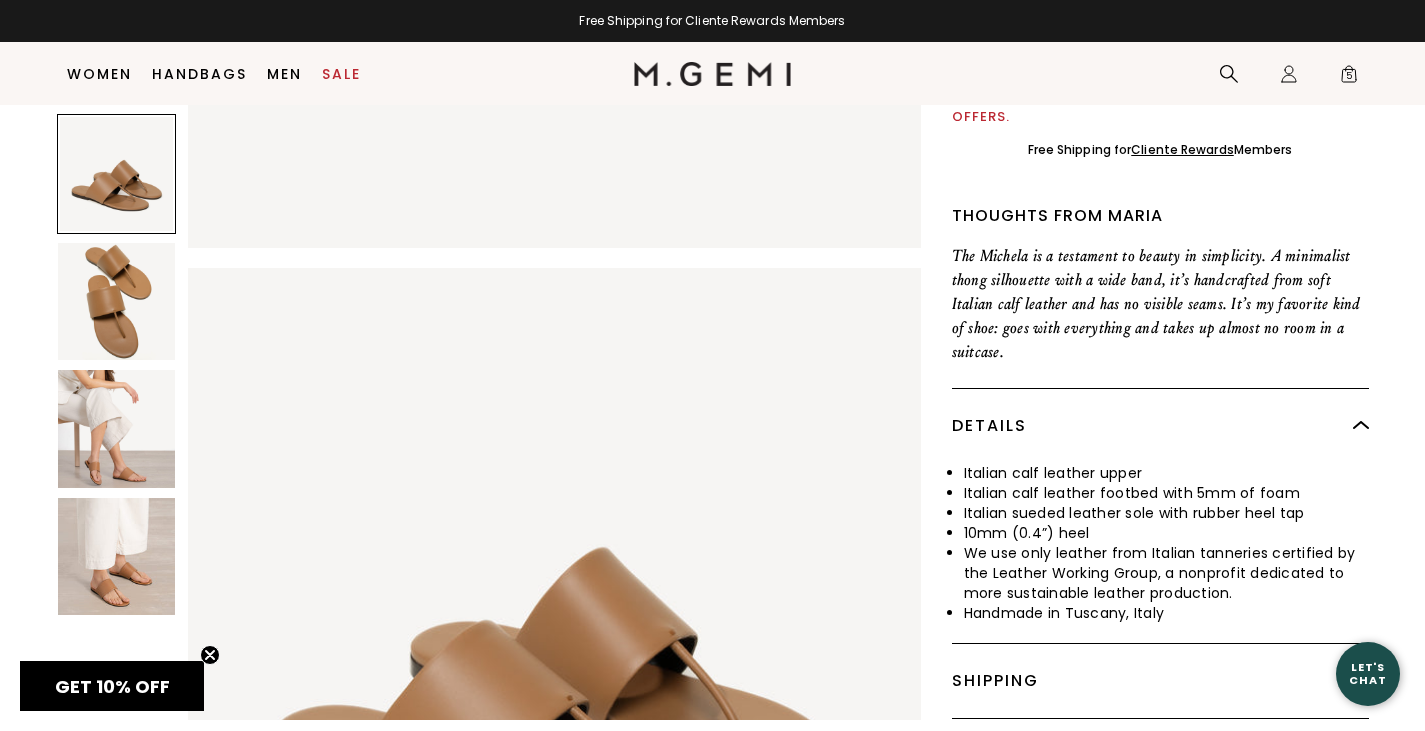 scroll, scrollTop: 470, scrollLeft: 0, axis: vertical 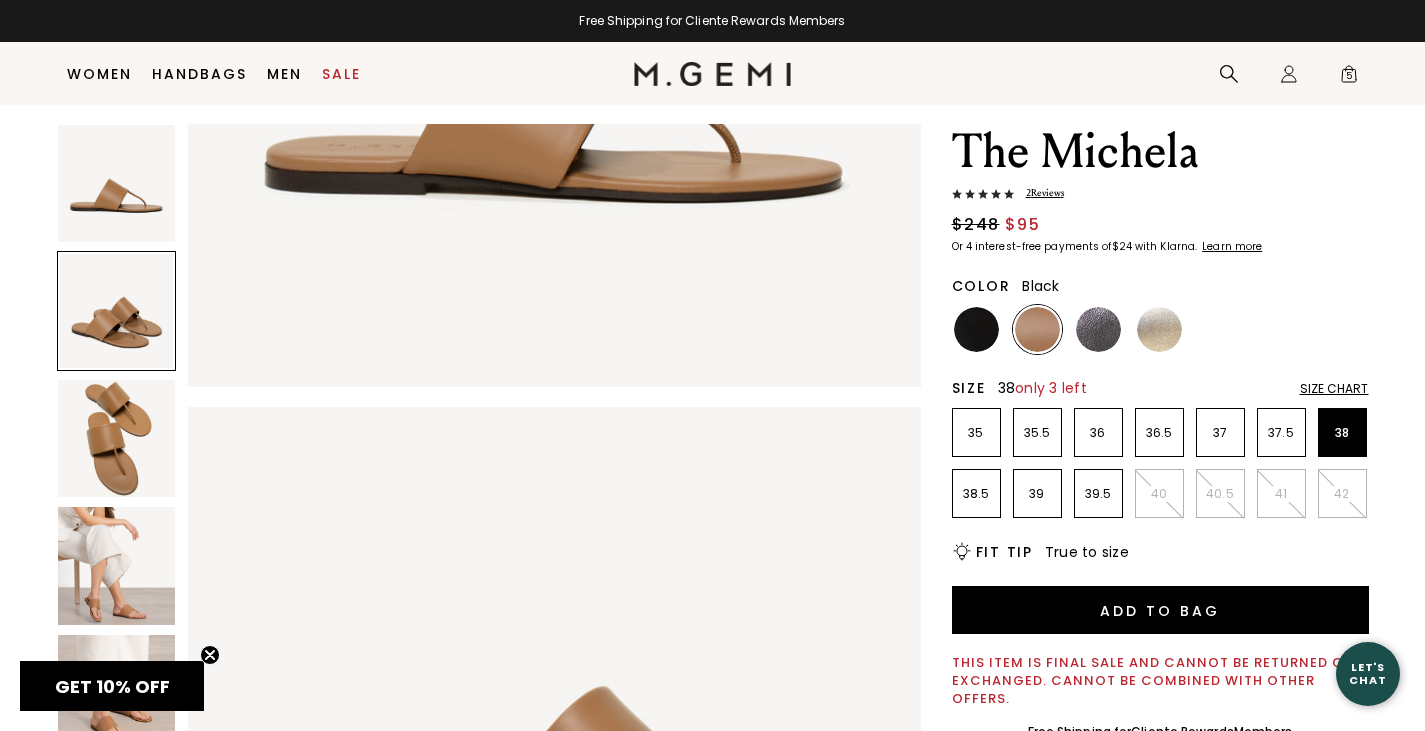 click at bounding box center (976, 329) 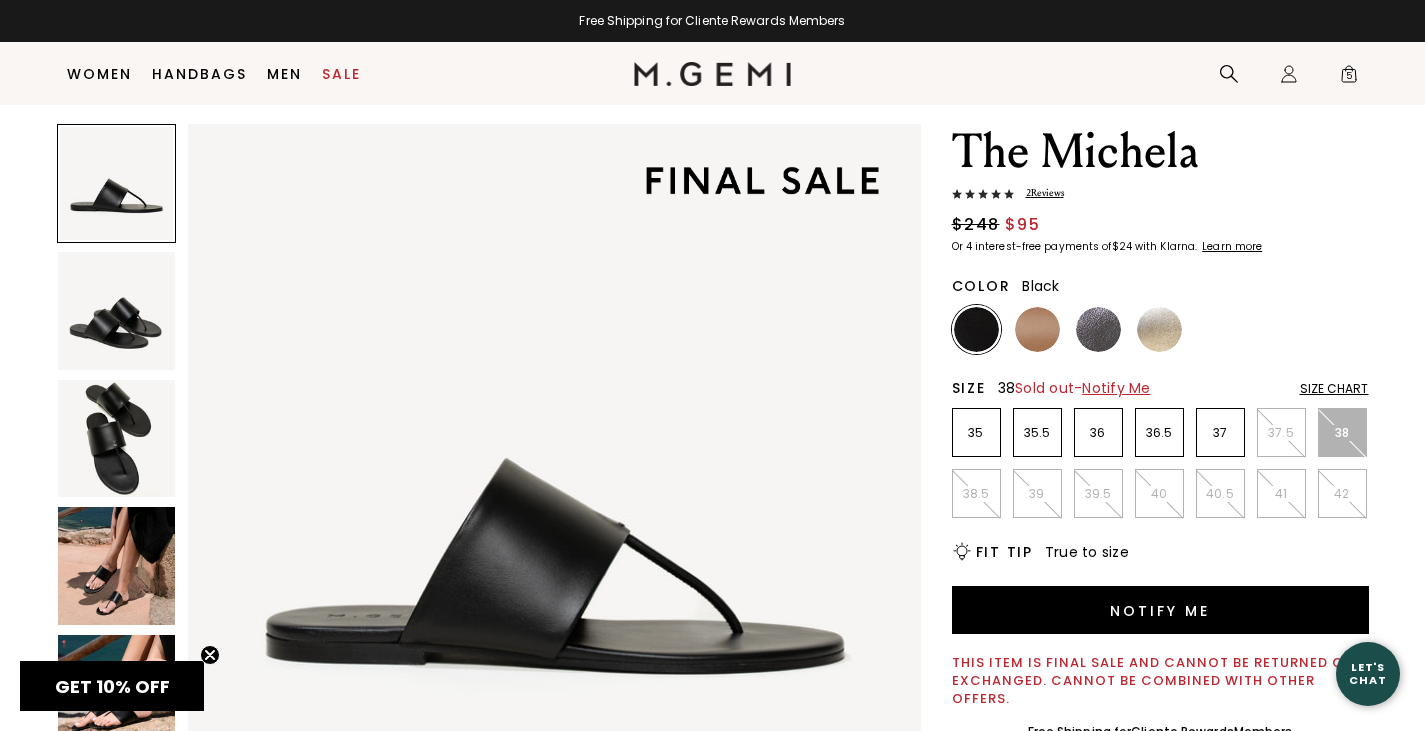 click at bounding box center [116, 438] 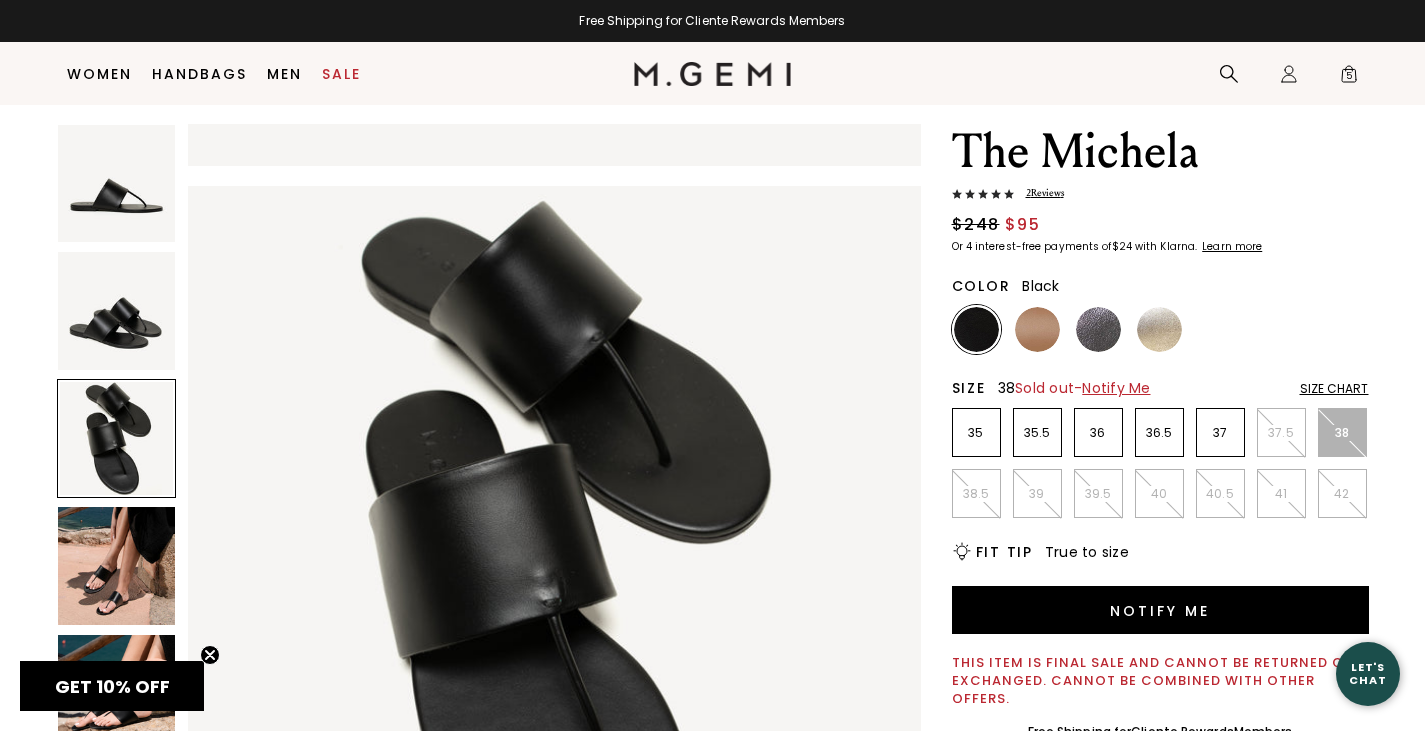 scroll, scrollTop: 1445, scrollLeft: 0, axis: vertical 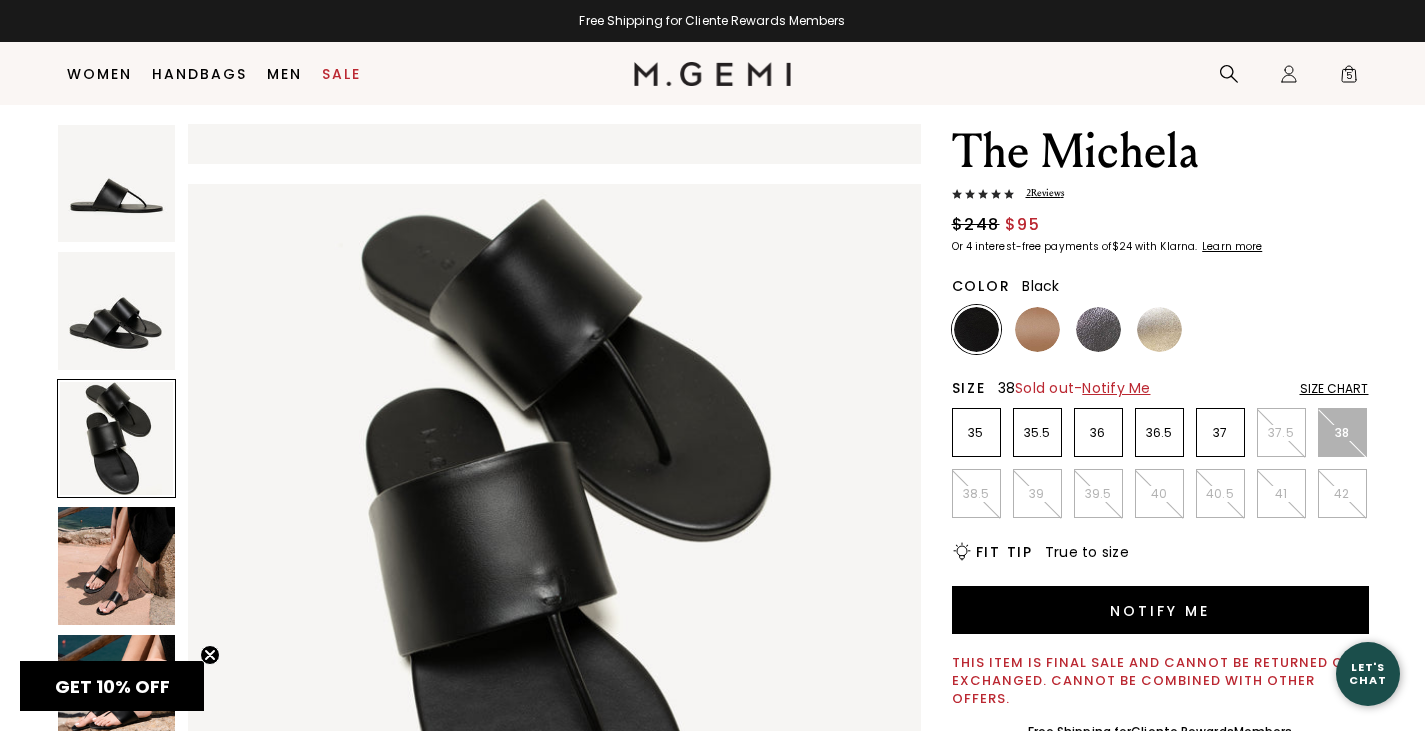 click at bounding box center [116, 565] 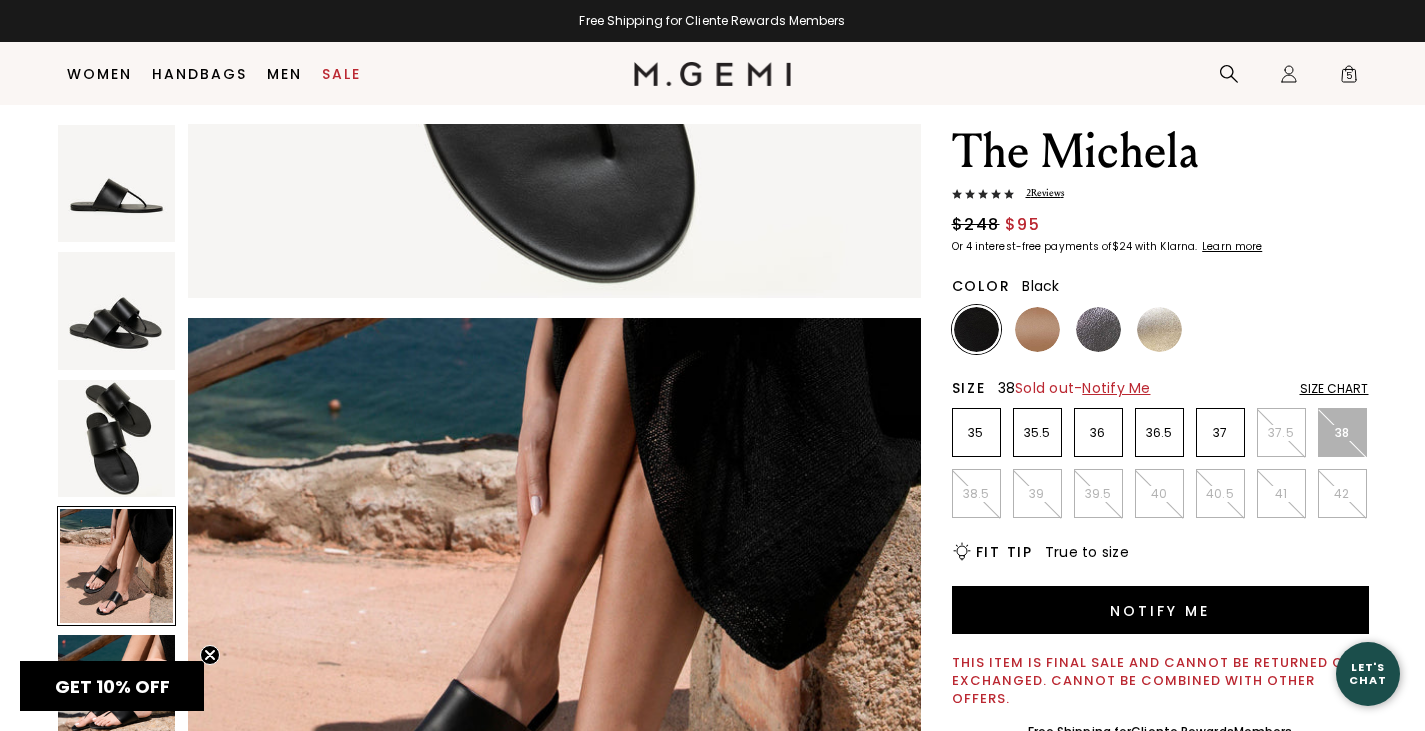 scroll, scrollTop: 2168, scrollLeft: 0, axis: vertical 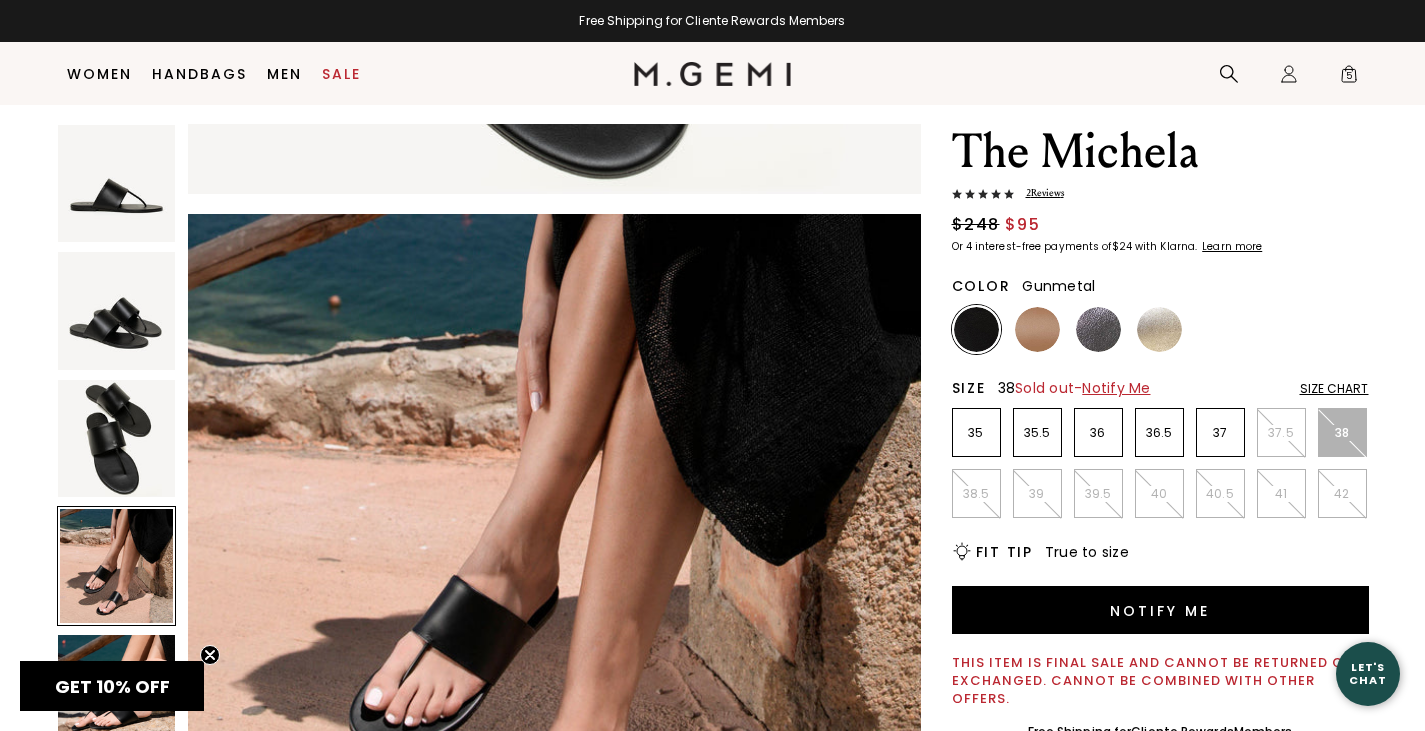 click at bounding box center [1098, 329] 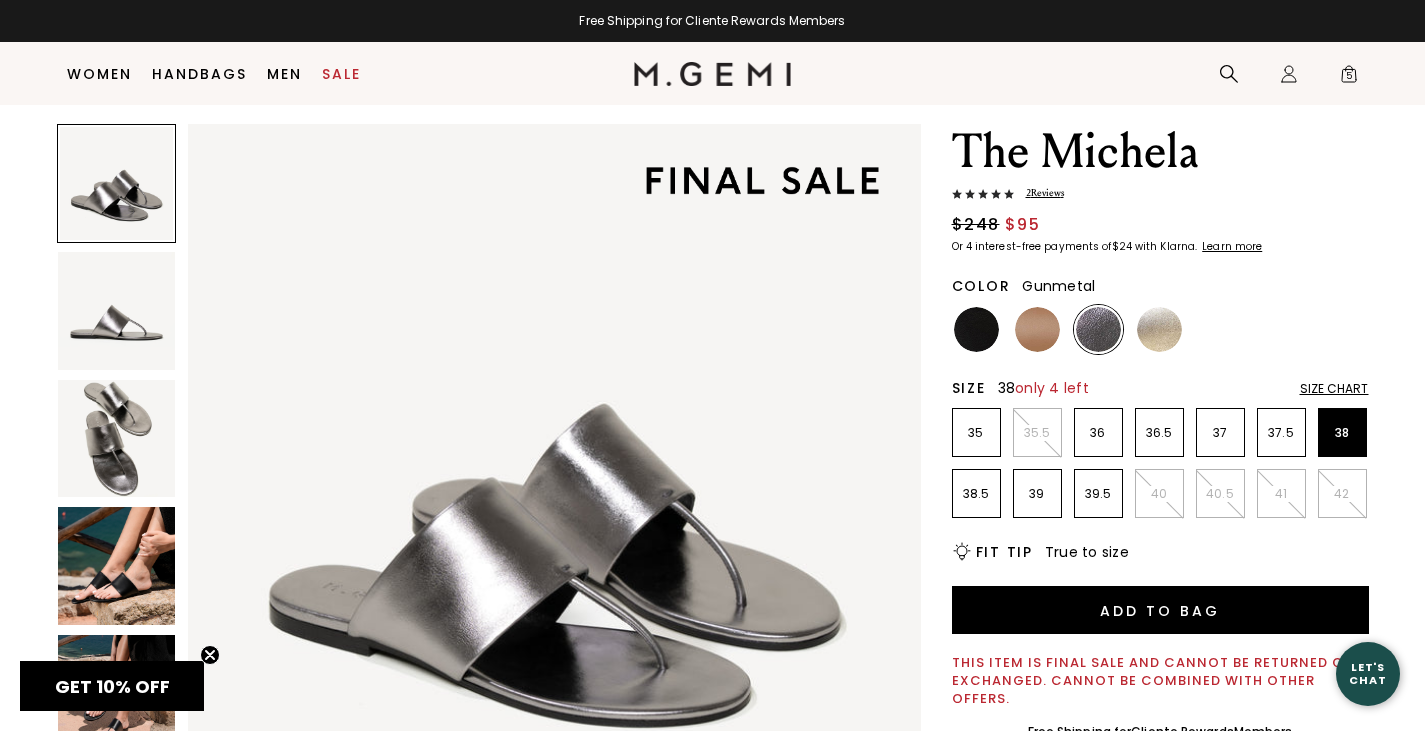 click at bounding box center (116, 438) 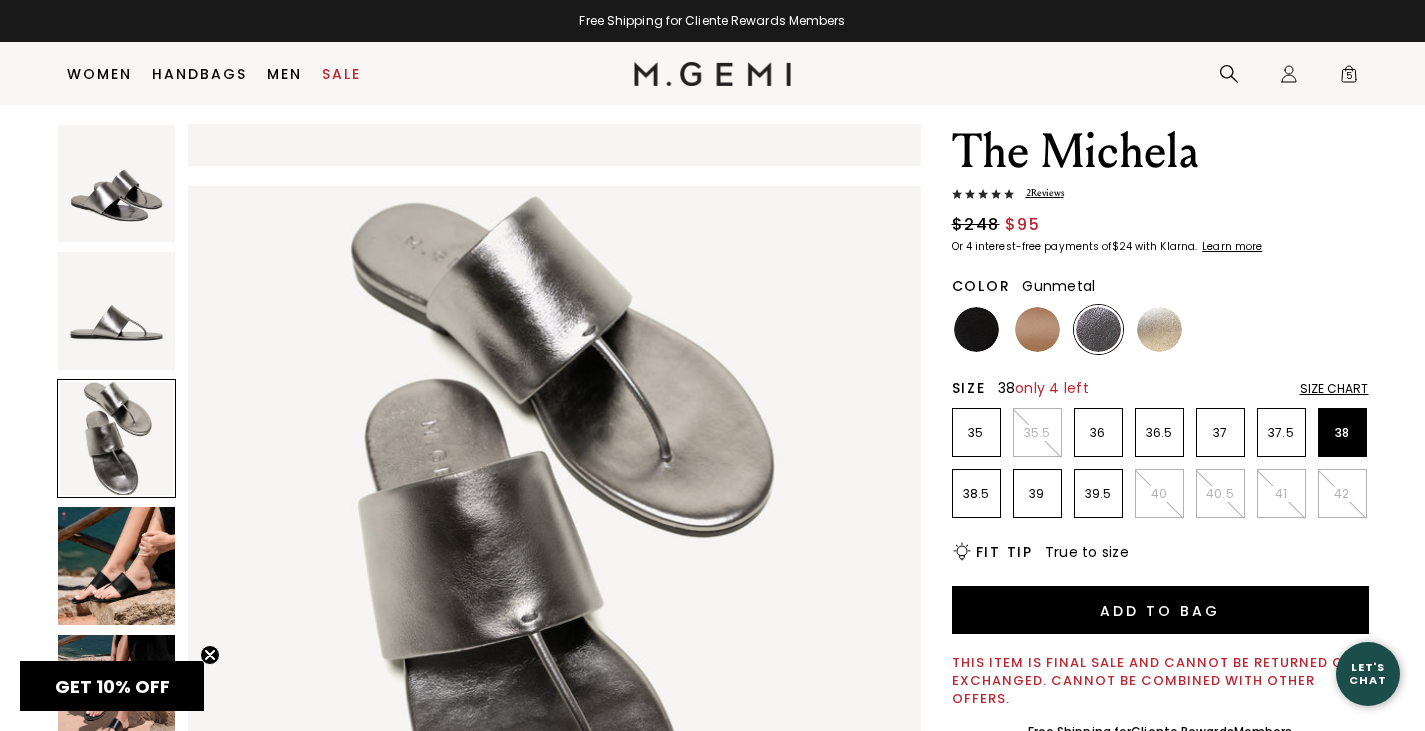 scroll, scrollTop: 1445, scrollLeft: 0, axis: vertical 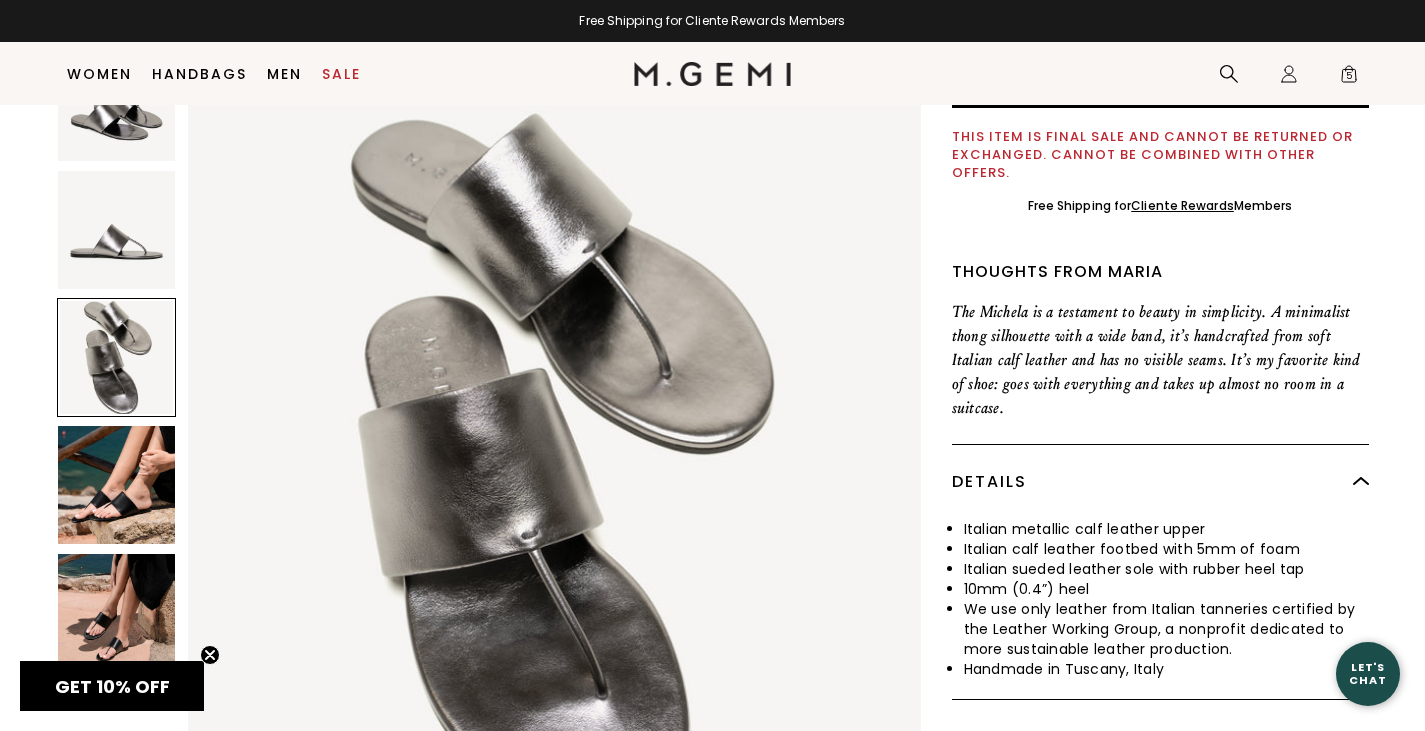 click at bounding box center (116, 612) 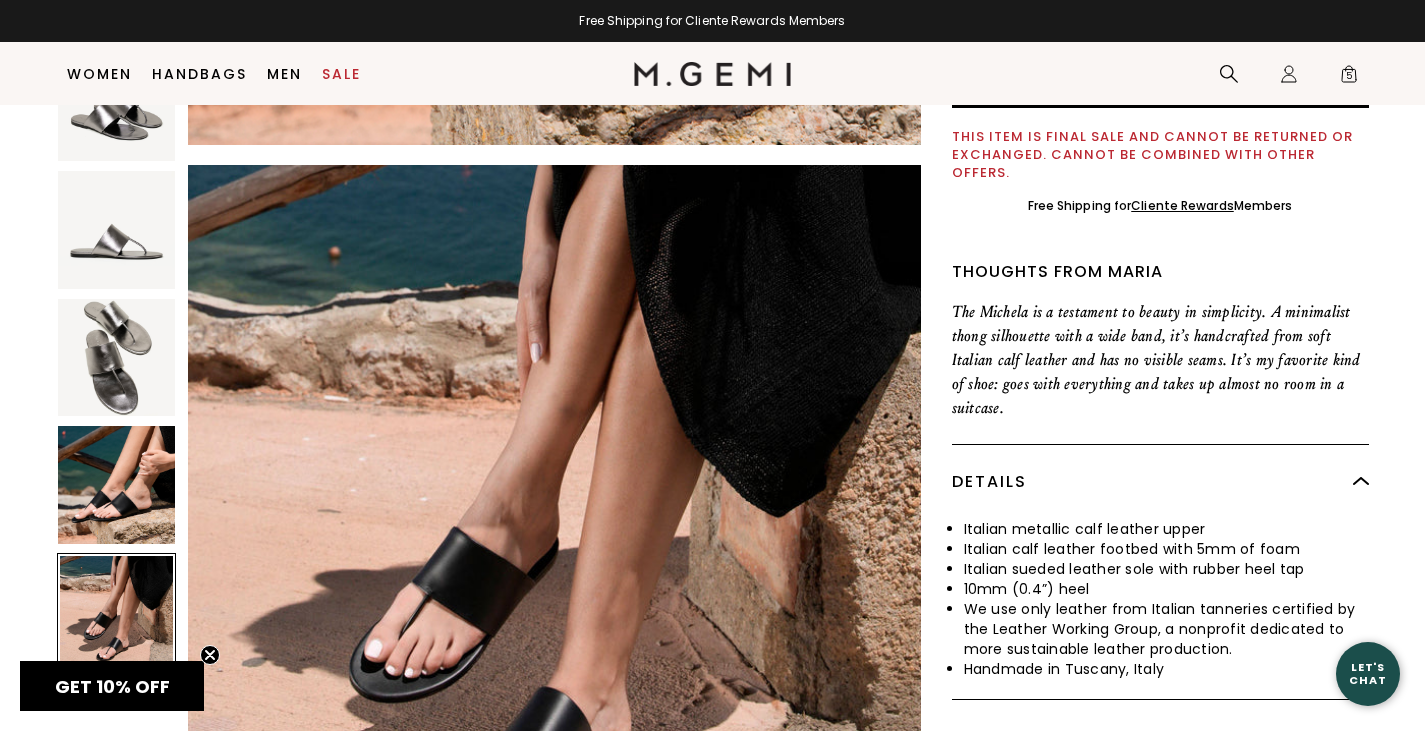 scroll, scrollTop: 2890, scrollLeft: 0, axis: vertical 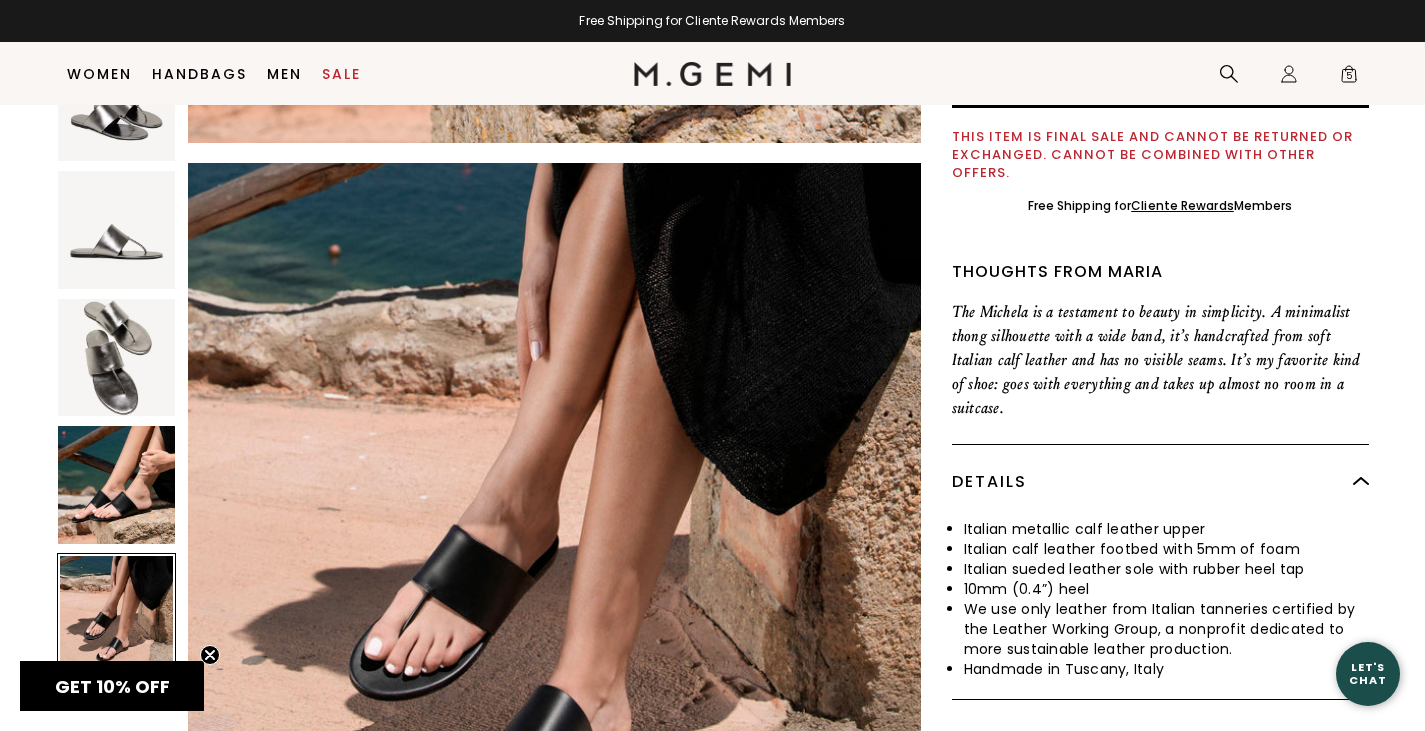 click at bounding box center (116, 102) 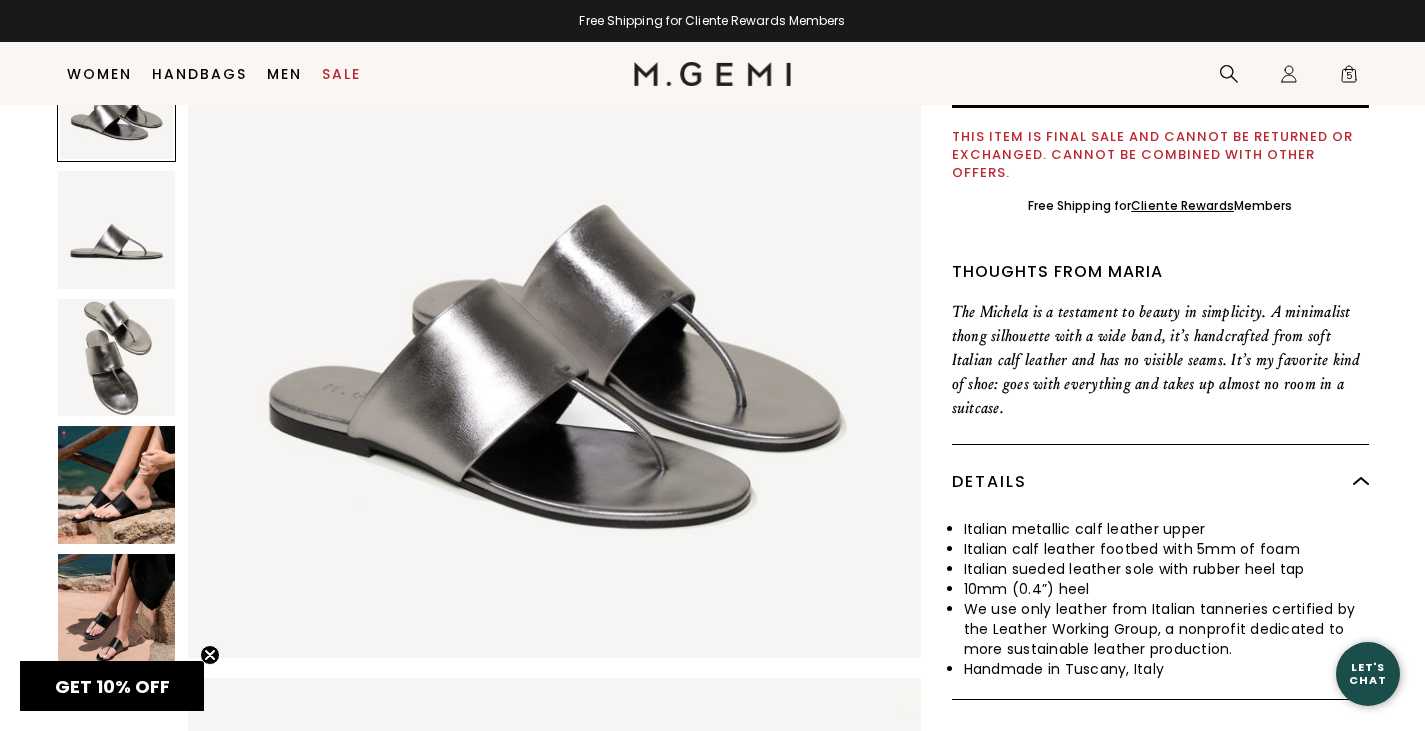 scroll, scrollTop: 0, scrollLeft: 0, axis: both 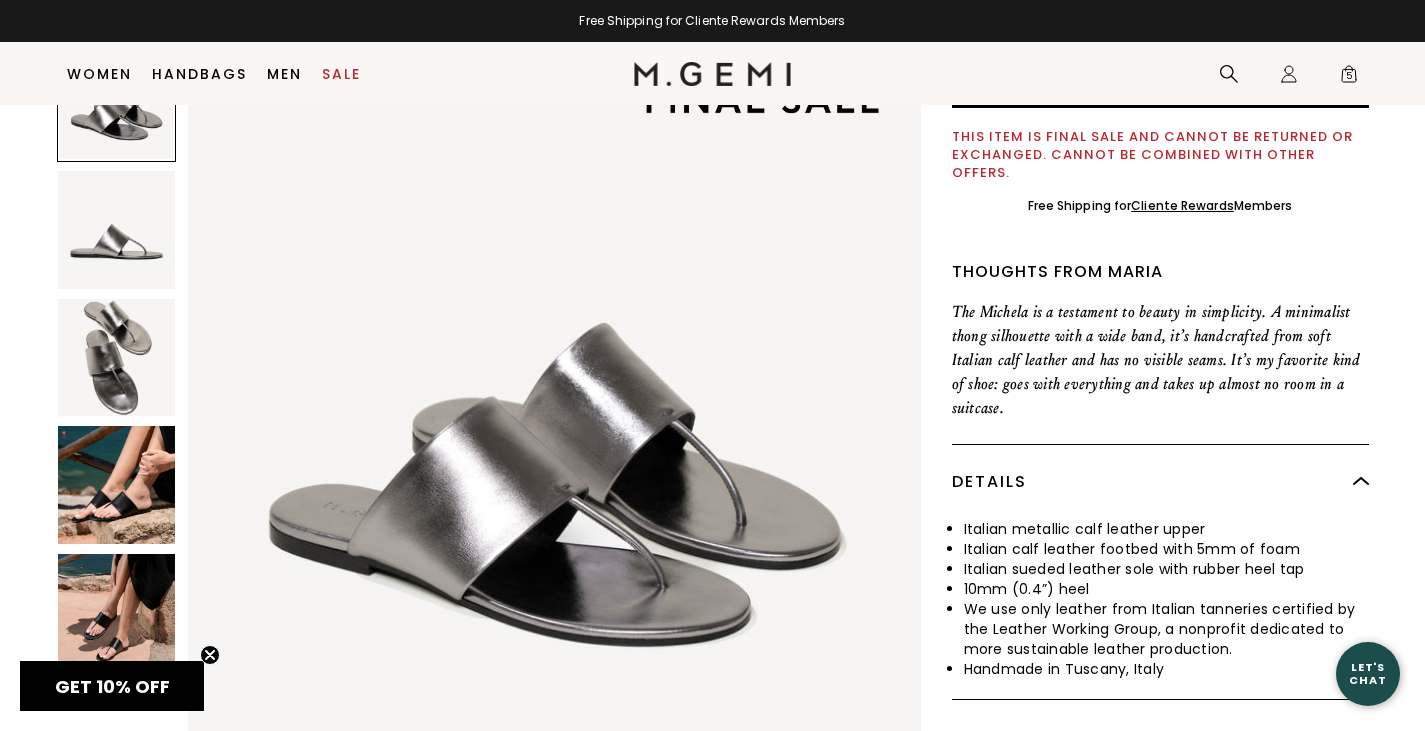click at bounding box center (116, 357) 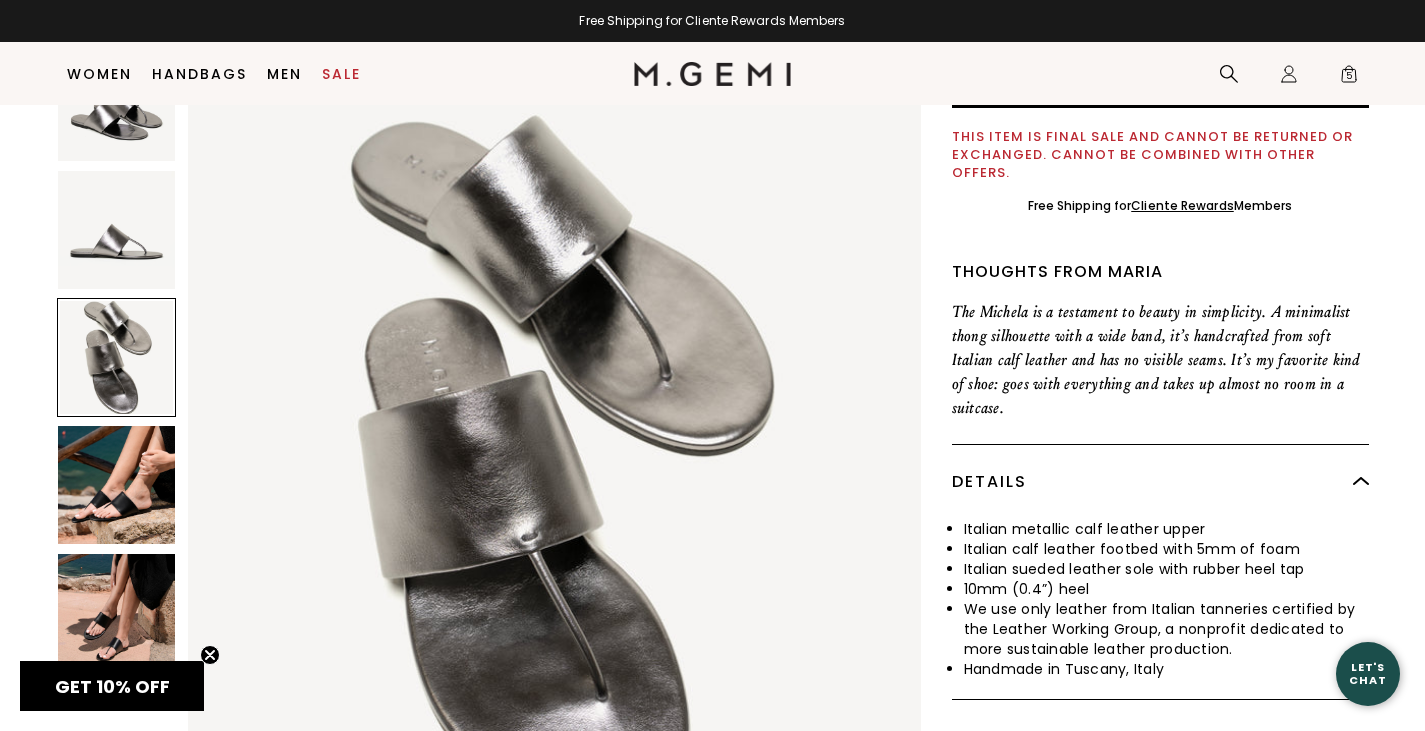 scroll, scrollTop: 1445, scrollLeft: 0, axis: vertical 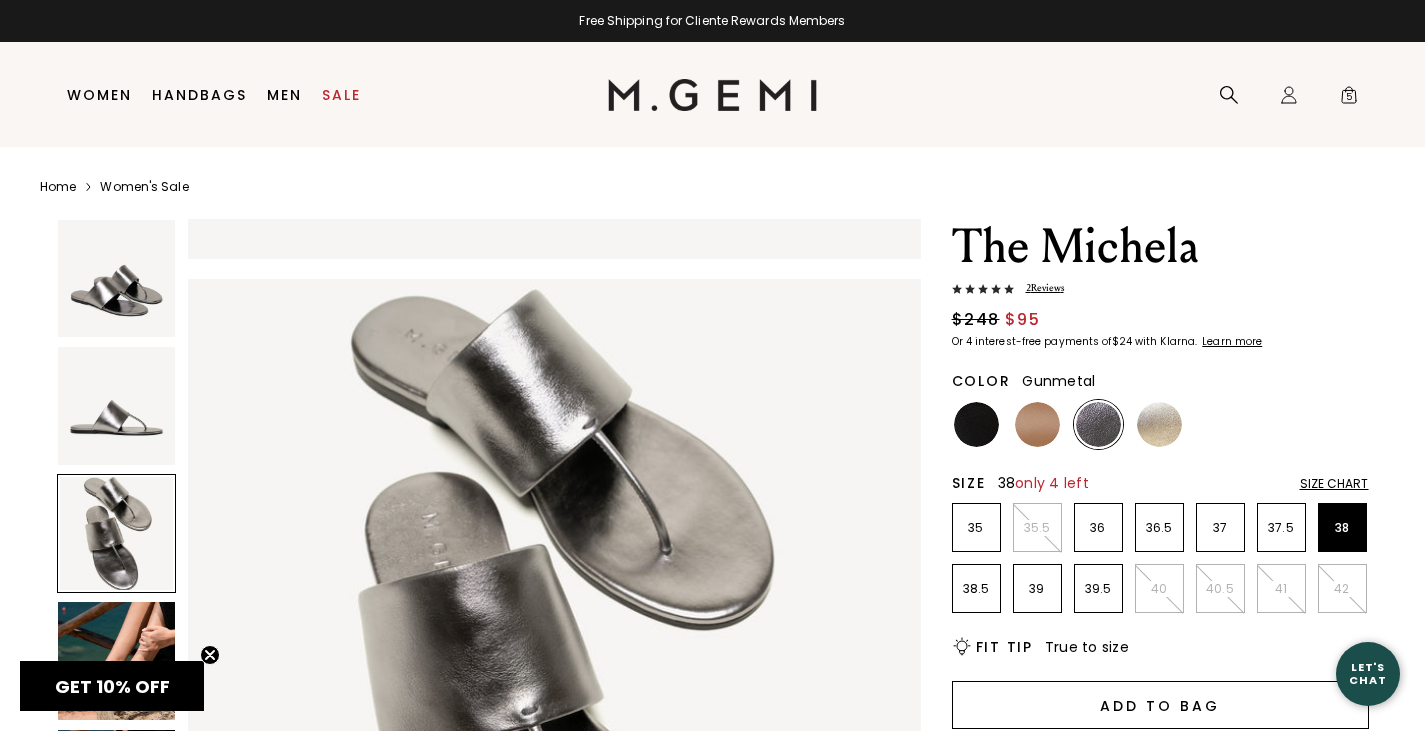 click on "Add to Bag" at bounding box center (1160, 705) 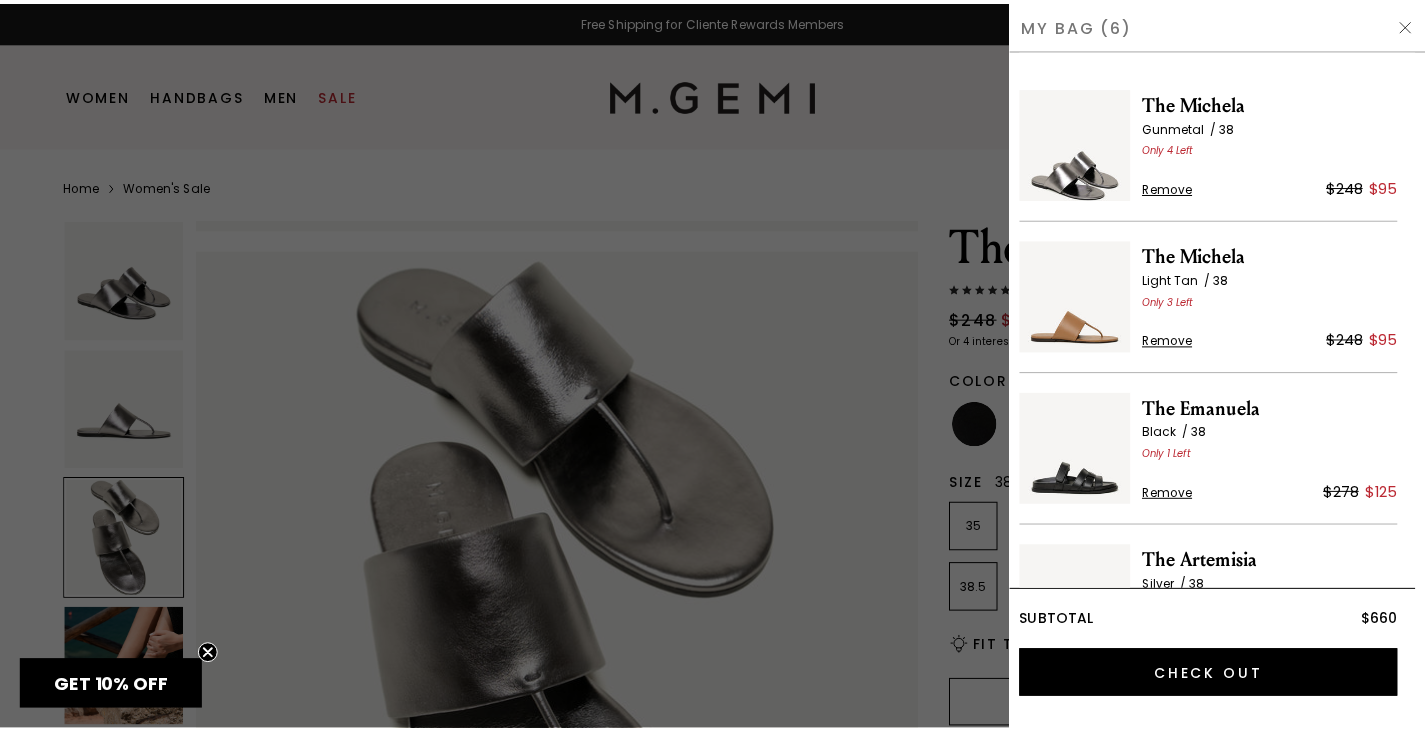scroll, scrollTop: 1471, scrollLeft: 0, axis: vertical 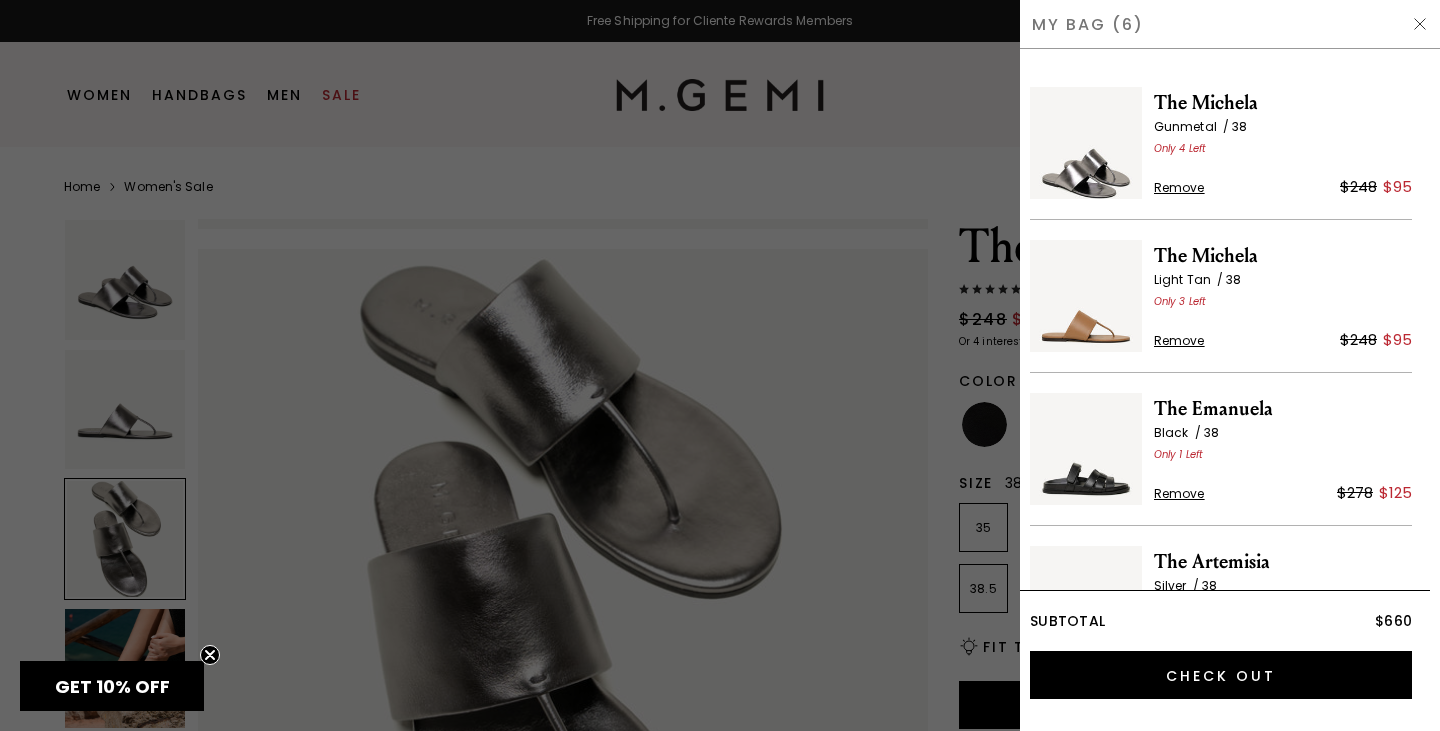 click at bounding box center [720, 365] 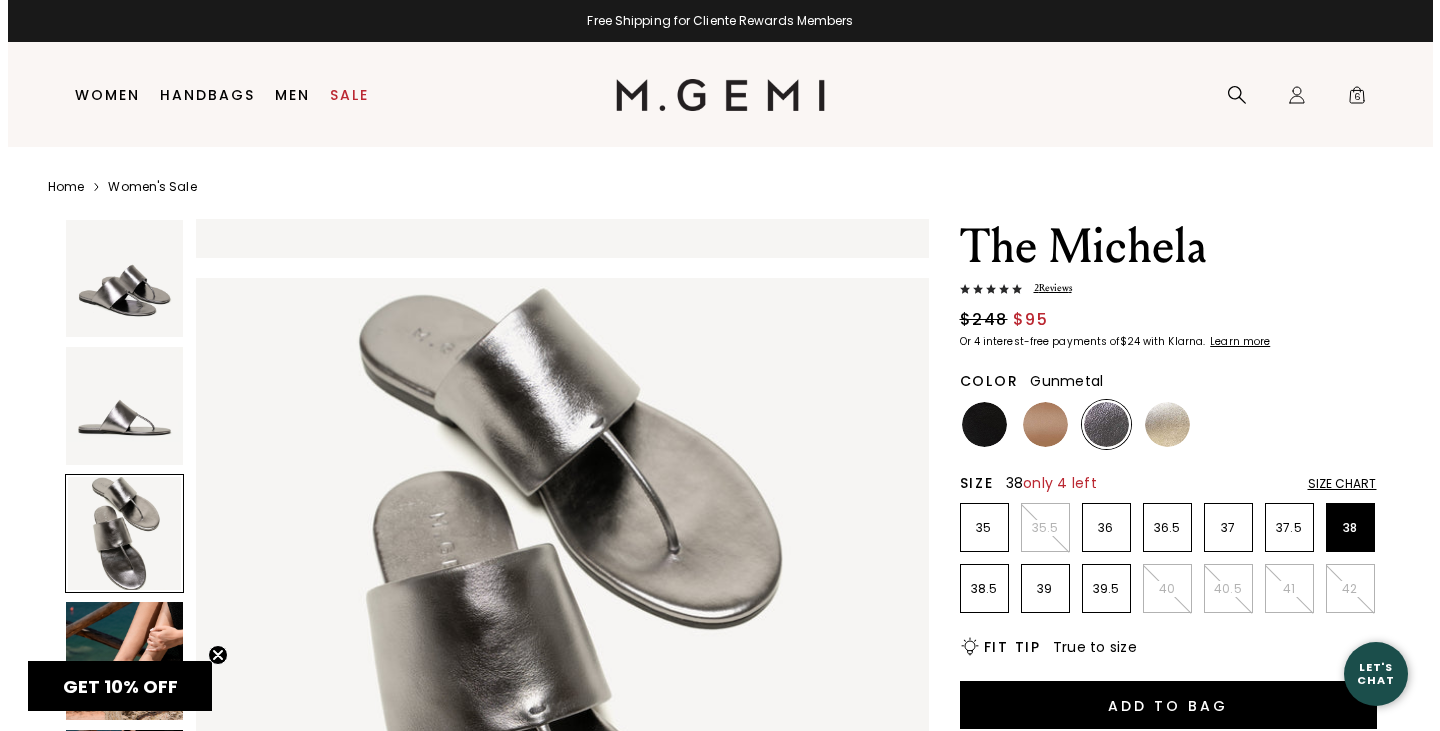scroll, scrollTop: 1445, scrollLeft: 0, axis: vertical 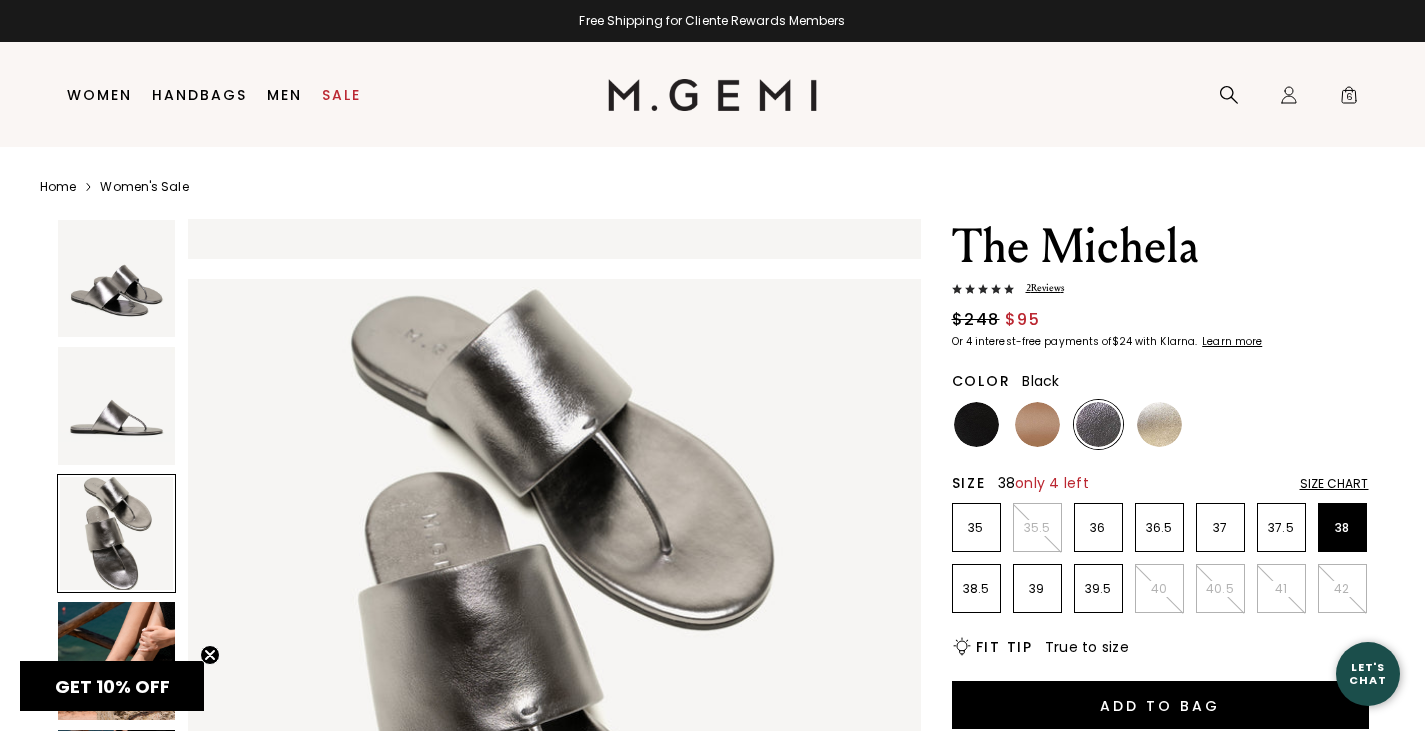 click at bounding box center [976, 424] 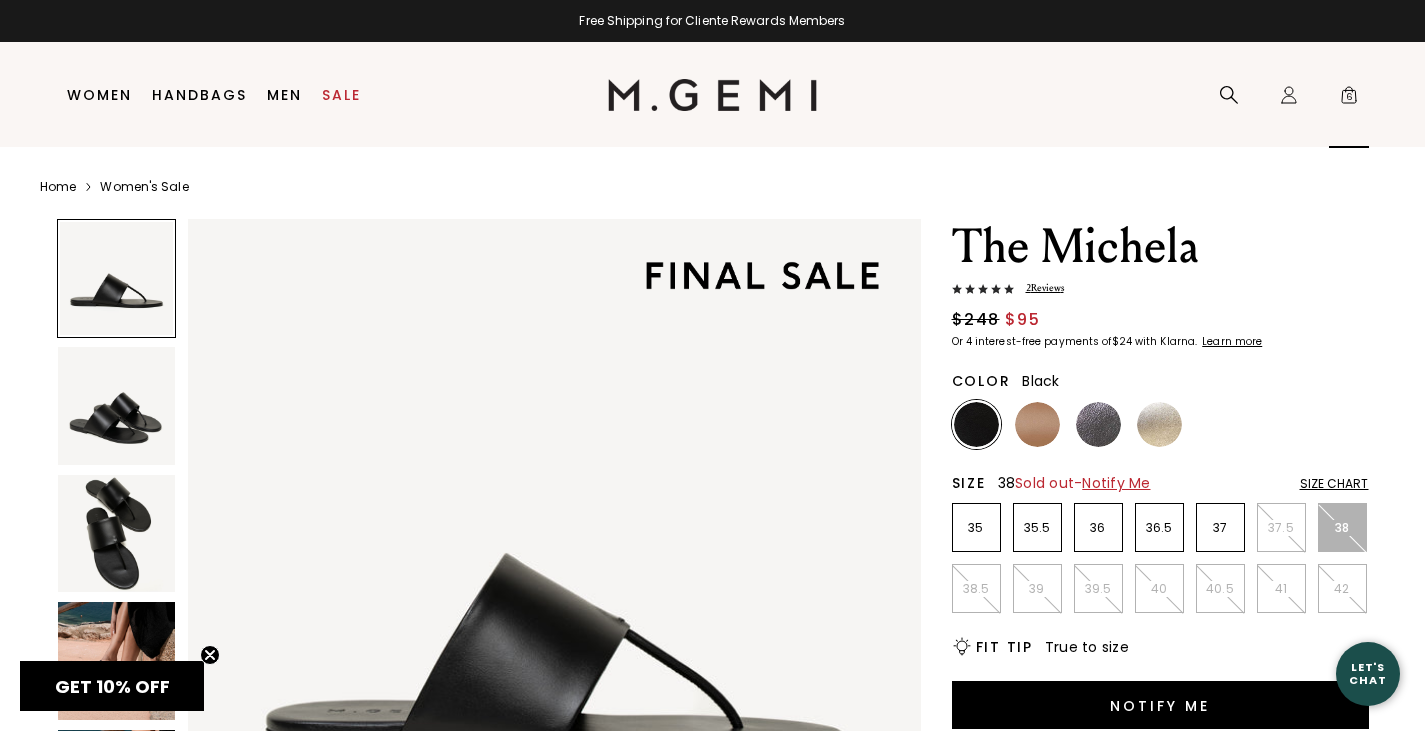 click on "Icons/20x20/bag@2x" 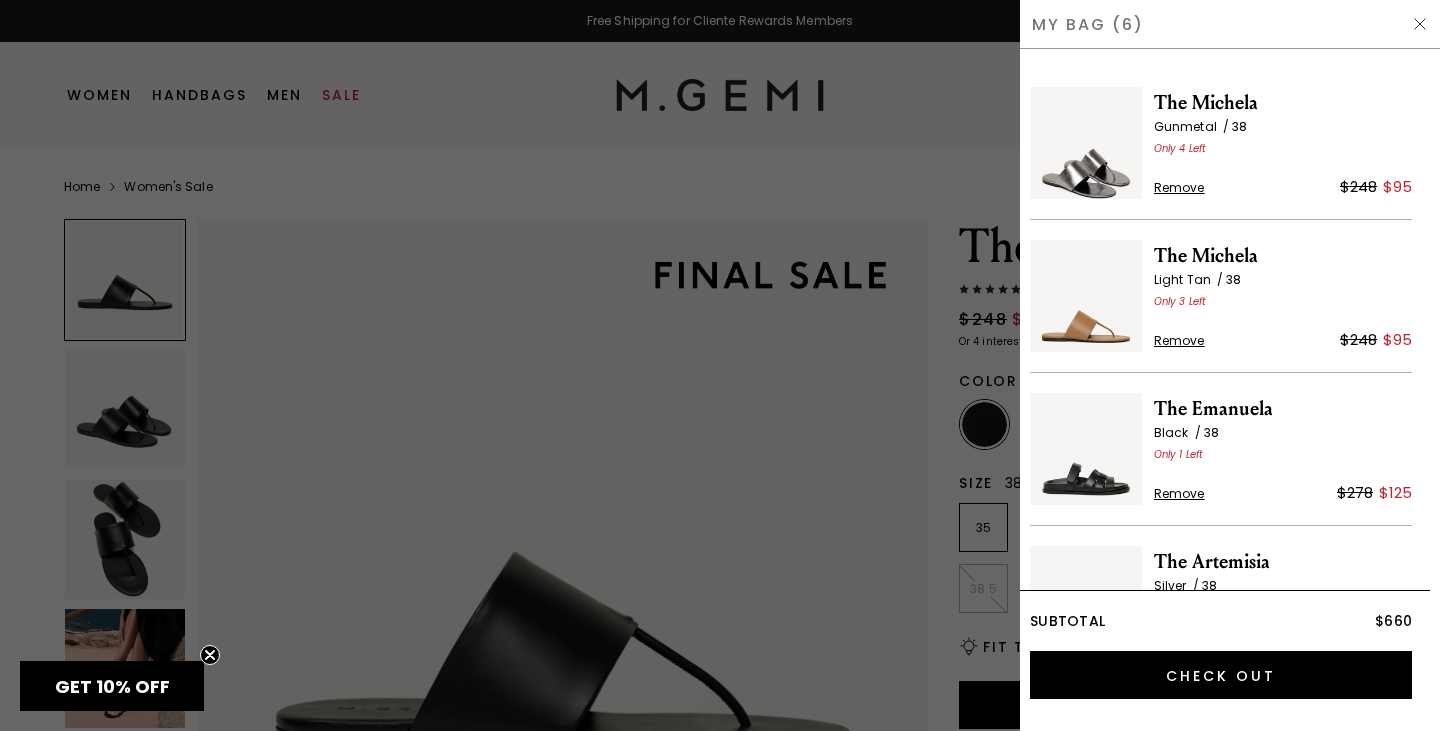 click on "Remove" at bounding box center [1179, 494] 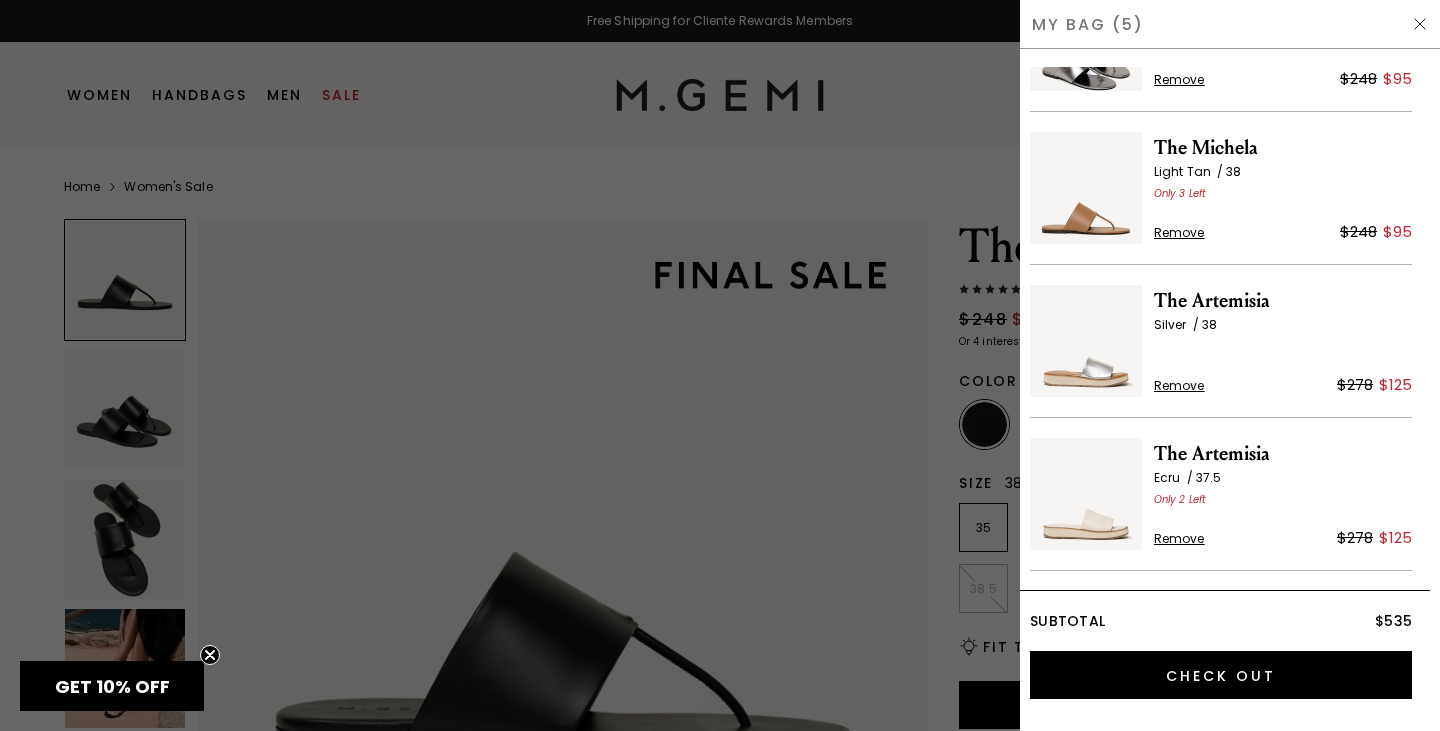 scroll, scrollTop: 0, scrollLeft: 0, axis: both 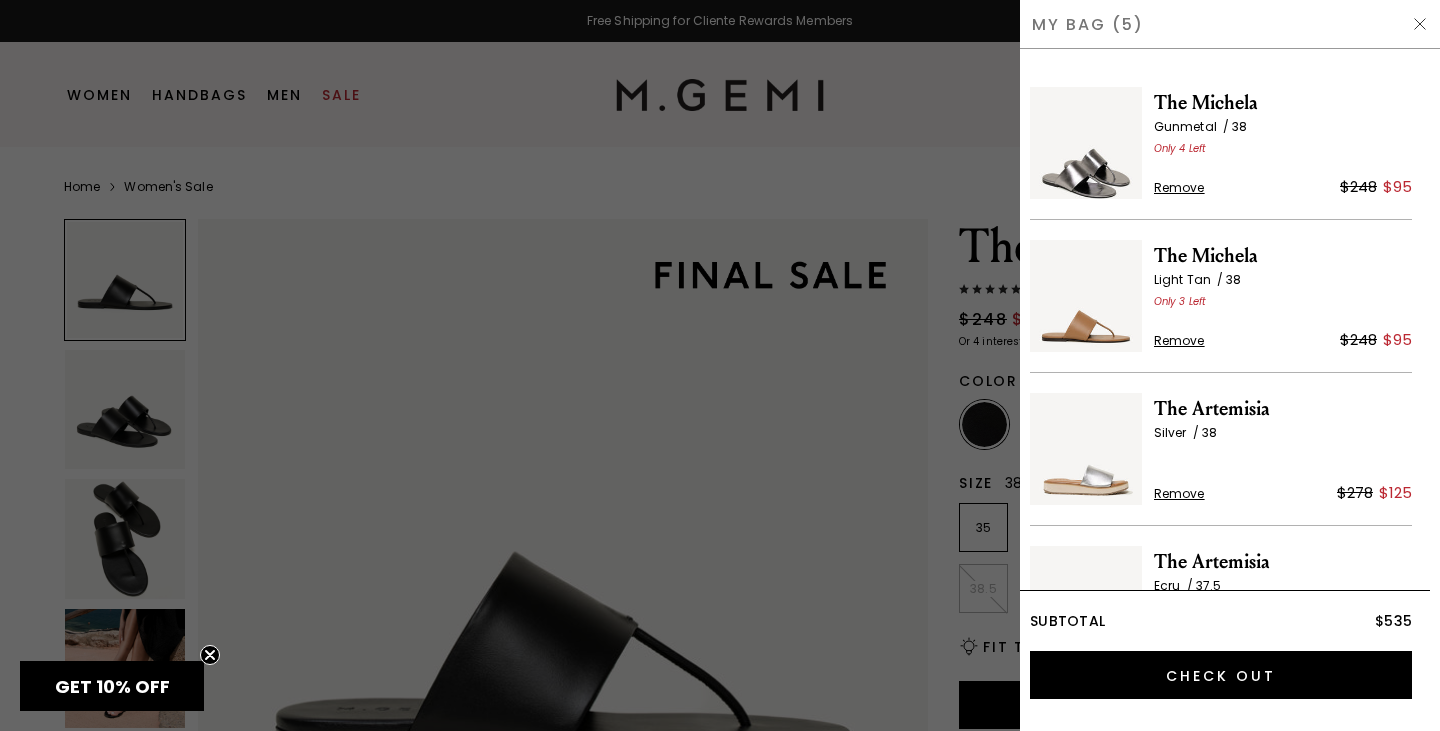 click on "The Michela" at bounding box center (1283, 256) 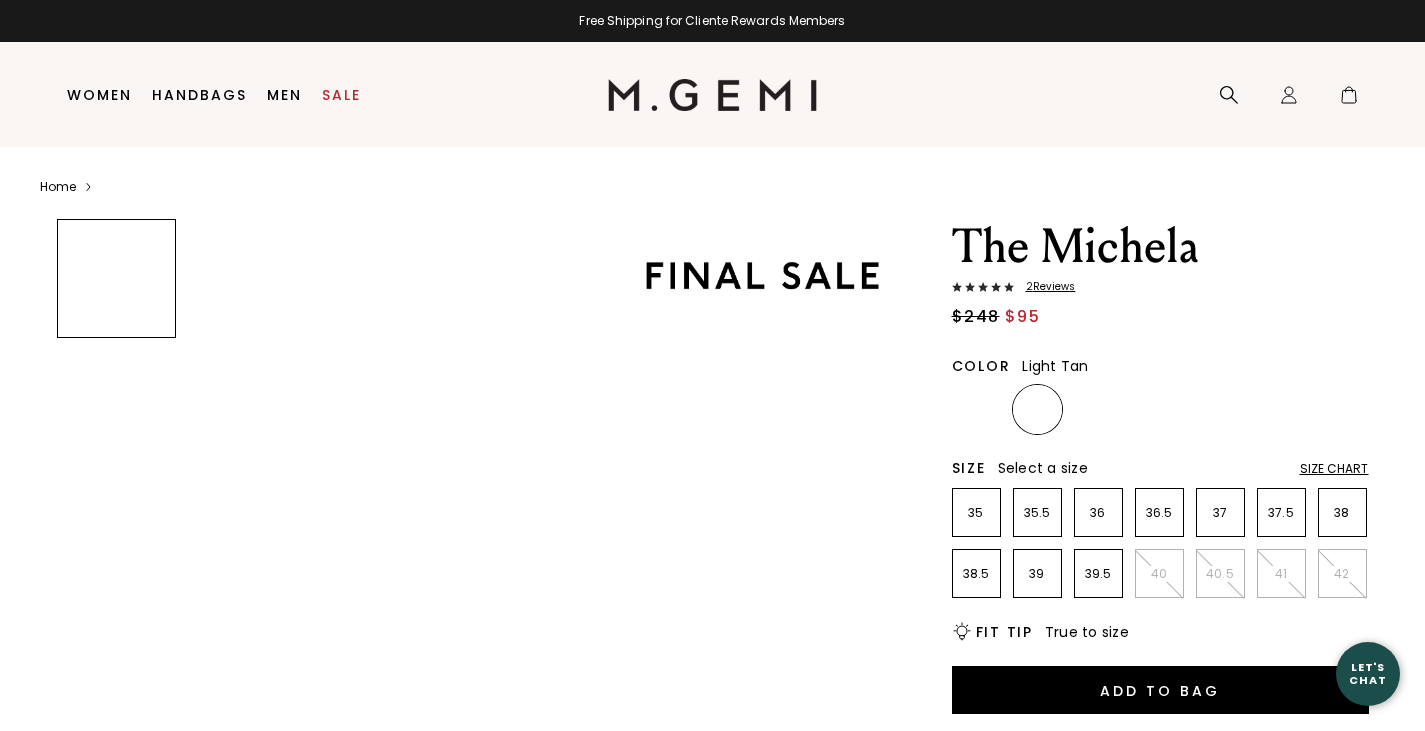 scroll, scrollTop: 0, scrollLeft: 0, axis: both 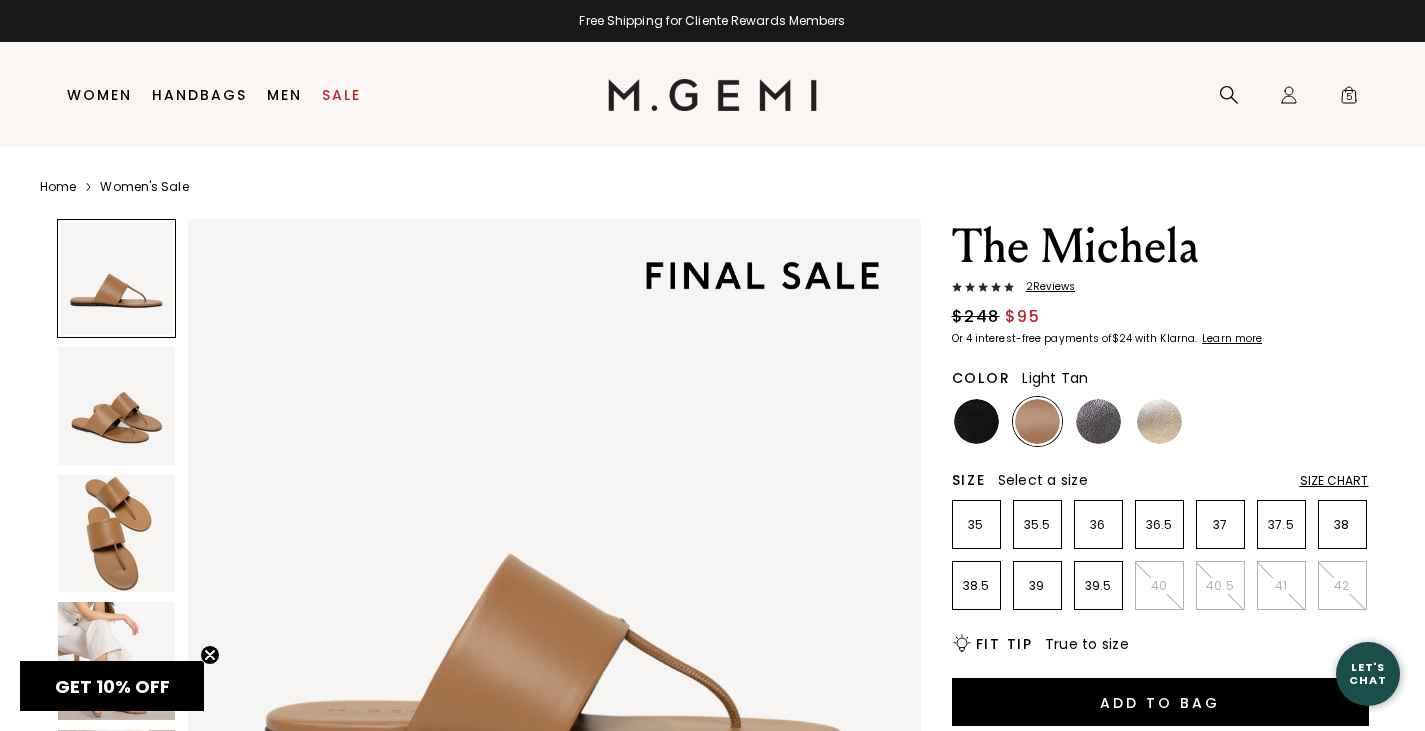 click on "2  Review s" at bounding box center (1045, 287) 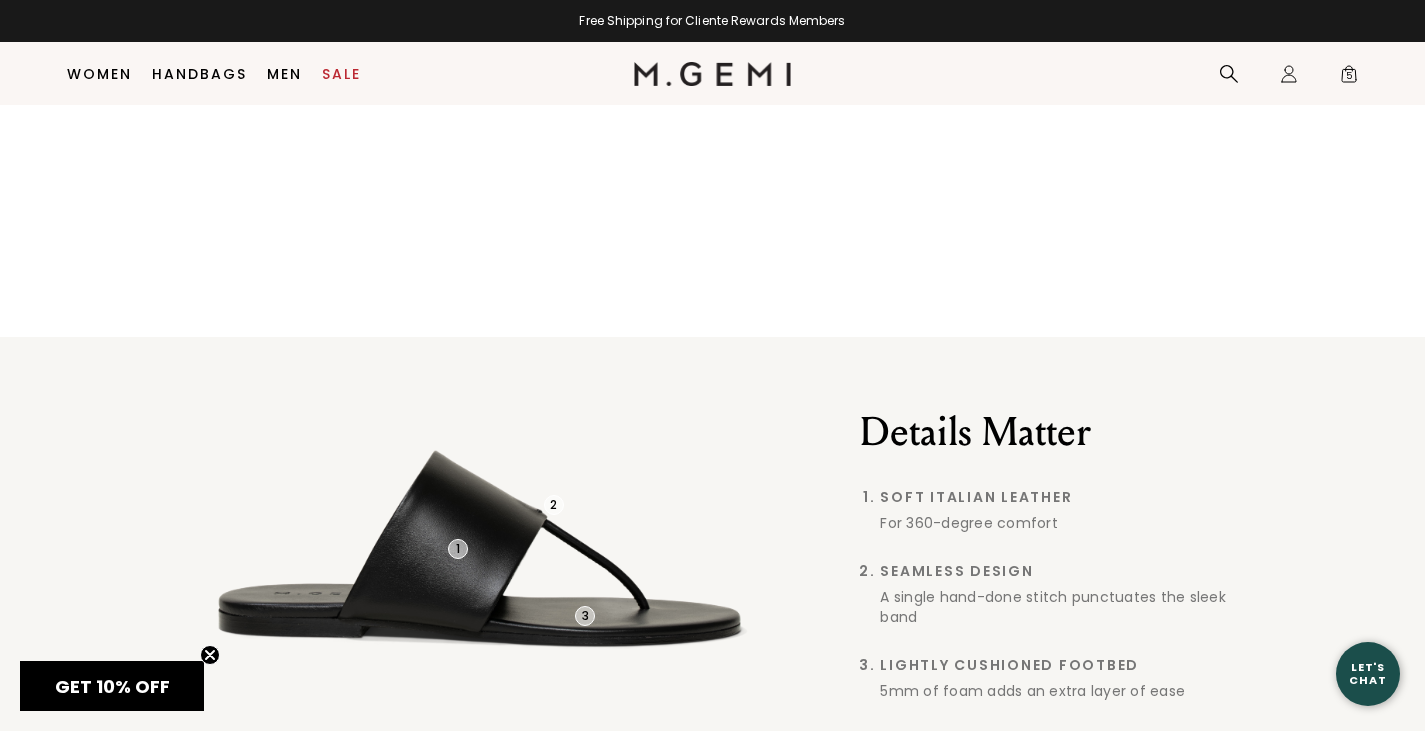 scroll, scrollTop: 1325, scrollLeft: 0, axis: vertical 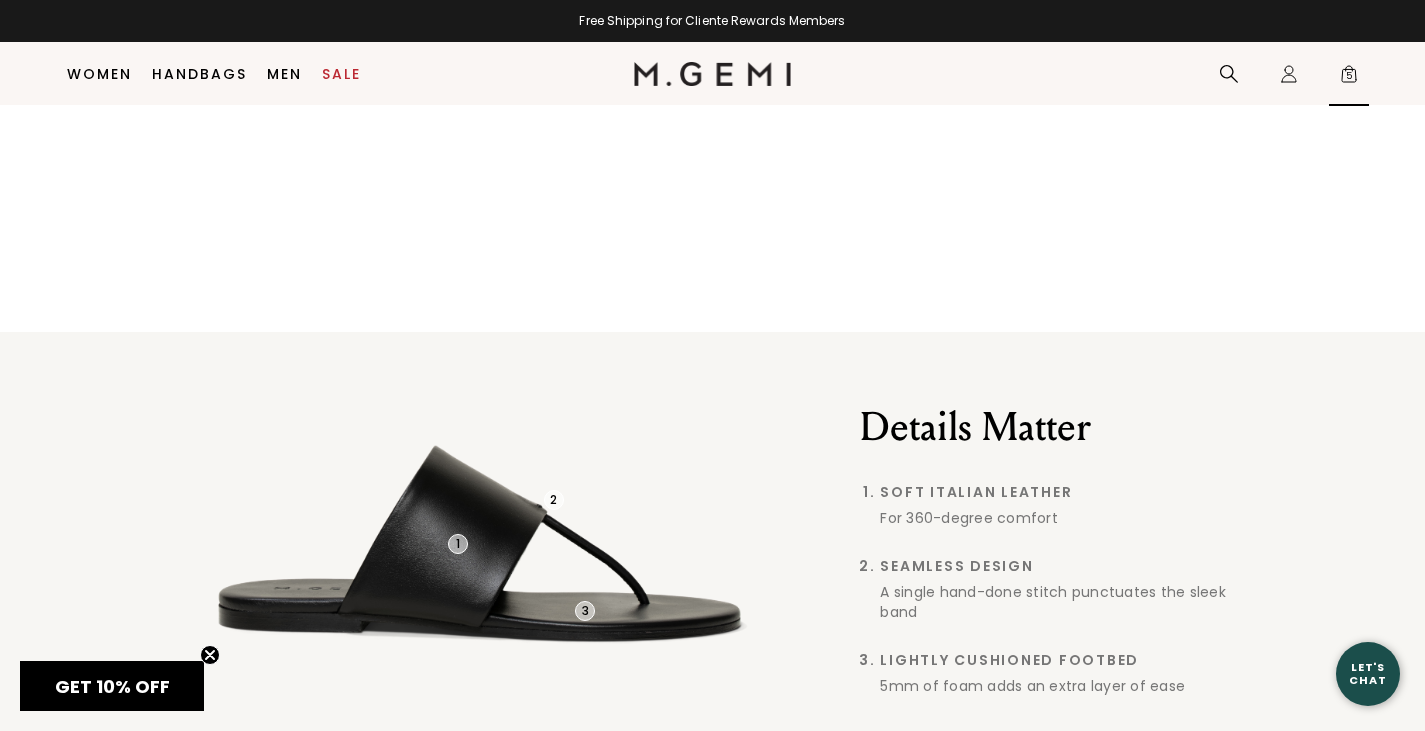 click on "Icons/20x20/bag@2x 5" at bounding box center (1349, 74) 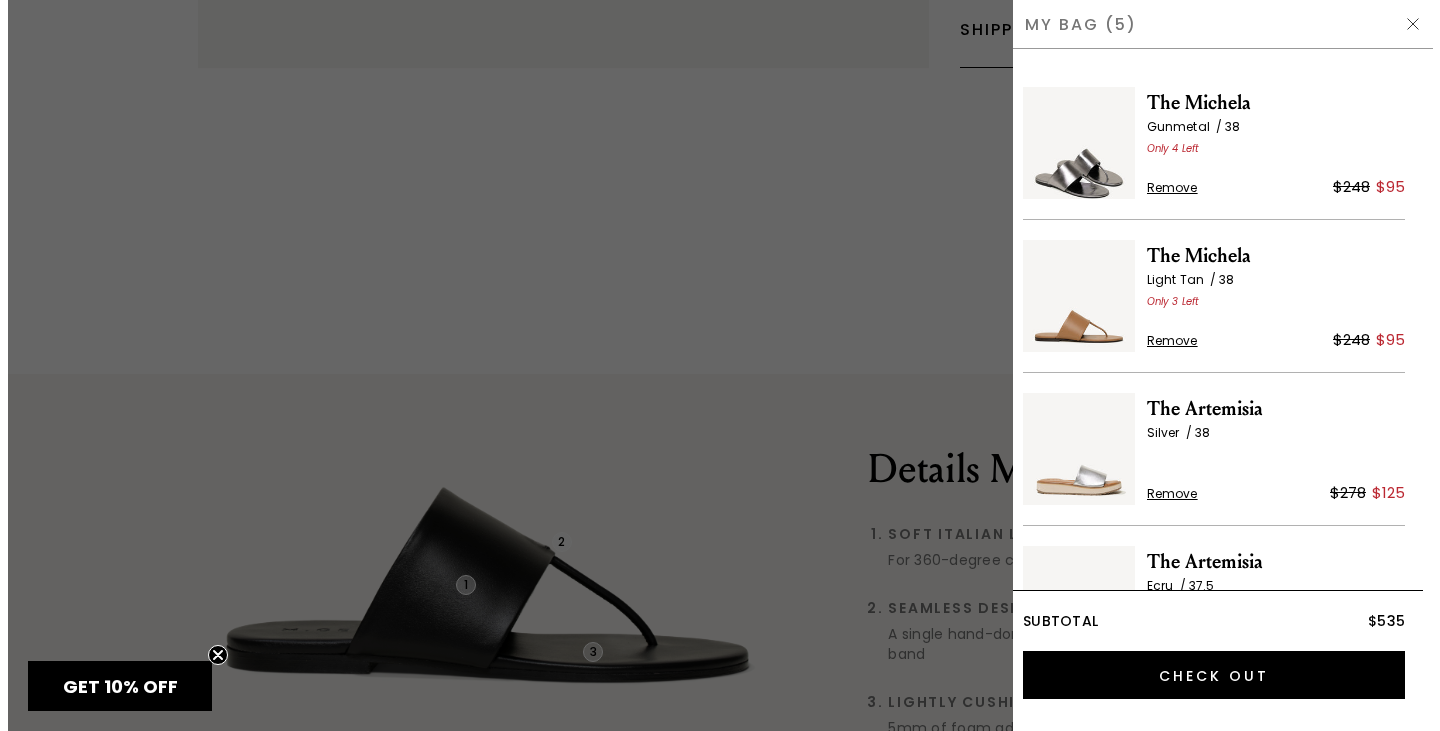 scroll, scrollTop: 0, scrollLeft: 0, axis: both 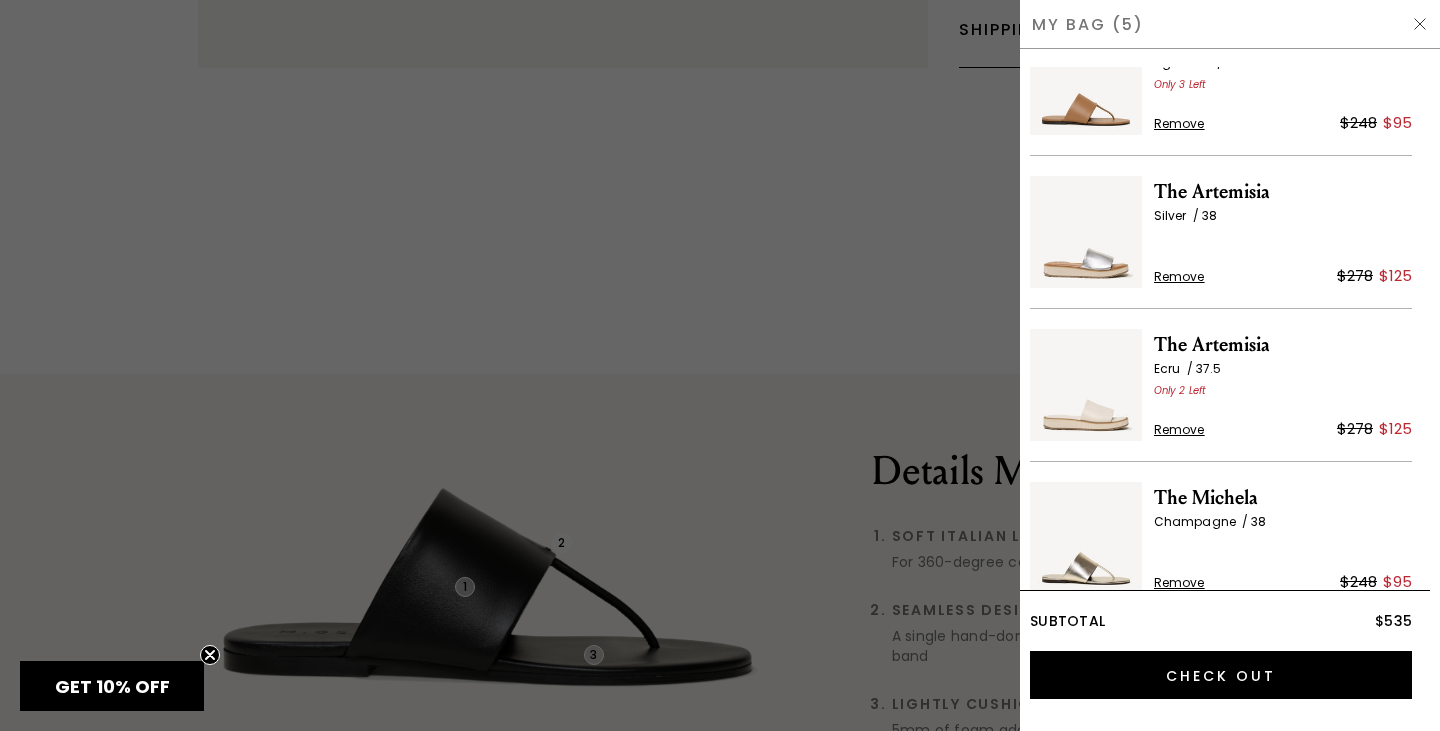 click on "The Artemisia" at bounding box center [1283, 192] 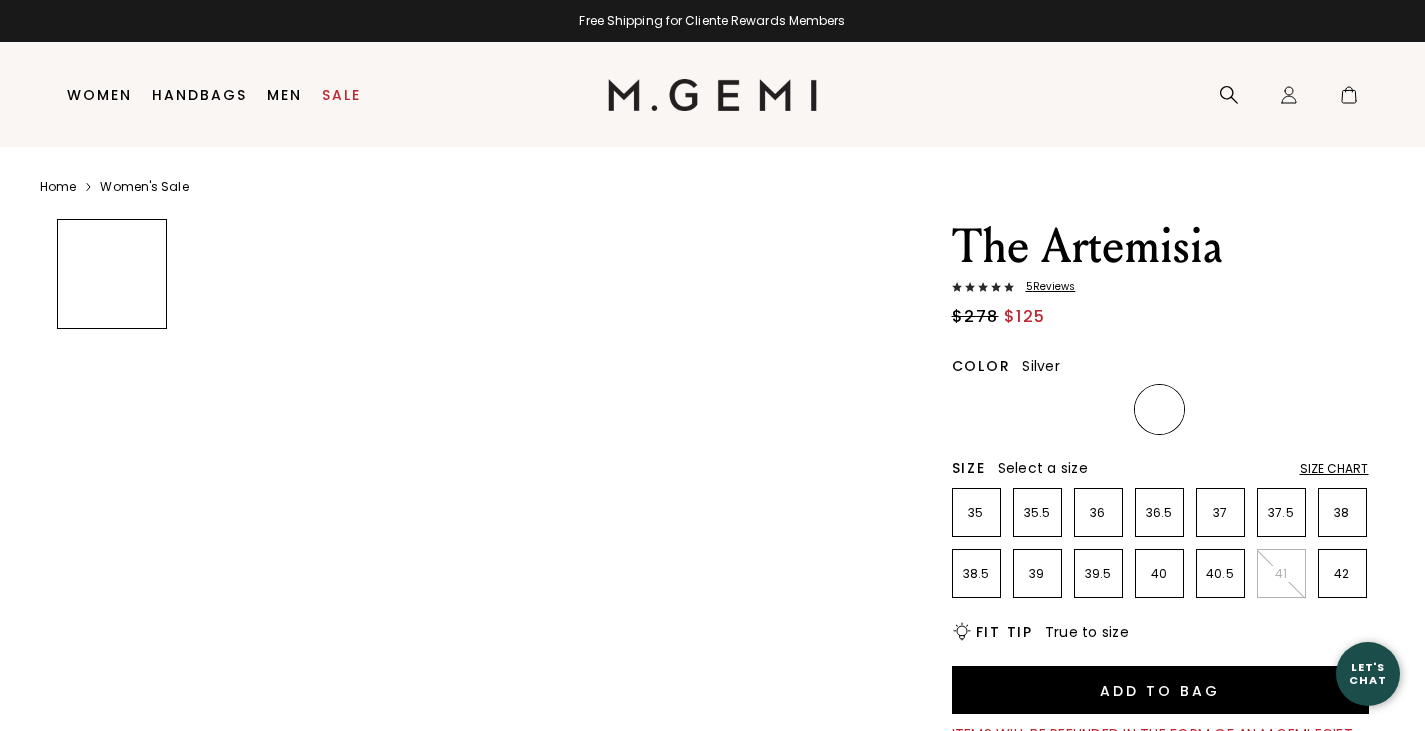 scroll, scrollTop: 0, scrollLeft: 0, axis: both 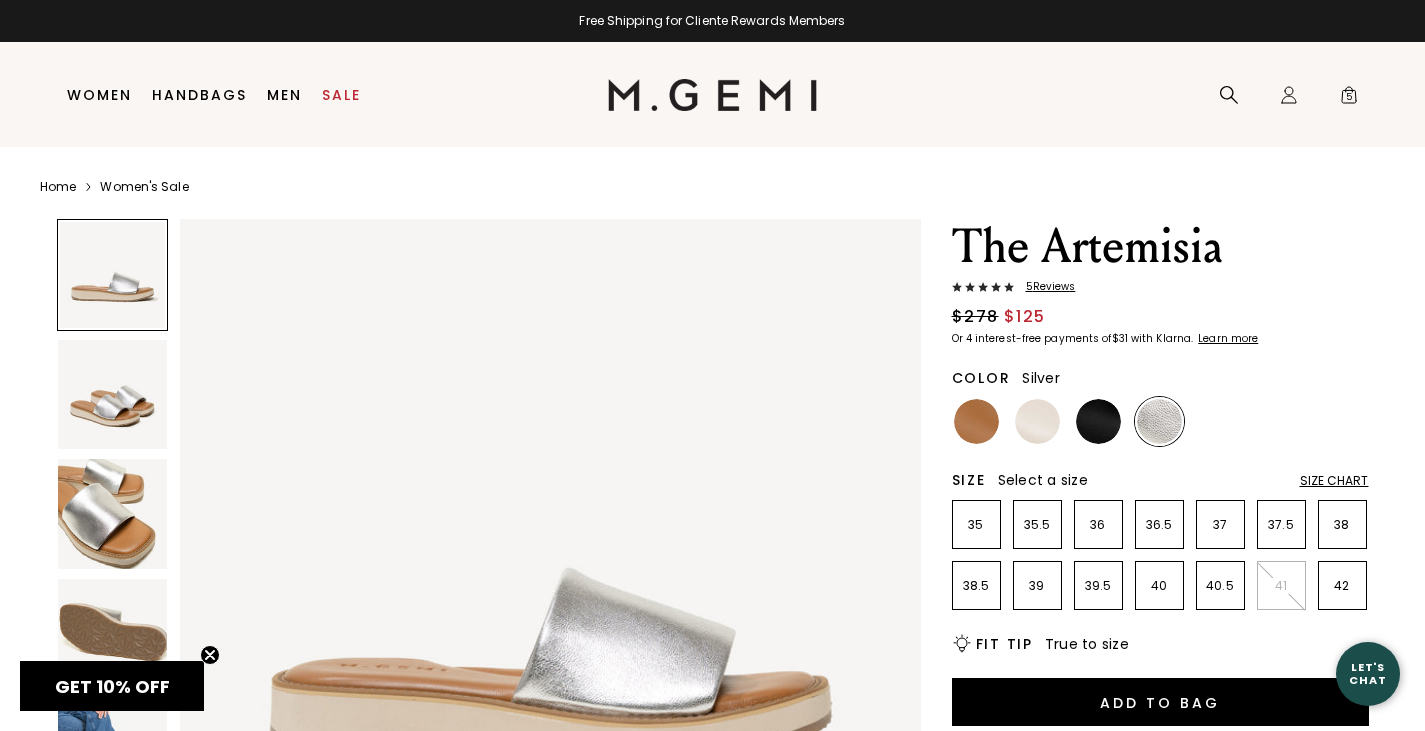 click on "The Artemisia" at bounding box center [1160, 247] 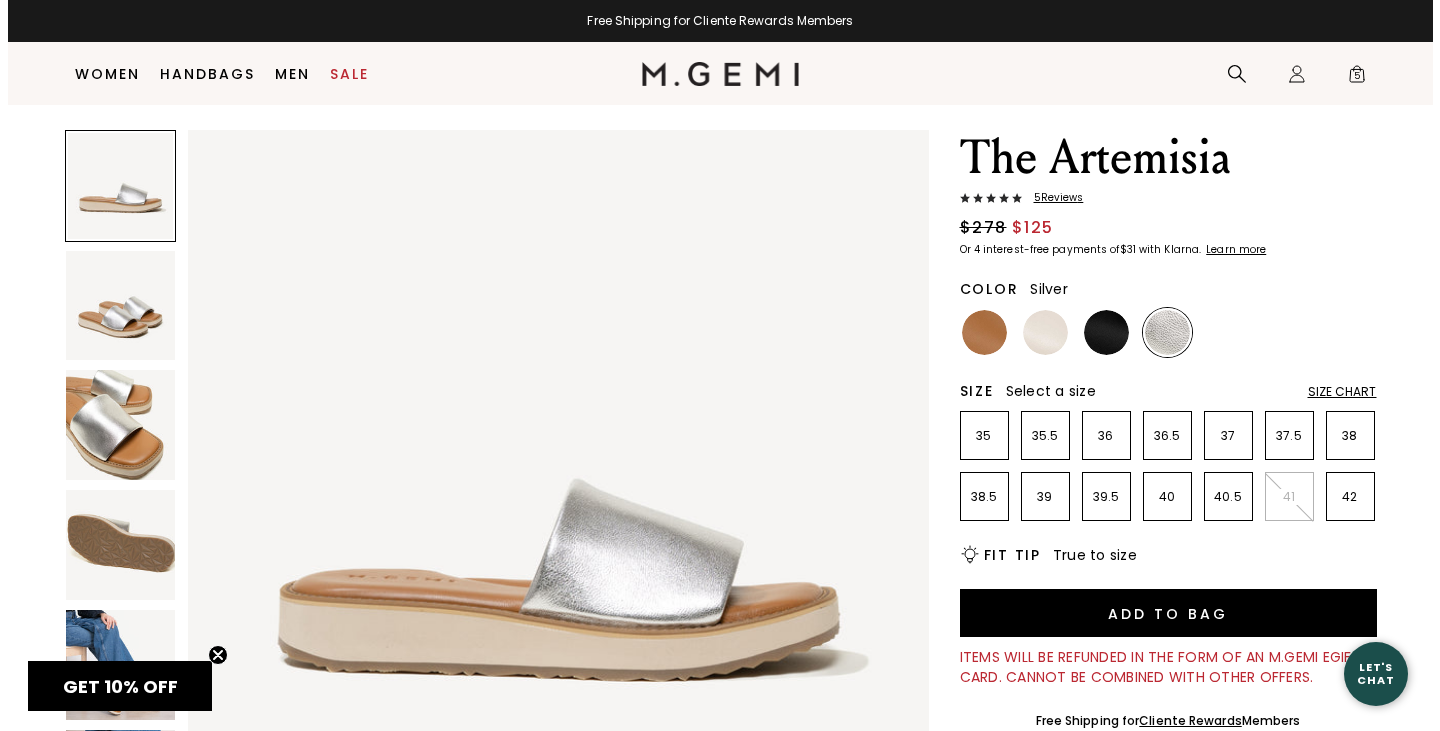scroll, scrollTop: 0, scrollLeft: 0, axis: both 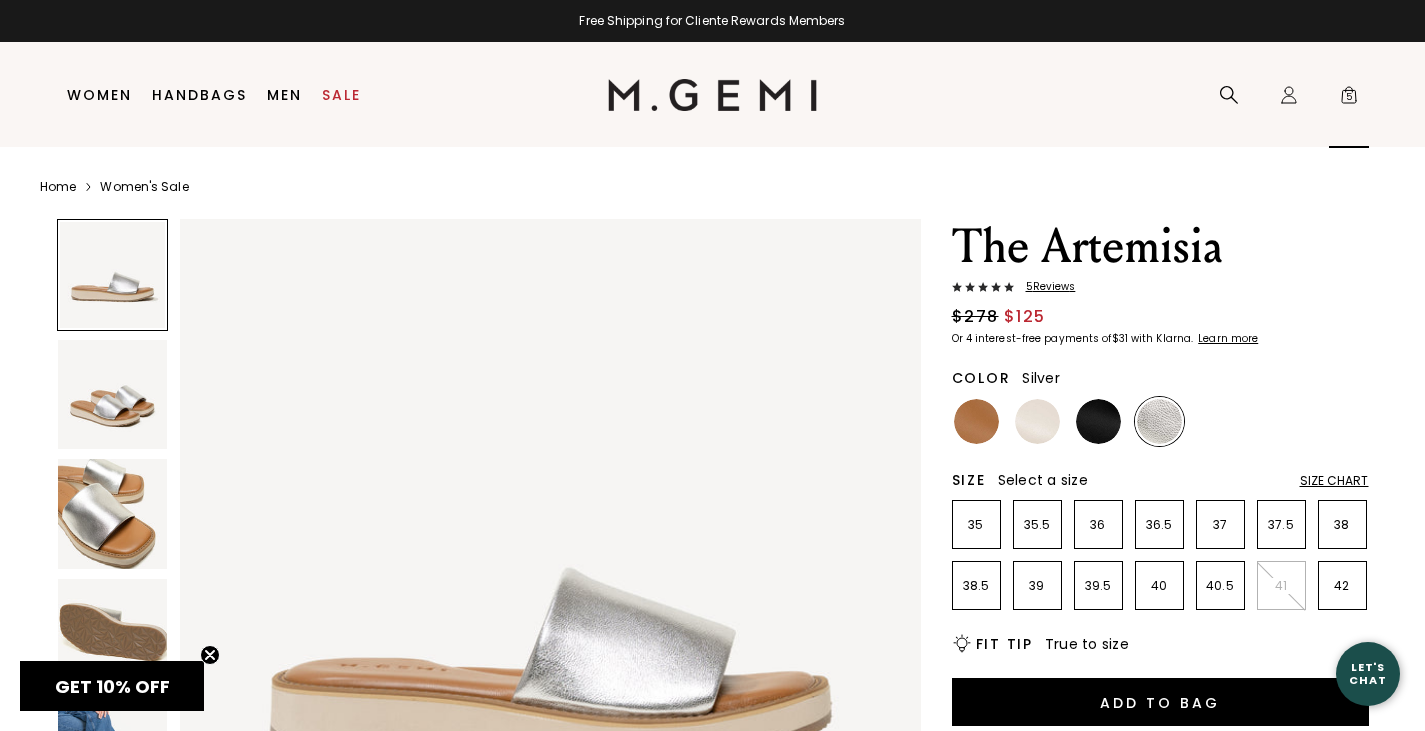 click on "Icons/20x20/bag@2x 5" at bounding box center (1349, 95) 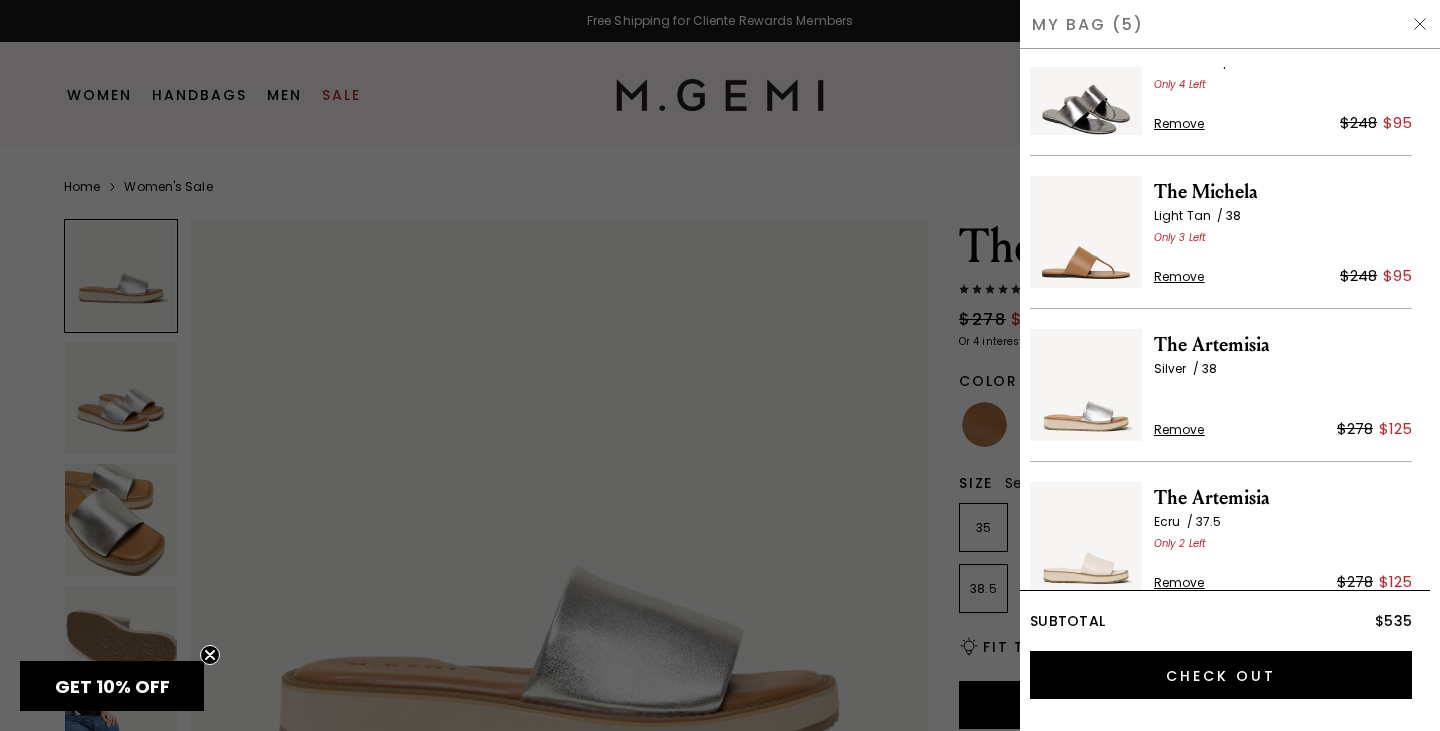 scroll, scrollTop: 0, scrollLeft: 0, axis: both 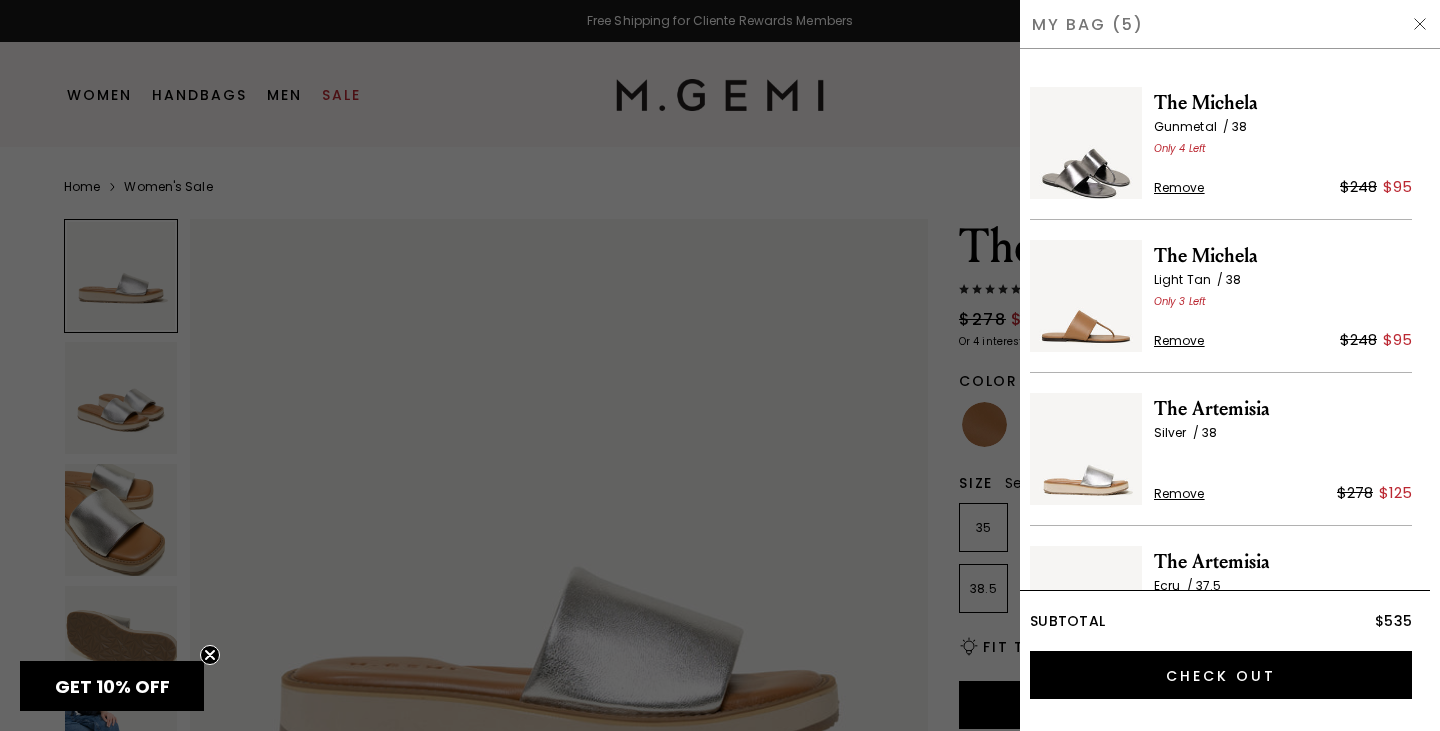 click on "The Michela" at bounding box center (1283, 103) 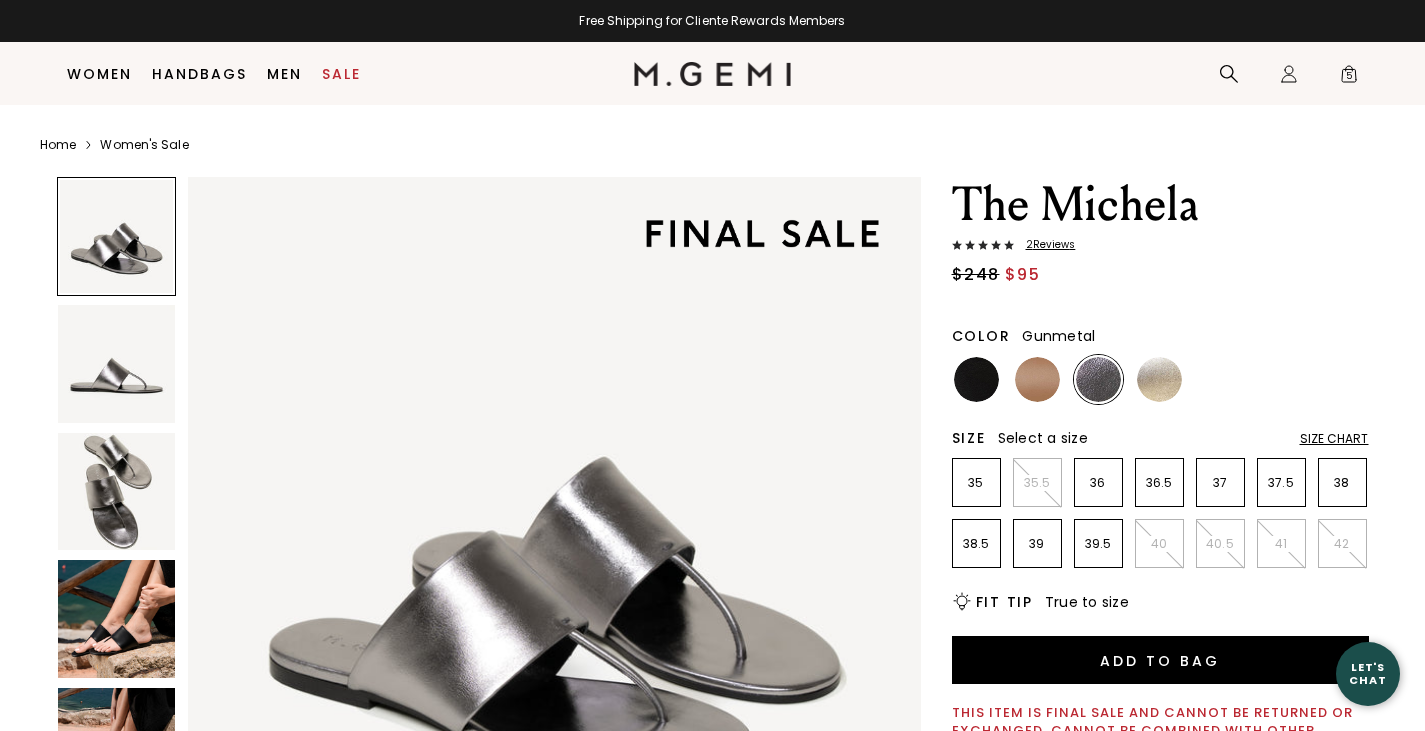 scroll, scrollTop: 329, scrollLeft: 0, axis: vertical 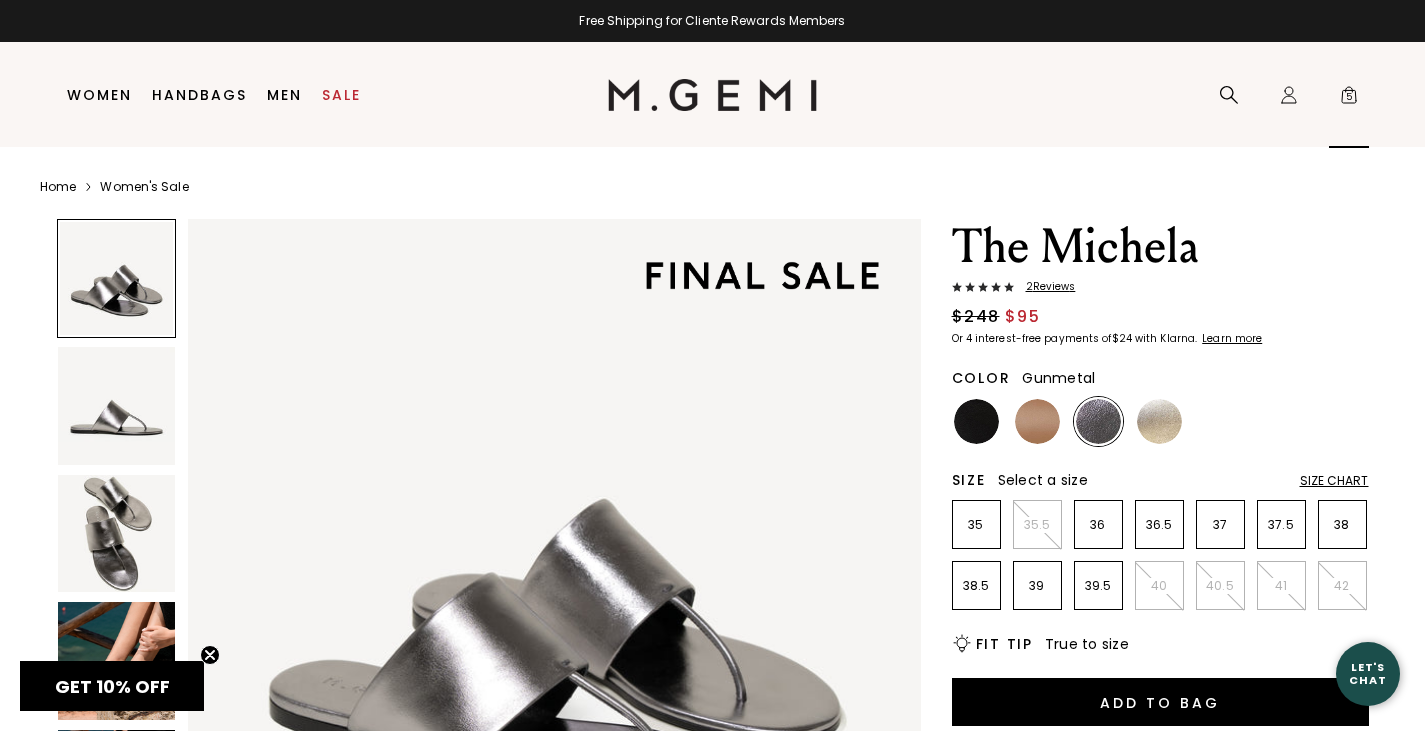 click on "5" at bounding box center [1349, 99] 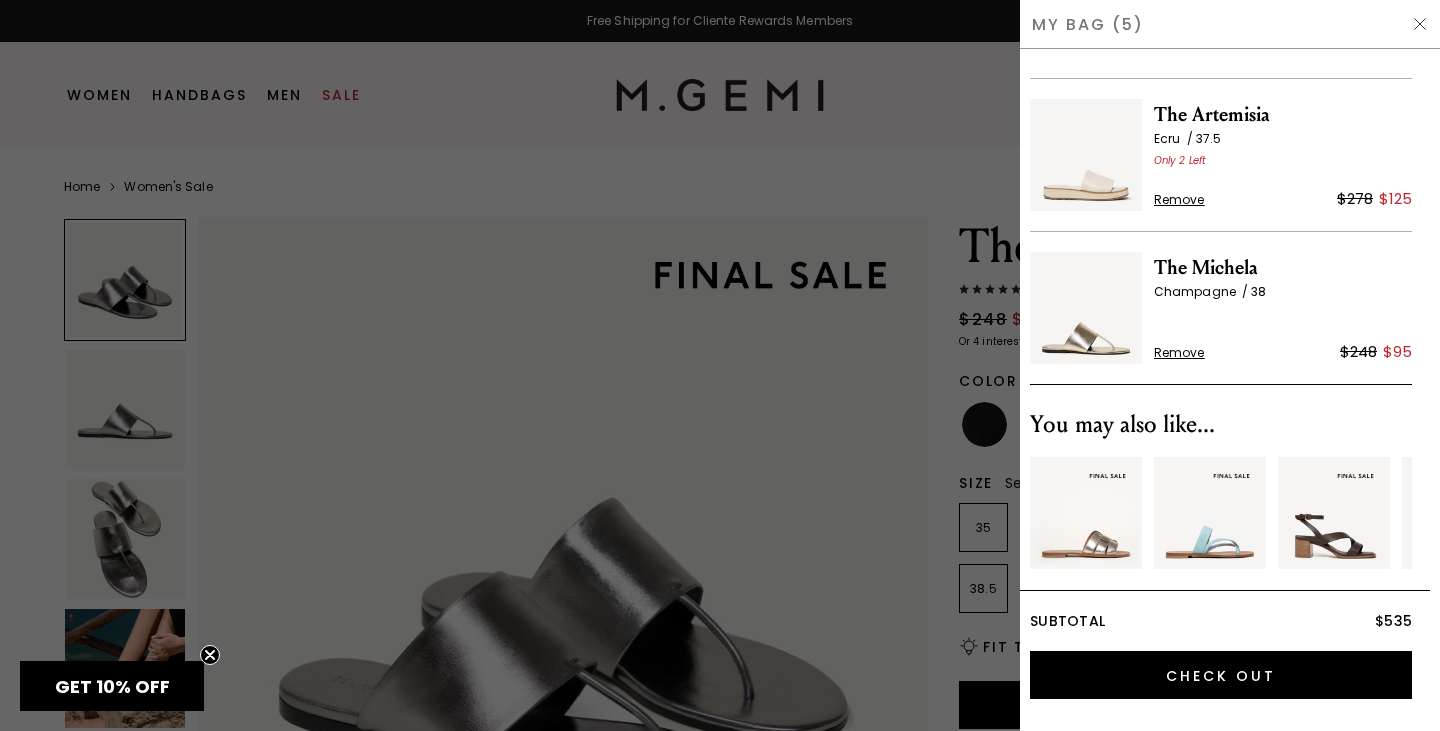 scroll, scrollTop: 448, scrollLeft: 0, axis: vertical 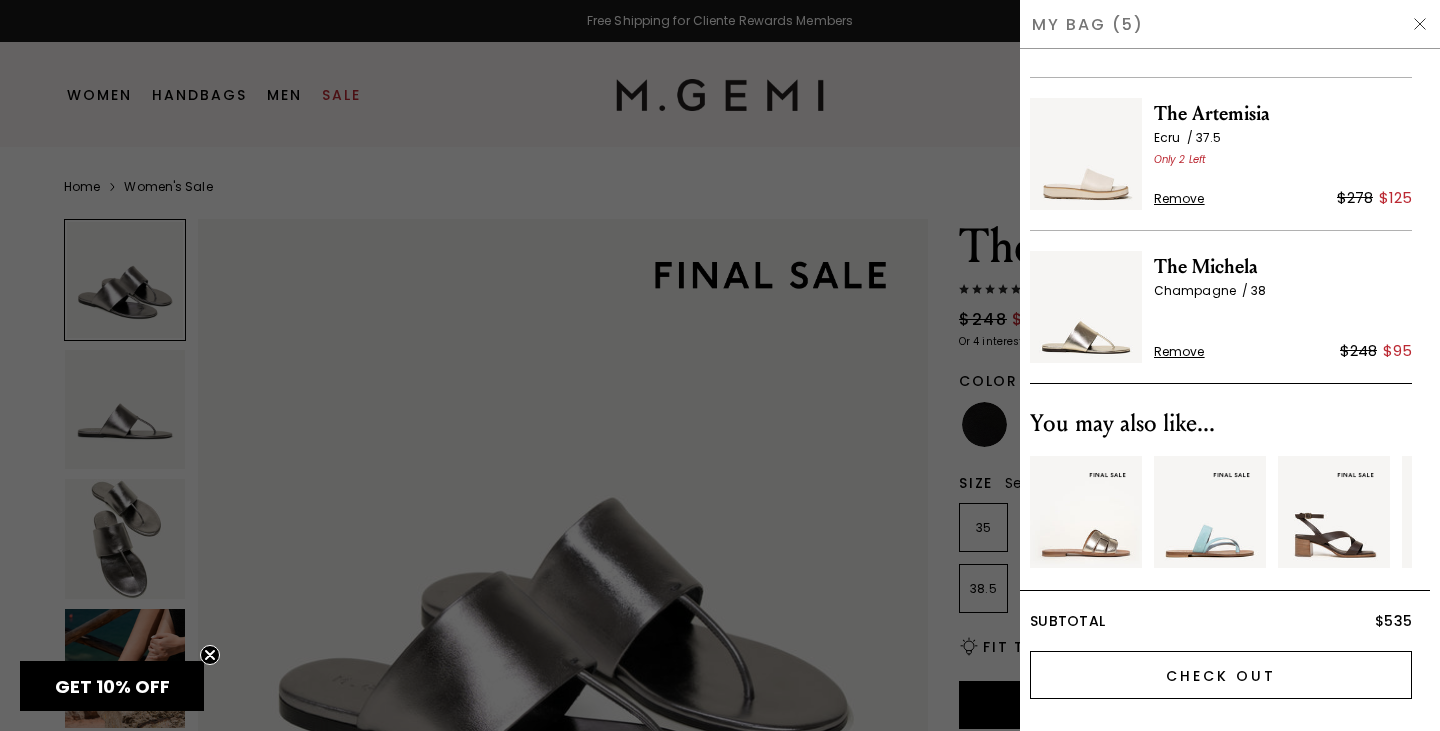 click on "Check Out" at bounding box center (1221, 675) 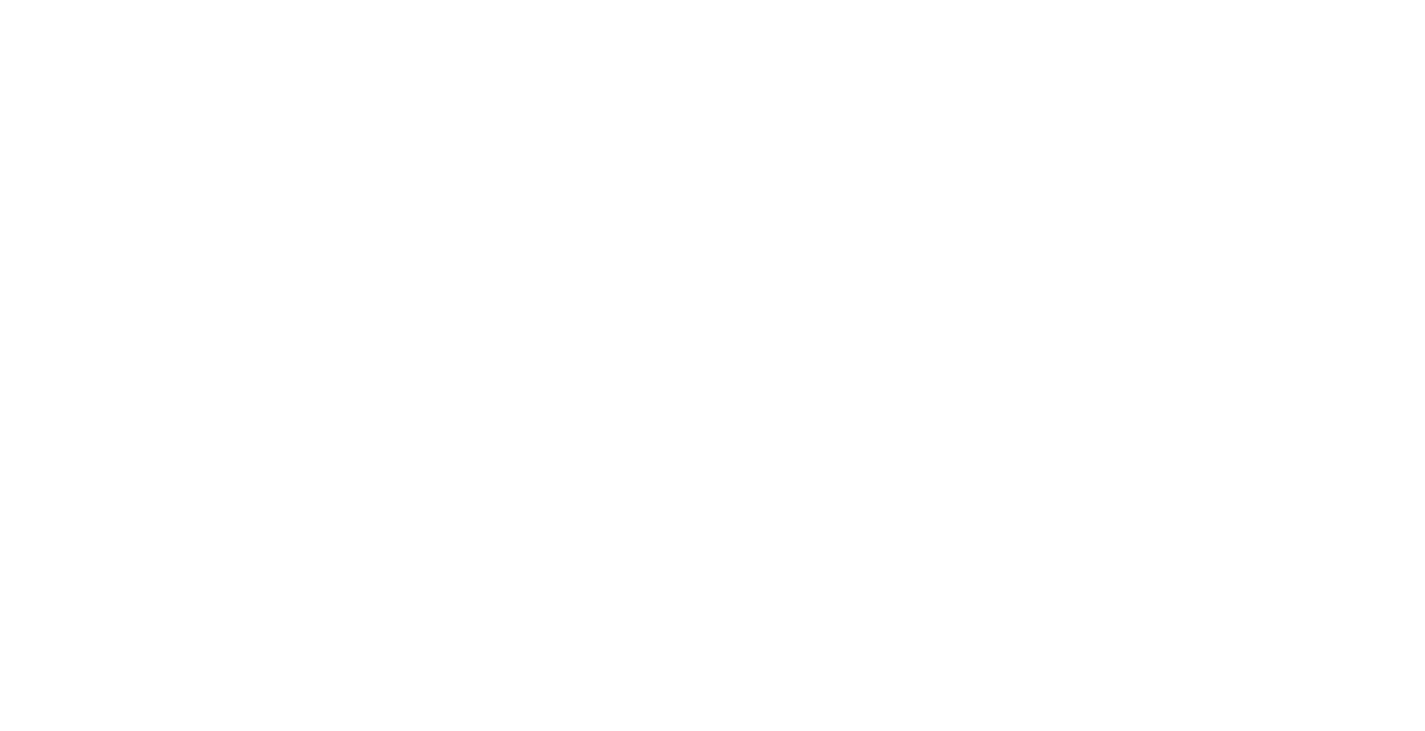 scroll, scrollTop: 0, scrollLeft: 0, axis: both 